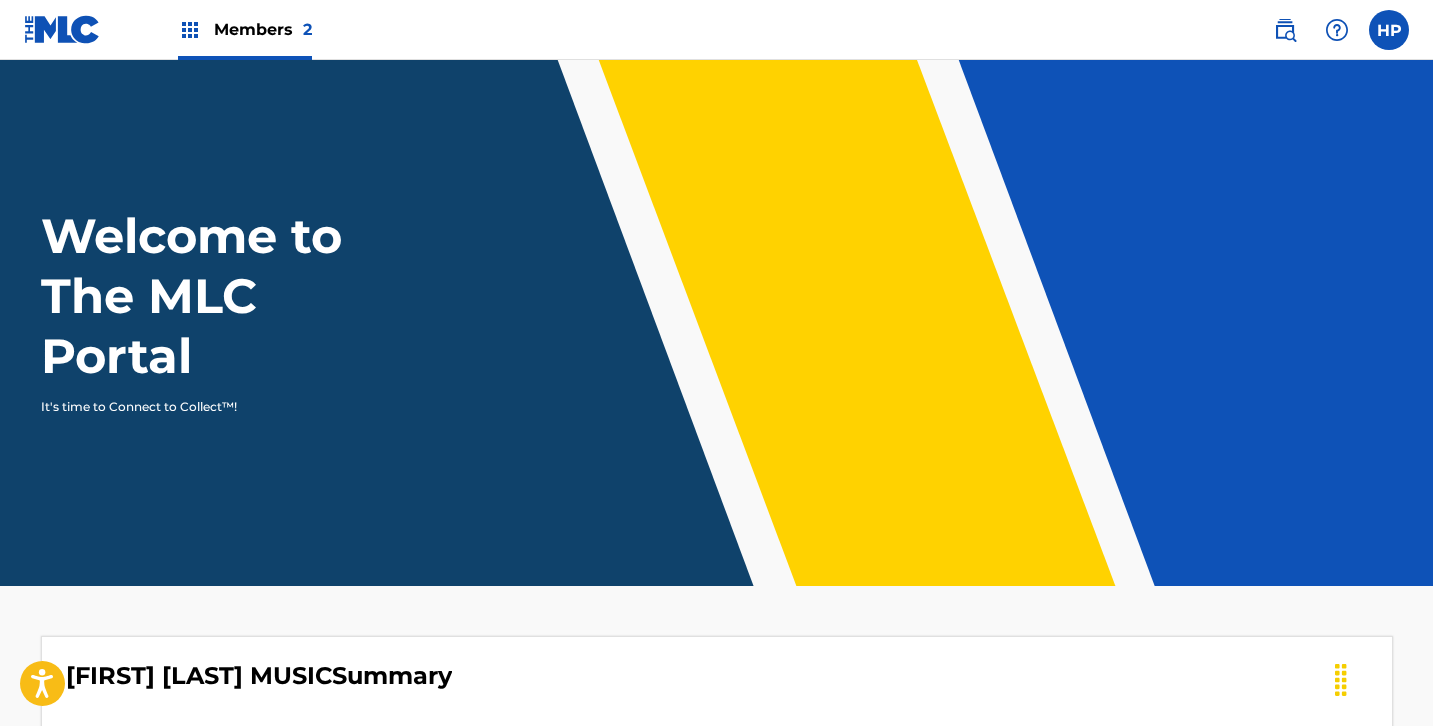 scroll, scrollTop: 251, scrollLeft: 0, axis: vertical 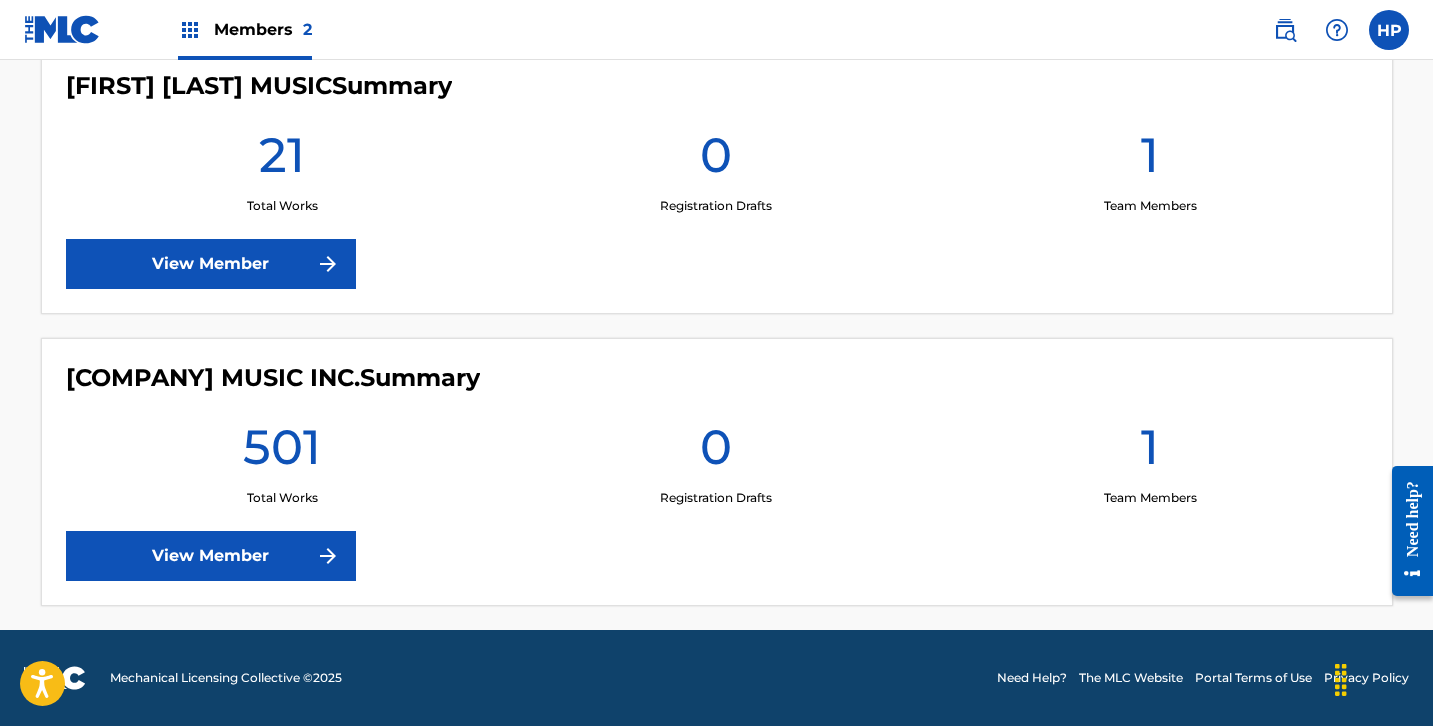 click on "View Member" at bounding box center (211, 556) 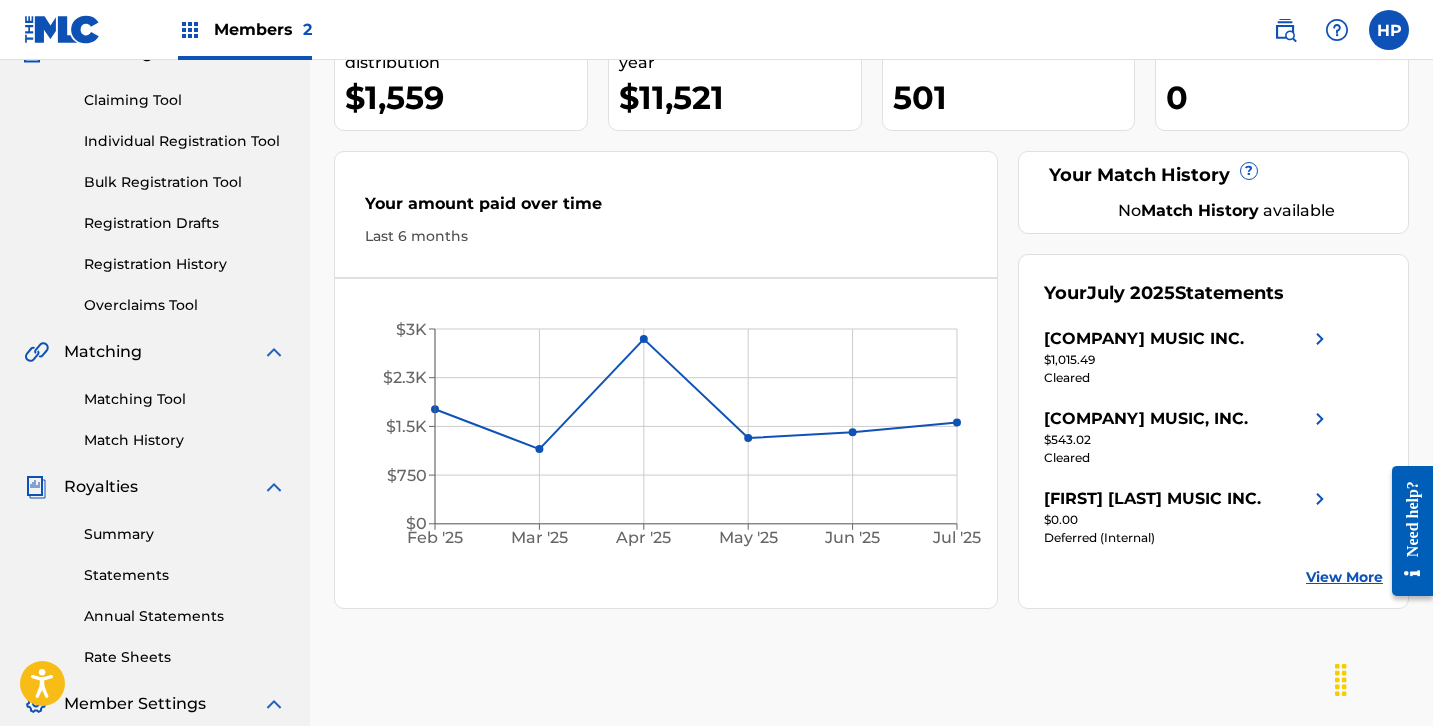 scroll, scrollTop: 208, scrollLeft: 0, axis: vertical 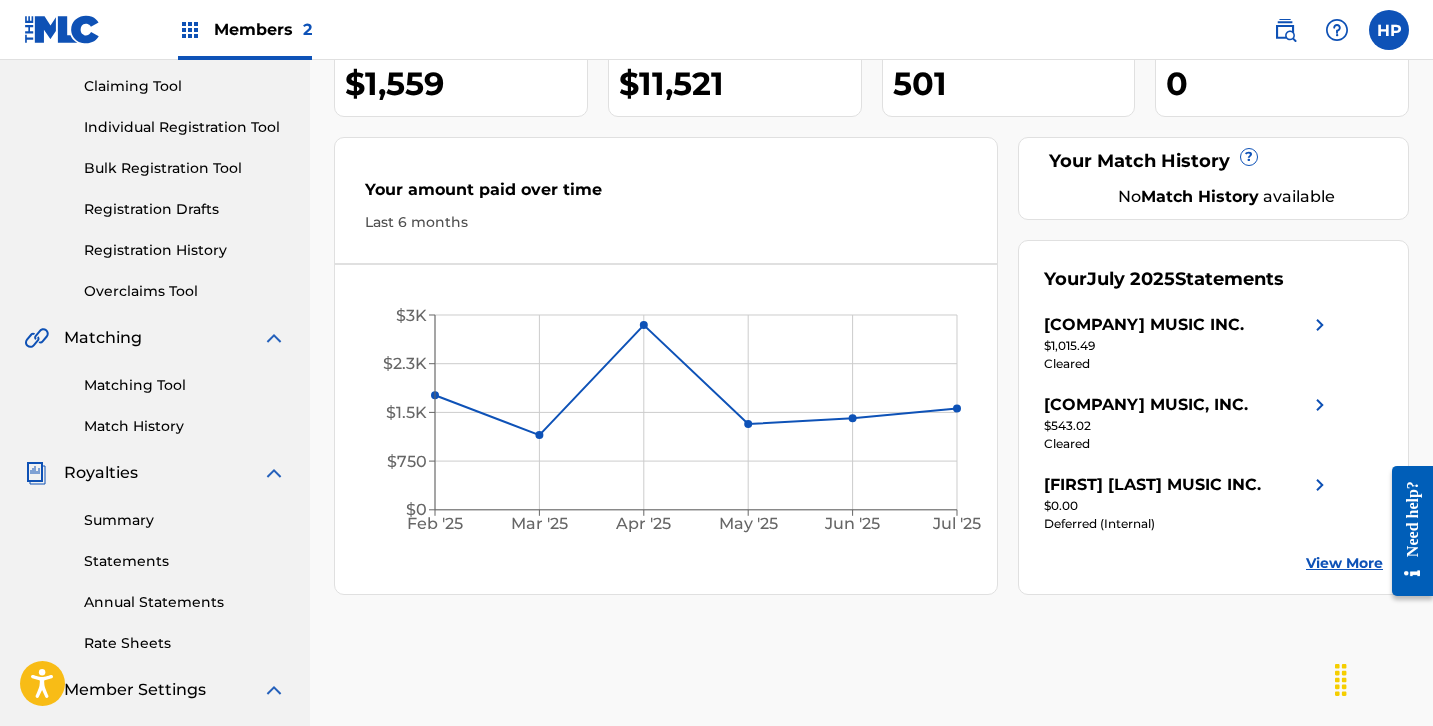 click on "Statements" at bounding box center (185, 561) 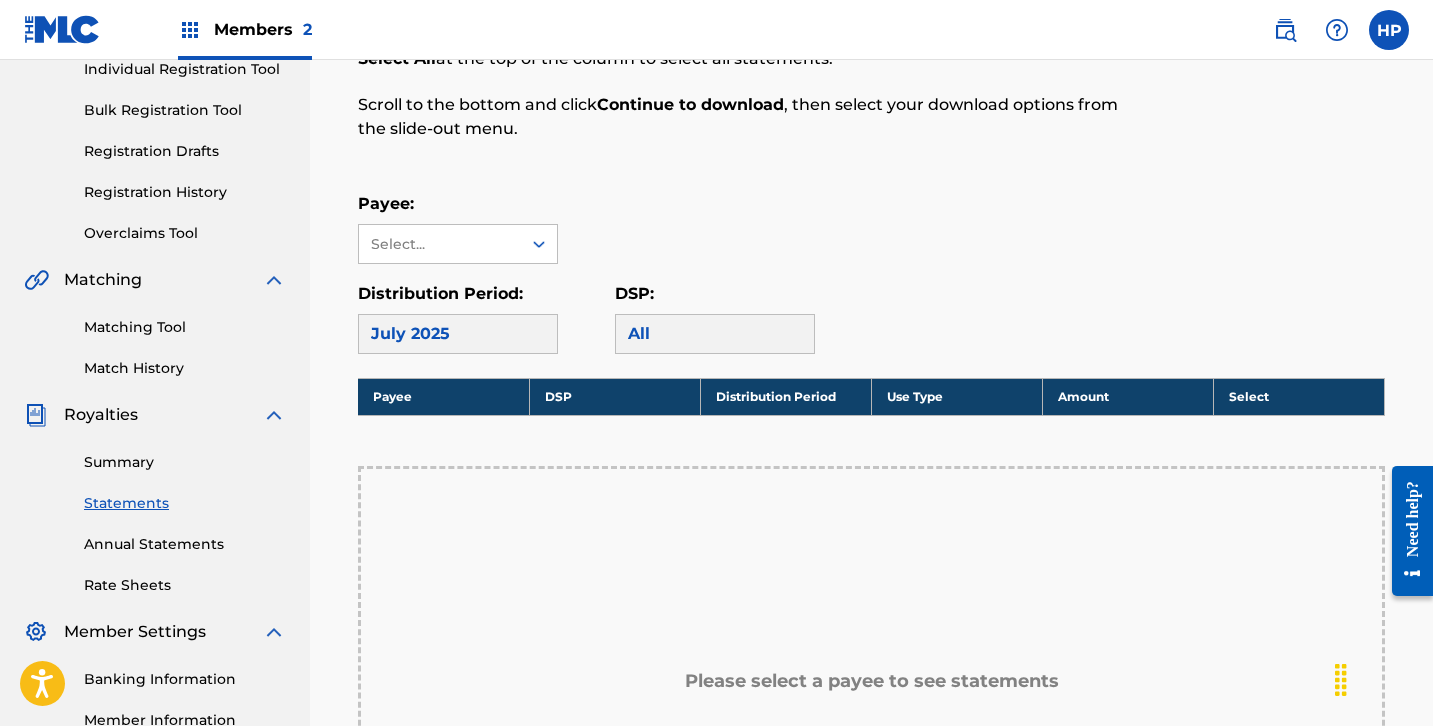 scroll, scrollTop: 267, scrollLeft: 0, axis: vertical 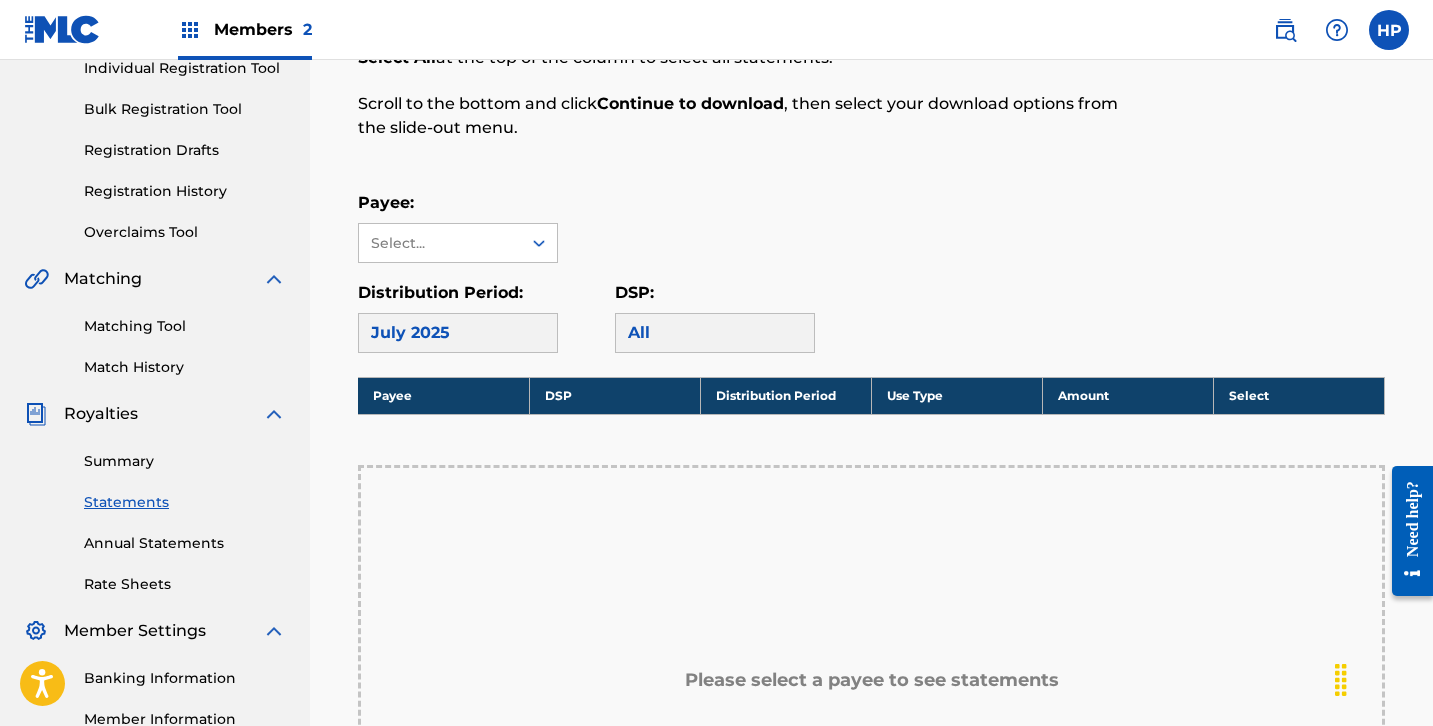 click on "July 2025" at bounding box center (458, 333) 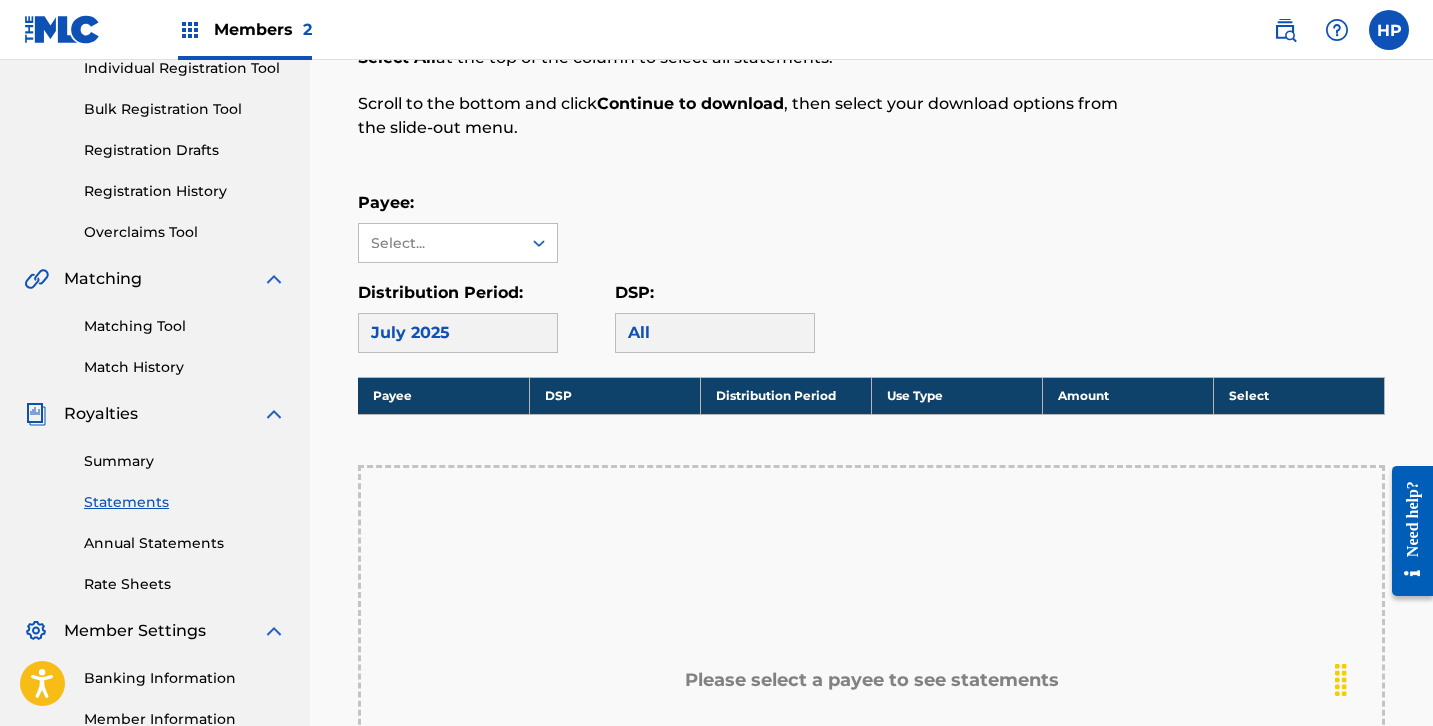 click on "July 2025" at bounding box center (458, 333) 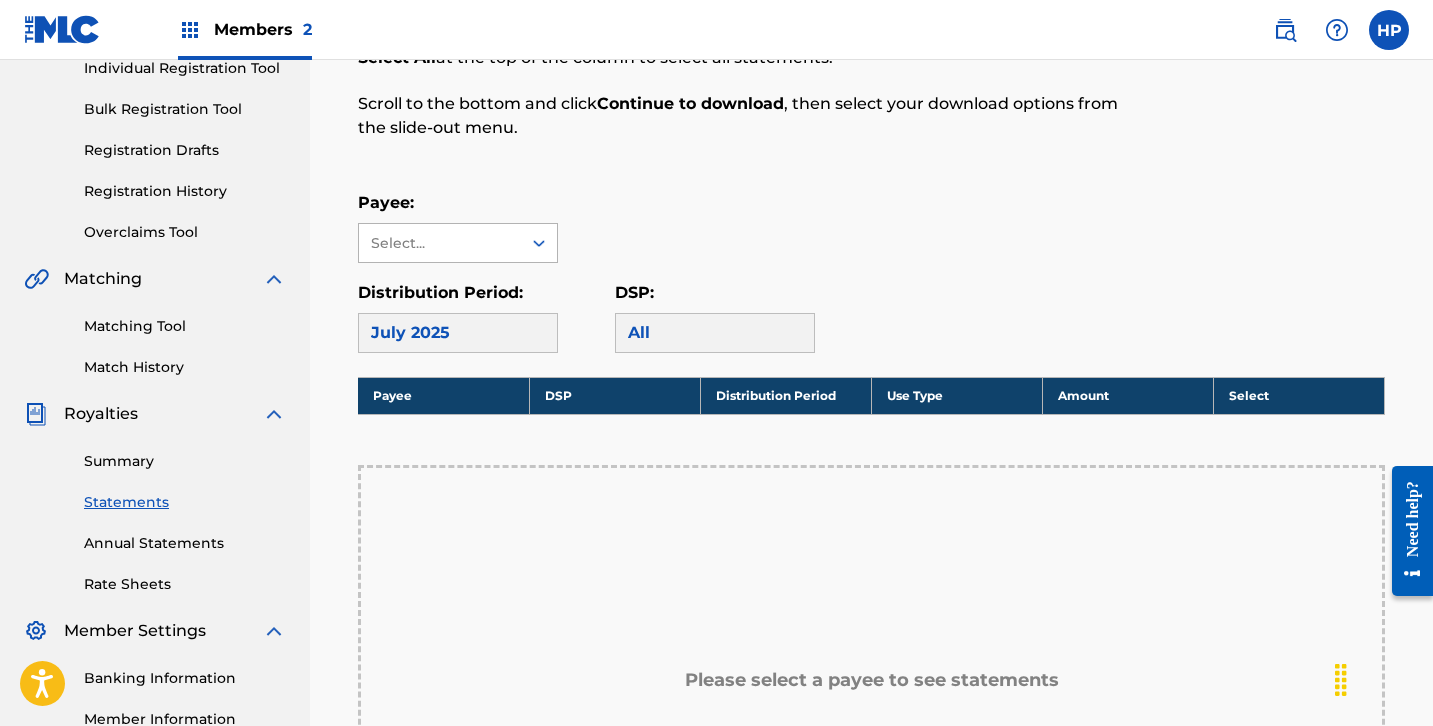 click 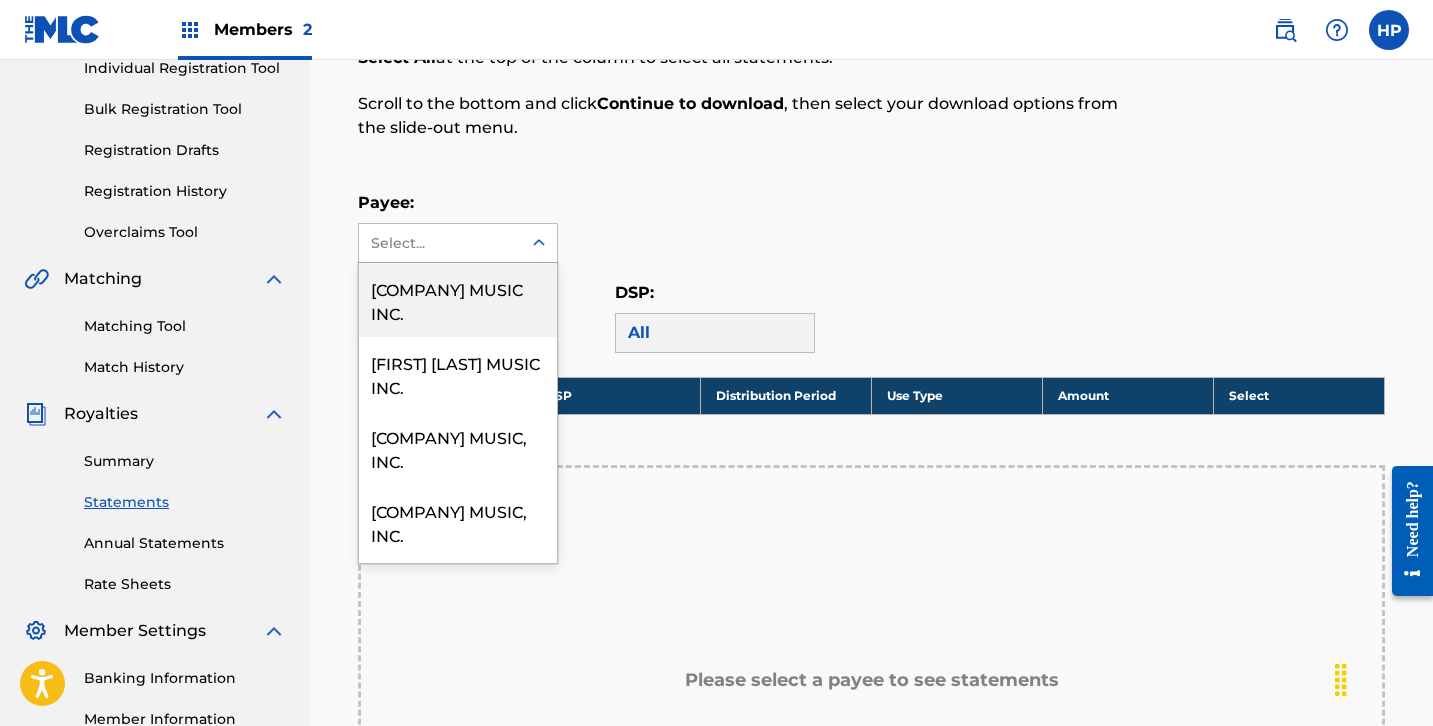 click on "[COMPANY] MUSIC INC." at bounding box center (458, 300) 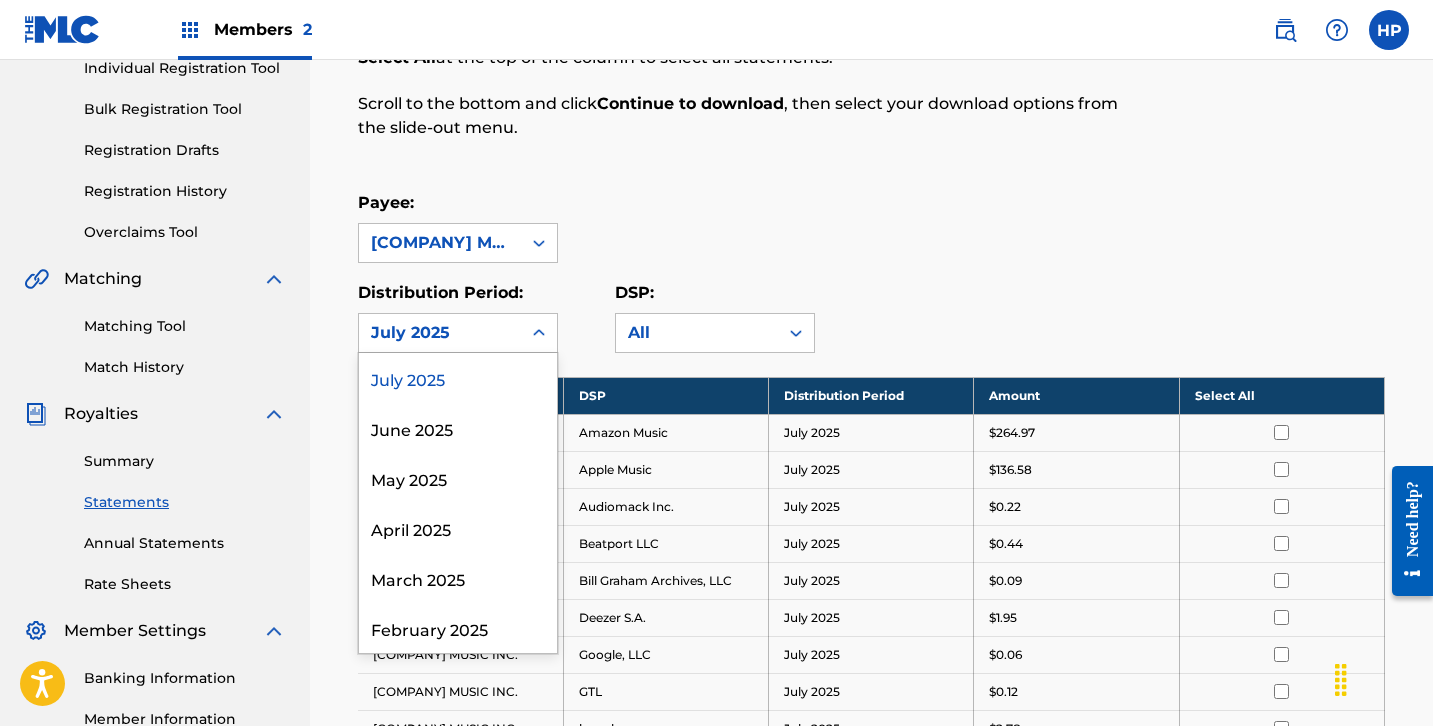 click 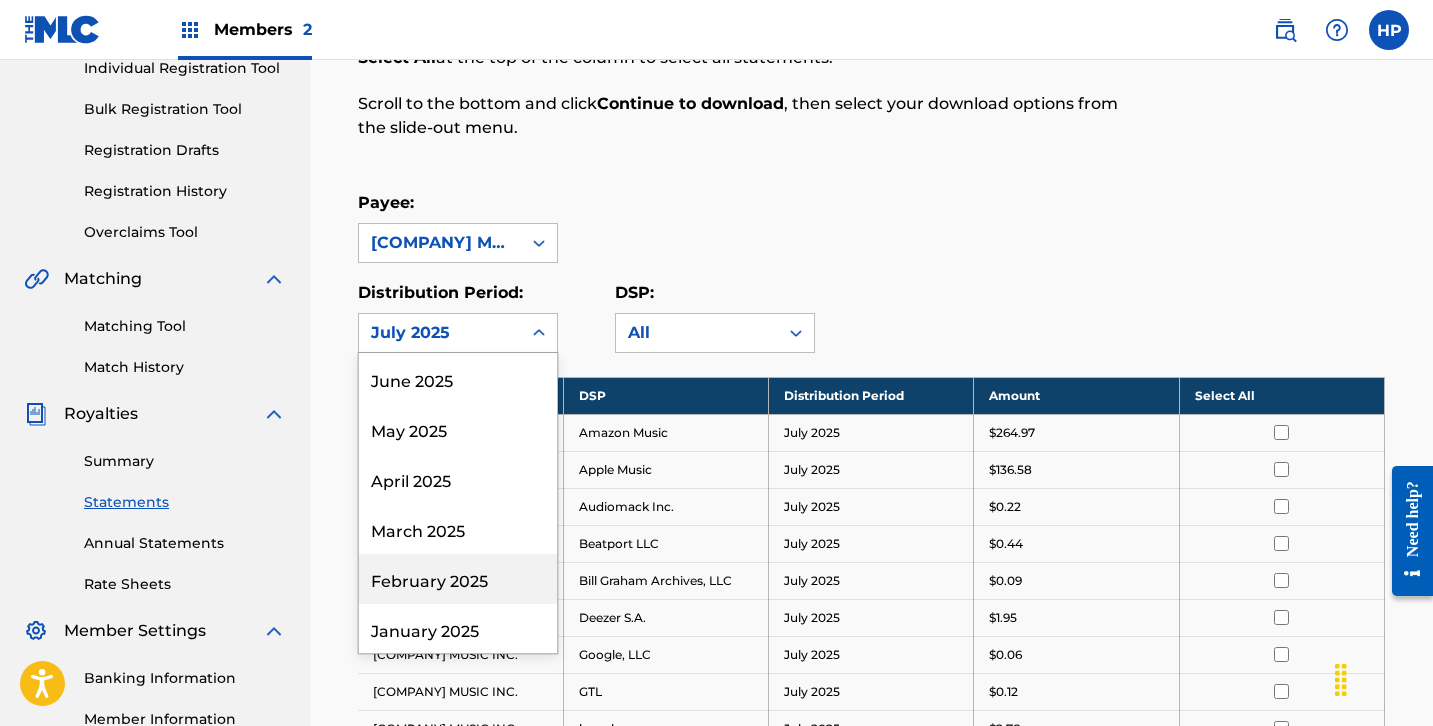 scroll, scrollTop: 55, scrollLeft: 0, axis: vertical 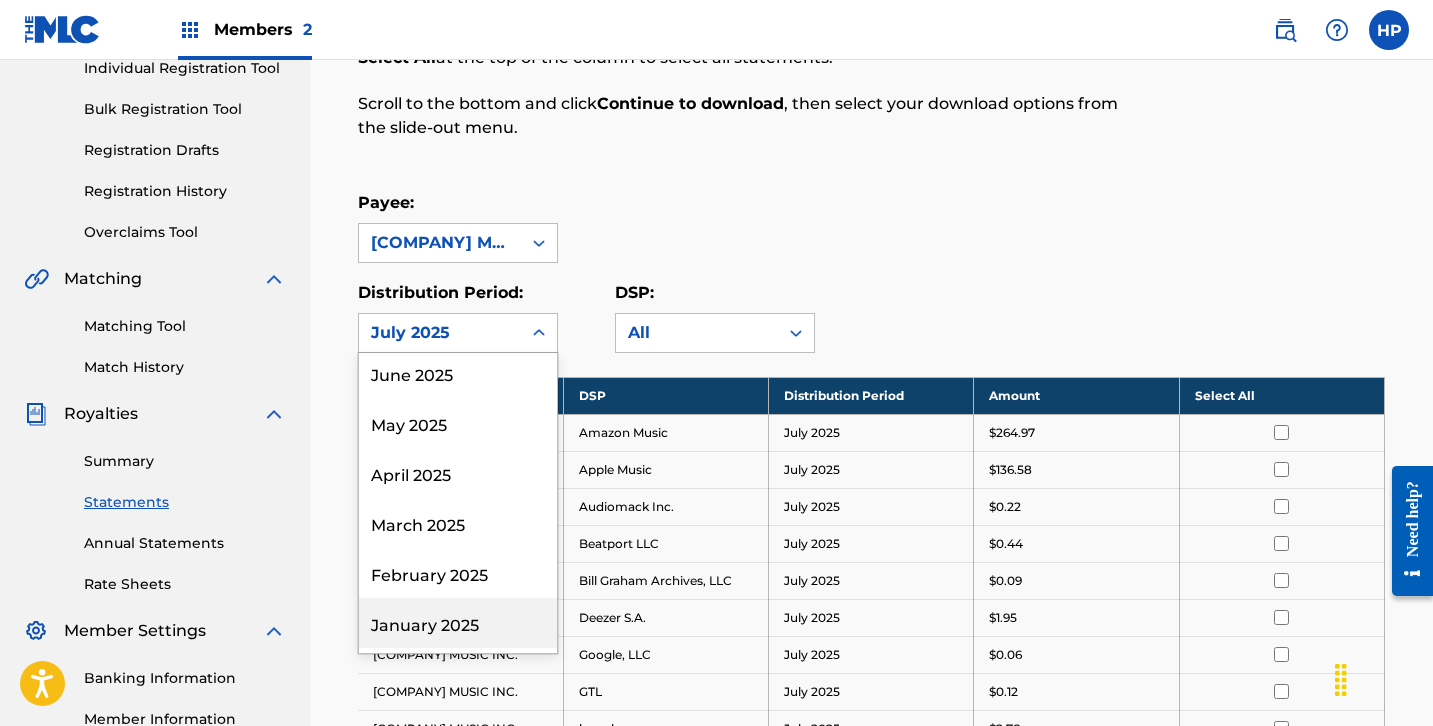 click on "January 2025" at bounding box center (458, 623) 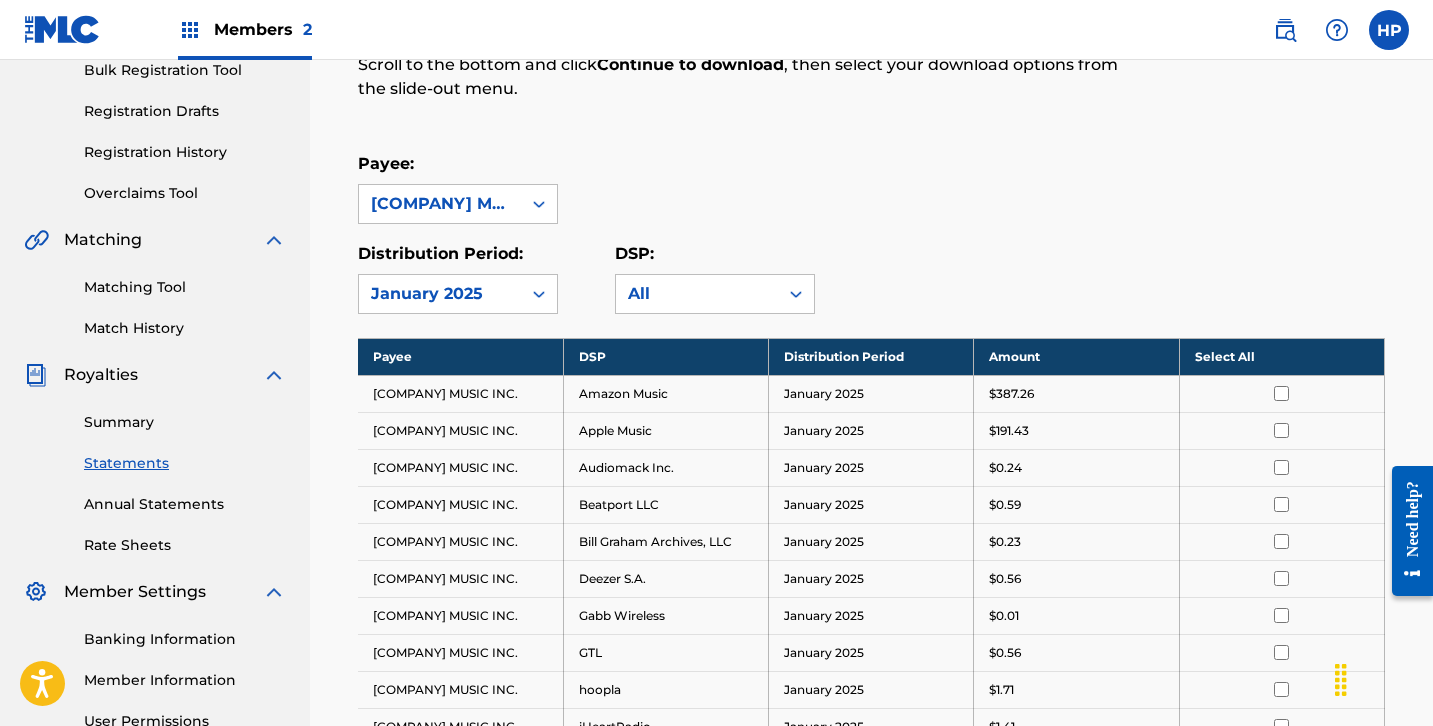 scroll, scrollTop: 307, scrollLeft: 0, axis: vertical 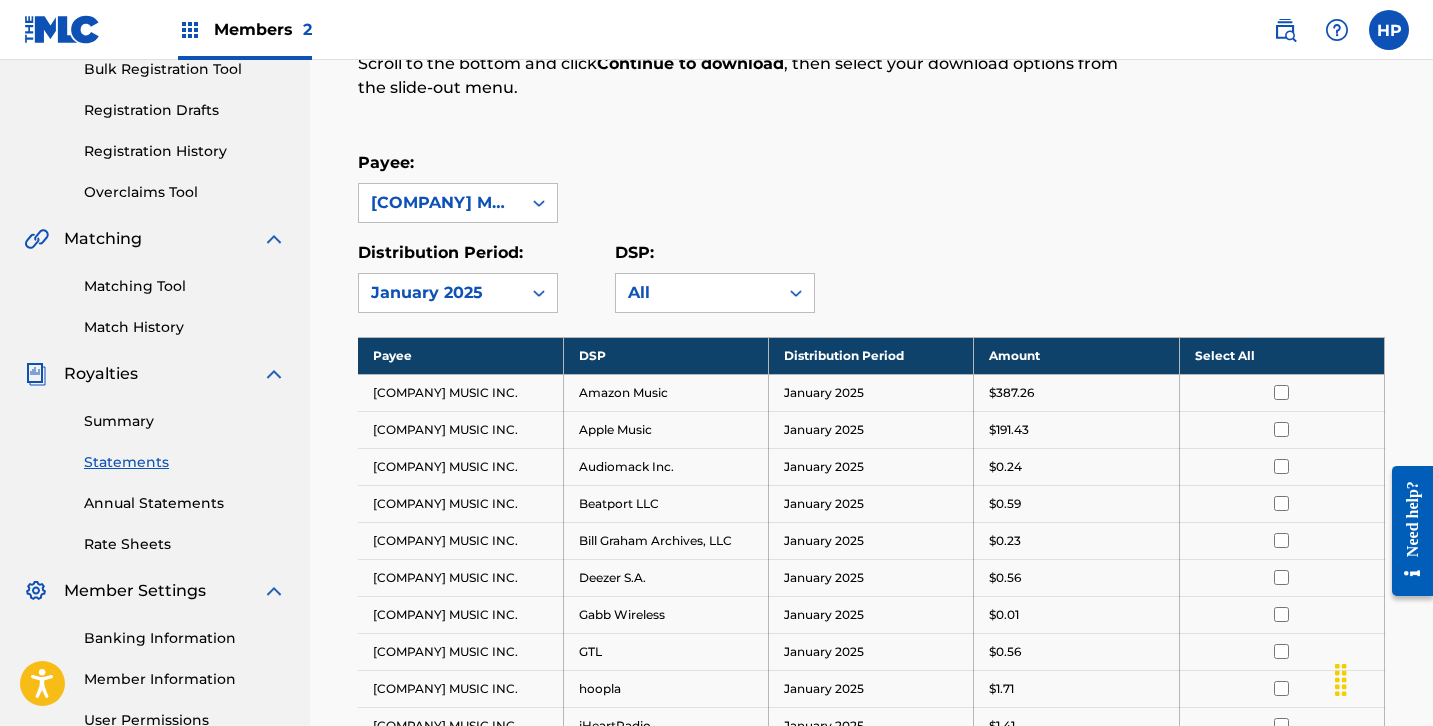 click on "Select All" at bounding box center [1281, 355] 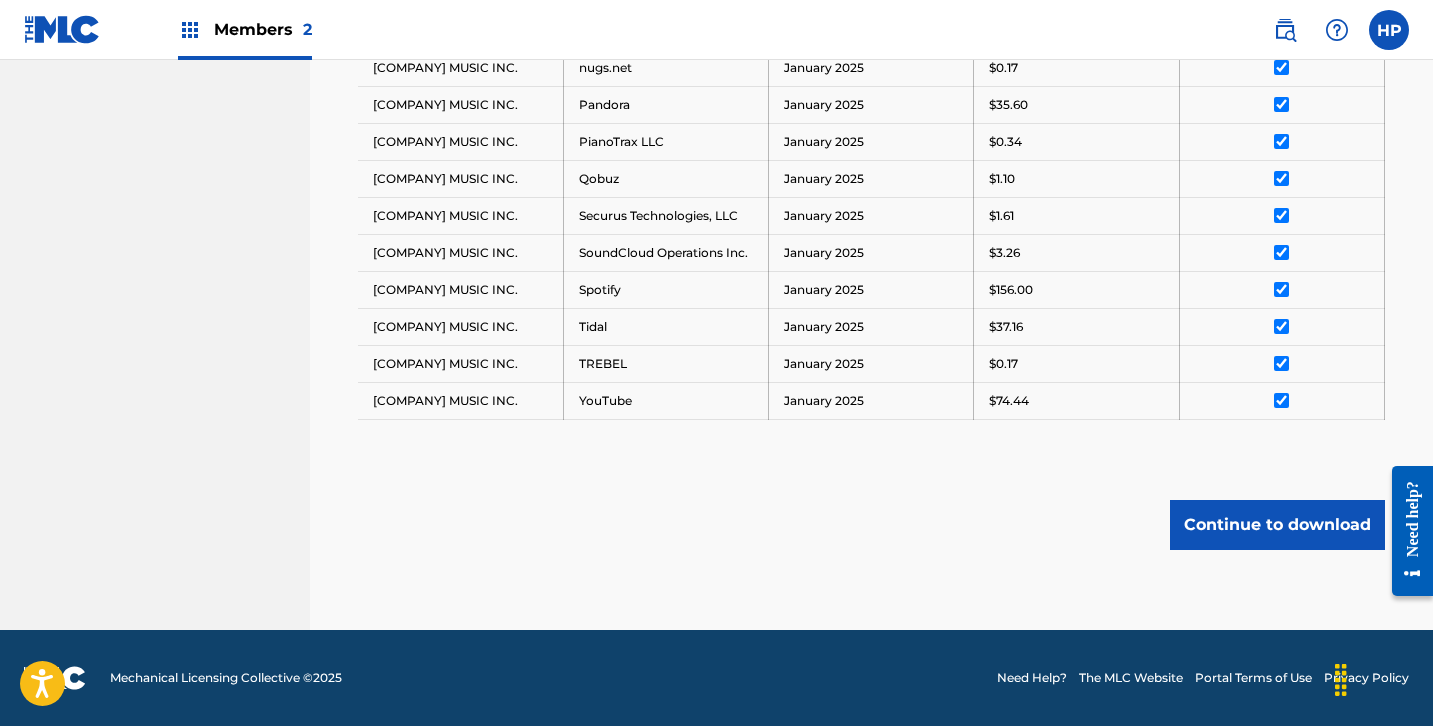 scroll, scrollTop: 1150, scrollLeft: 0, axis: vertical 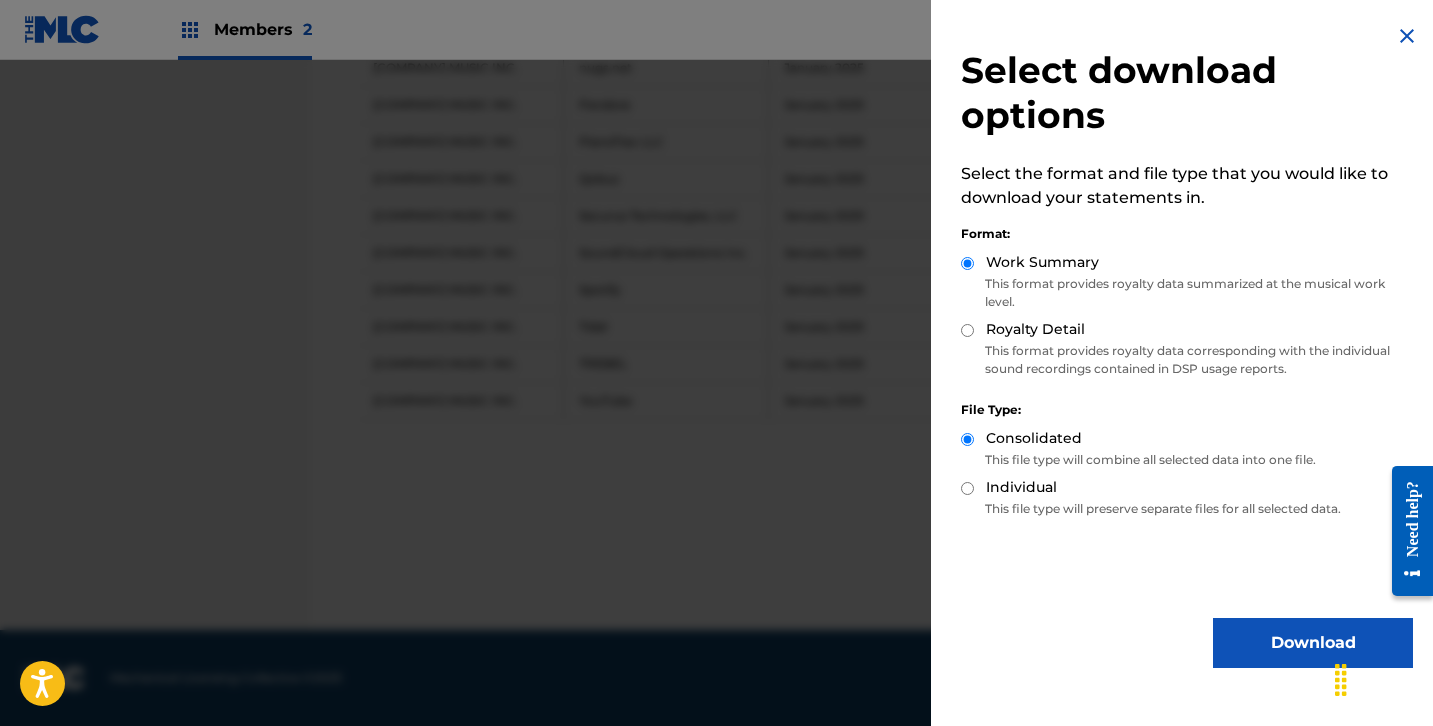 click on "Royalty Detail" at bounding box center (1035, 329) 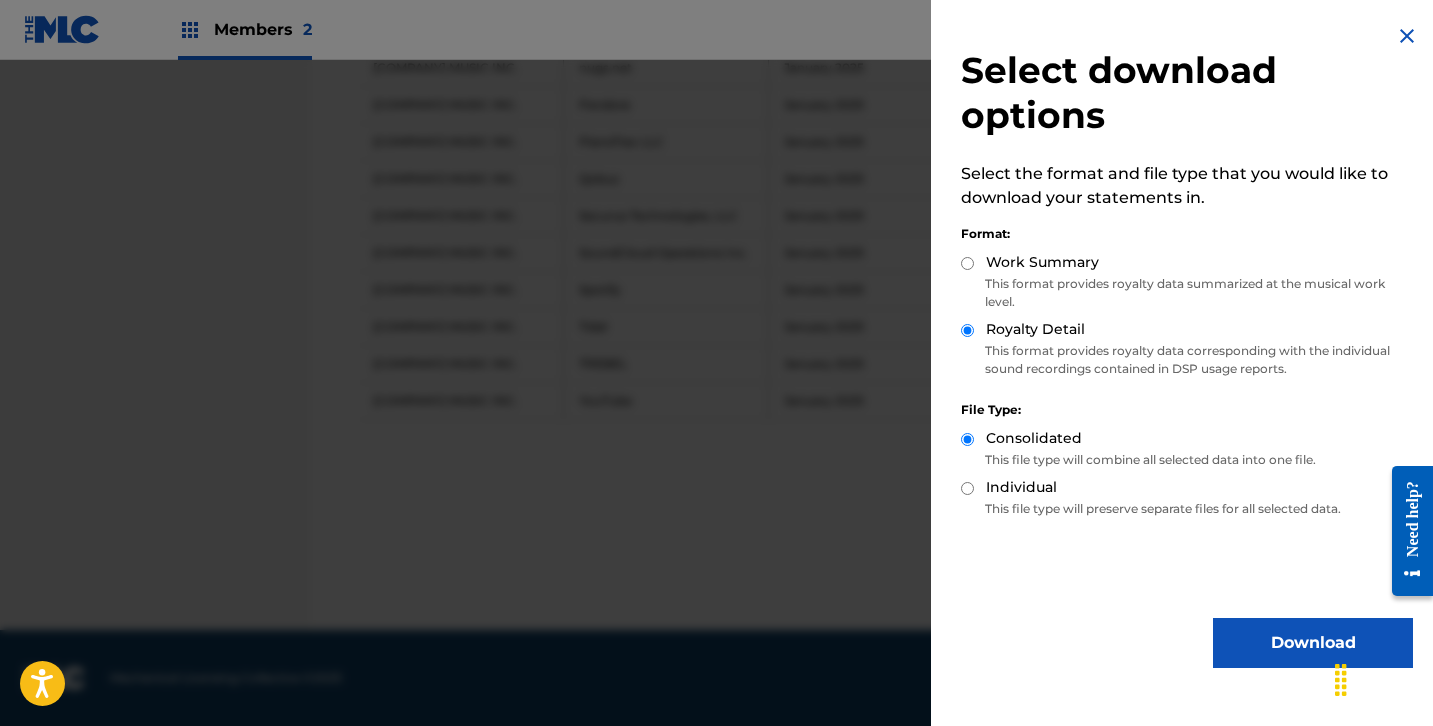 click on "Work Summary" at bounding box center [1042, 262] 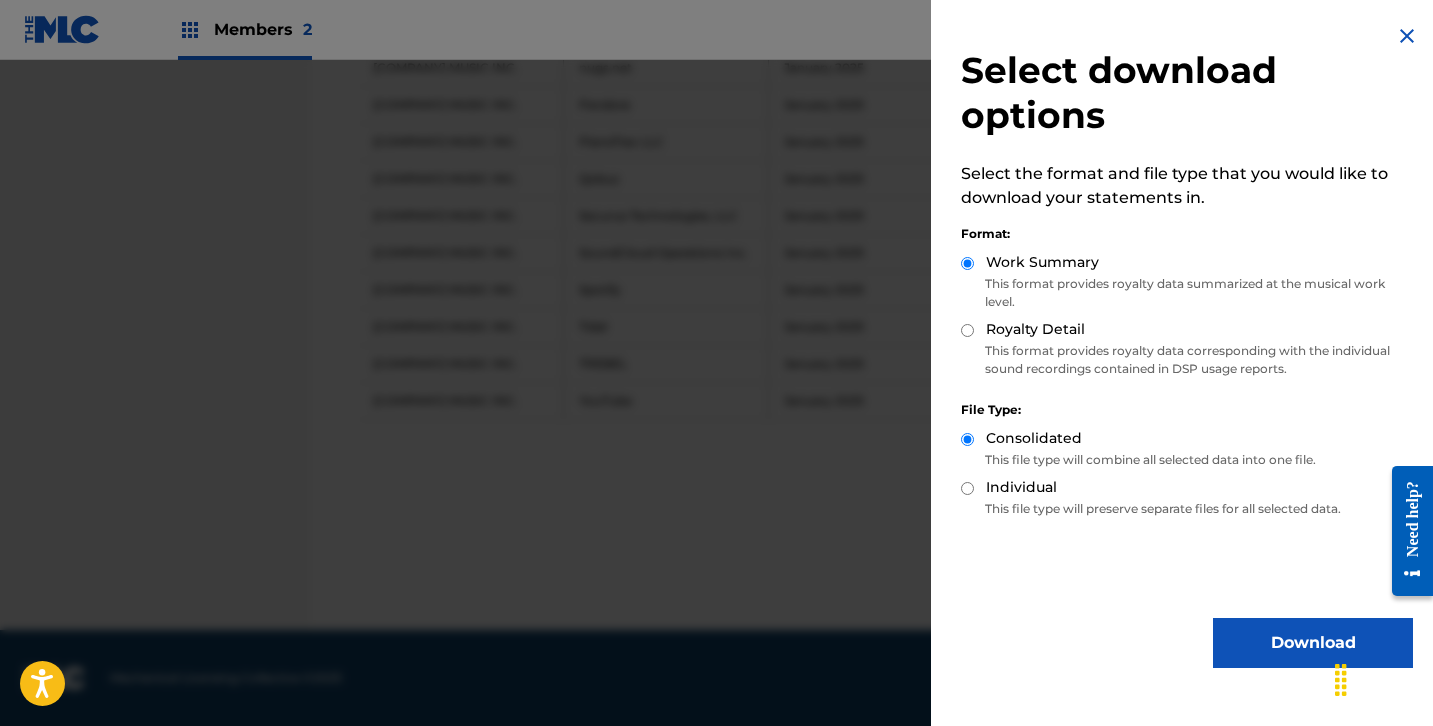 click on "Download" at bounding box center (1313, 643) 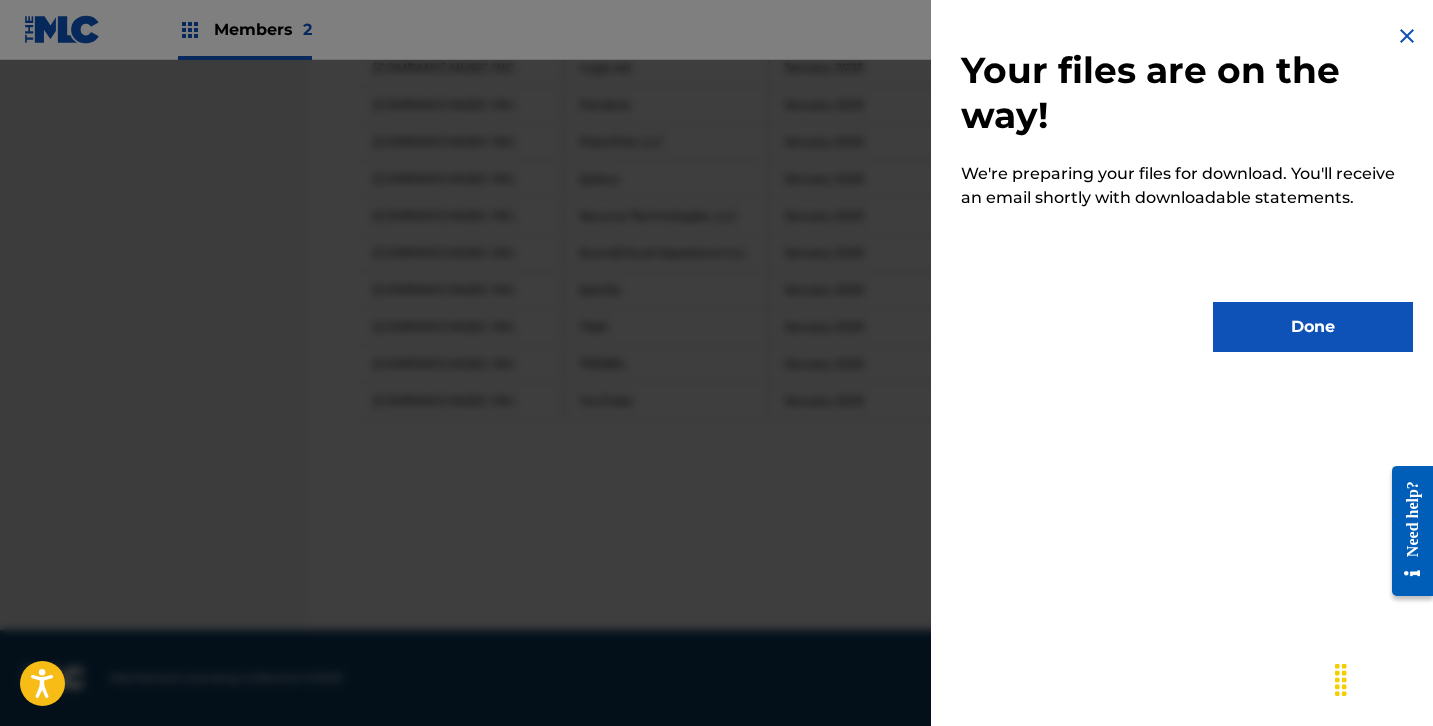 click on "Done" at bounding box center [1313, 327] 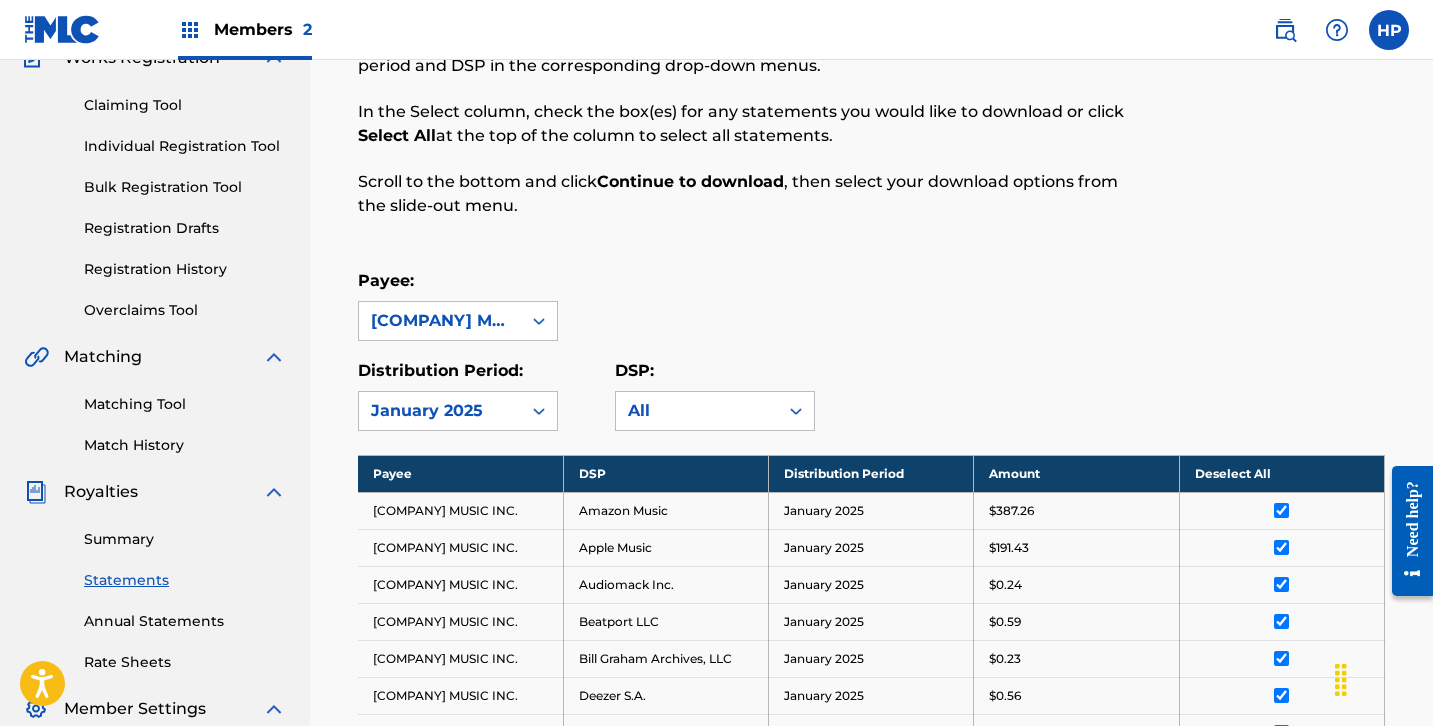 scroll, scrollTop: 200, scrollLeft: 0, axis: vertical 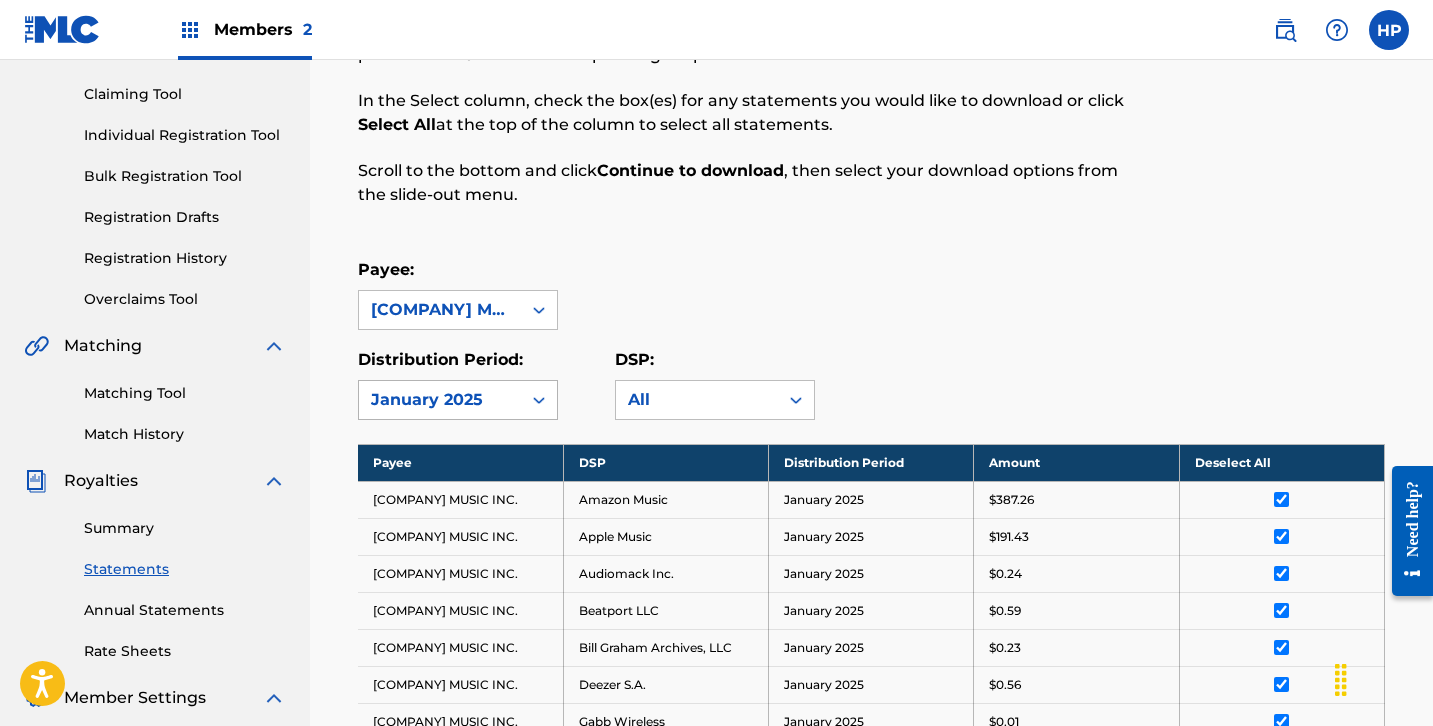 click at bounding box center [539, 400] 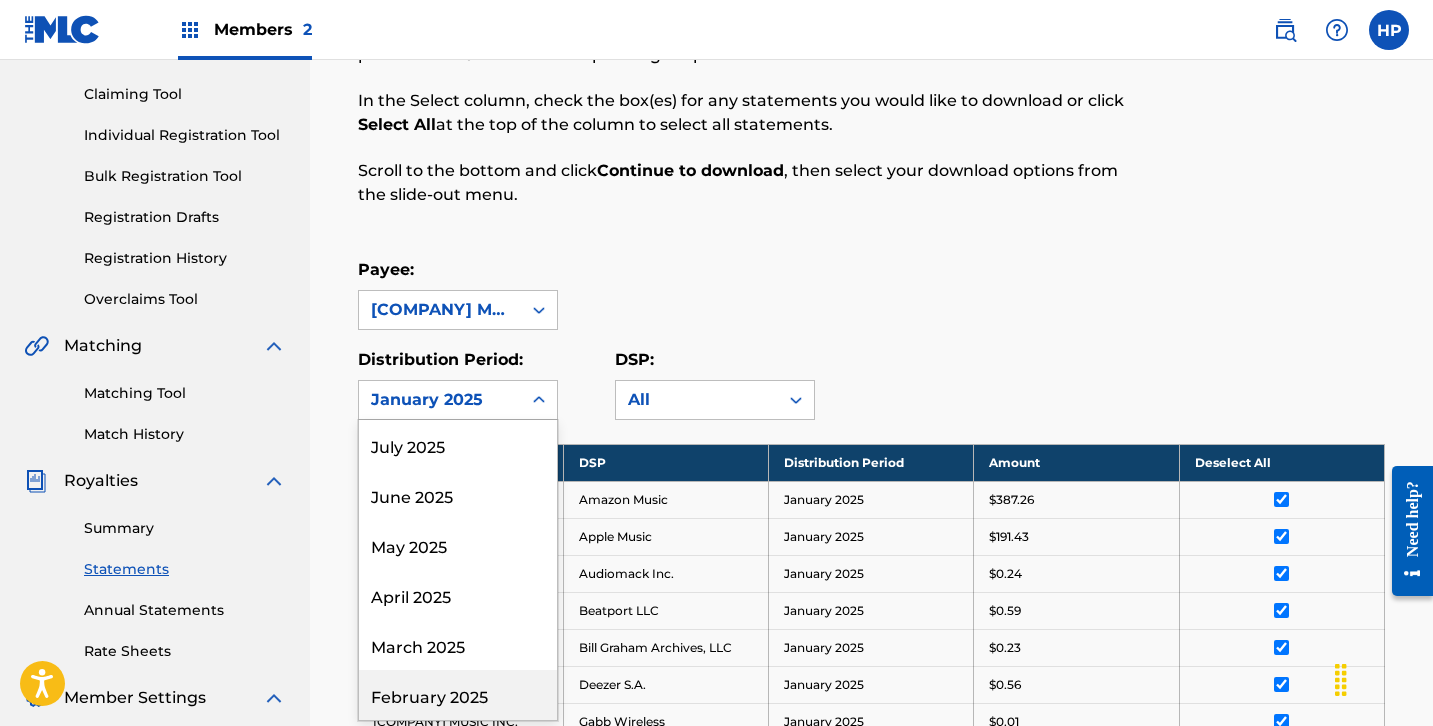 click on "February 2025" at bounding box center (458, 695) 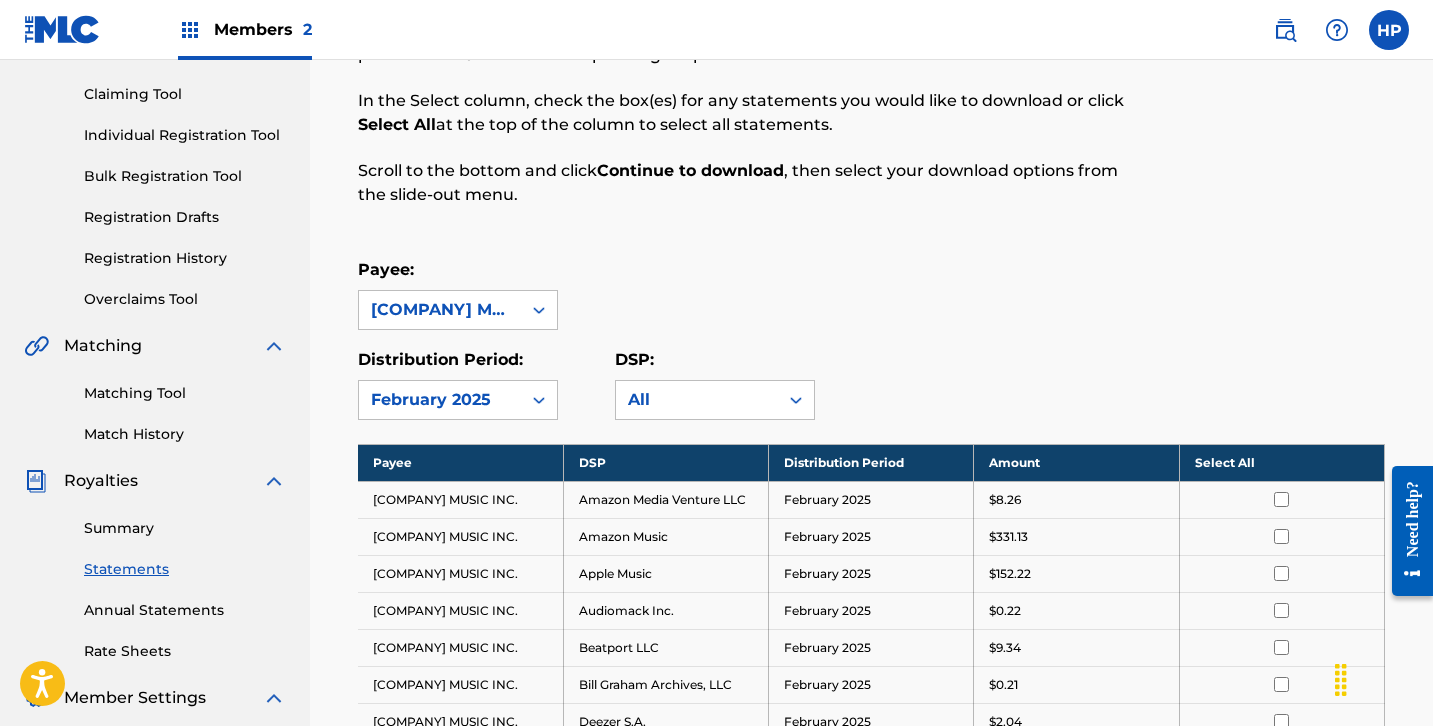click on "Select All" at bounding box center [1281, 462] 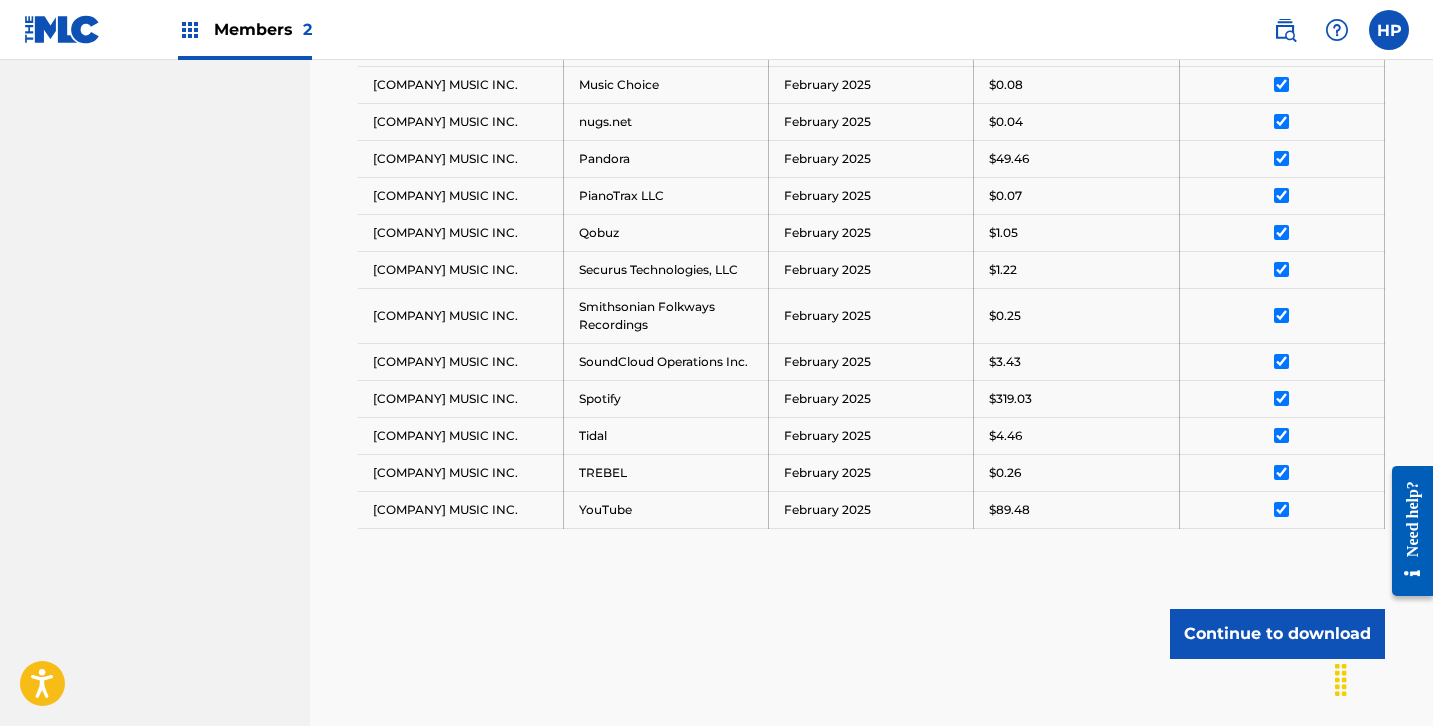 scroll, scrollTop: 1213, scrollLeft: 0, axis: vertical 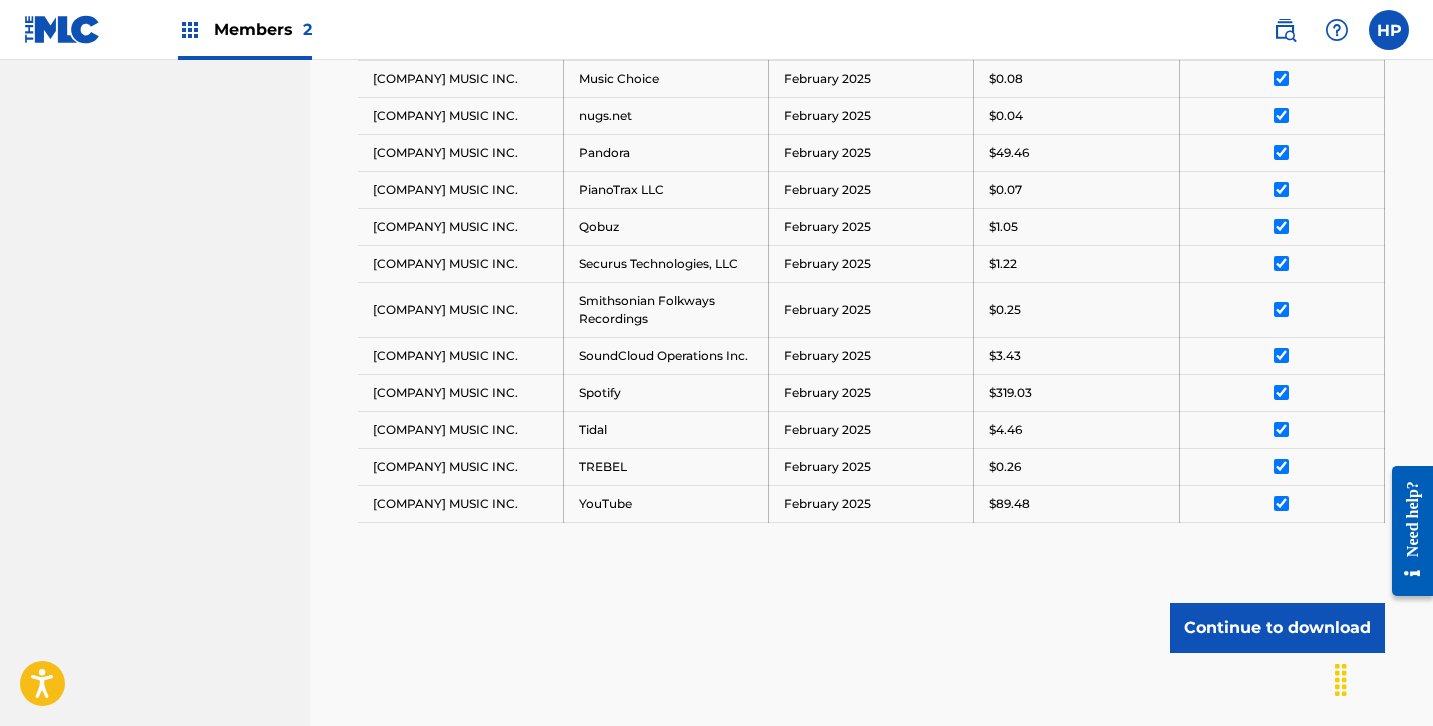 click on "Continue to download" at bounding box center [1277, 628] 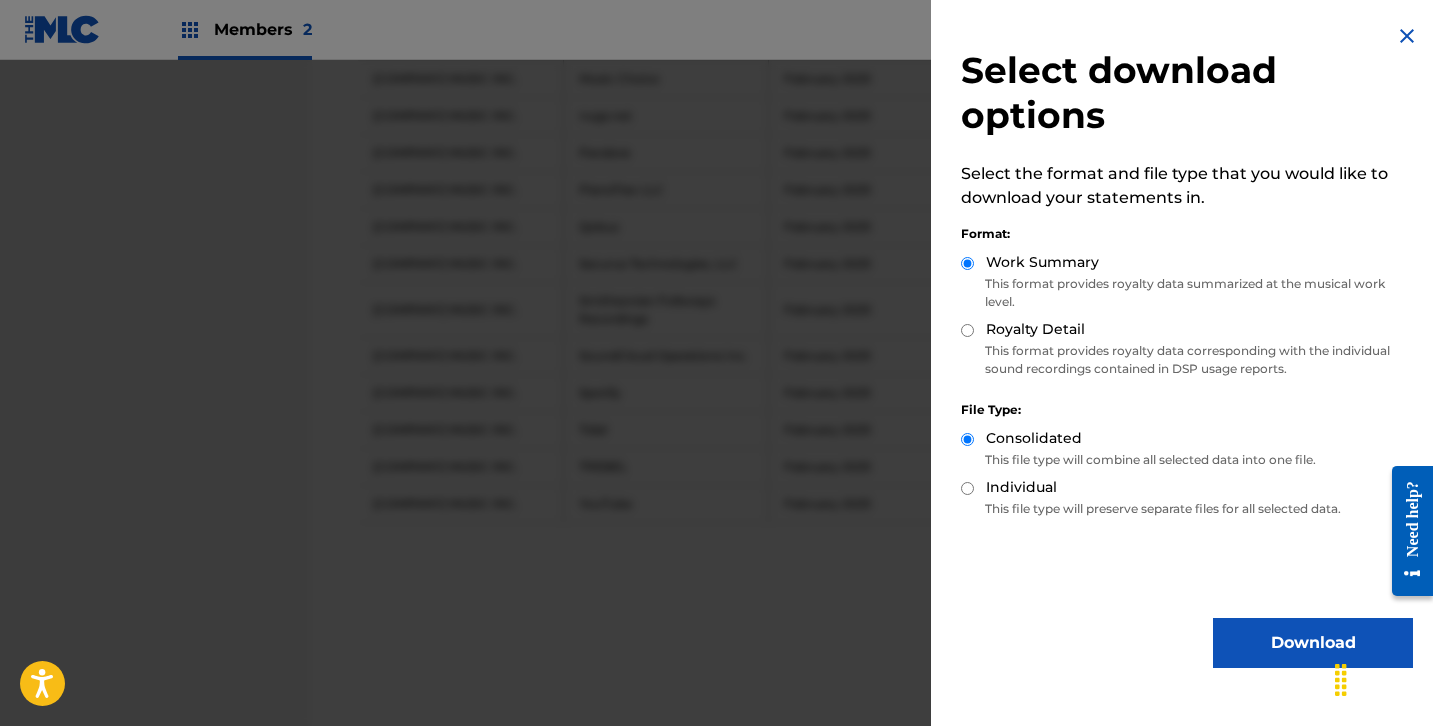 click on "Download" at bounding box center (1313, 643) 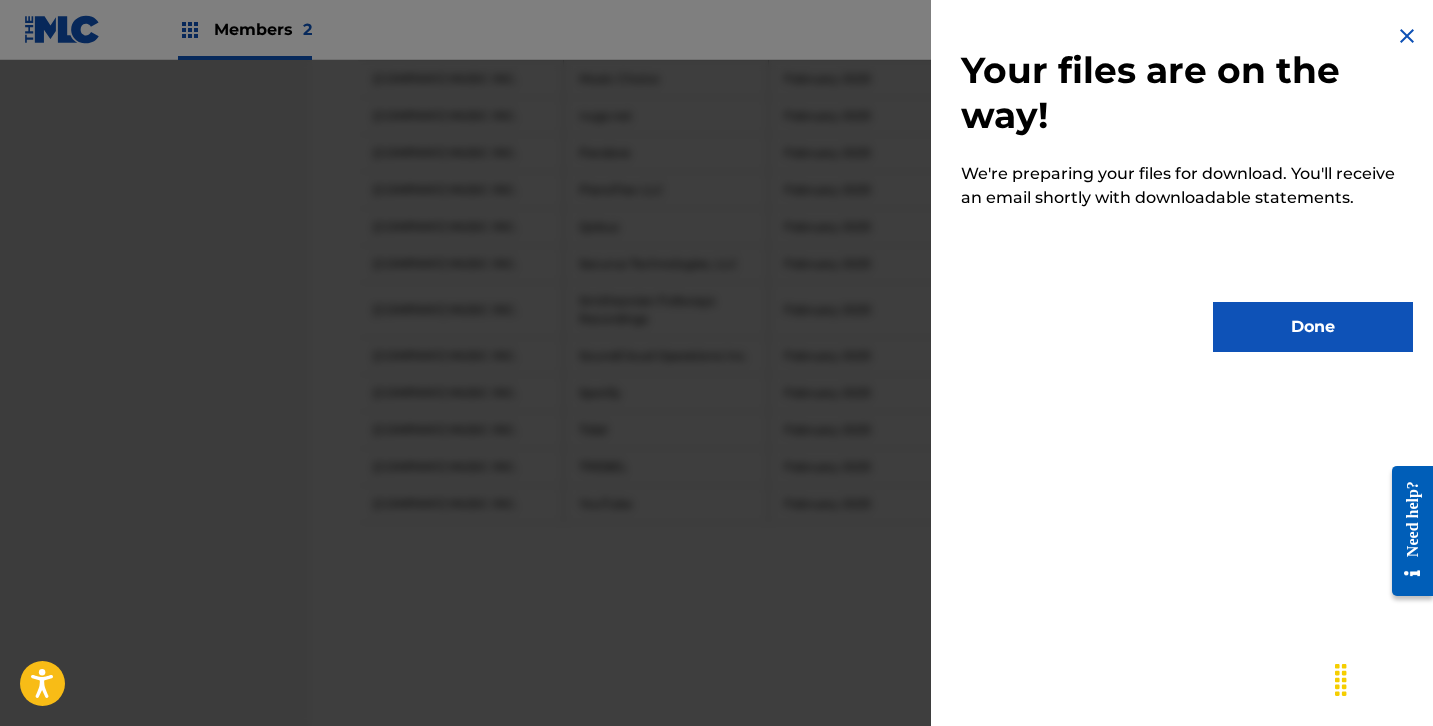 click on "Done" at bounding box center (1313, 327) 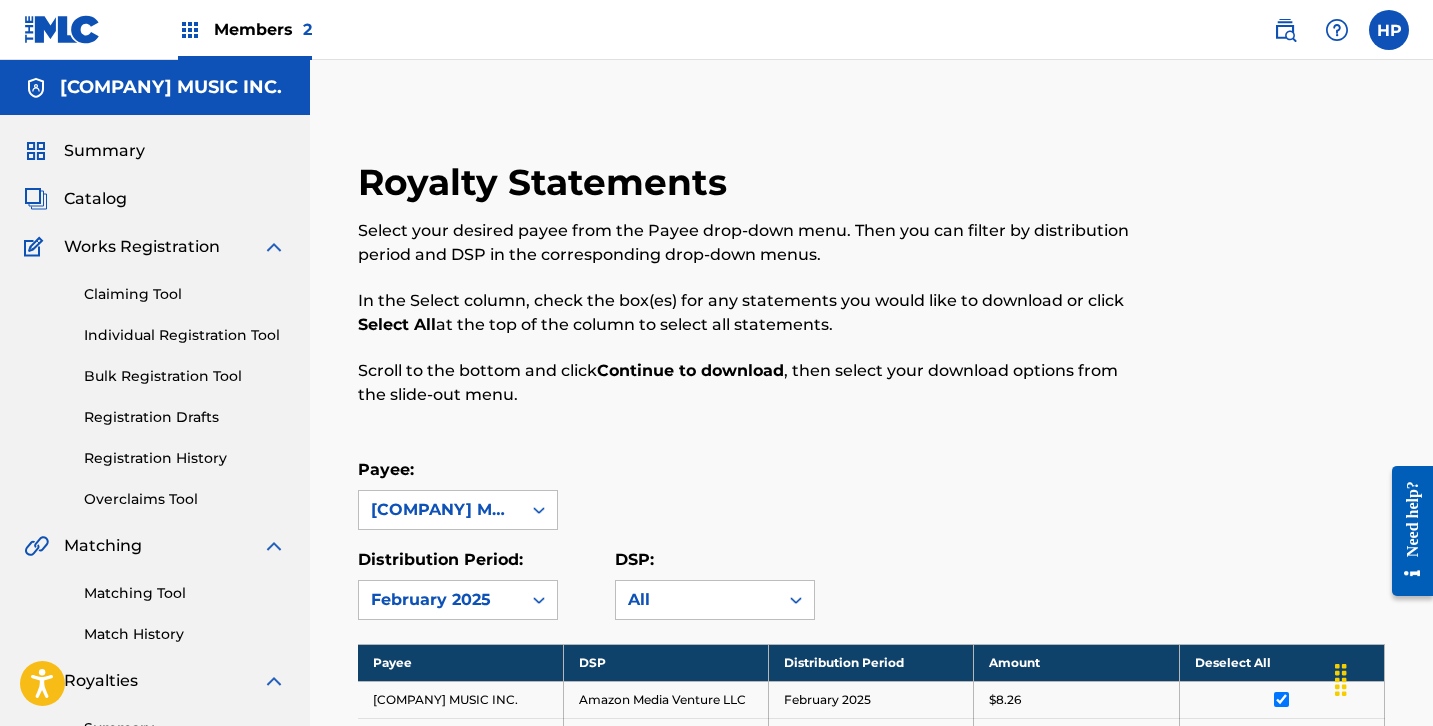 scroll, scrollTop: 0, scrollLeft: 0, axis: both 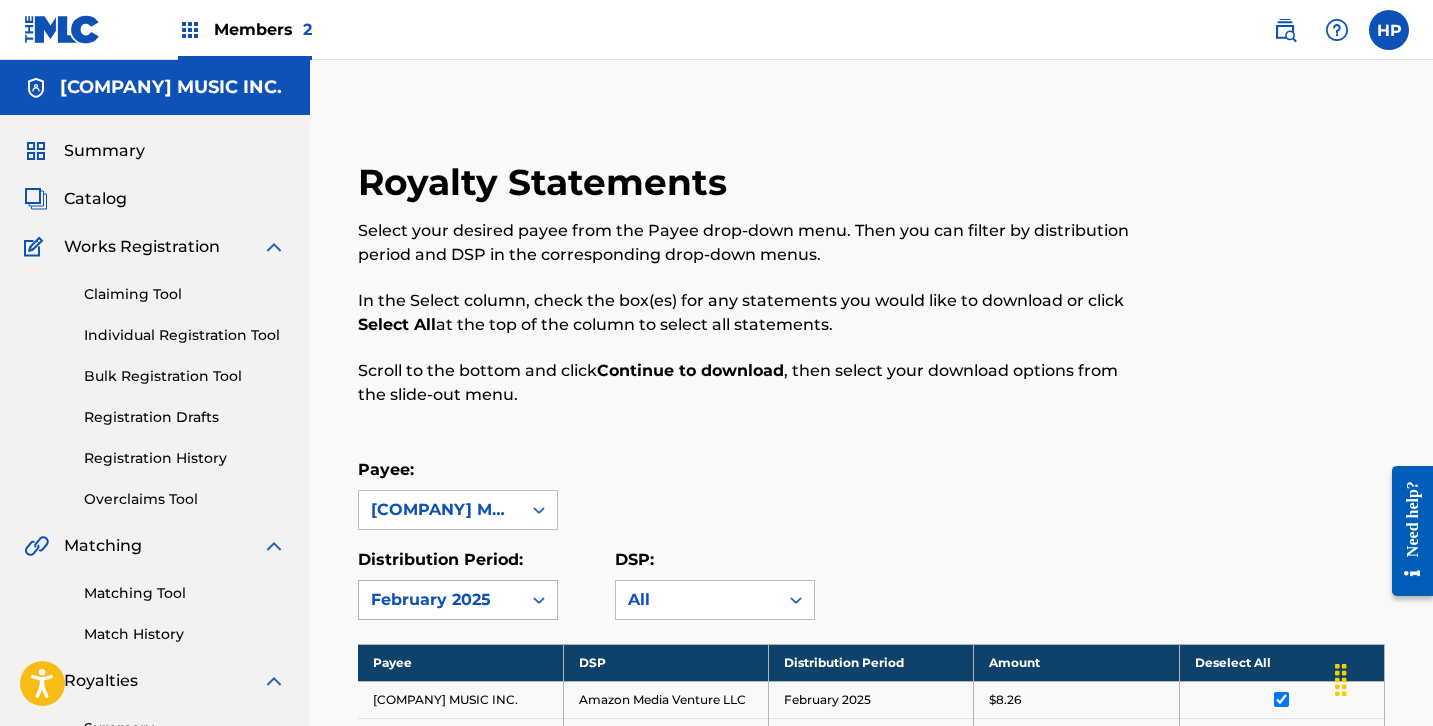 click at bounding box center [539, 600] 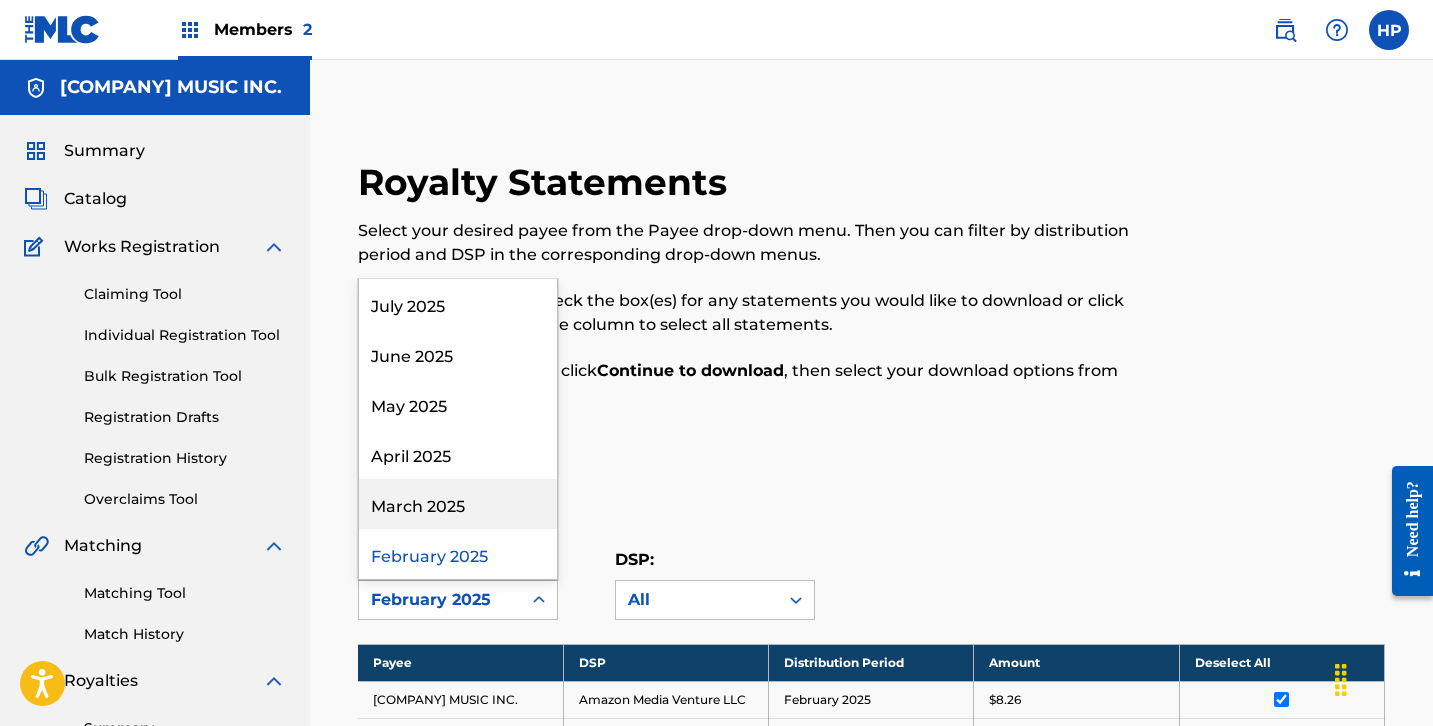 click on "March 2025" at bounding box center (458, 504) 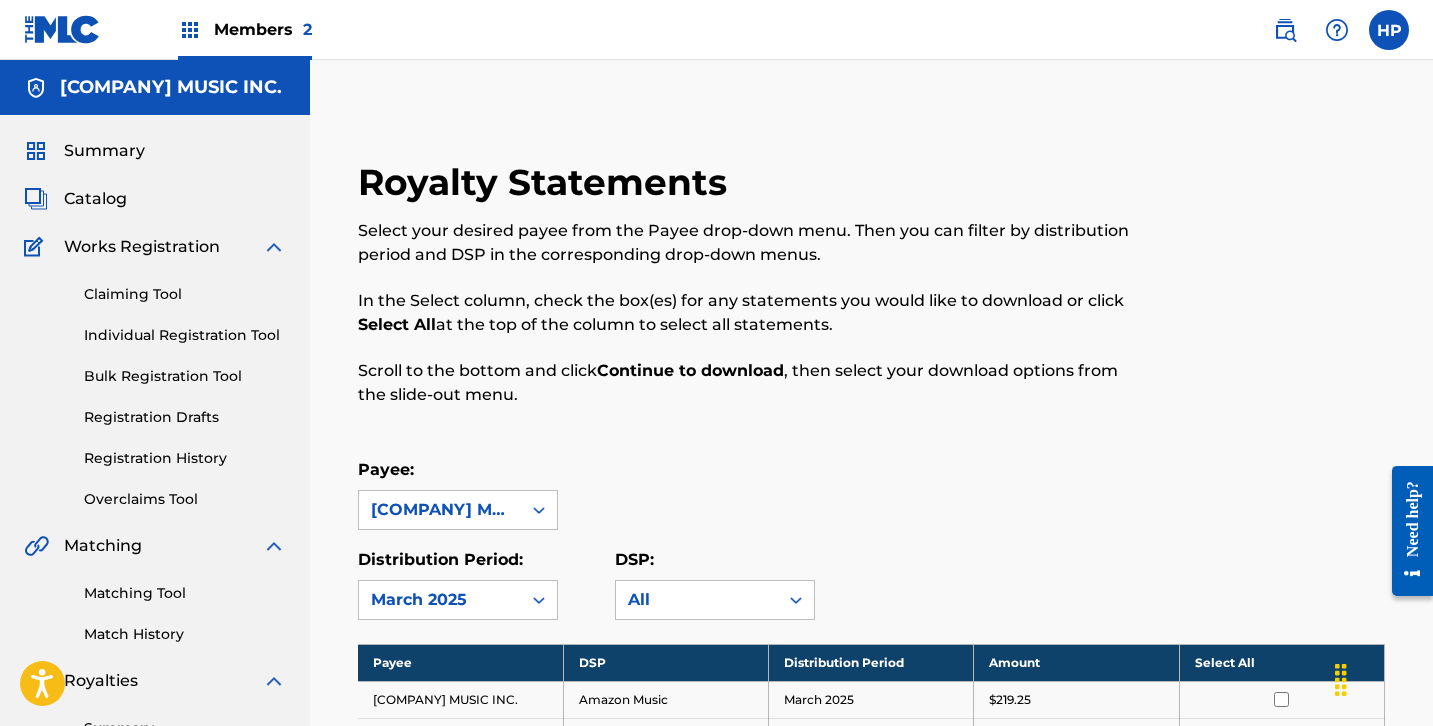 click on "Select All" at bounding box center [1281, 662] 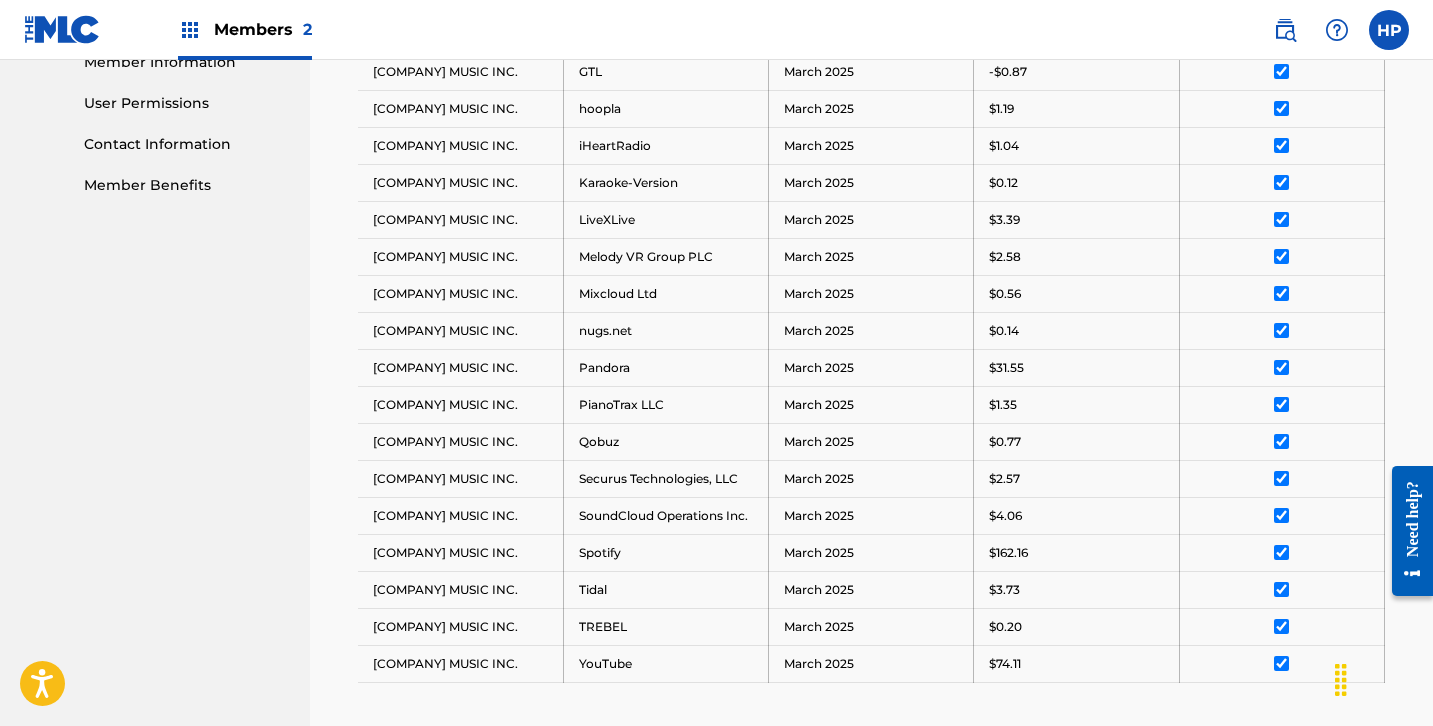 scroll, scrollTop: 1074, scrollLeft: 0, axis: vertical 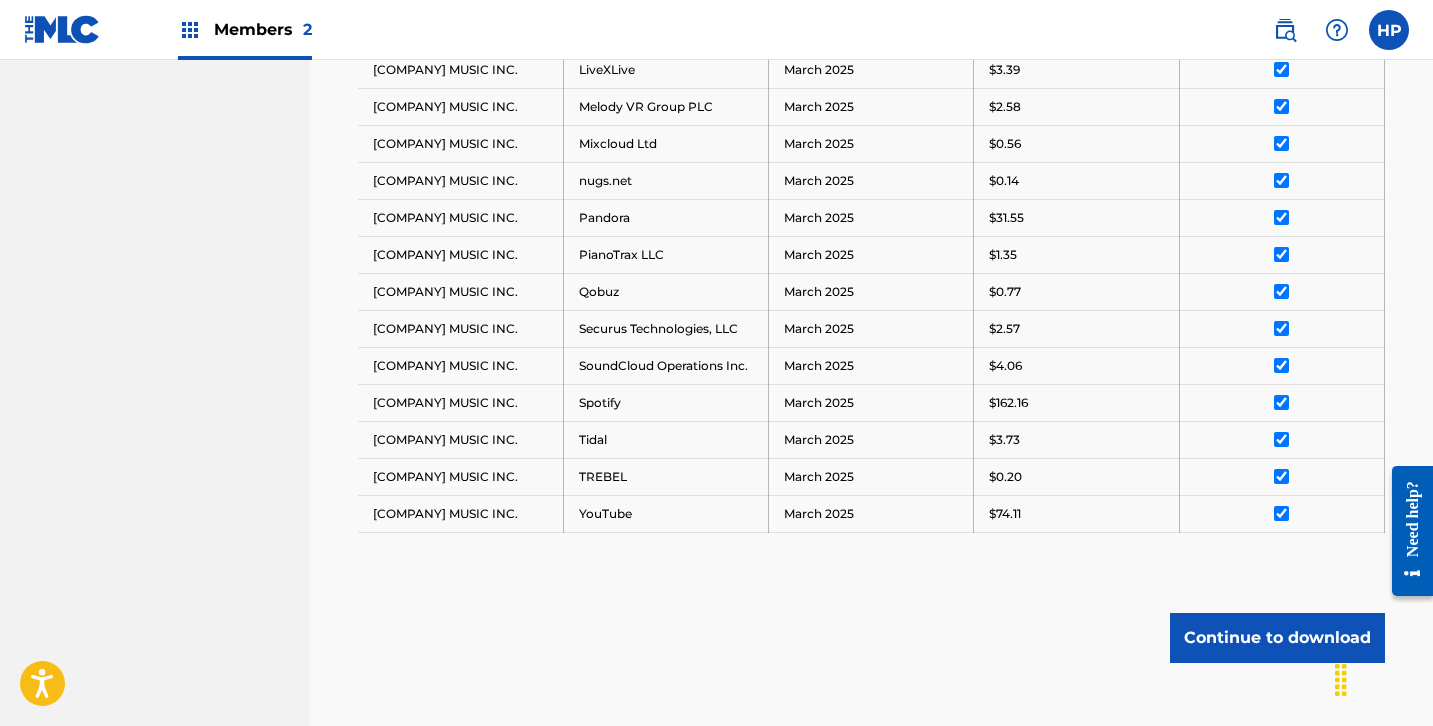 click on "Continue to download" at bounding box center (1277, 638) 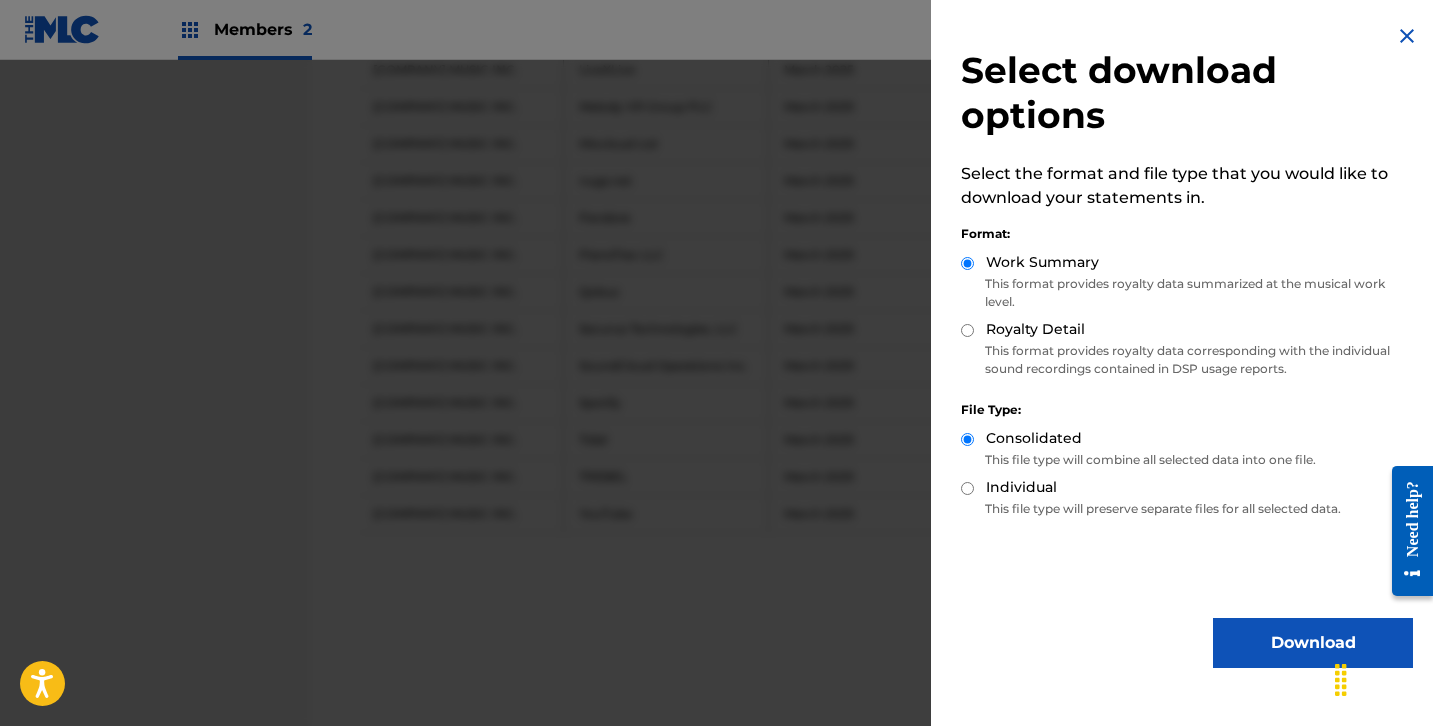 click on "Download" at bounding box center (1313, 643) 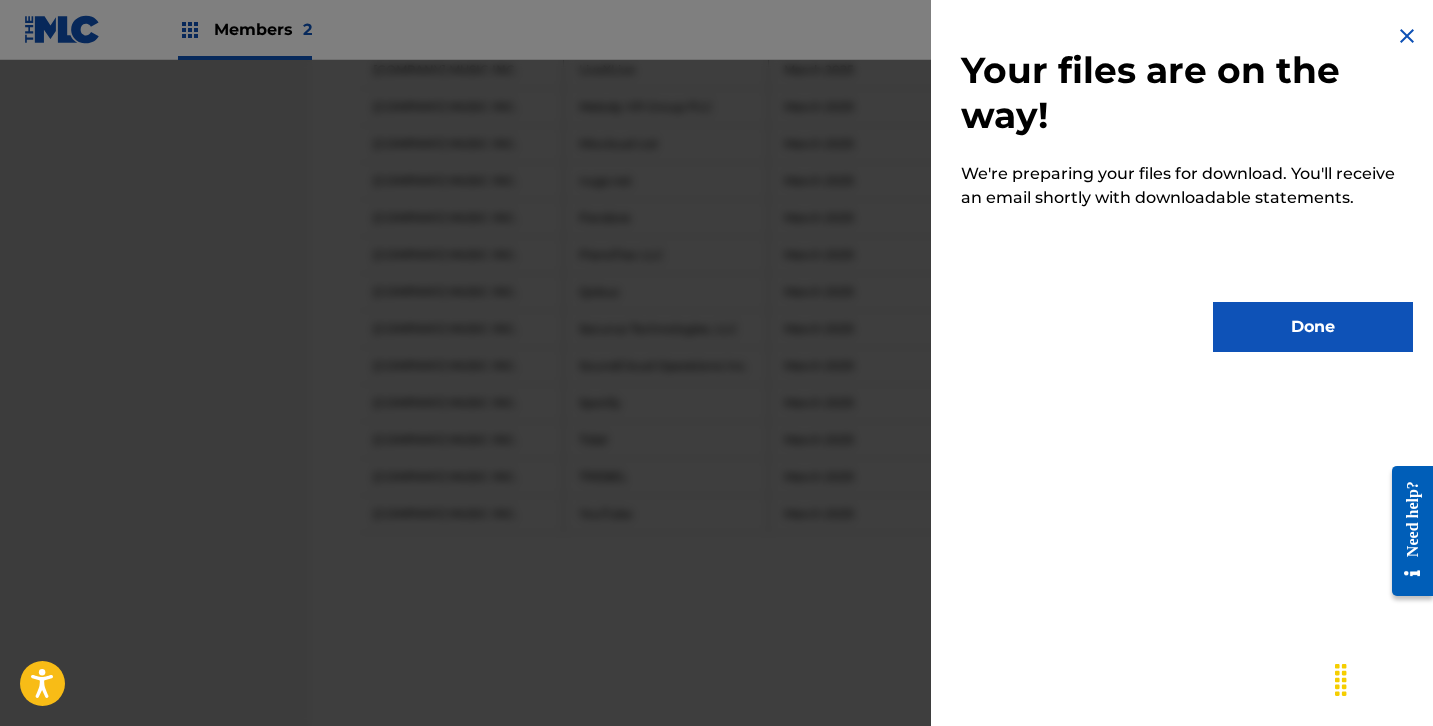 click on "Done" at bounding box center (1313, 327) 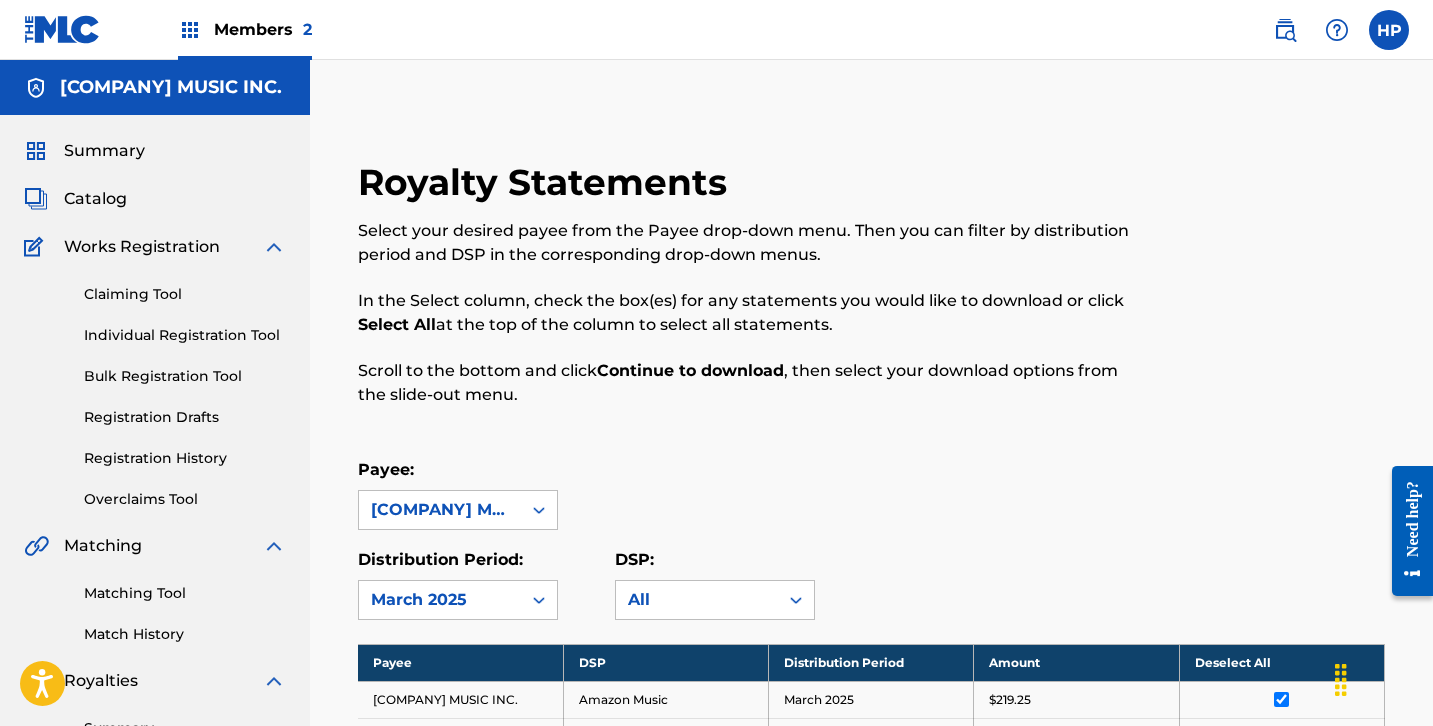scroll, scrollTop: 0, scrollLeft: 0, axis: both 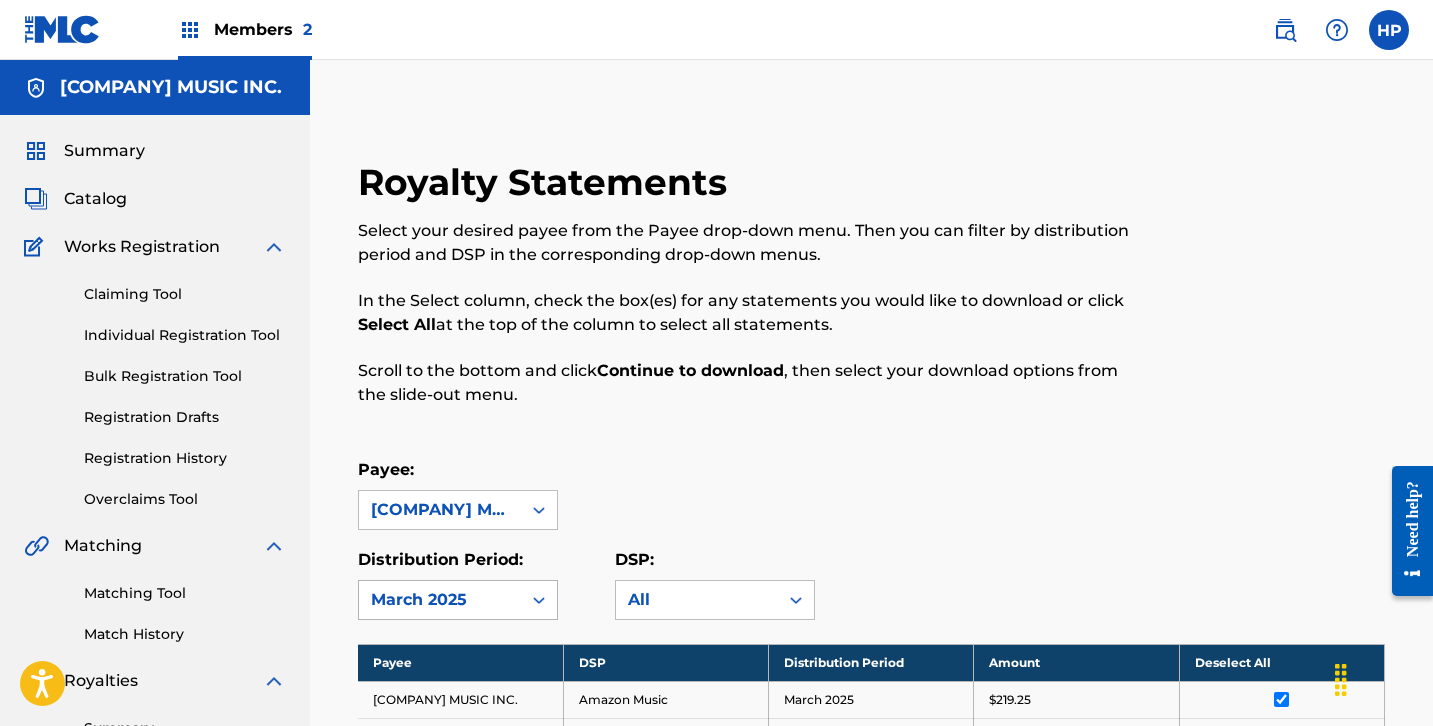 click 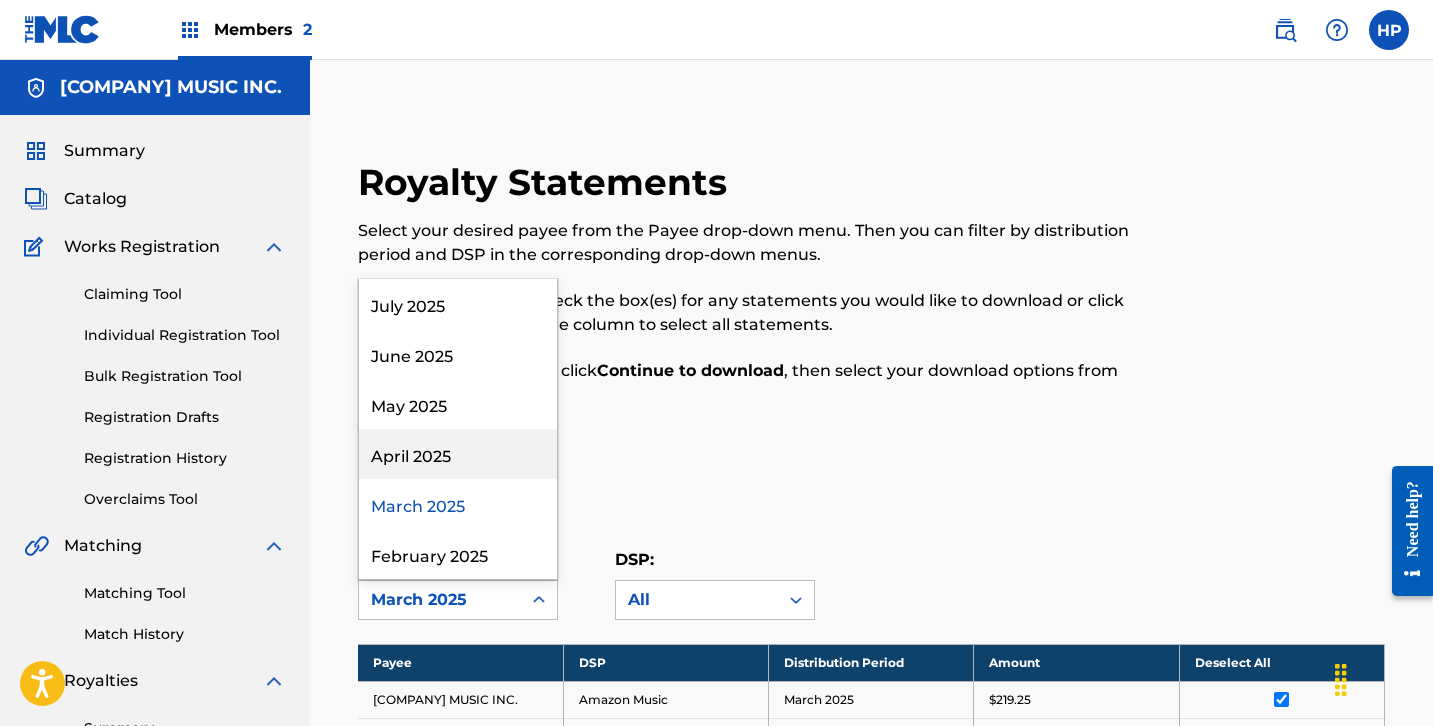 click on "April 2025" at bounding box center (458, 454) 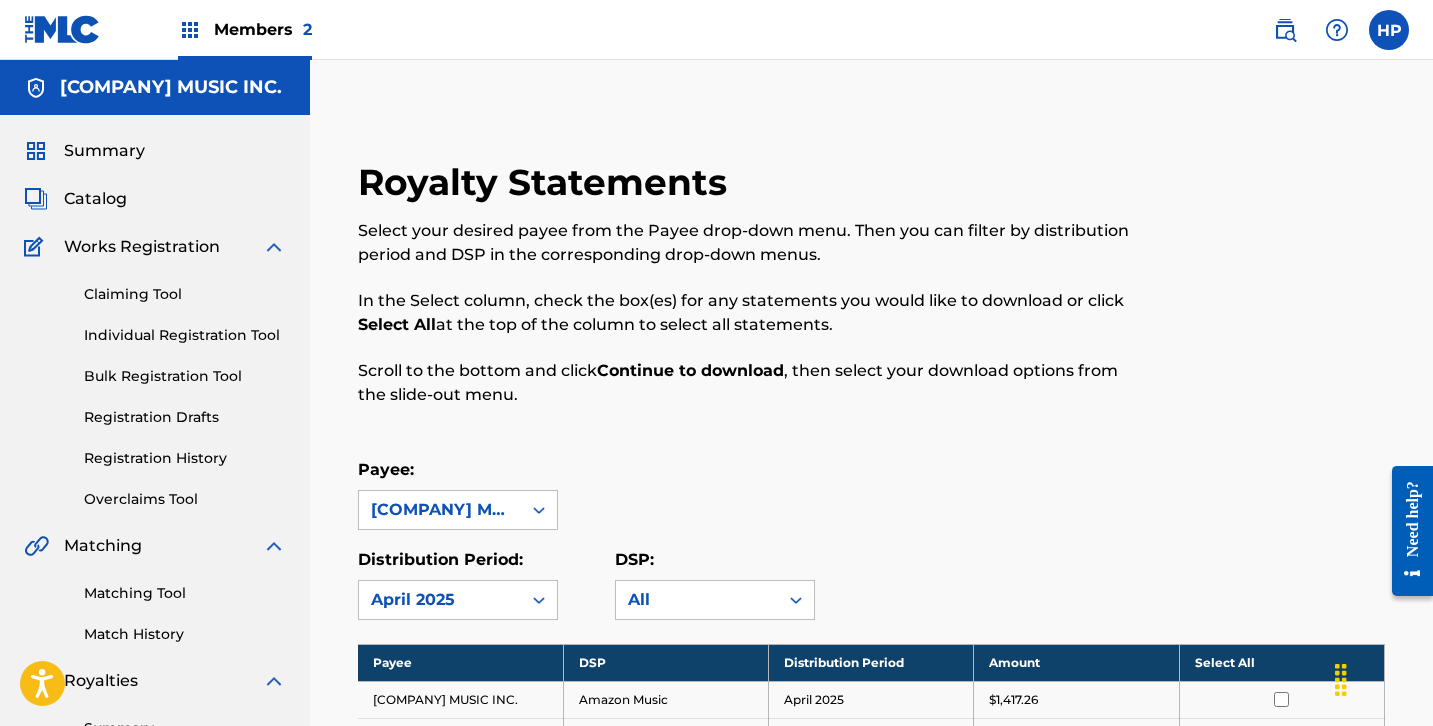 click on "Select All" at bounding box center (1281, 662) 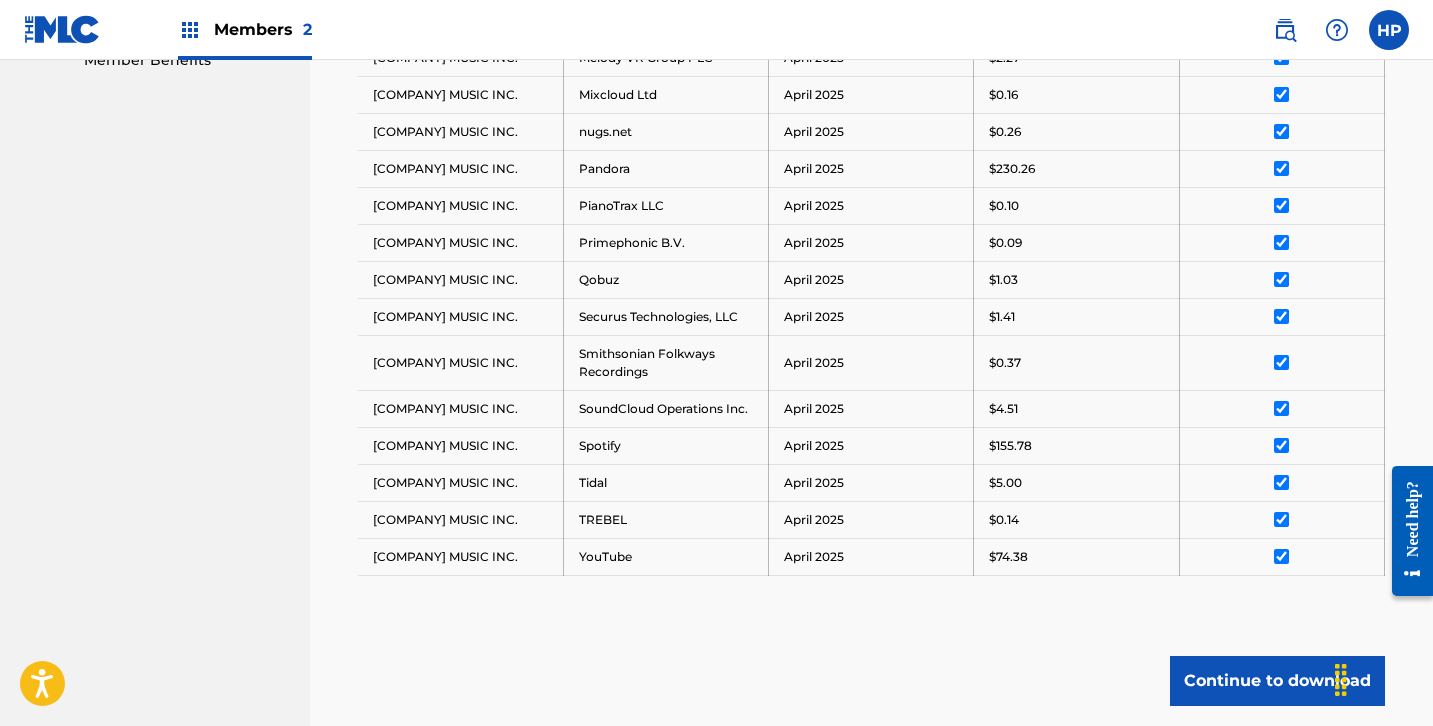 scroll, scrollTop: 1085, scrollLeft: 0, axis: vertical 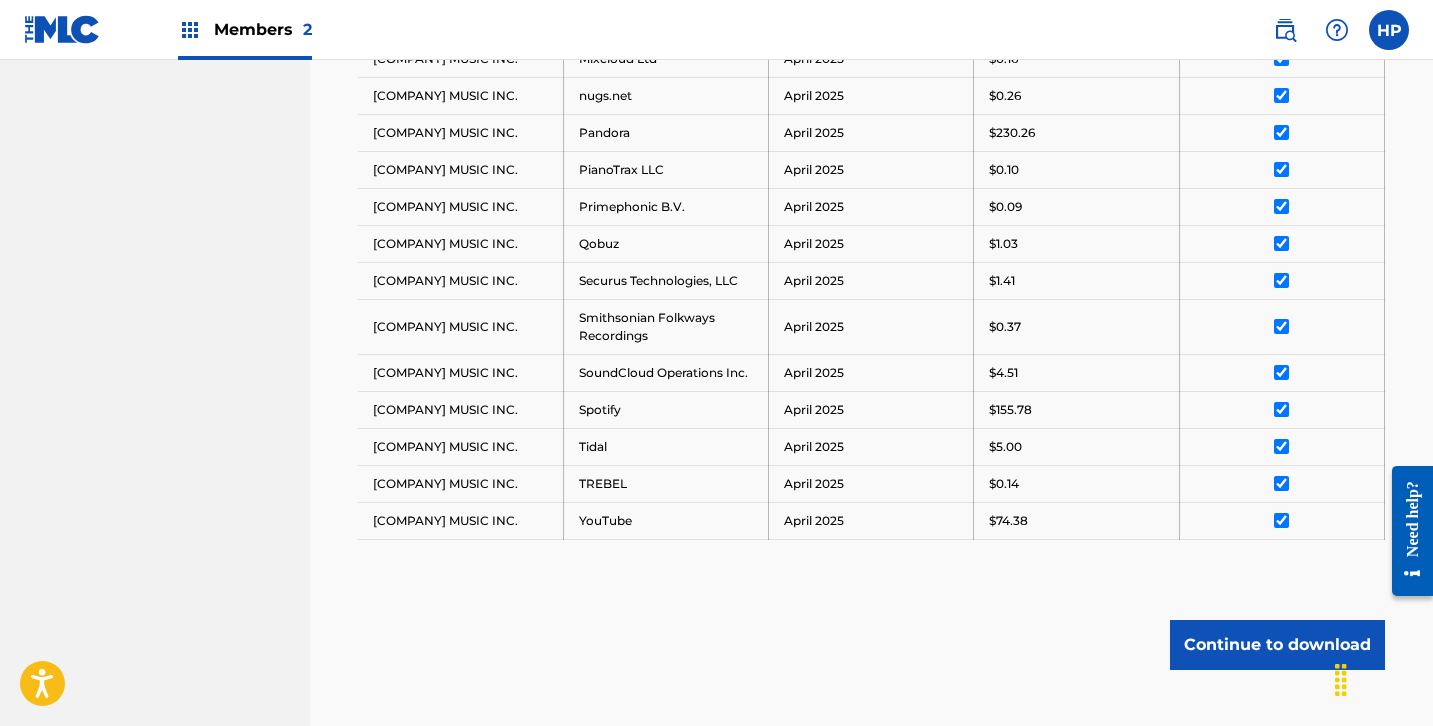 click on "Continue to download" at bounding box center (1277, 645) 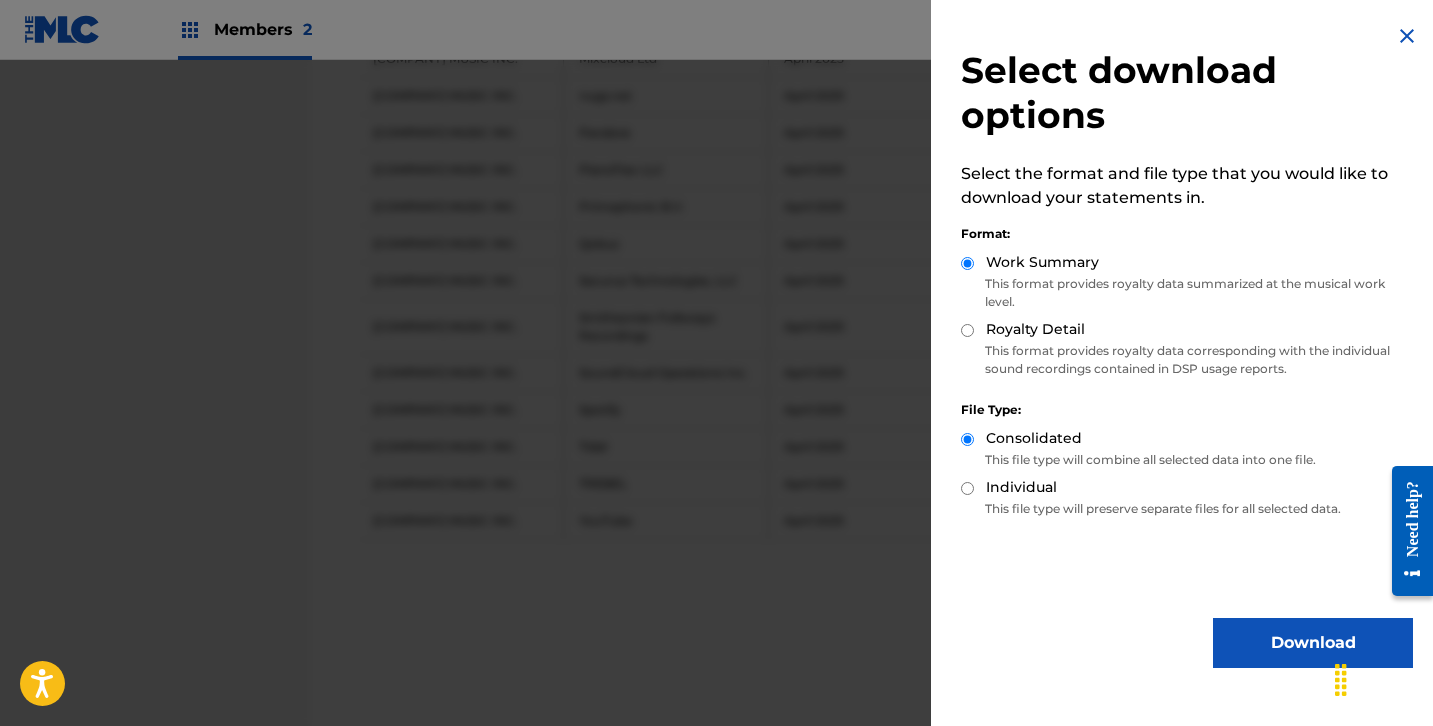 click on "Download" at bounding box center [1313, 643] 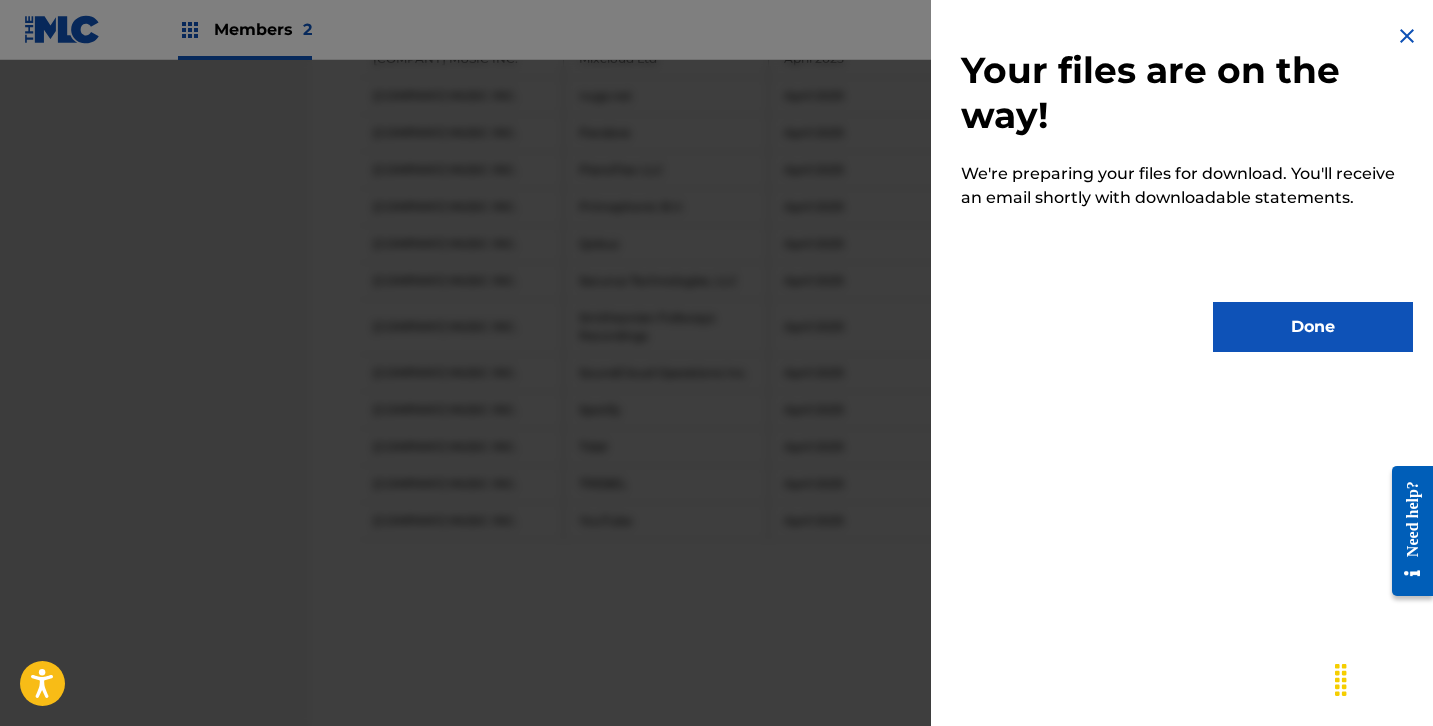 click on "Done" at bounding box center [1313, 327] 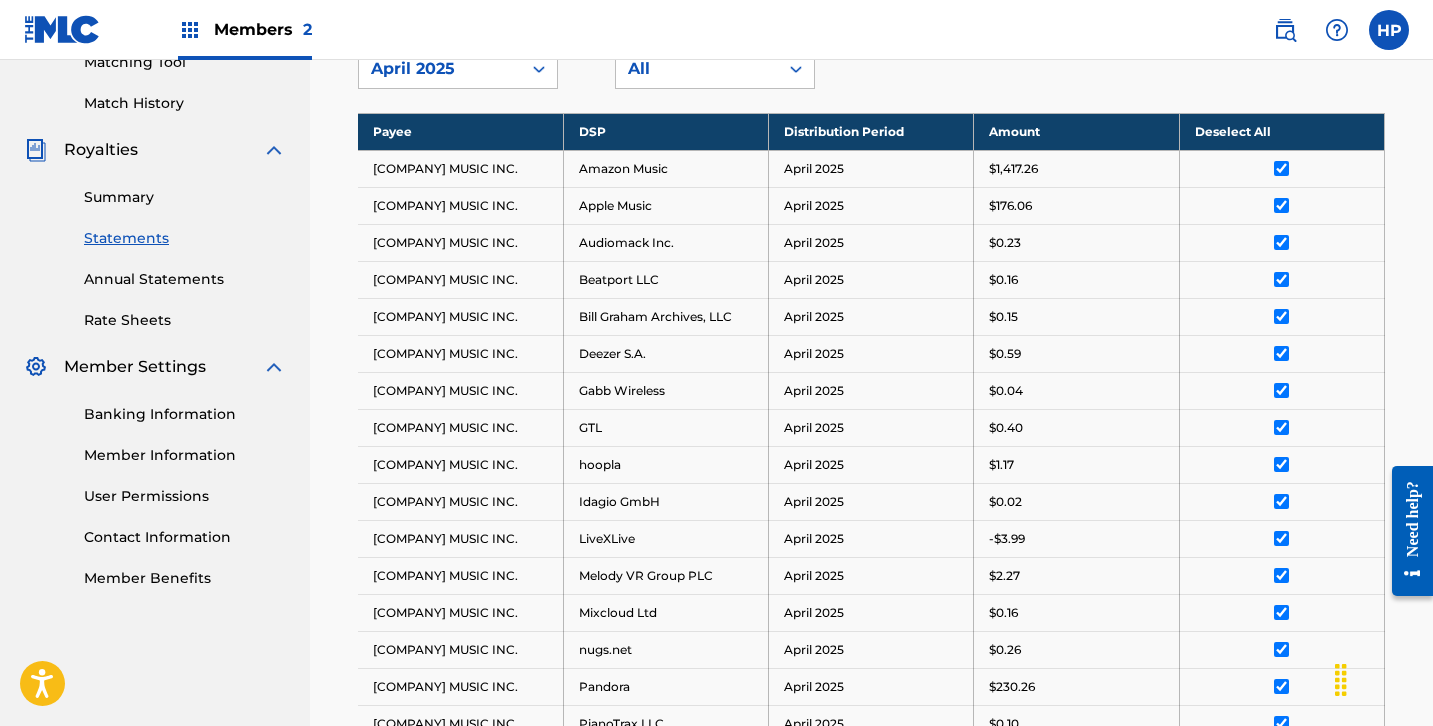 scroll, scrollTop: 474, scrollLeft: 0, axis: vertical 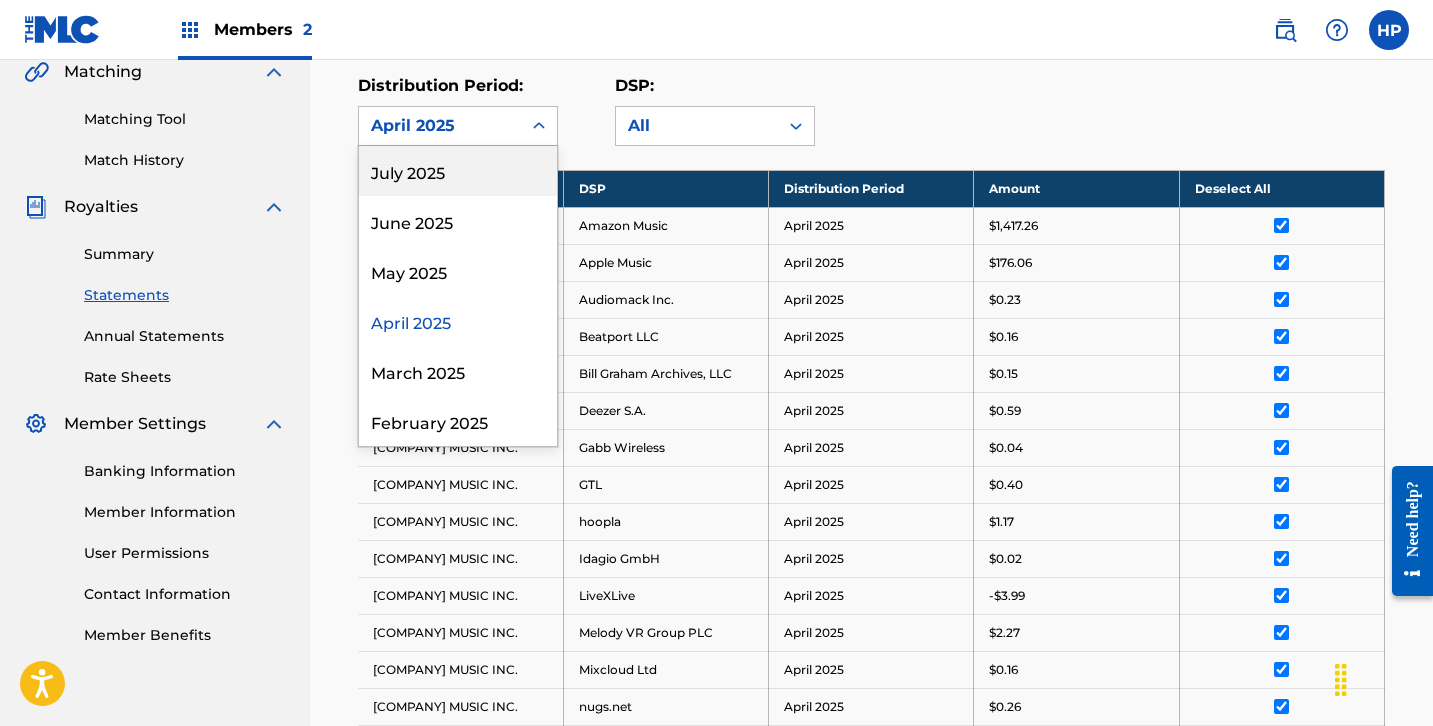 click 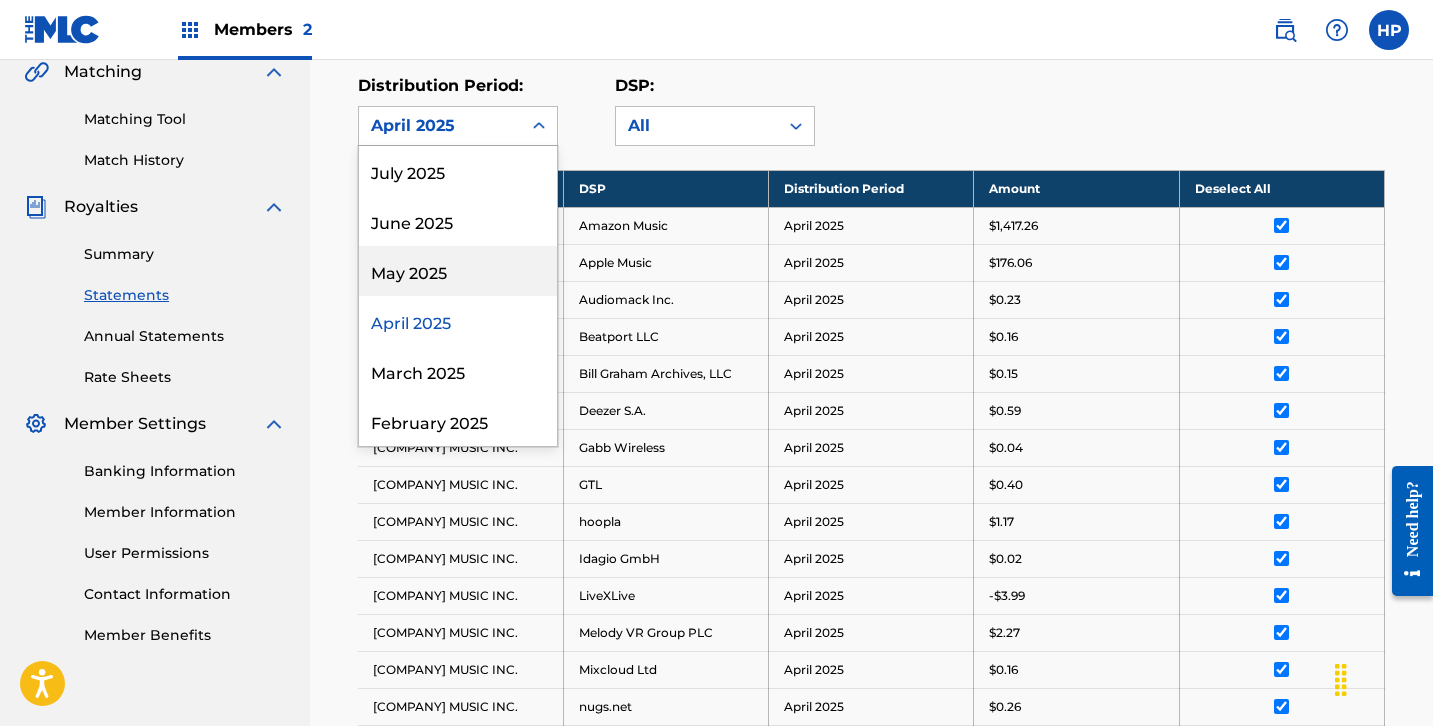 click on "May 2025" at bounding box center (458, 271) 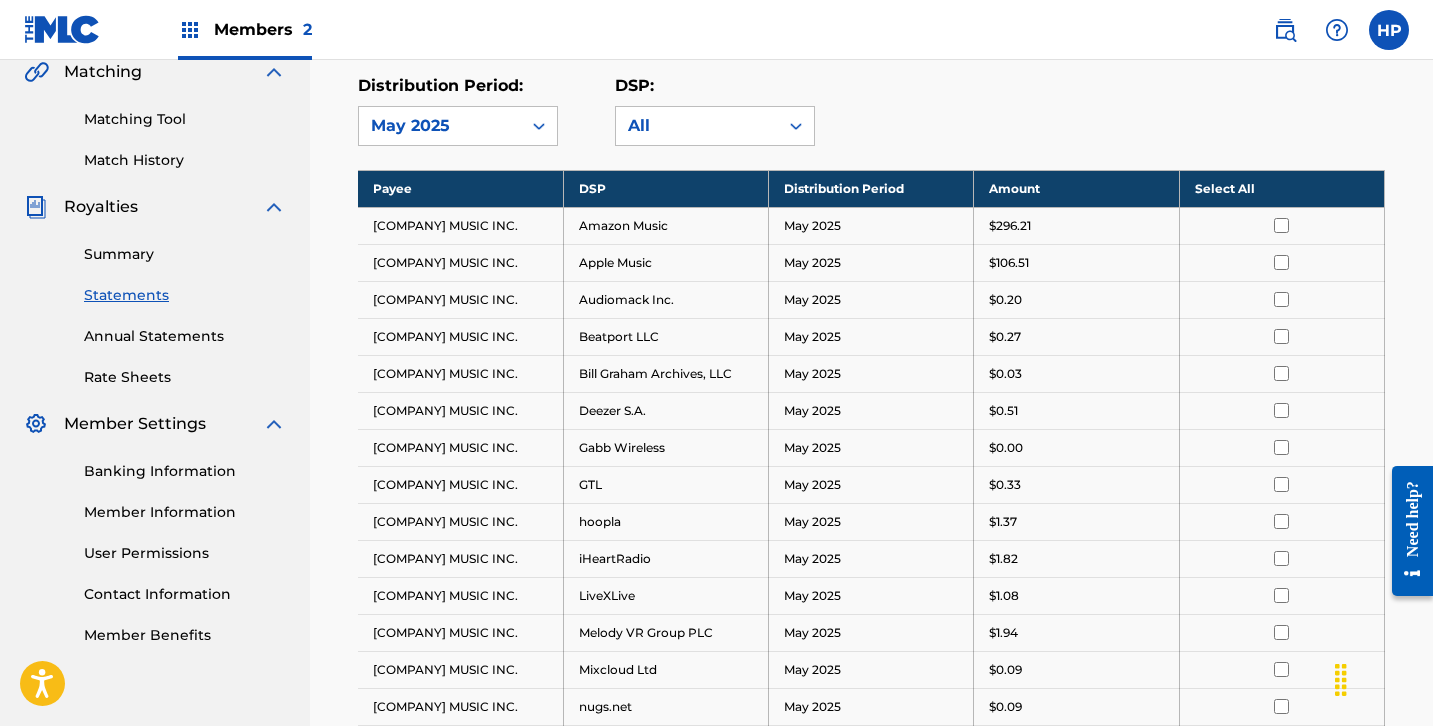 click on "Select All" at bounding box center [1281, 188] 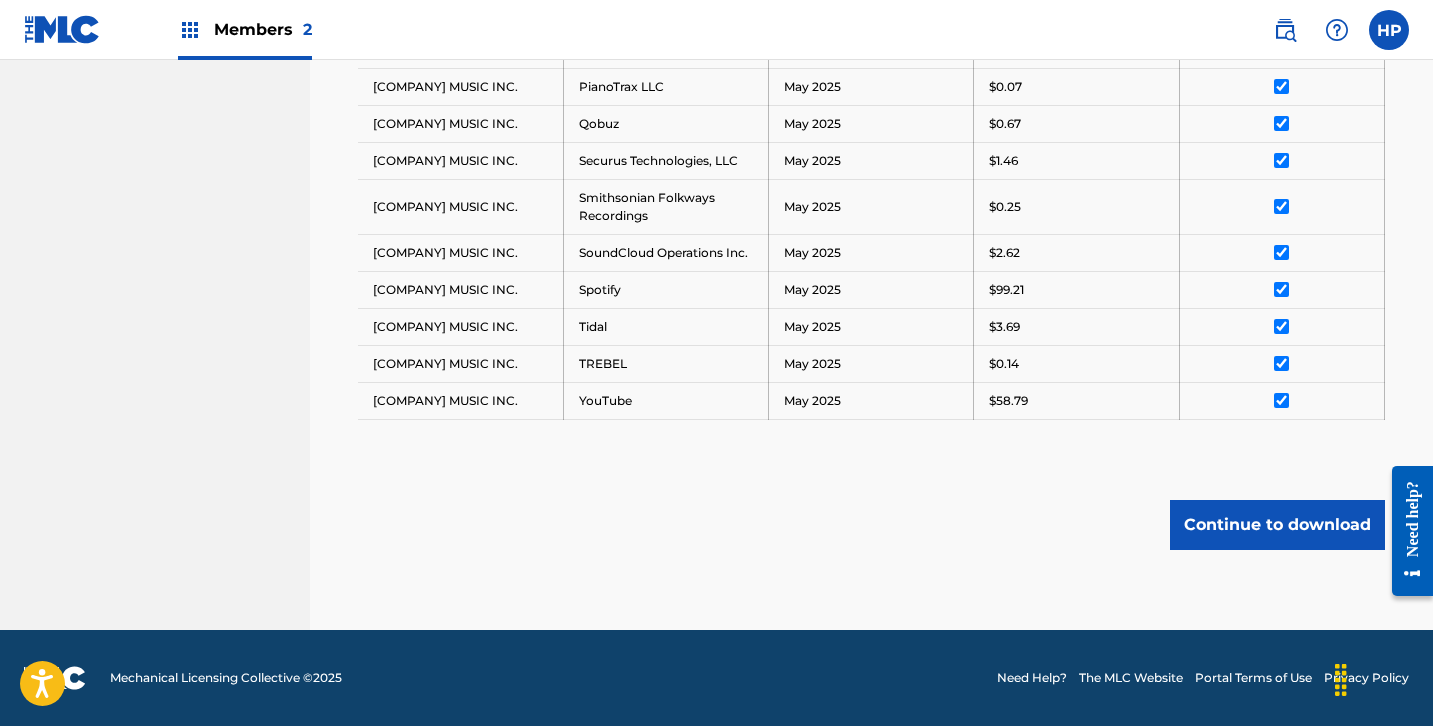 scroll, scrollTop: 1168, scrollLeft: 0, axis: vertical 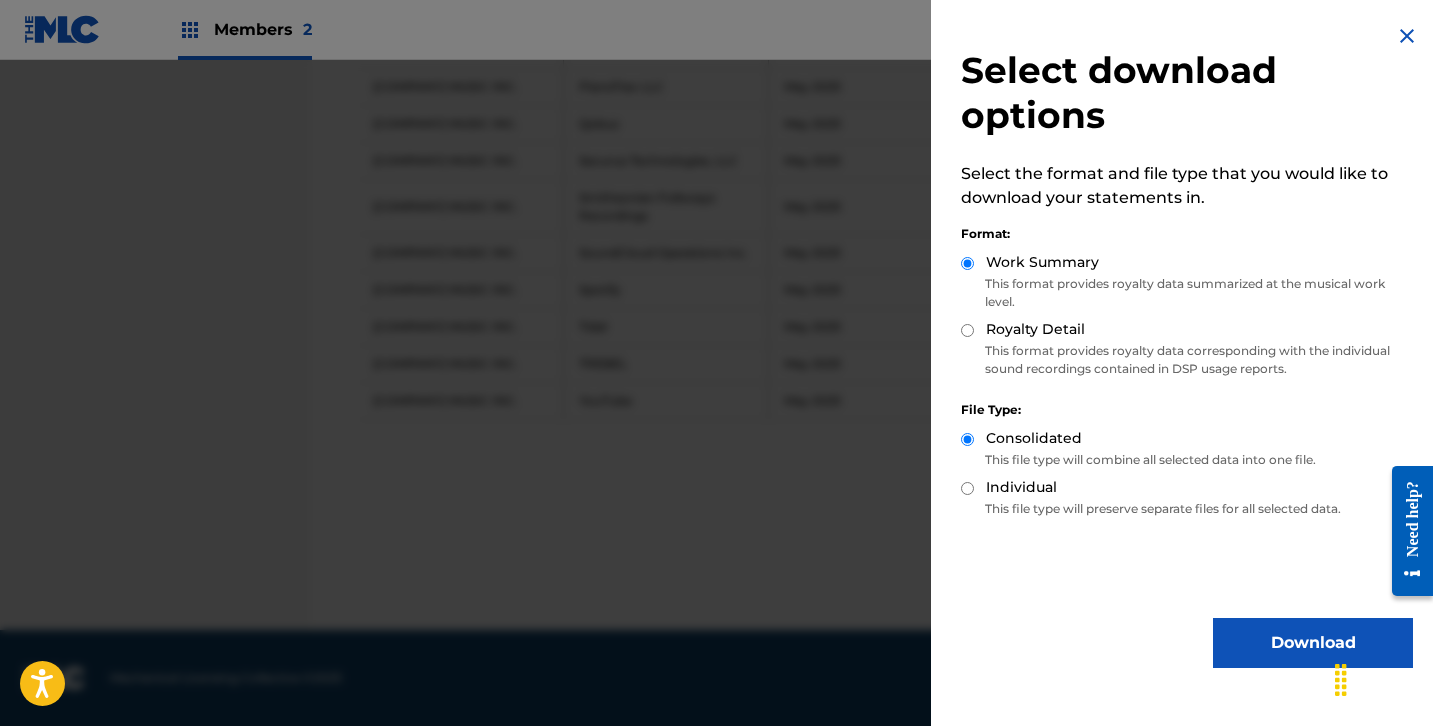 click on "Download" at bounding box center [1313, 643] 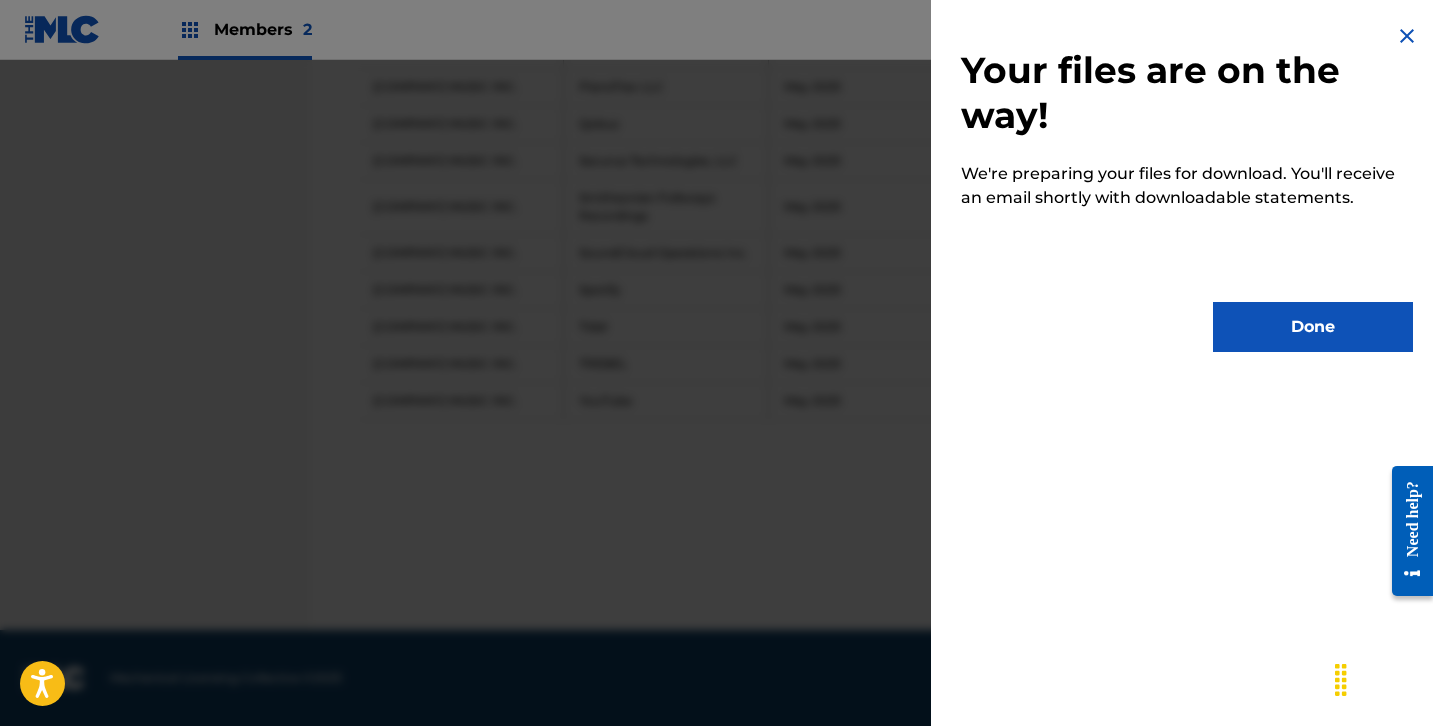 click on "Done" at bounding box center (1313, 327) 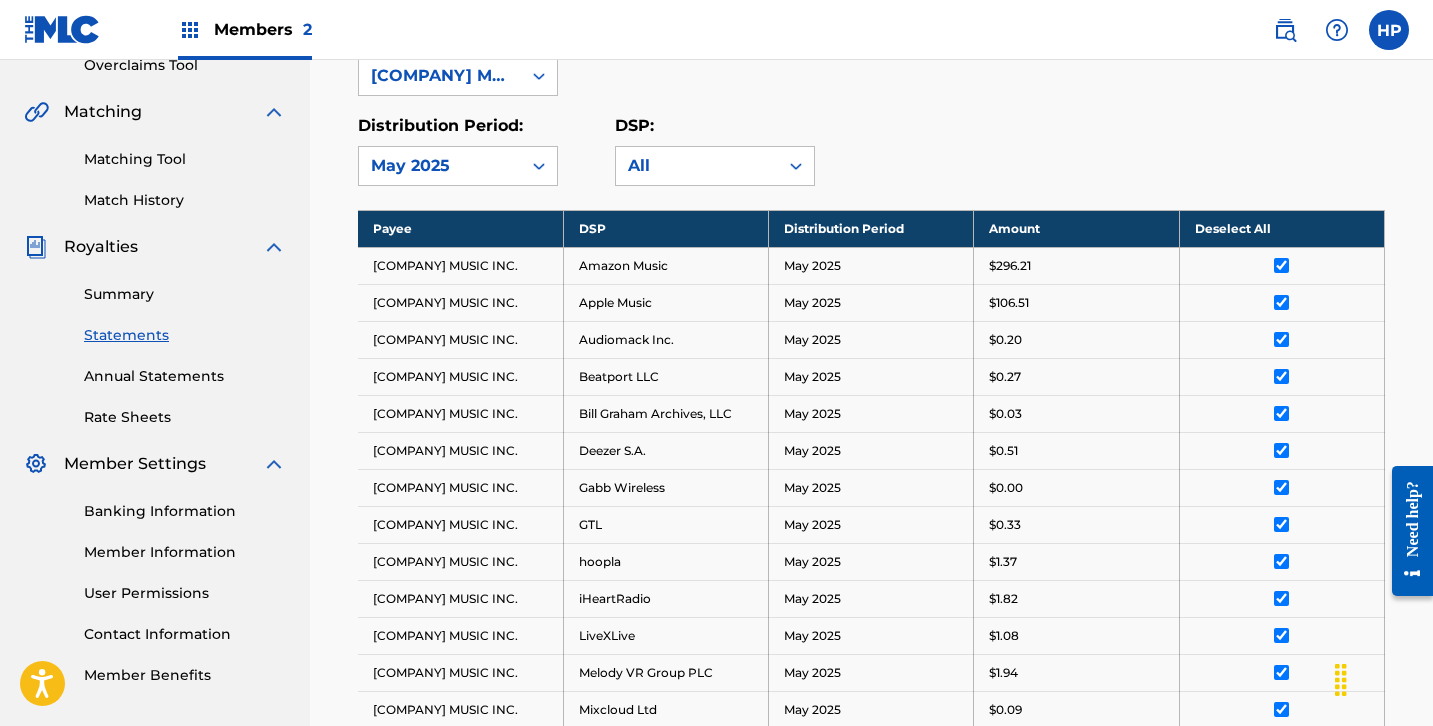 scroll, scrollTop: 393, scrollLeft: 0, axis: vertical 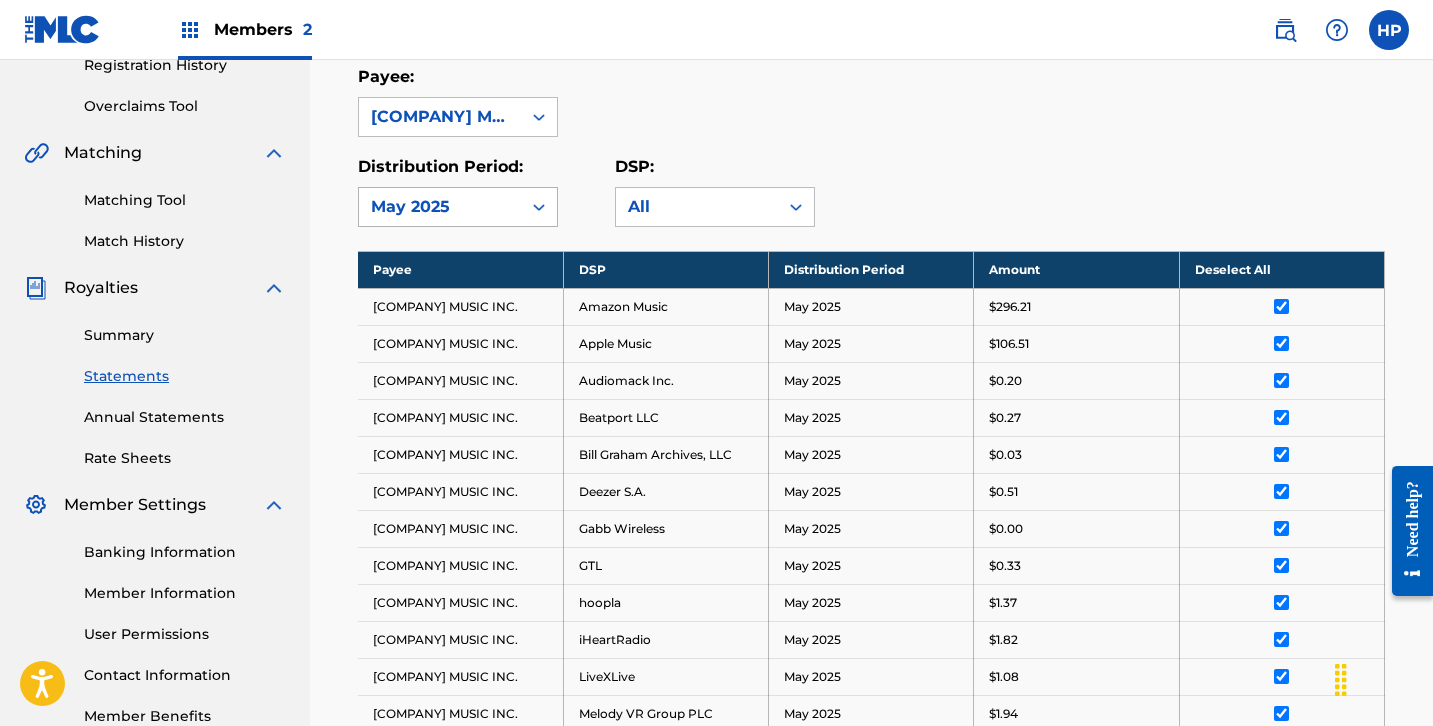 click 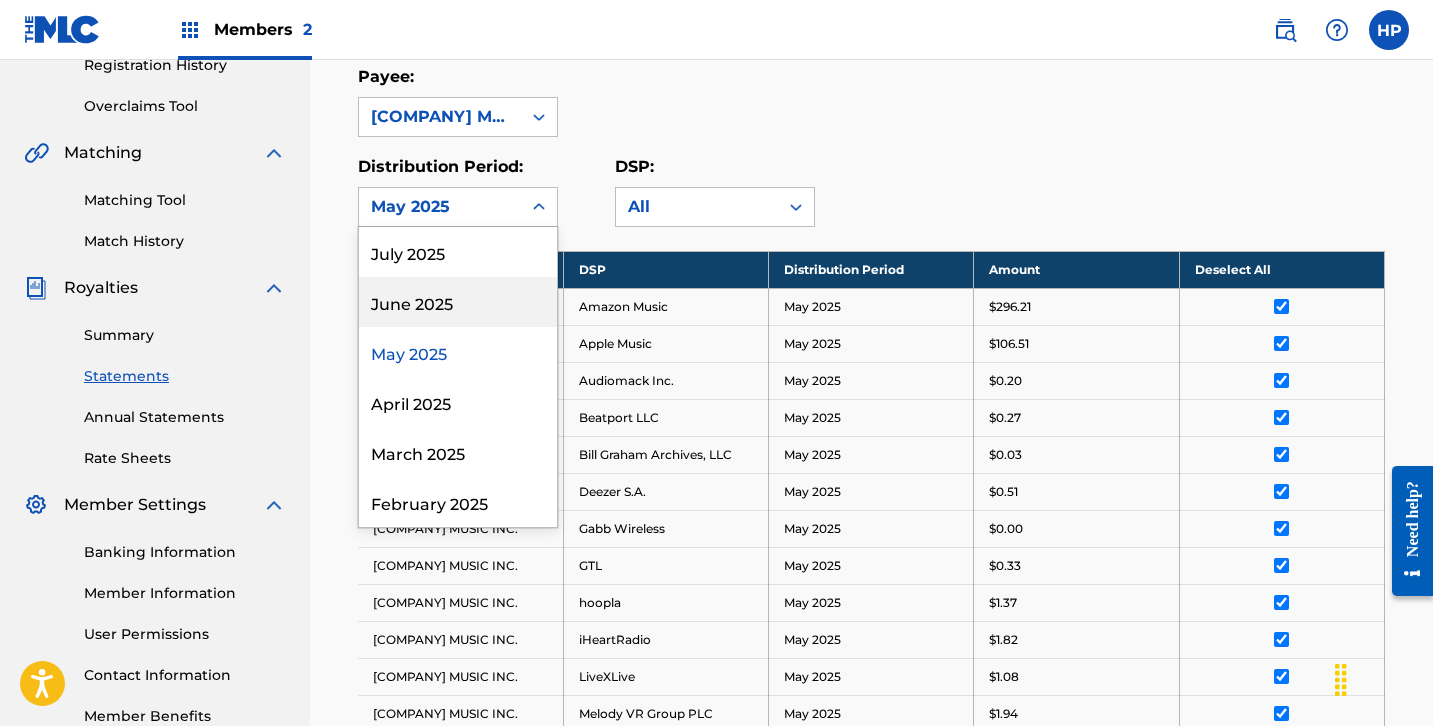 click on "June 2025" at bounding box center [458, 302] 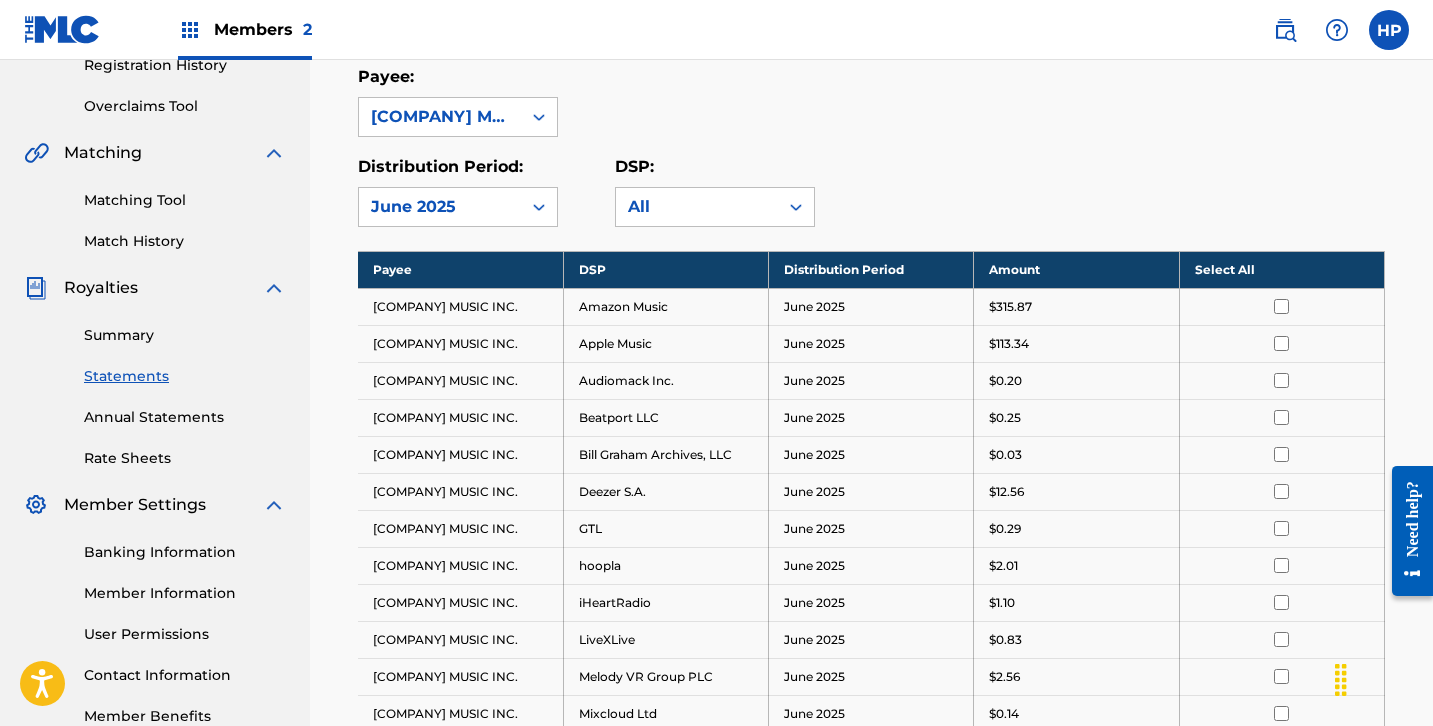 click on "Select All" at bounding box center (1281, 269) 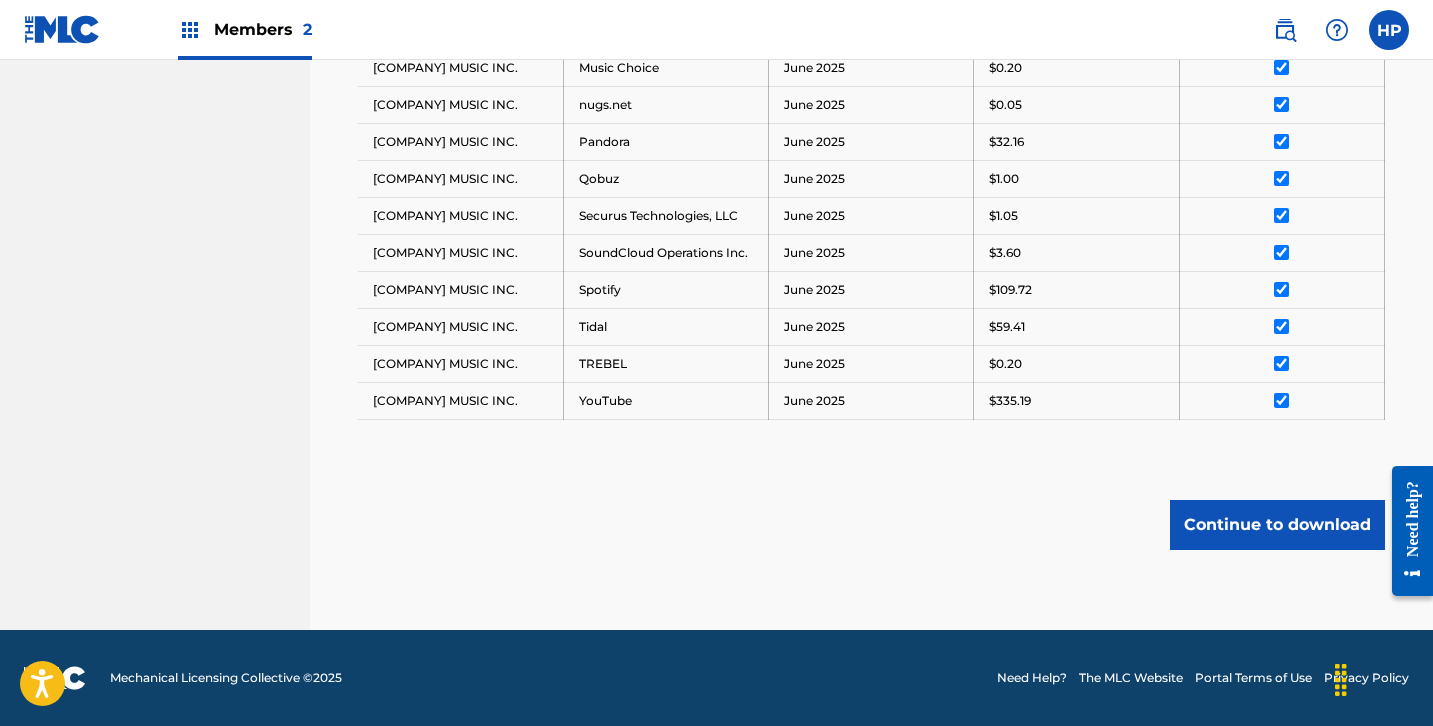 scroll, scrollTop: 1076, scrollLeft: 0, axis: vertical 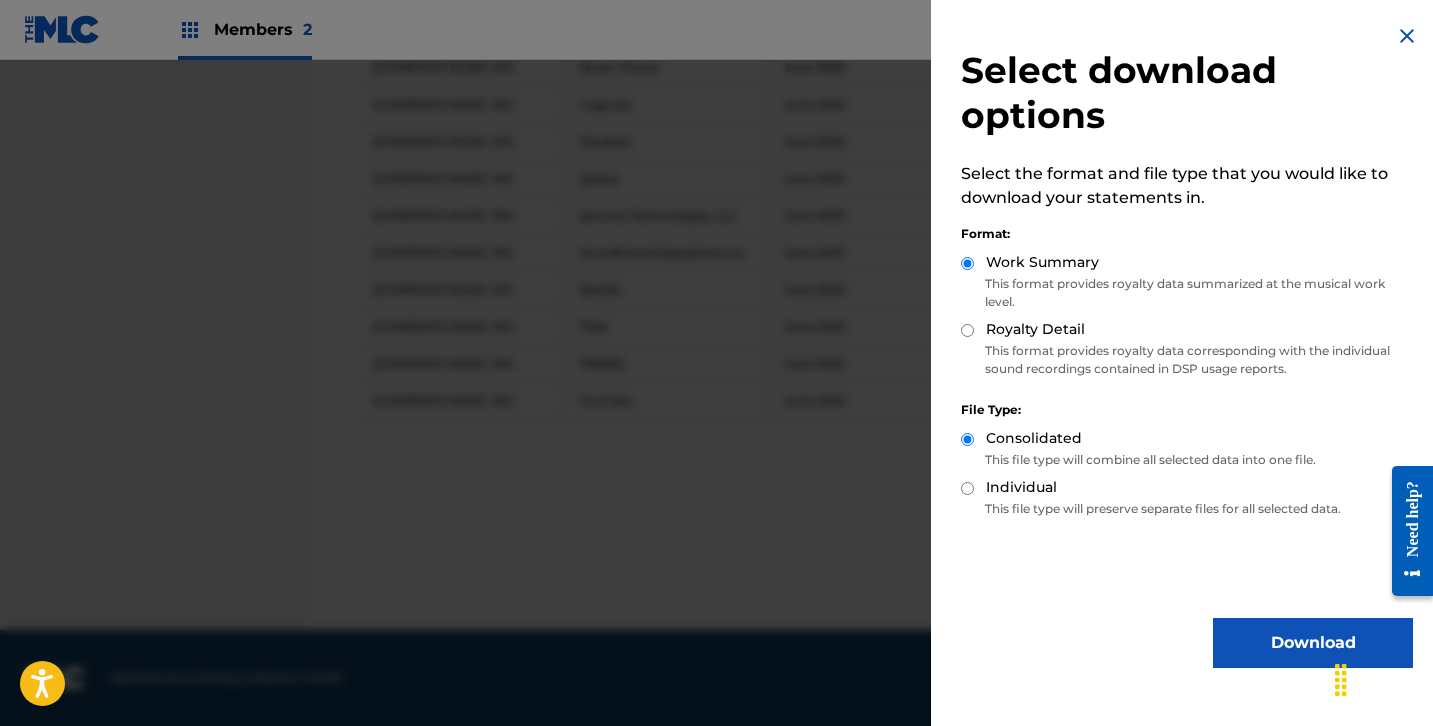 click on "Download" at bounding box center (1313, 643) 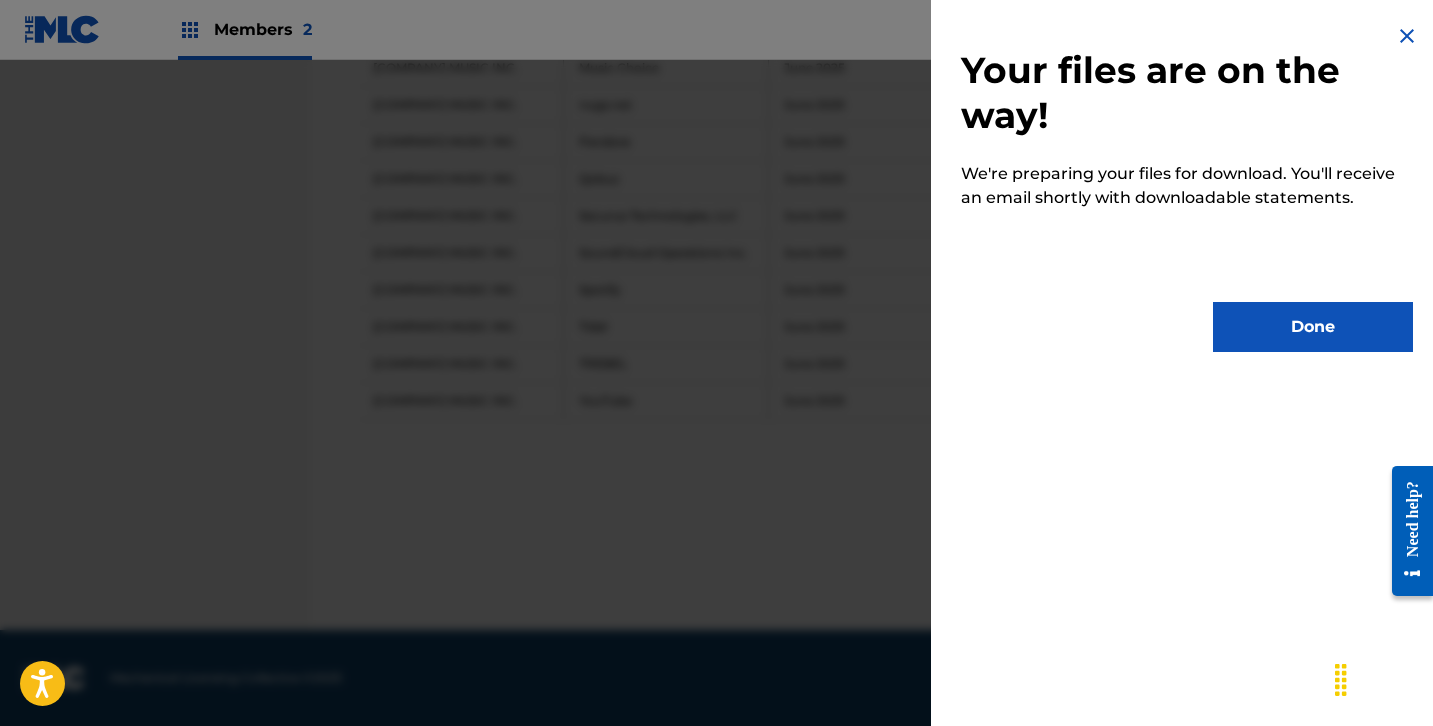click on "Done" at bounding box center (1313, 327) 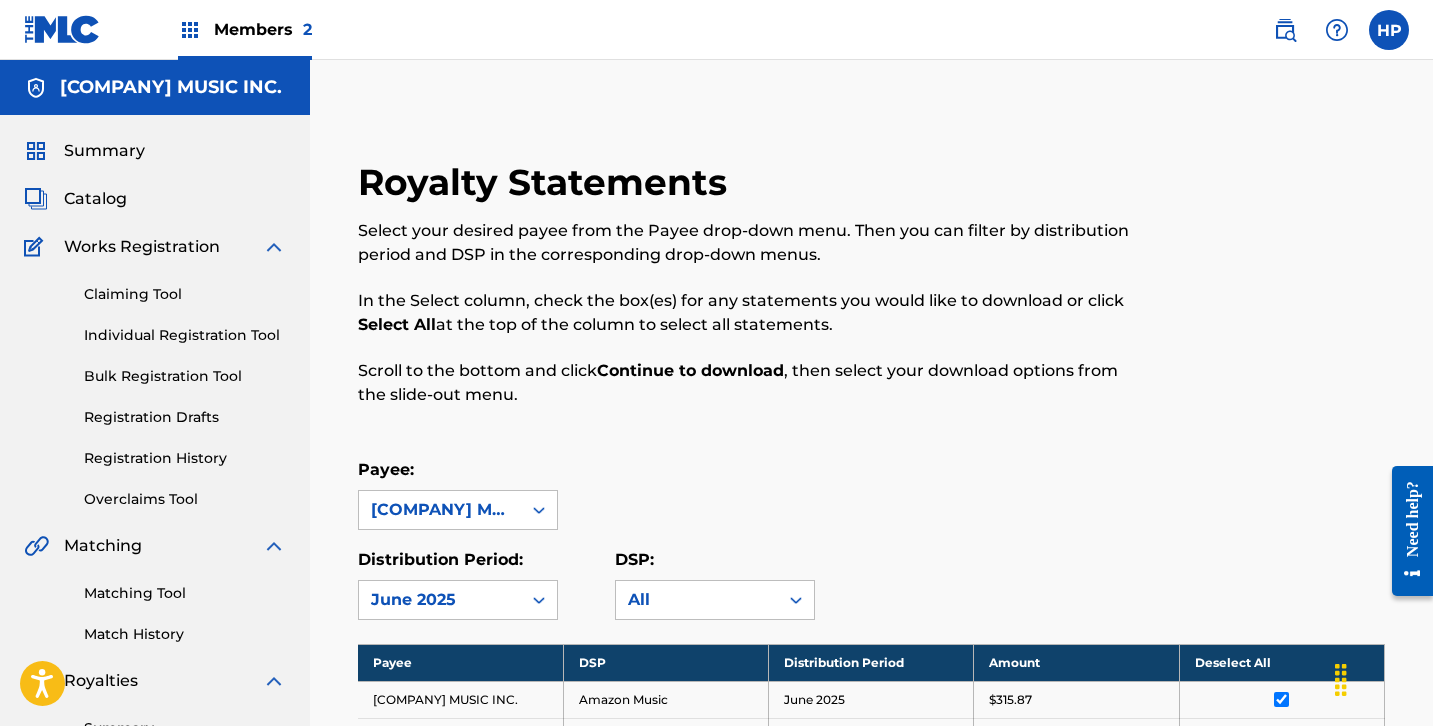 scroll, scrollTop: 0, scrollLeft: 0, axis: both 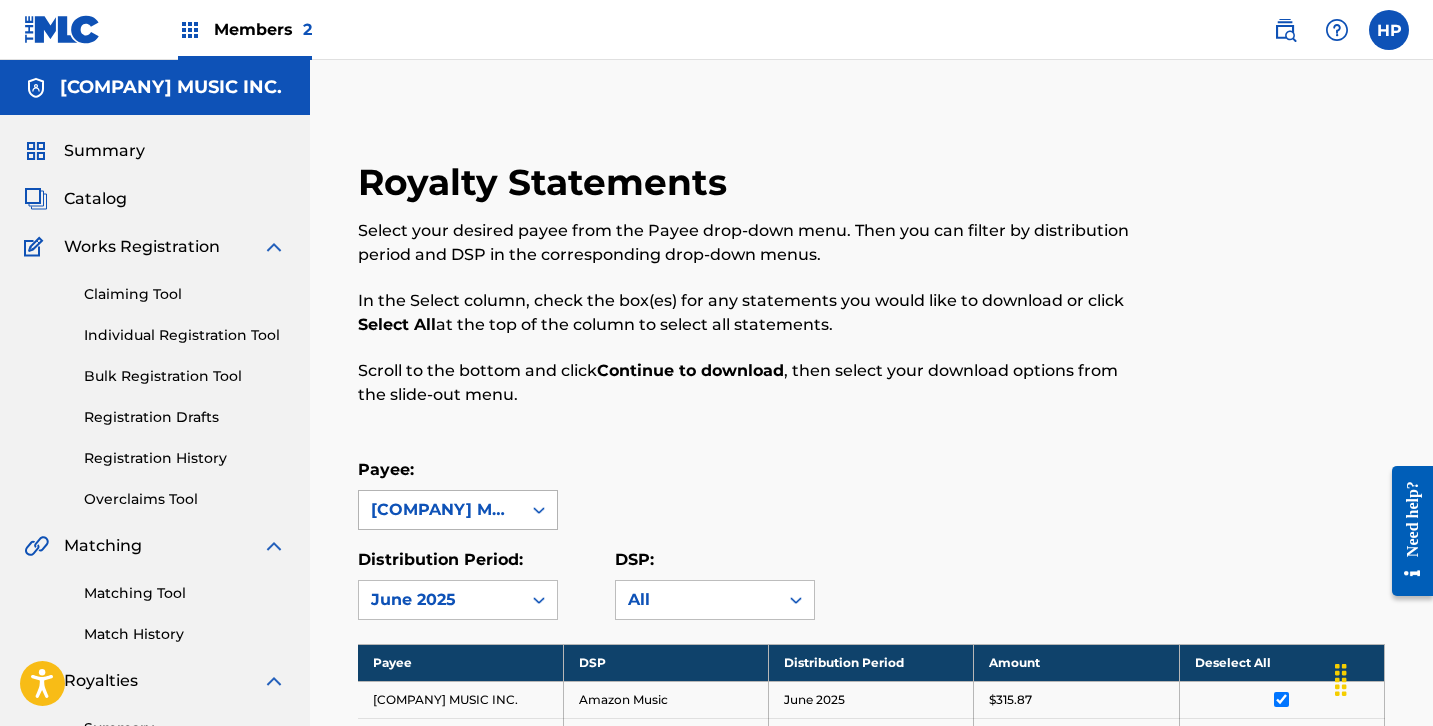 click on "[COMPANY] MUSIC INC." at bounding box center [458, 510] 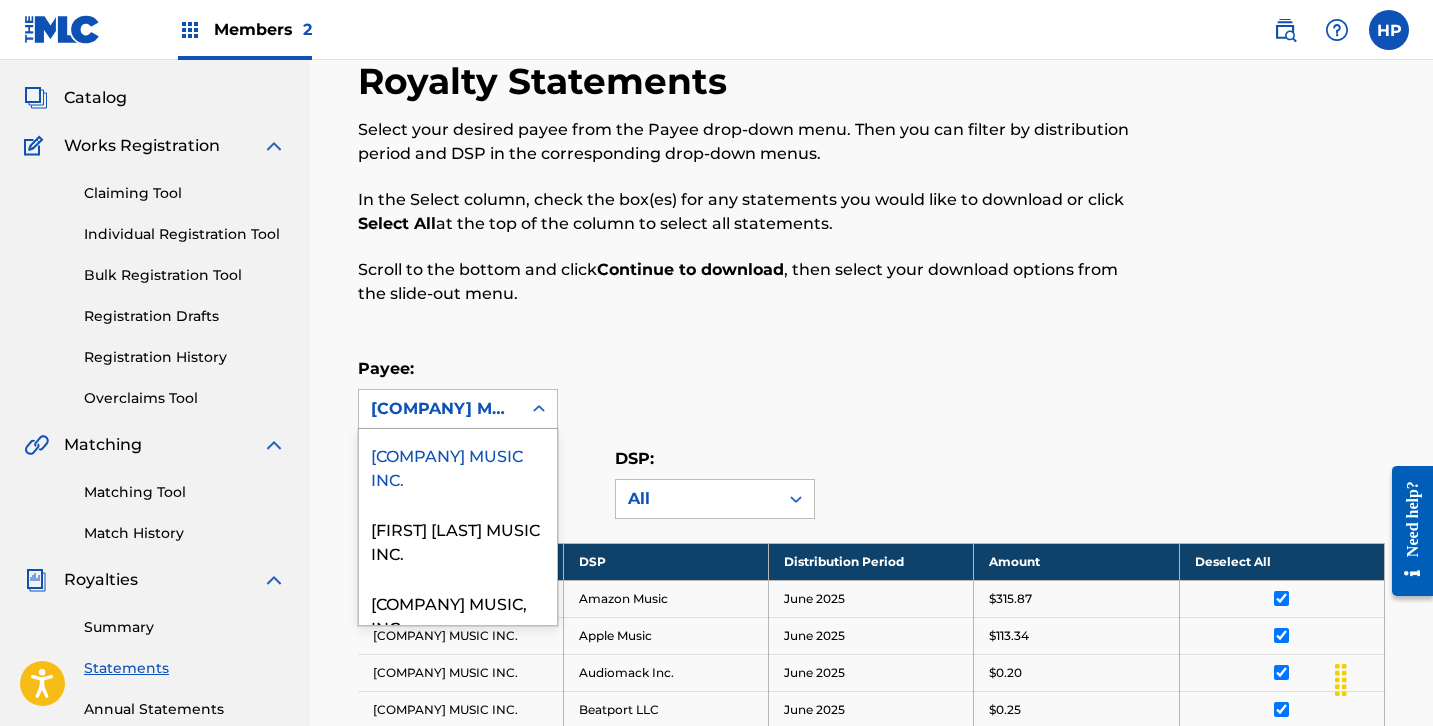 scroll, scrollTop: 105, scrollLeft: 0, axis: vertical 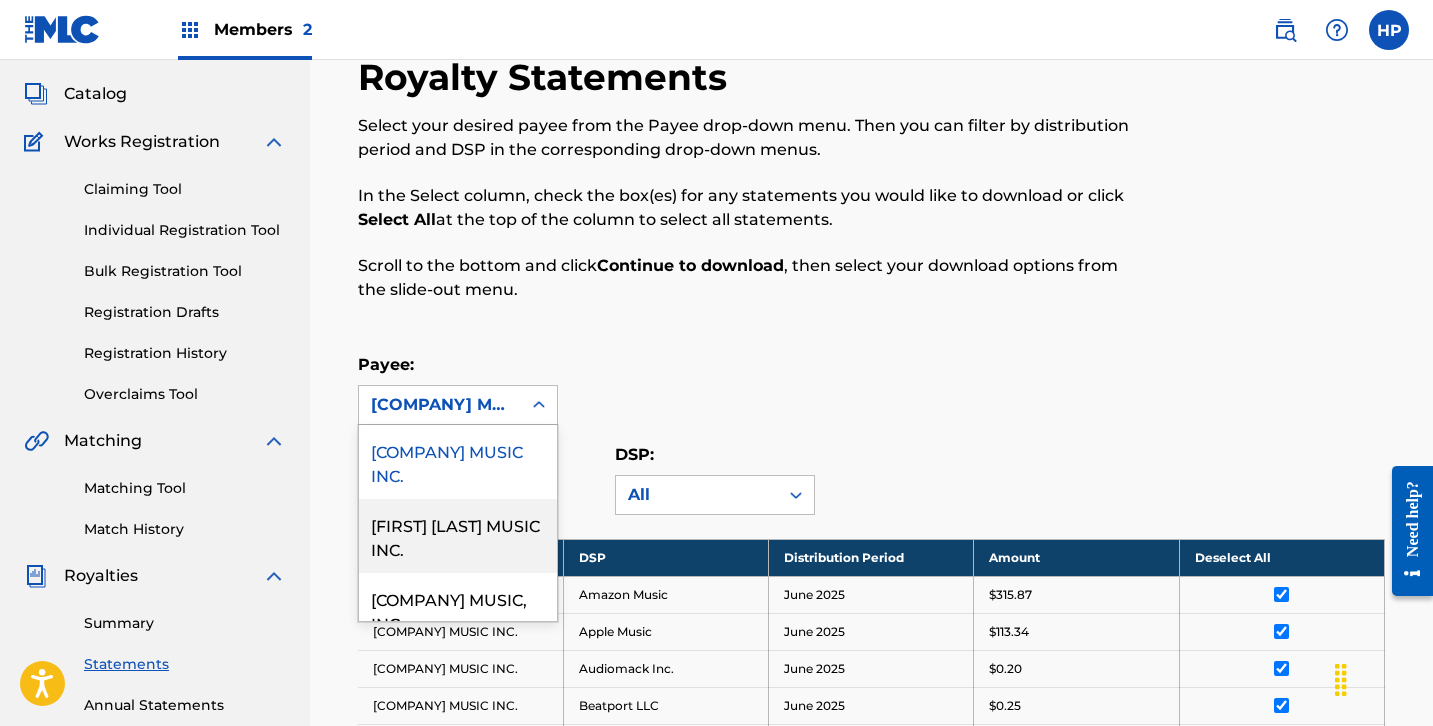 click on "[FIRST] [LAST] MUSIC INC." at bounding box center [458, 536] 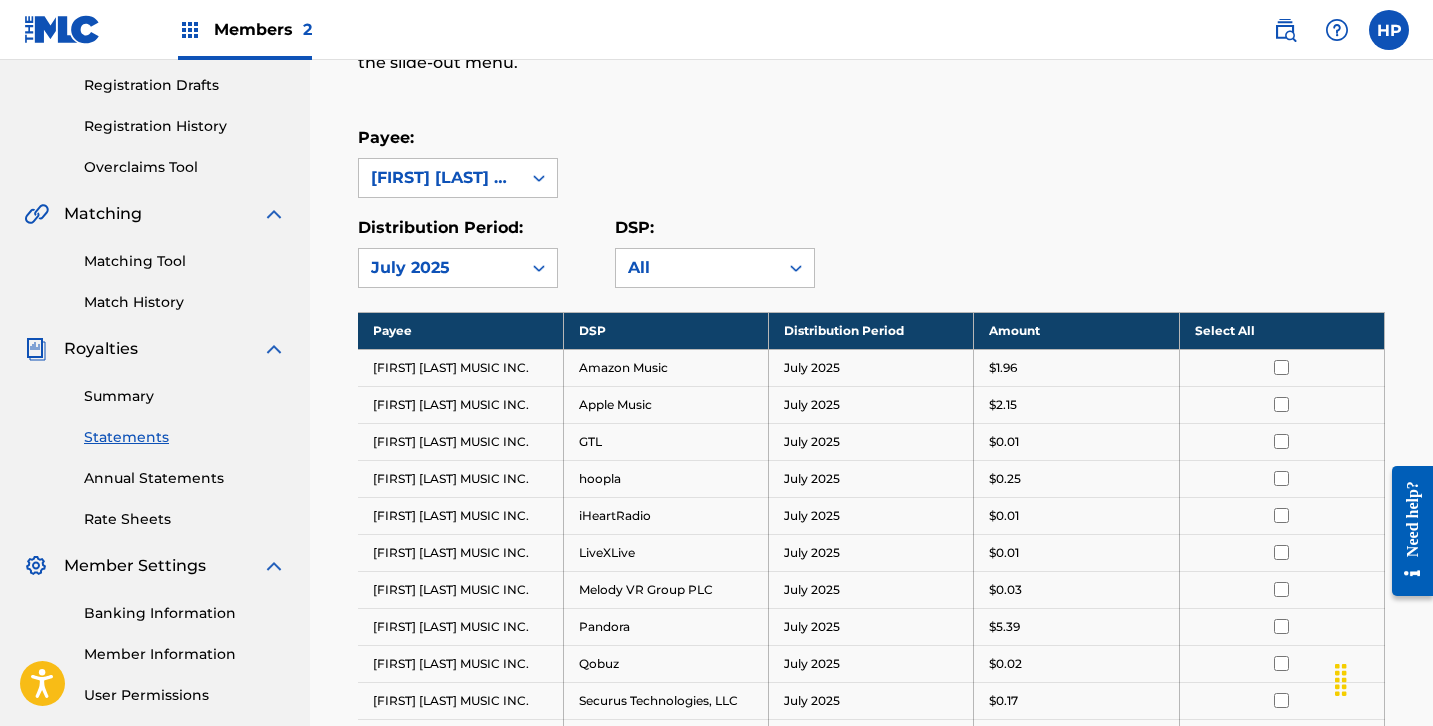 scroll, scrollTop: 345, scrollLeft: 0, axis: vertical 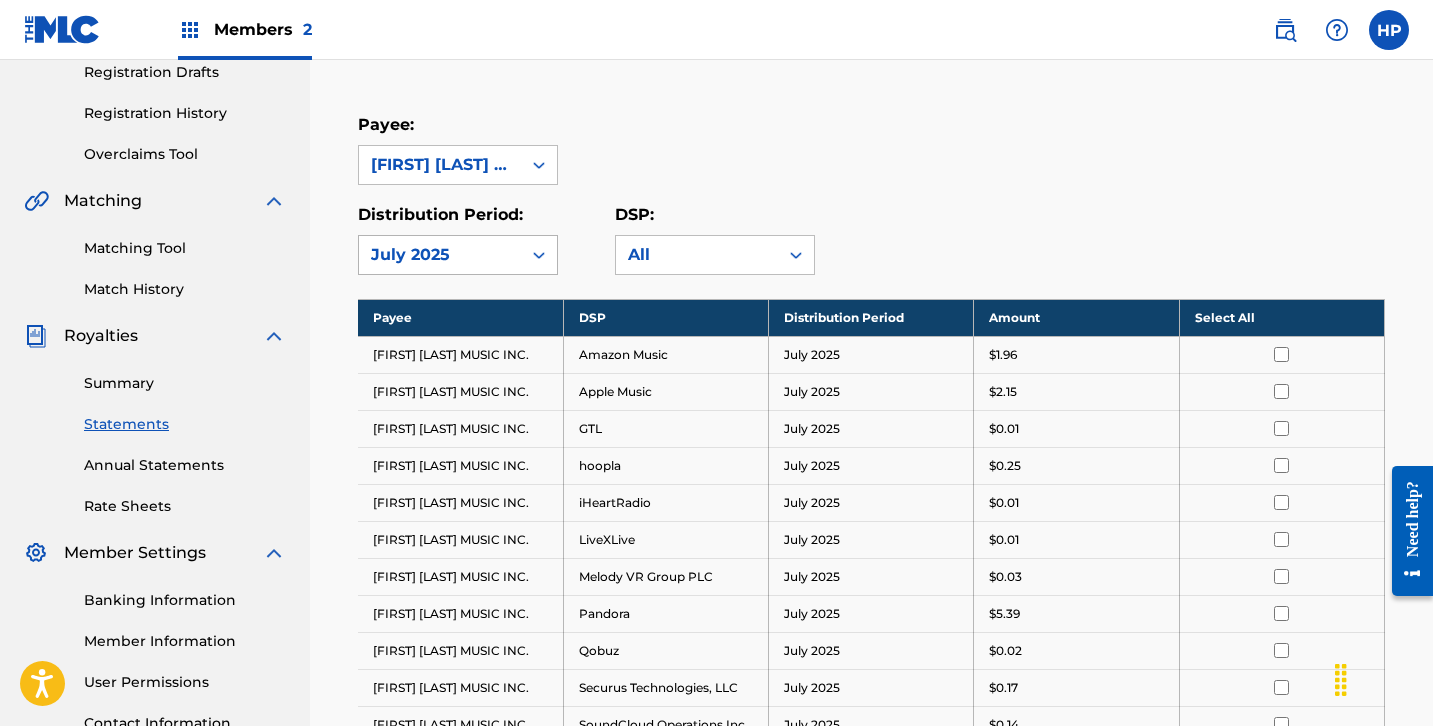 click 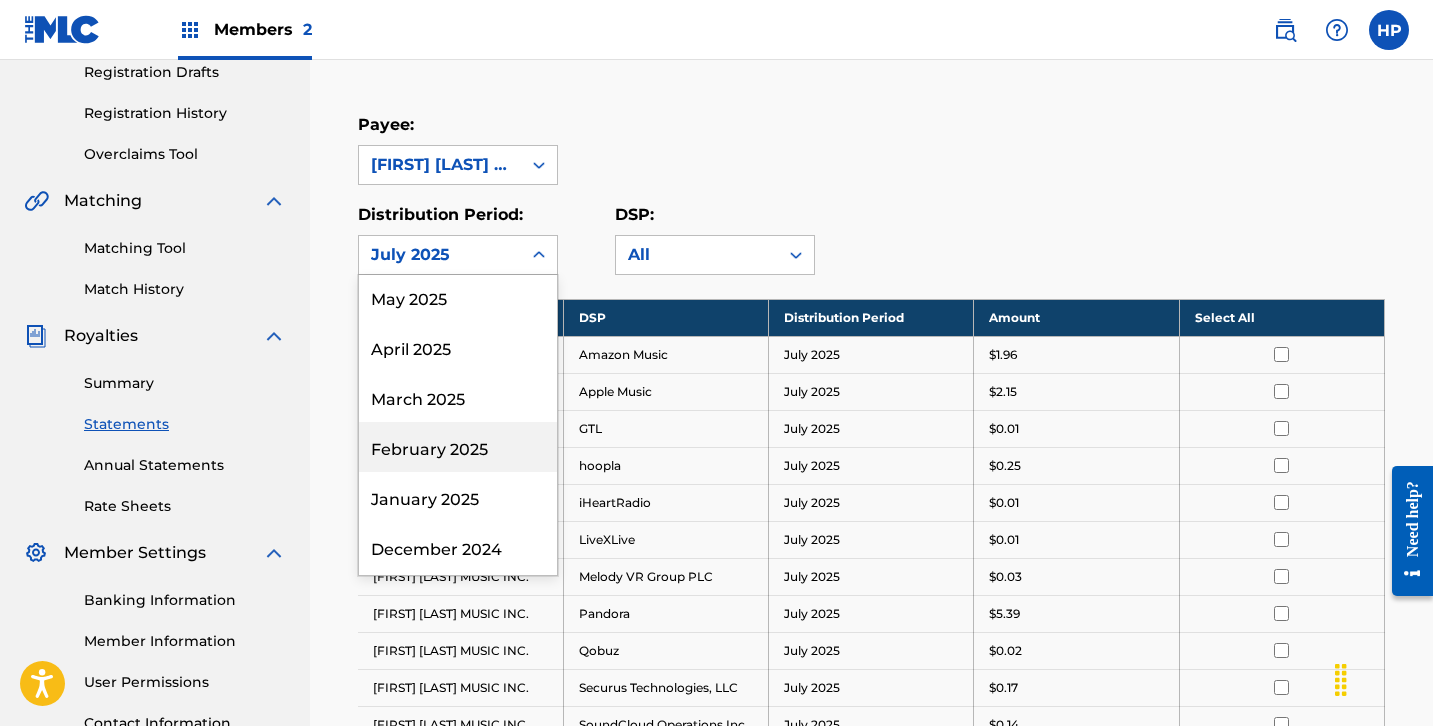 scroll, scrollTop: 107, scrollLeft: 0, axis: vertical 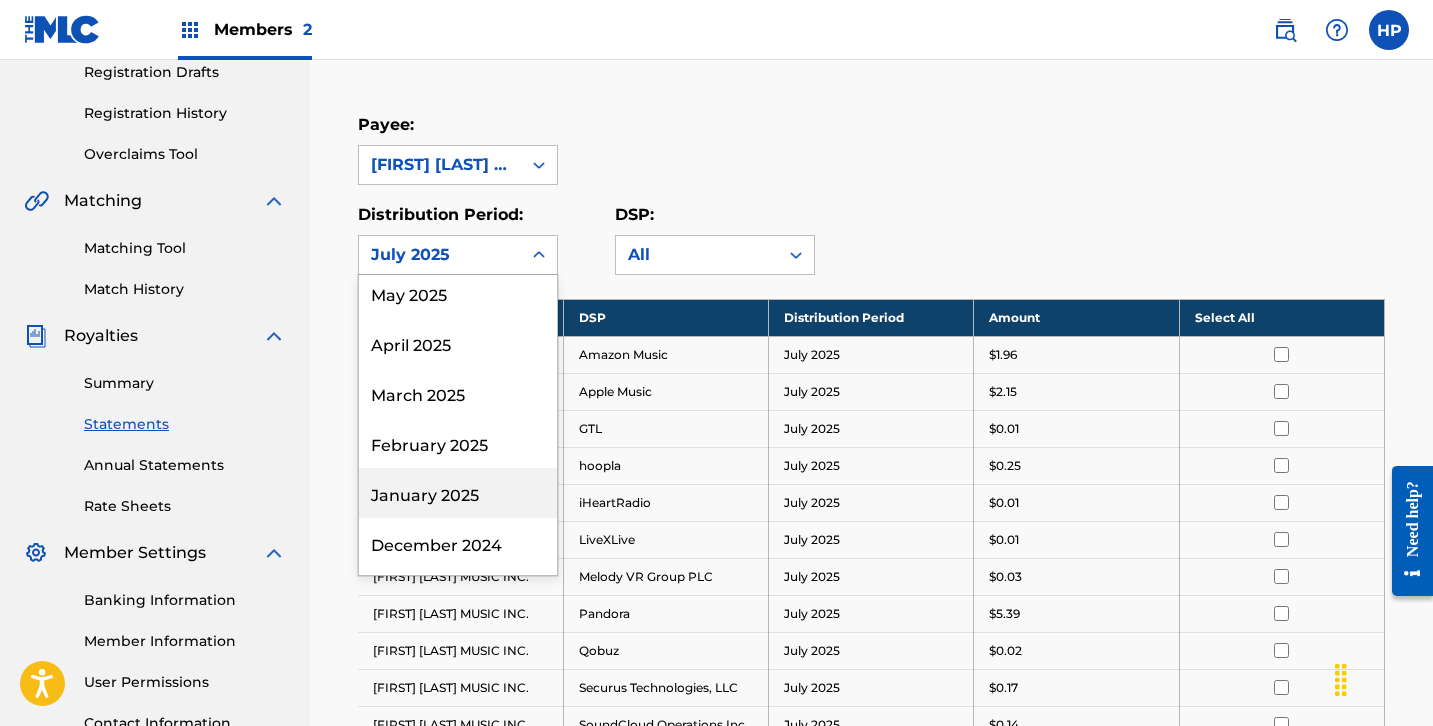 click on "January 2025" at bounding box center [458, 493] 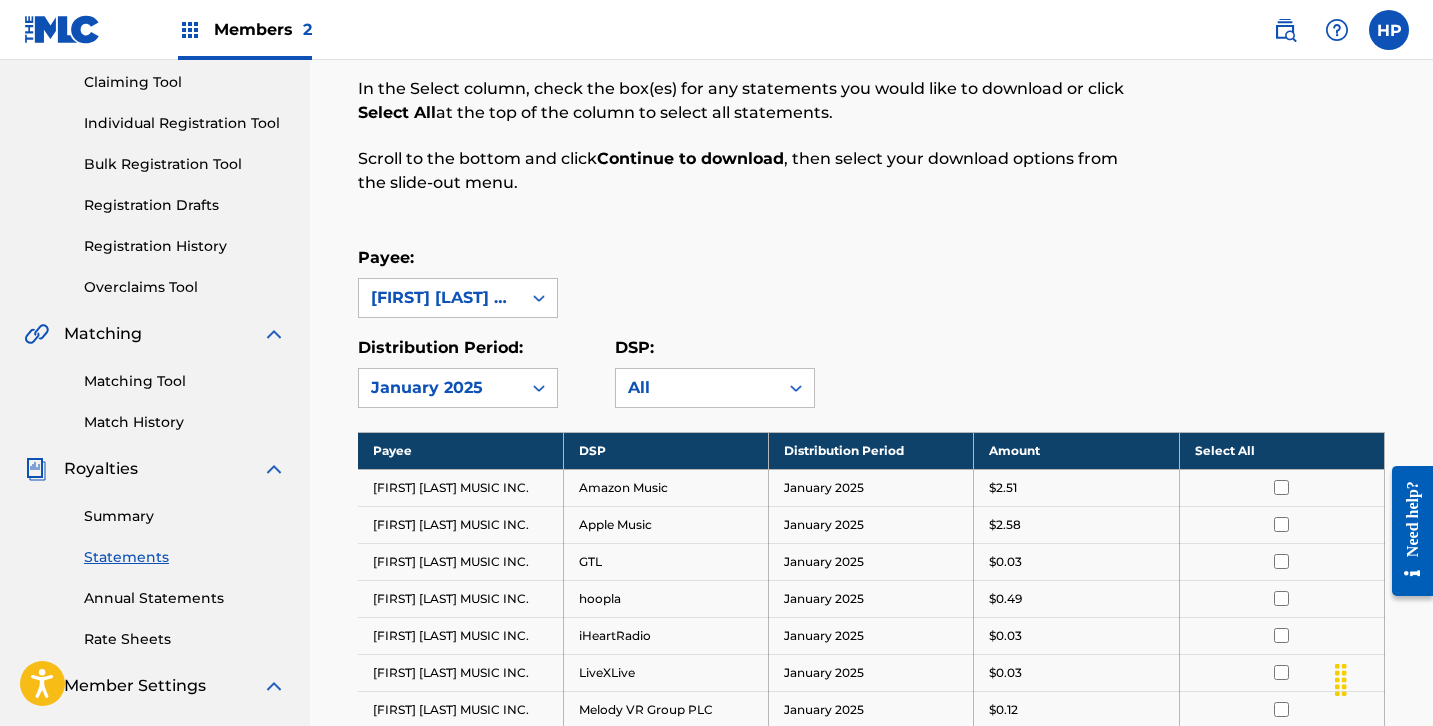 scroll, scrollTop: 211, scrollLeft: 0, axis: vertical 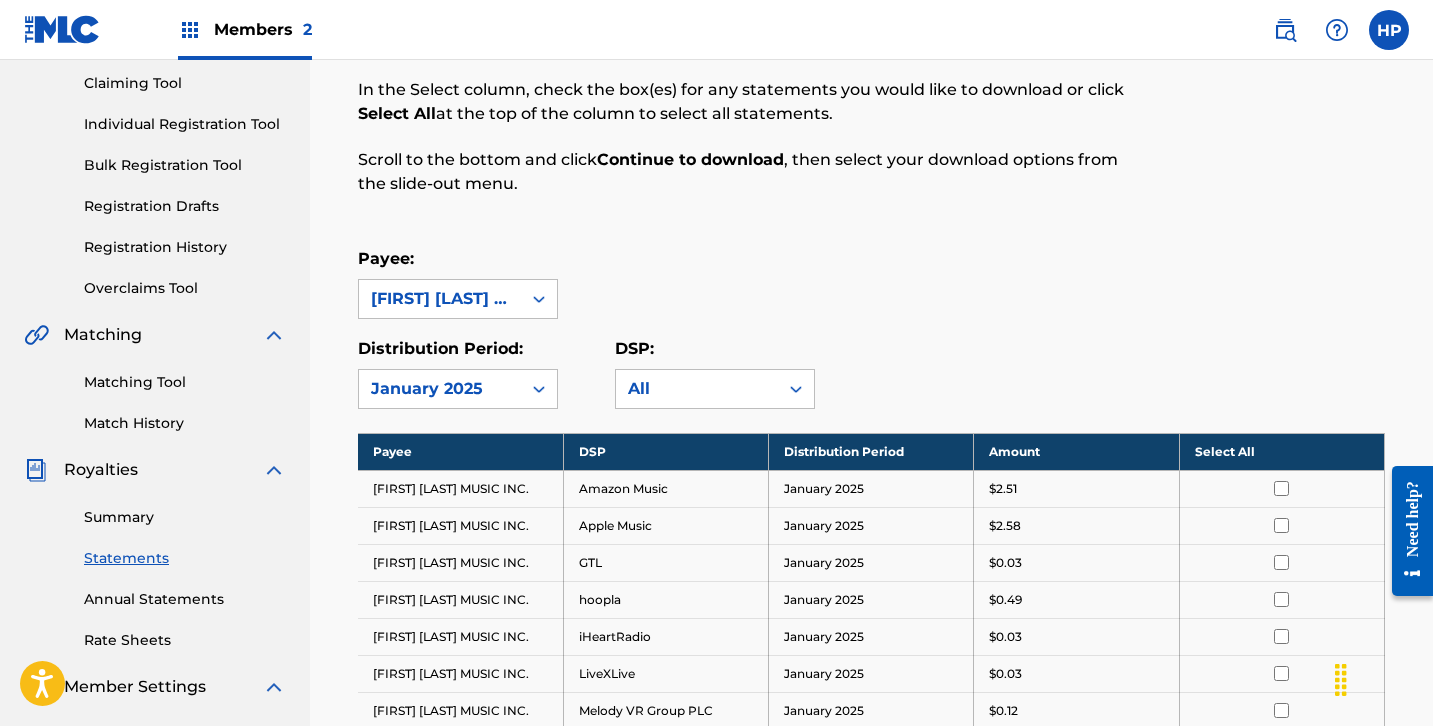 click 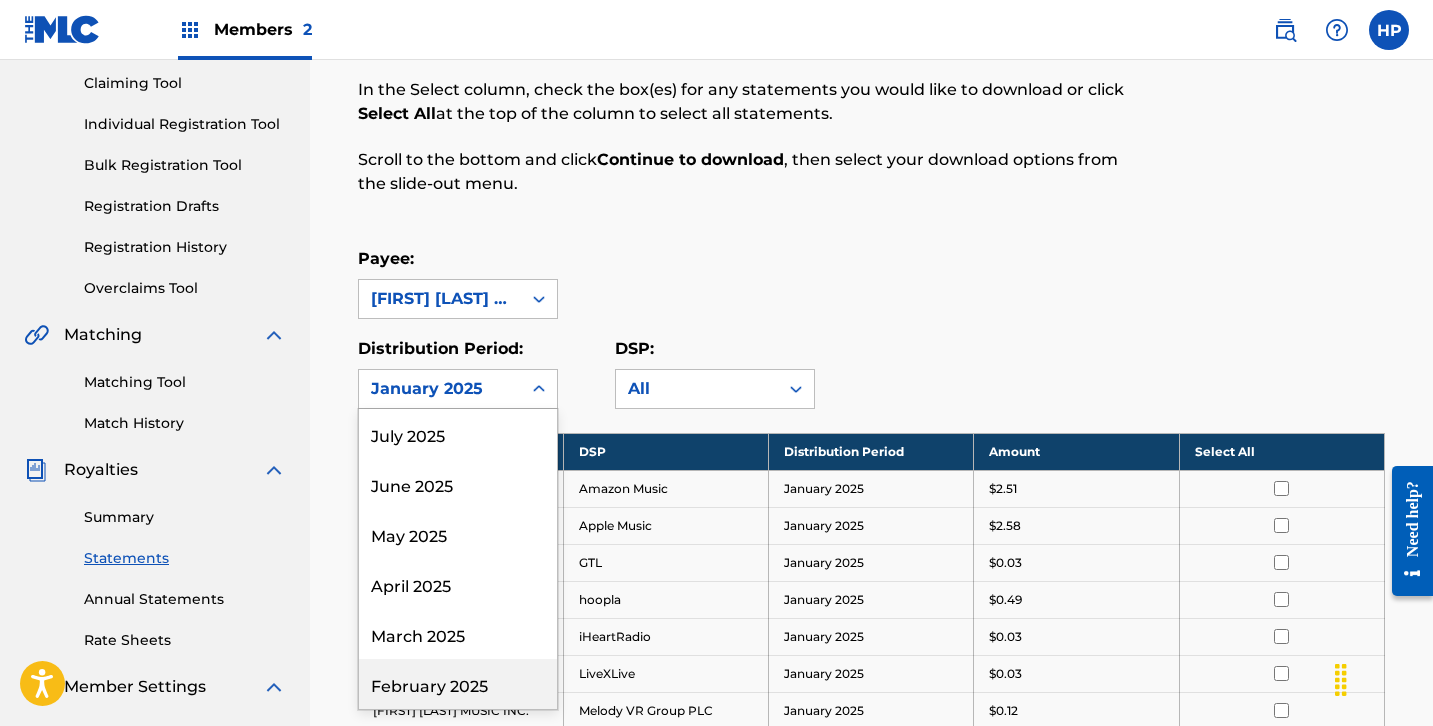 click on "February 2025" at bounding box center [458, 684] 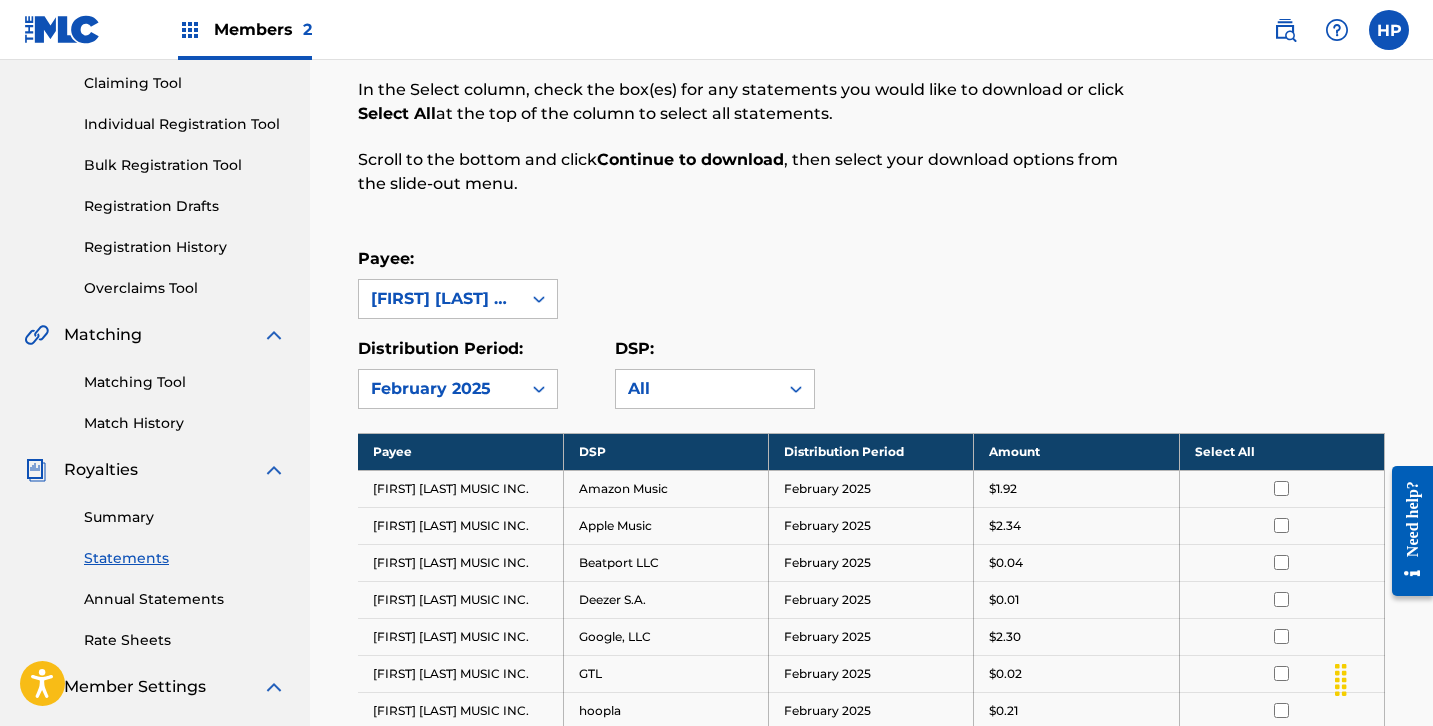 click on "Select All" at bounding box center [1281, 451] 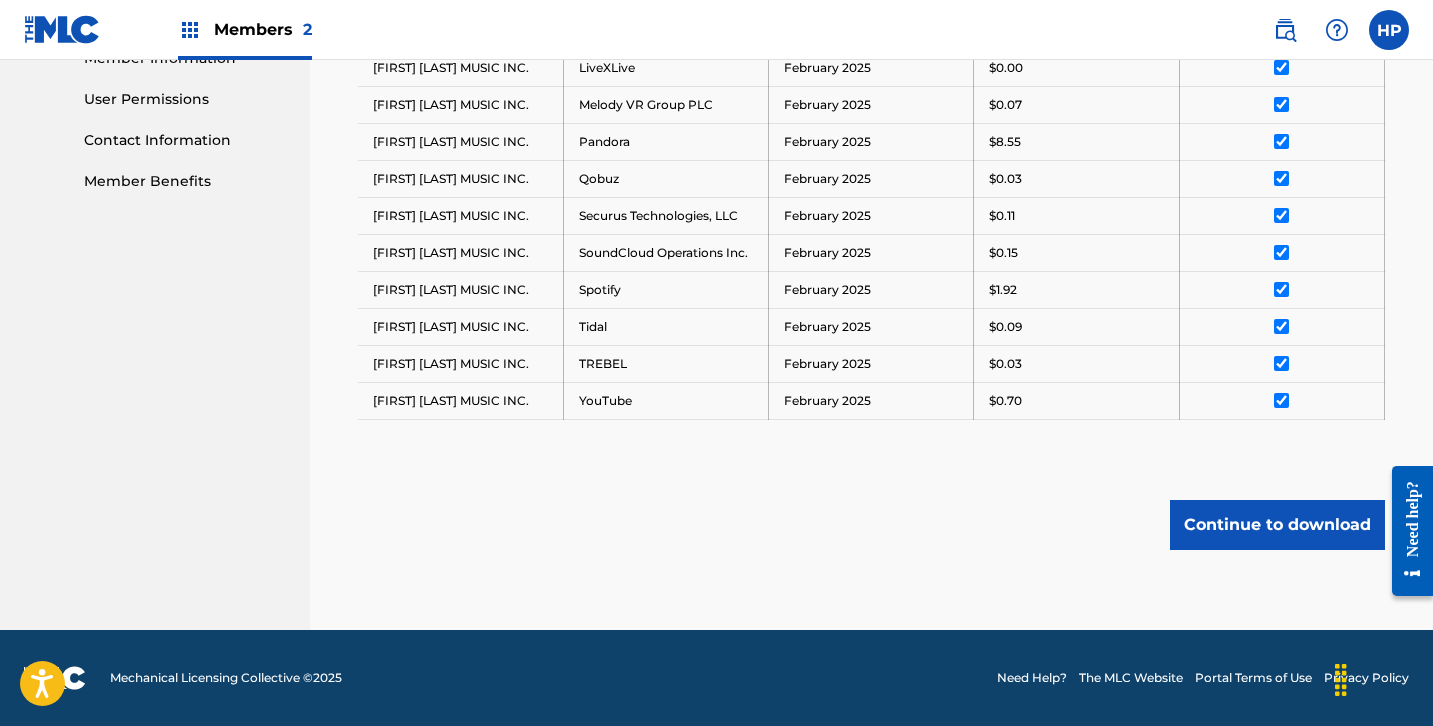 scroll, scrollTop: 928, scrollLeft: 0, axis: vertical 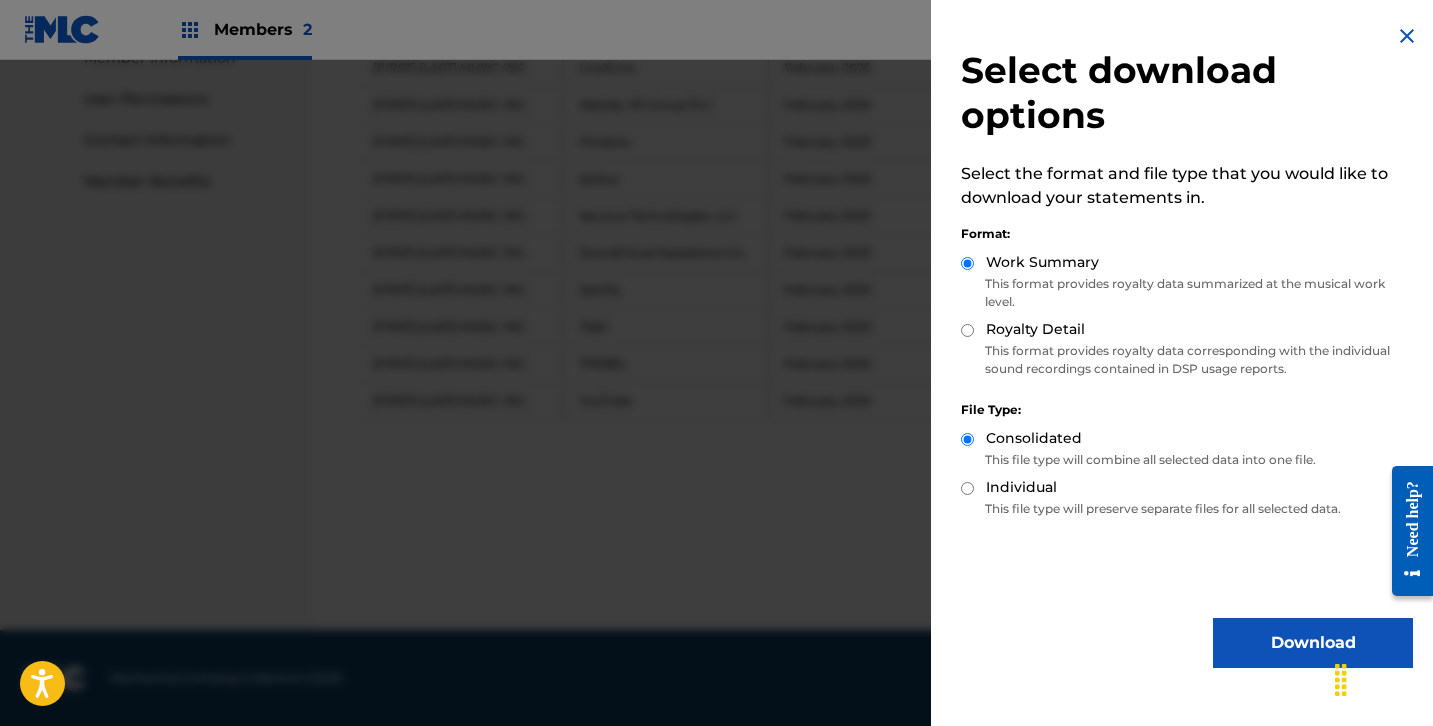 click on "Download" at bounding box center (1313, 643) 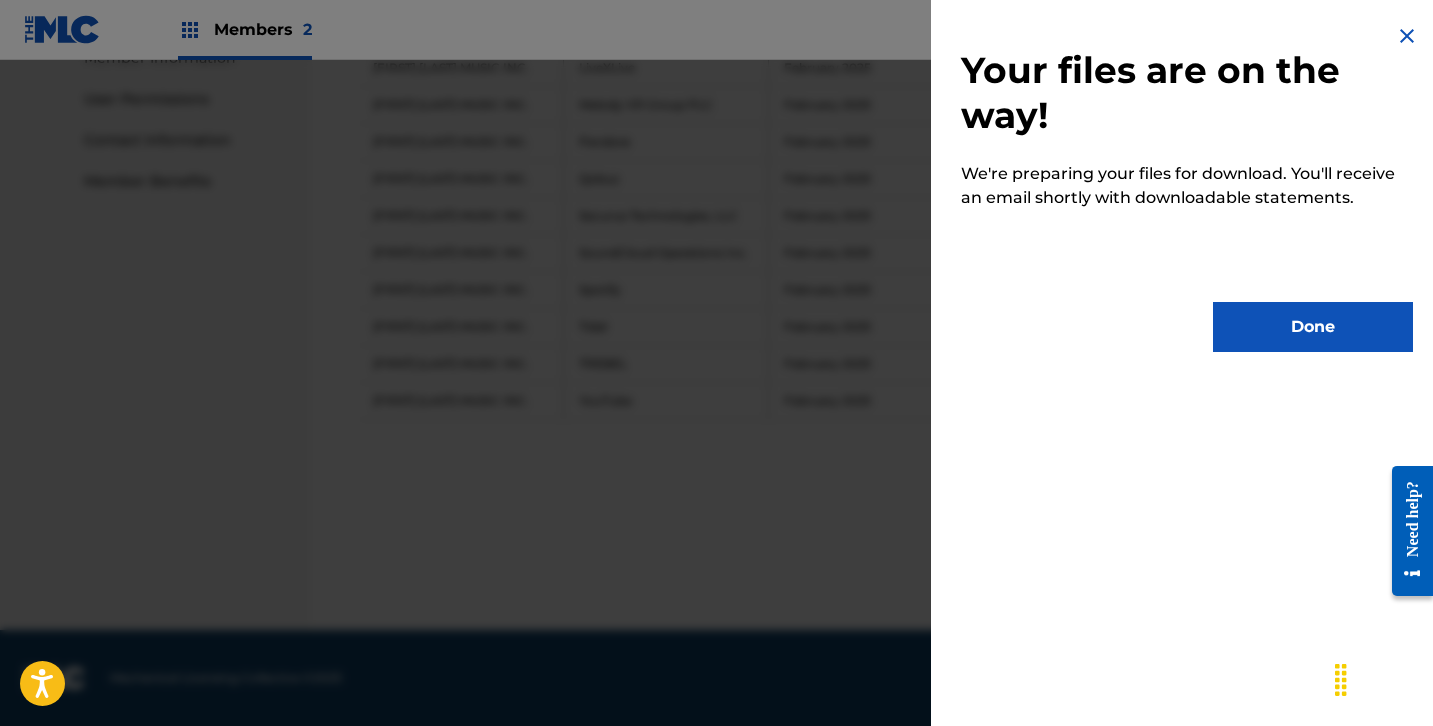 click on "Done" at bounding box center (1313, 327) 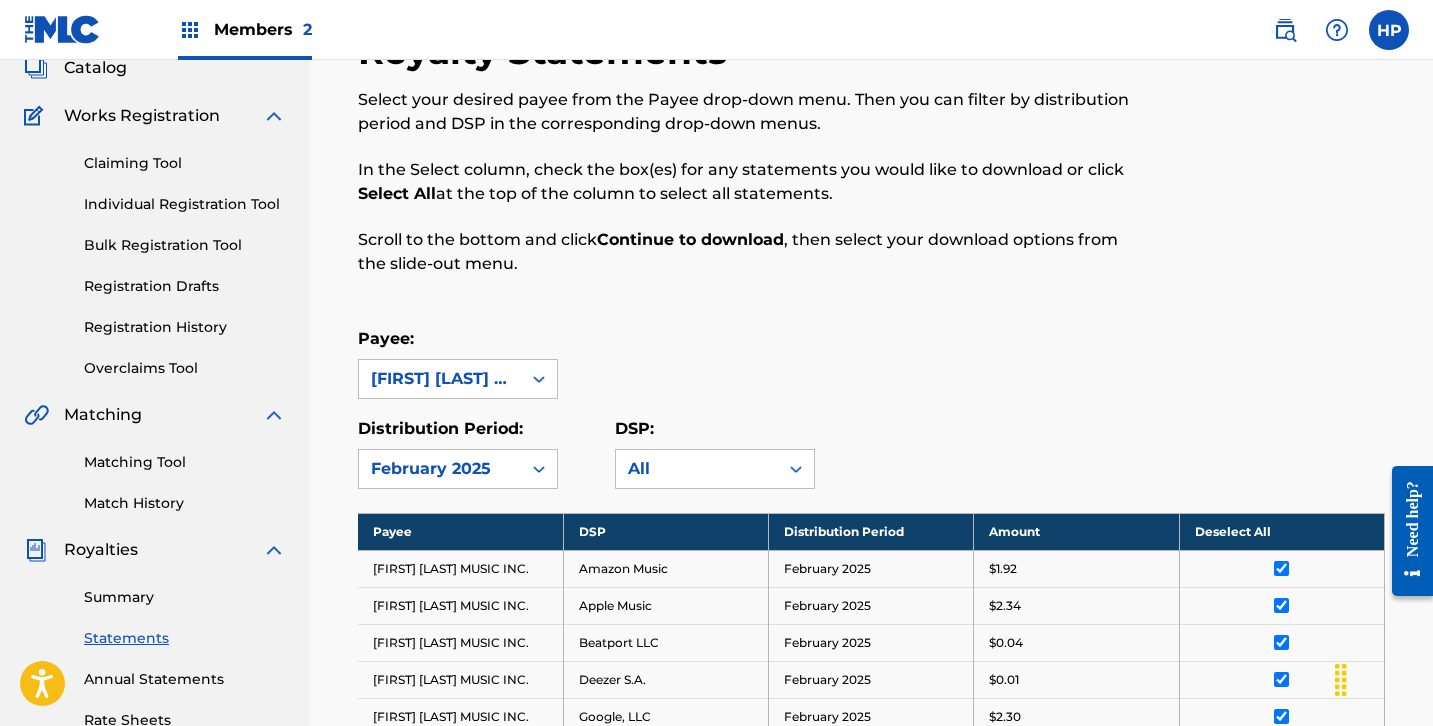 scroll, scrollTop: 75, scrollLeft: 0, axis: vertical 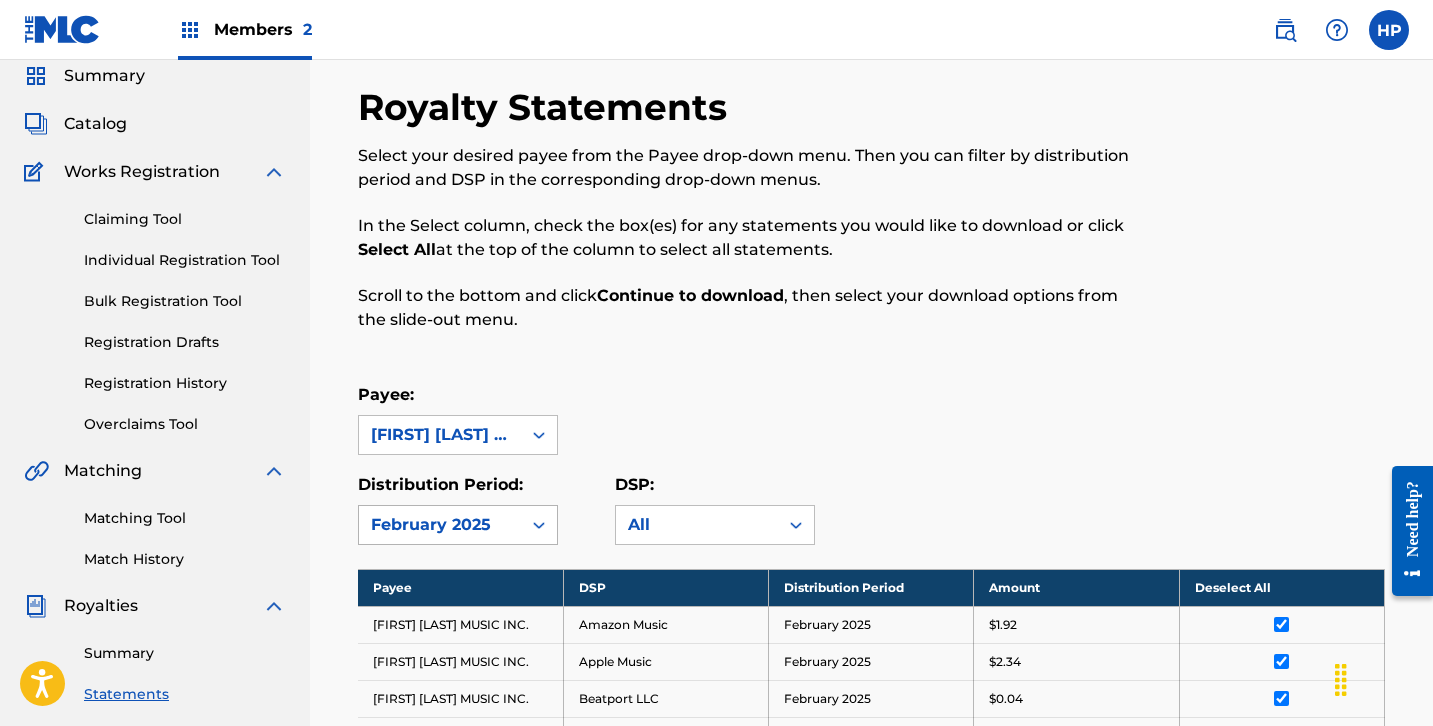 click 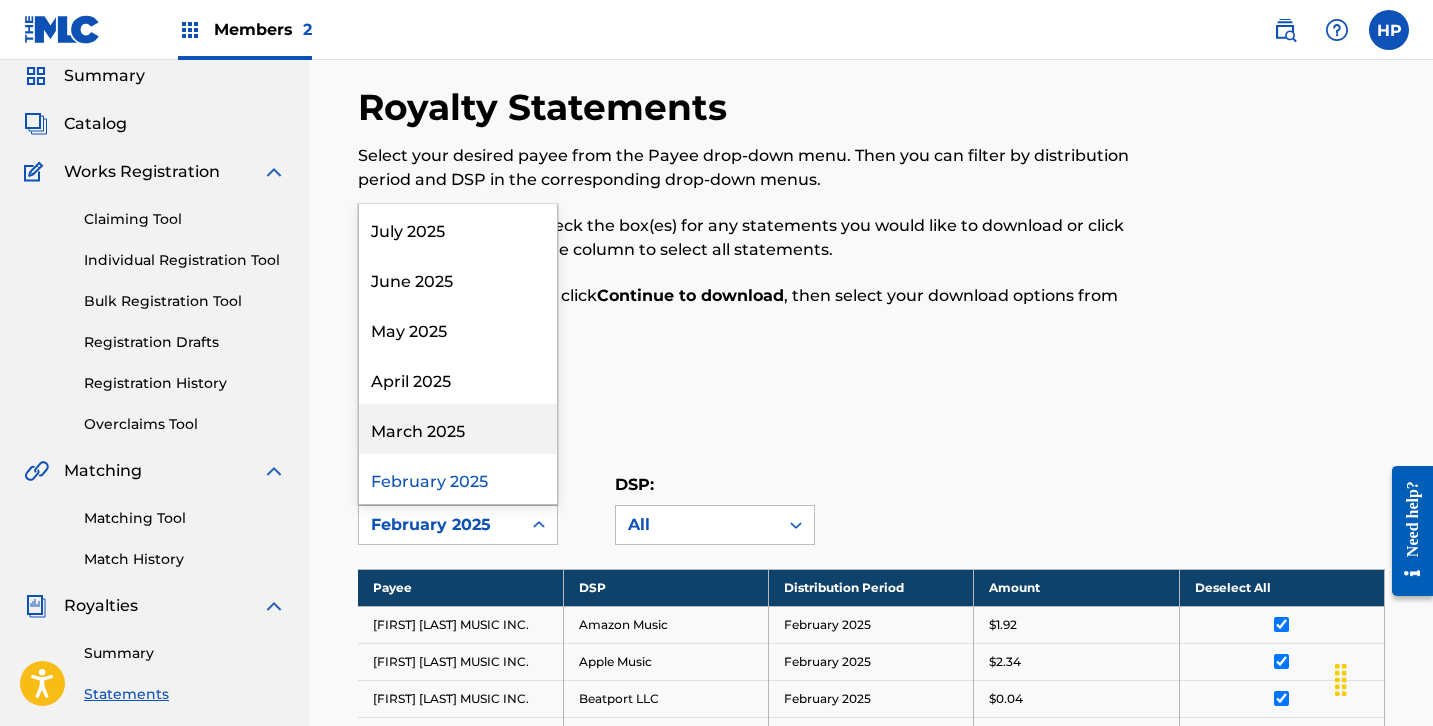 click on "March 2025" at bounding box center (458, 429) 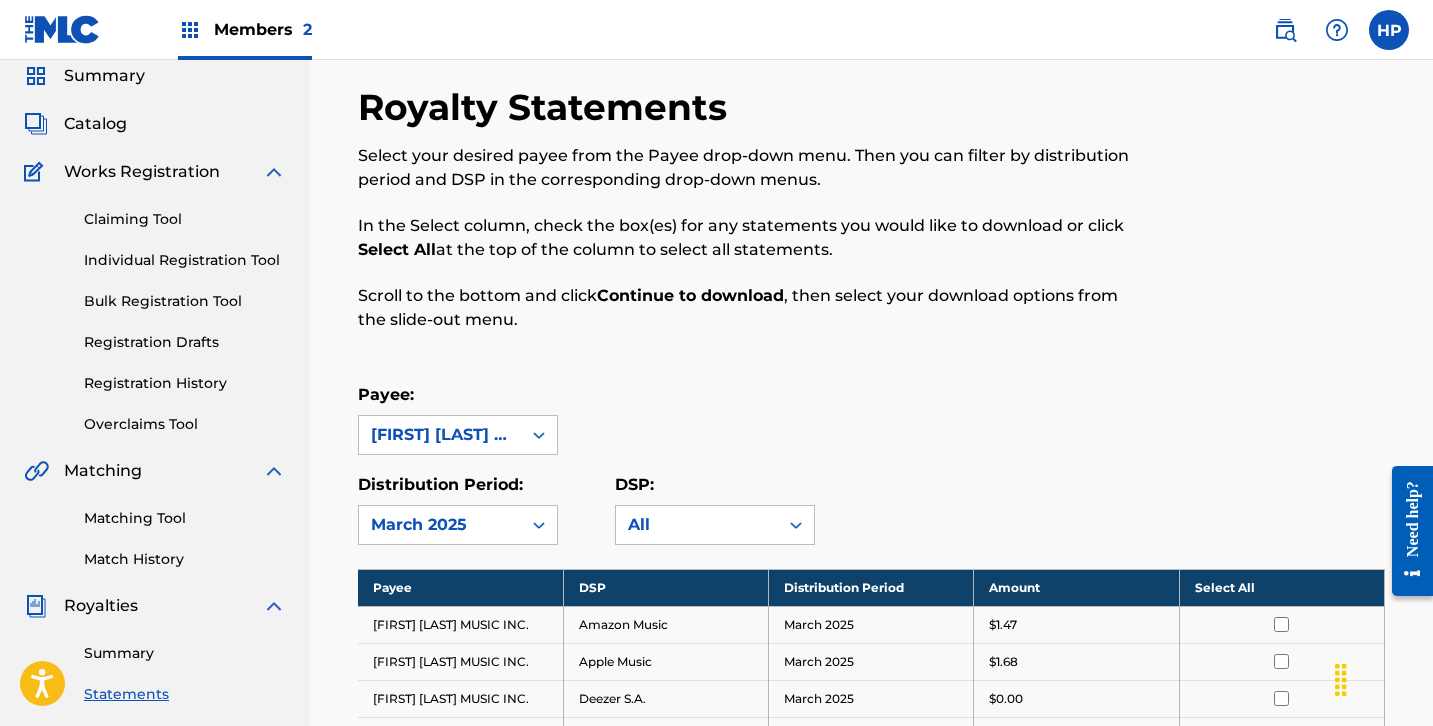 click on "Select All" at bounding box center (1281, 587) 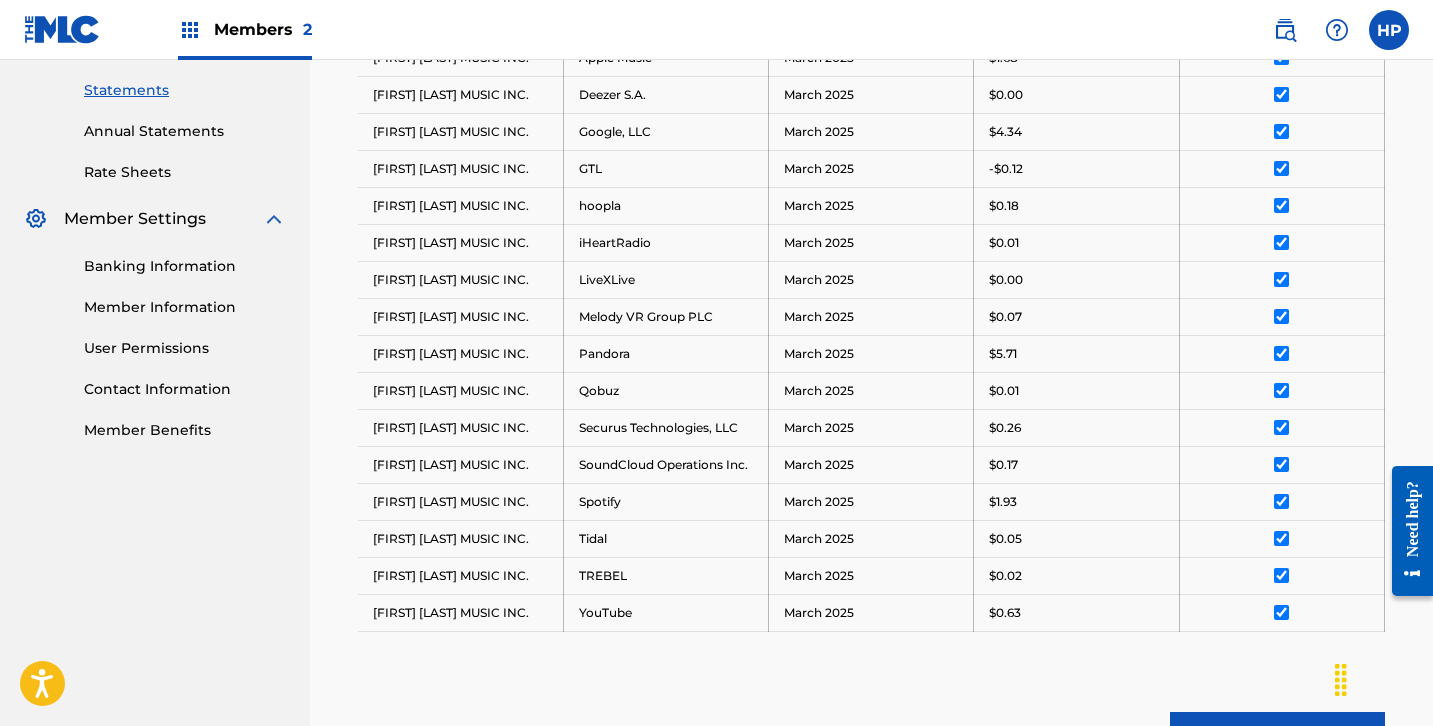 scroll, scrollTop: 694, scrollLeft: 0, axis: vertical 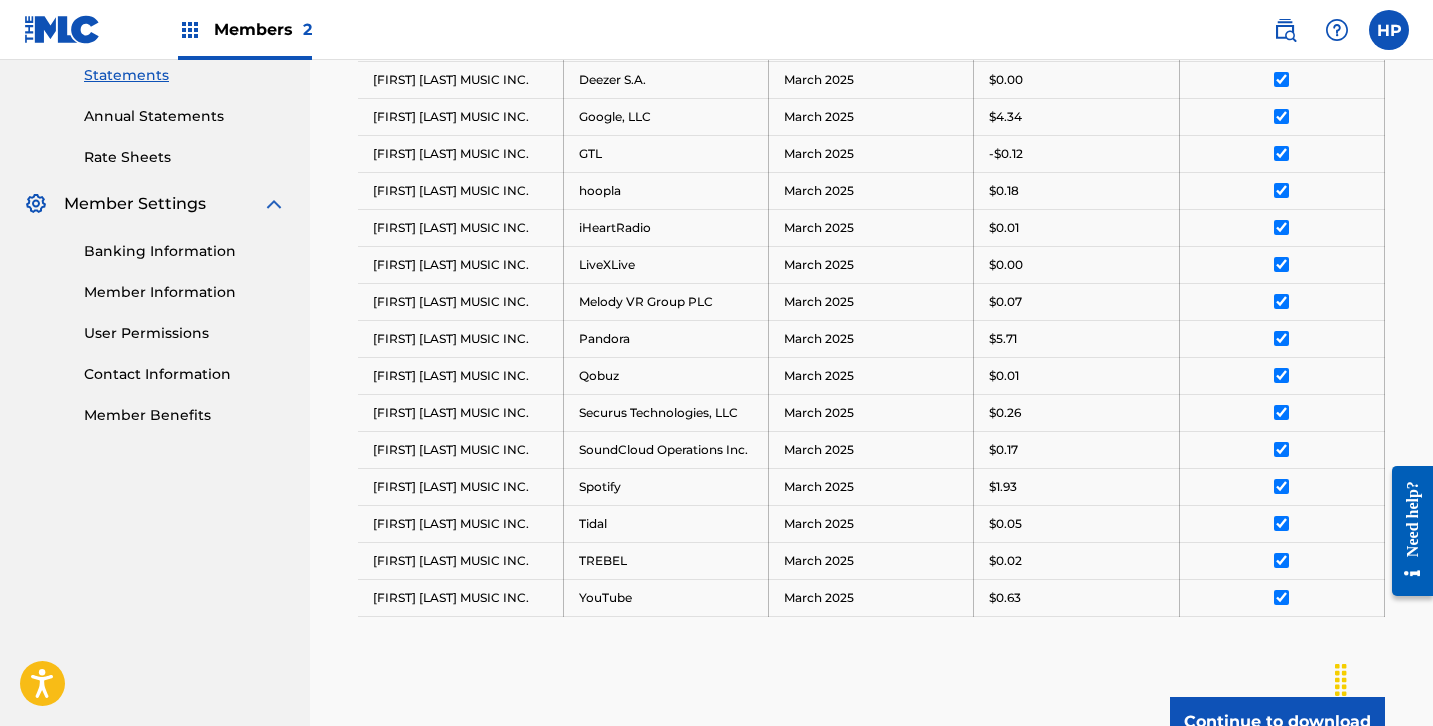 click on "Continue to download" at bounding box center [1277, 722] 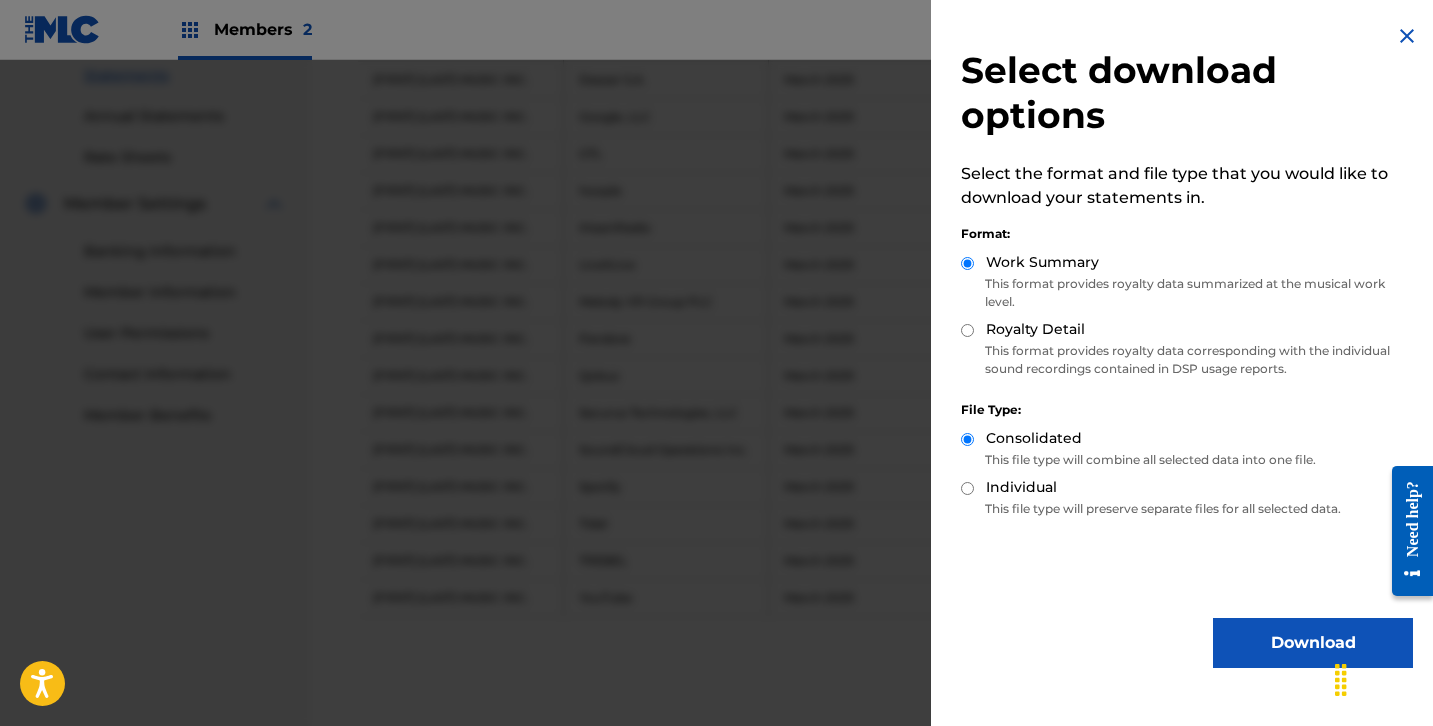 click on "Download" at bounding box center (1313, 643) 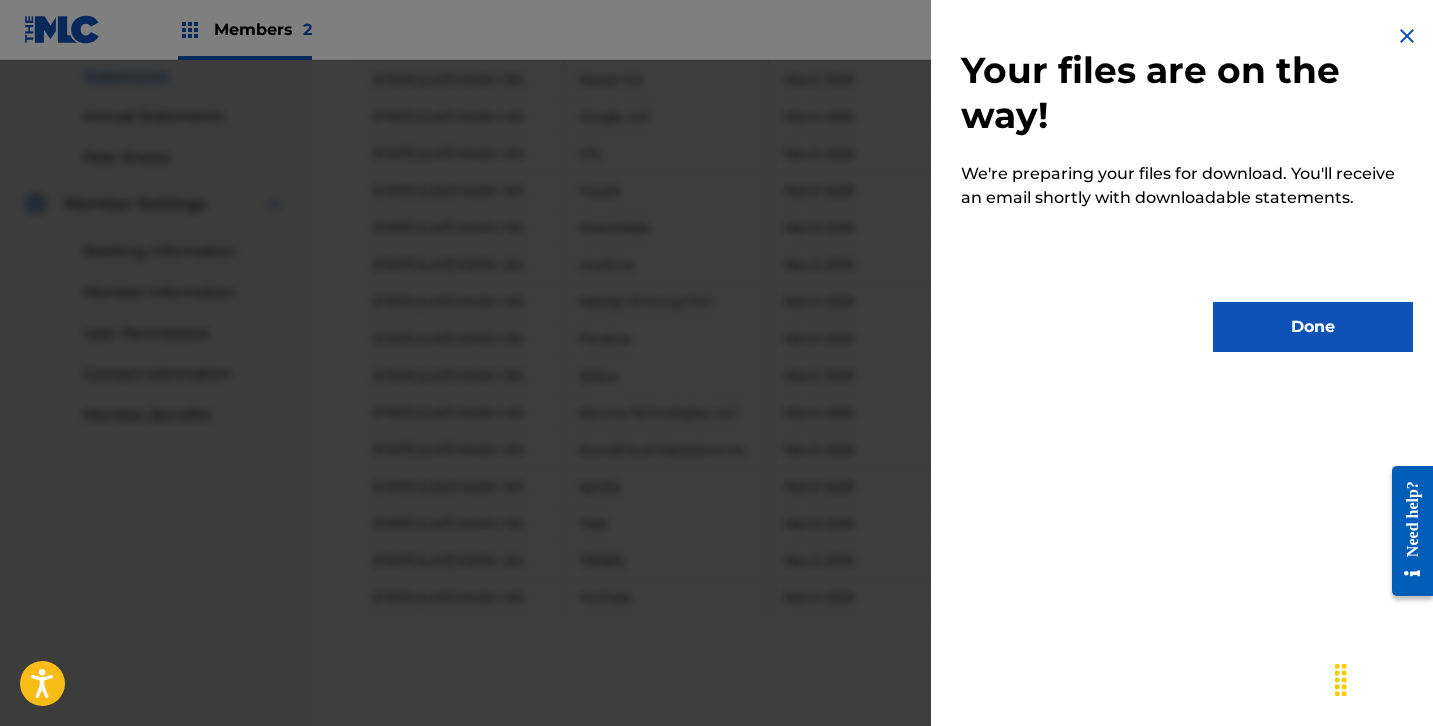 click on "Your files are on the way! We're preparing your files for download. You'll receive an email shortly with downloadable statements. Done" at bounding box center [1187, 188] 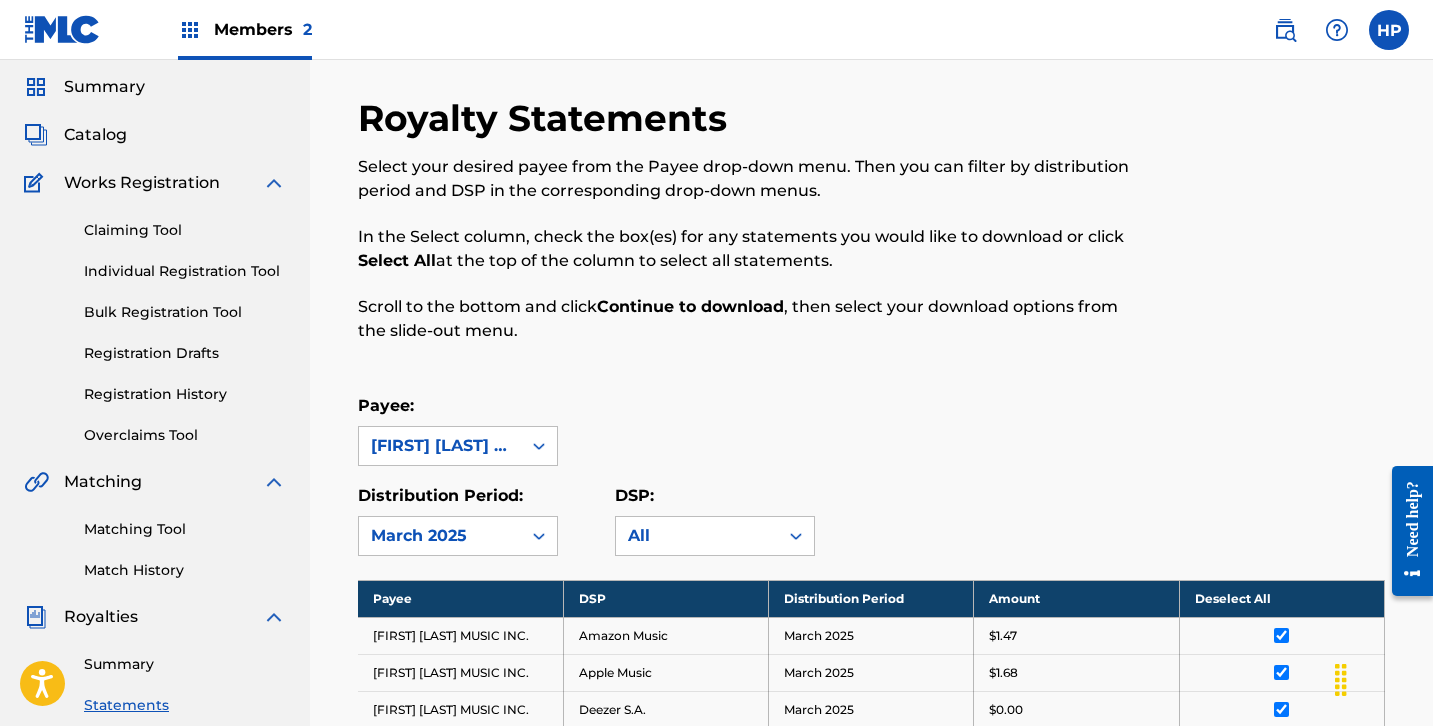 scroll, scrollTop: 56, scrollLeft: 0, axis: vertical 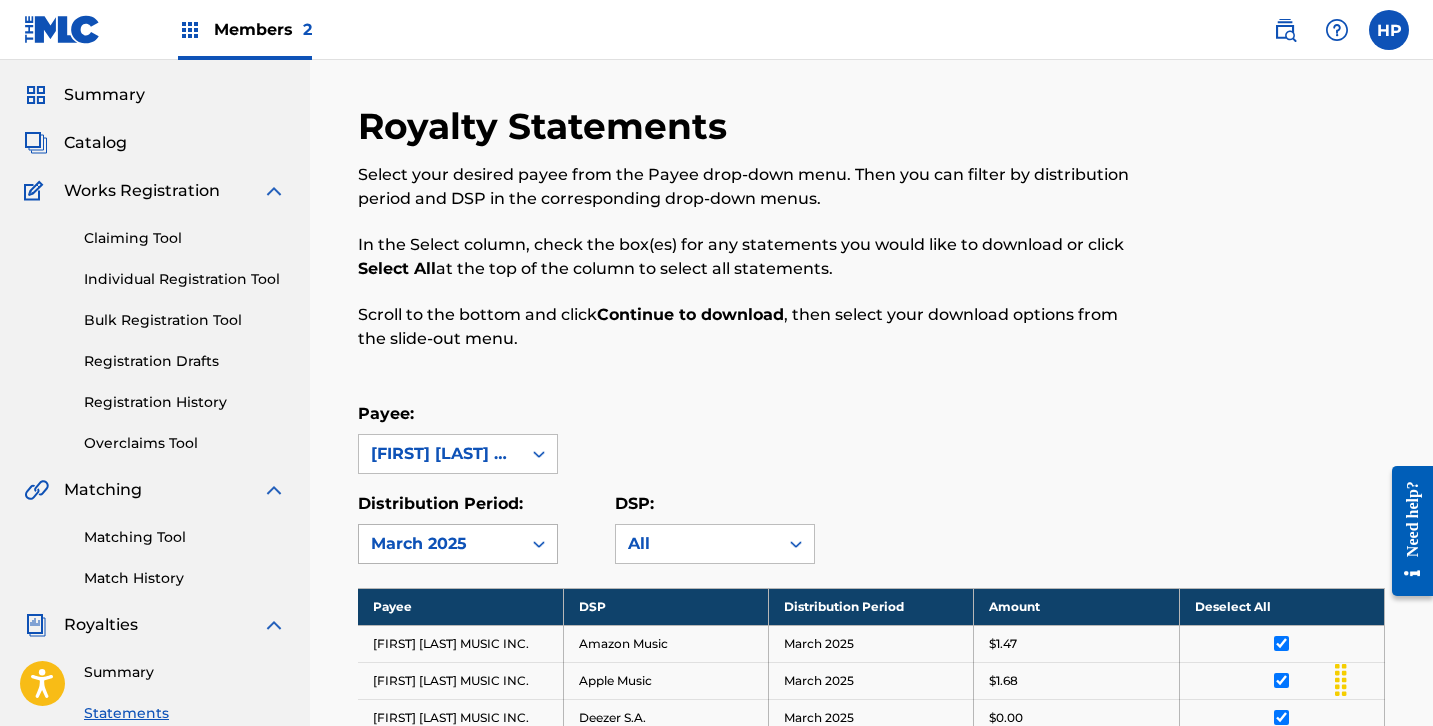 click 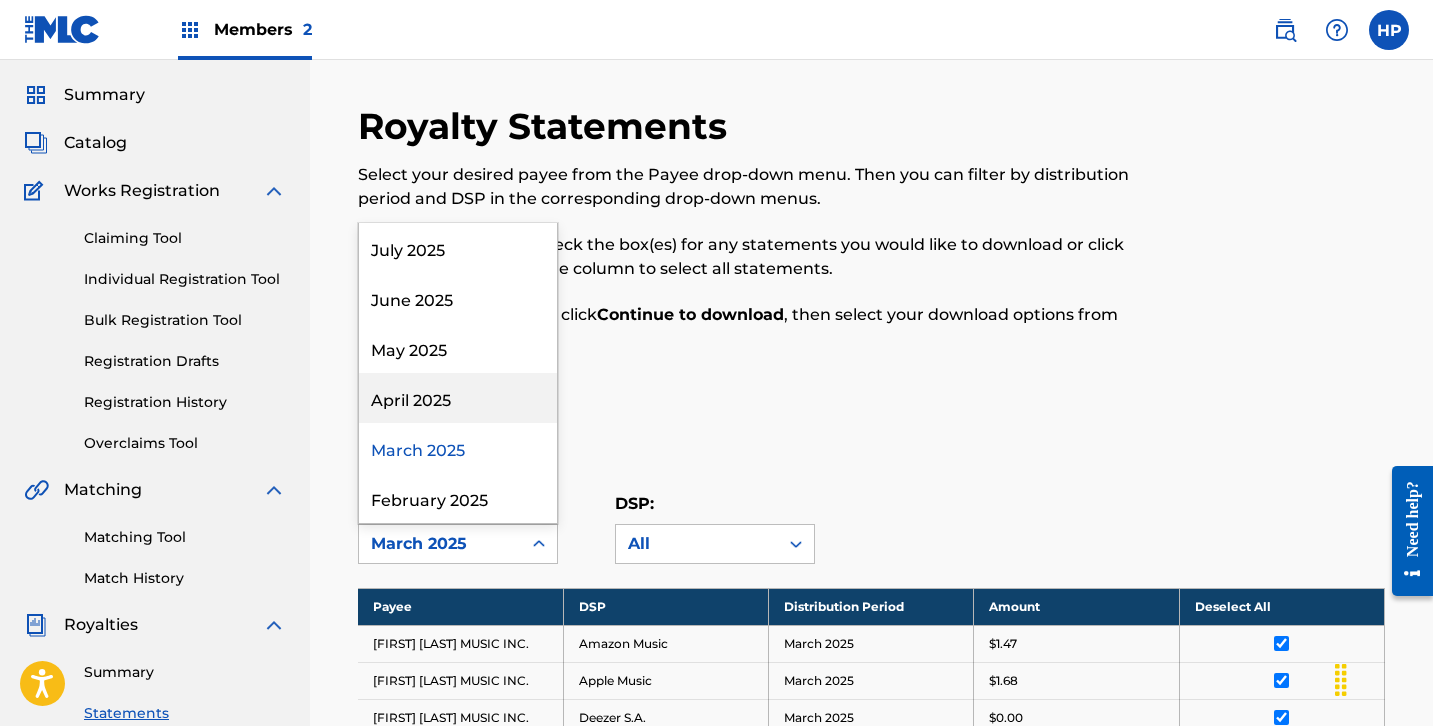 click on "April 2025" at bounding box center [458, 398] 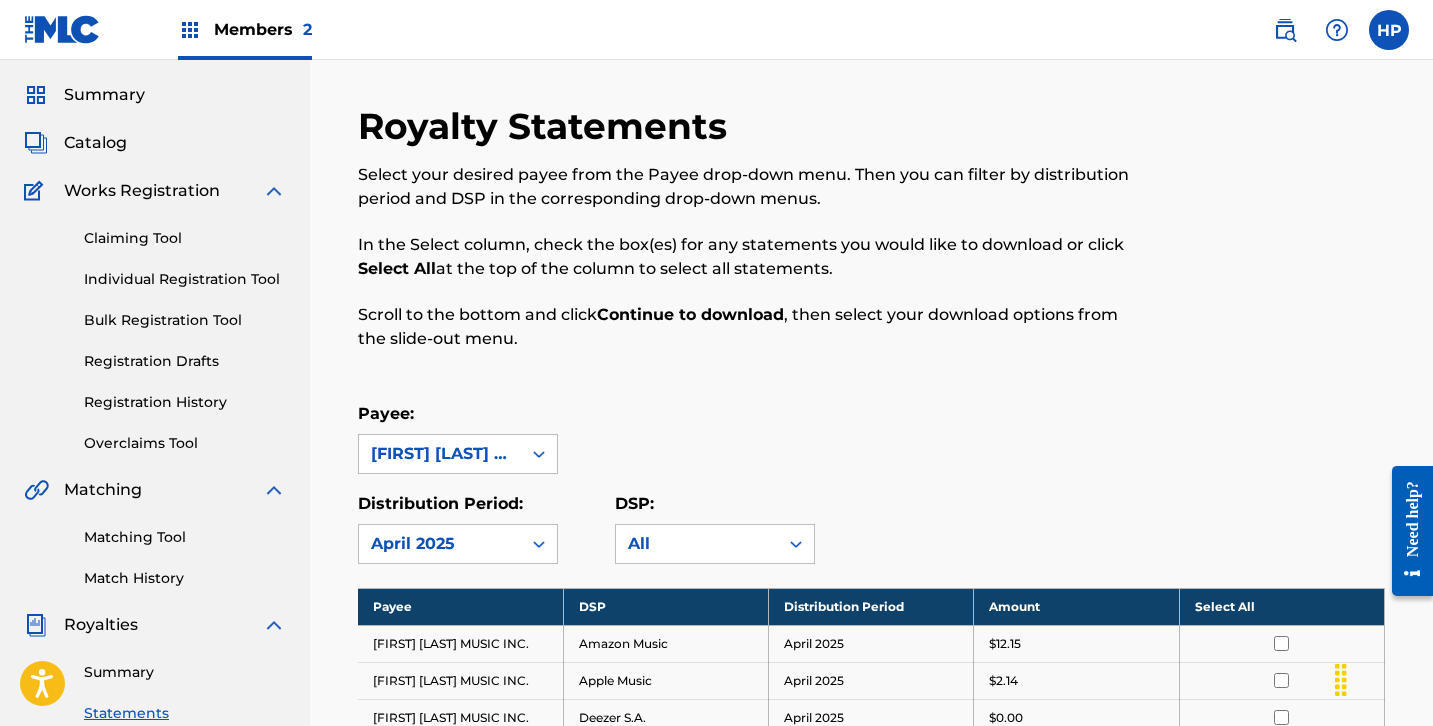 click on "Select All" at bounding box center (1281, 606) 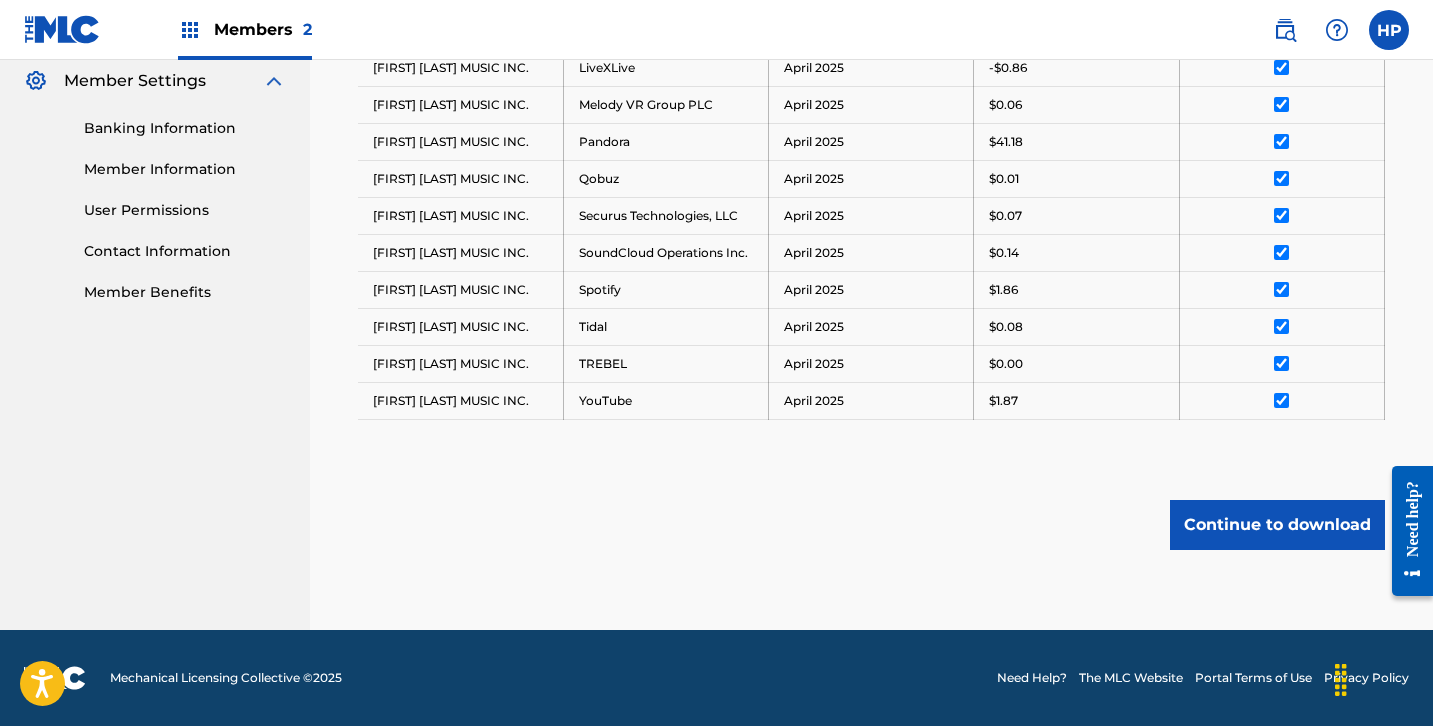 scroll, scrollTop: 817, scrollLeft: 0, axis: vertical 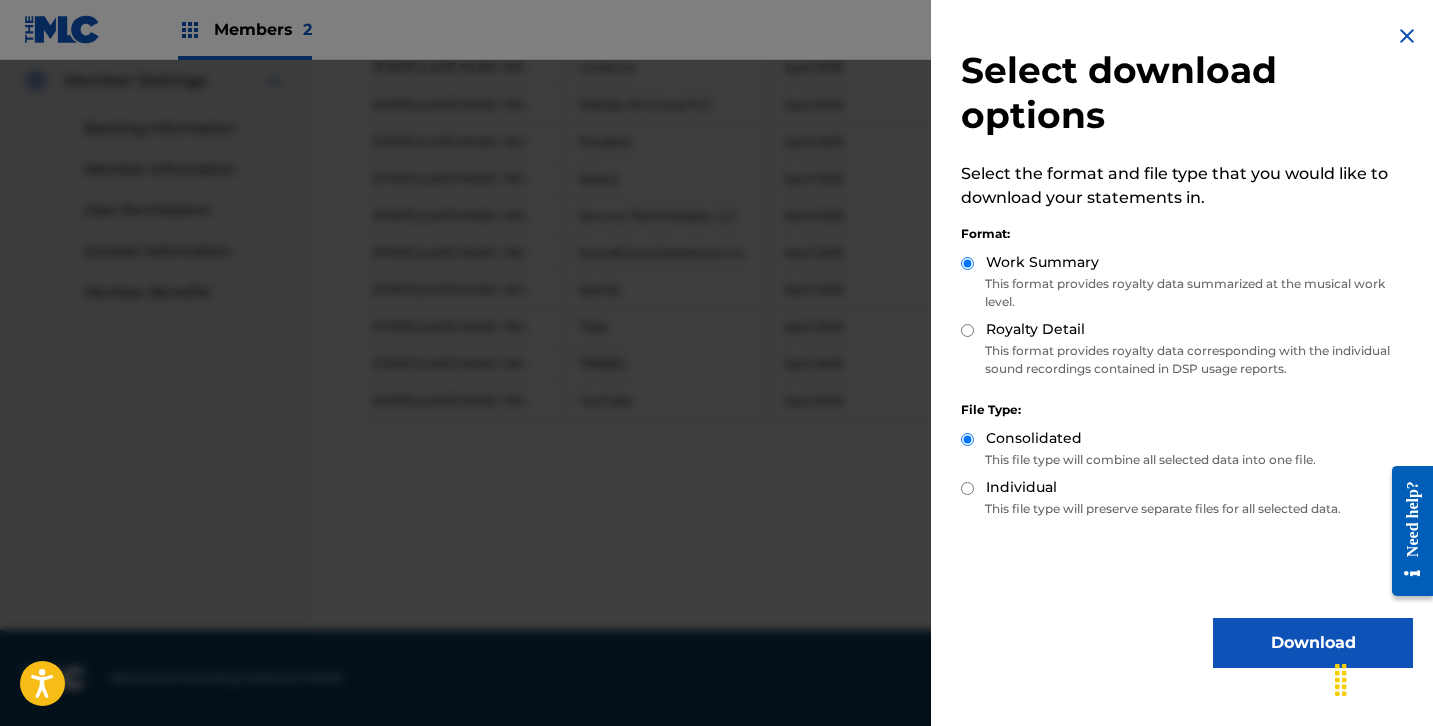click on "Download" at bounding box center [1313, 643] 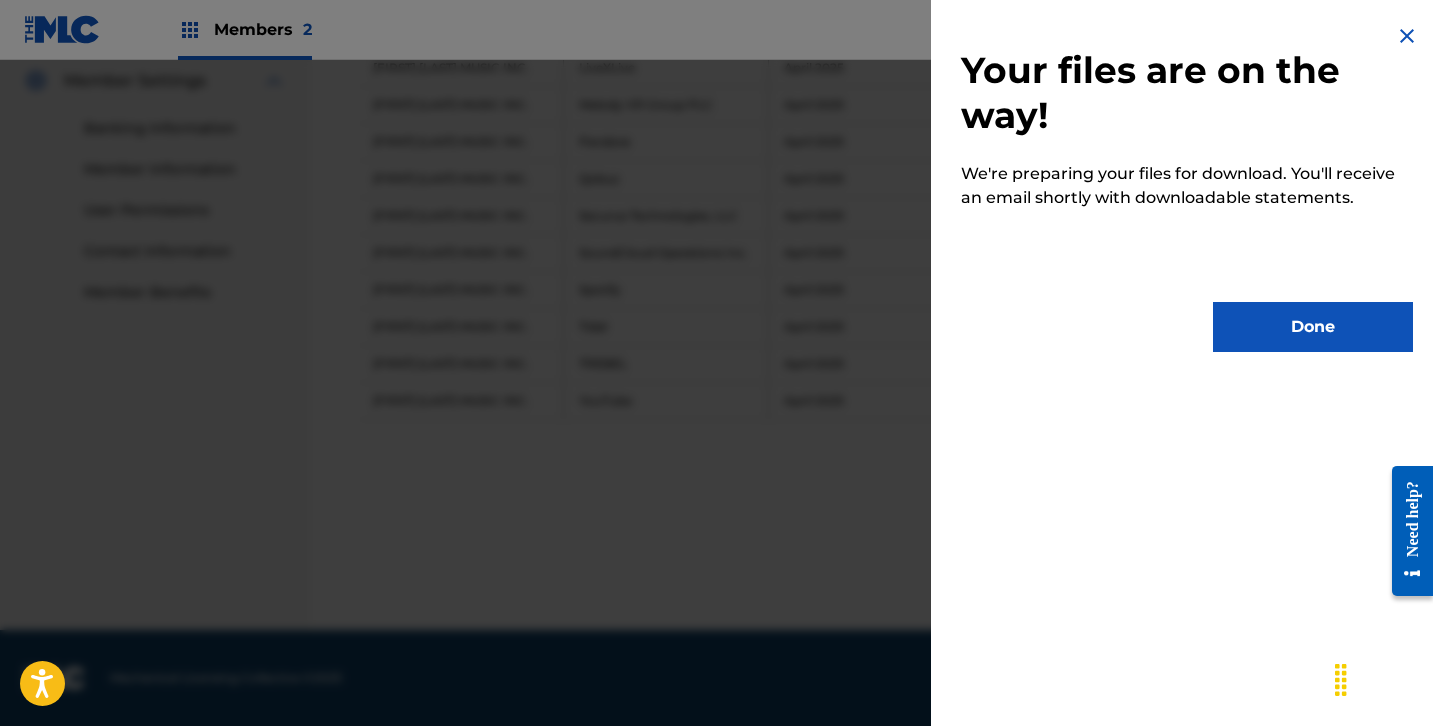 click on "Done" at bounding box center (1313, 327) 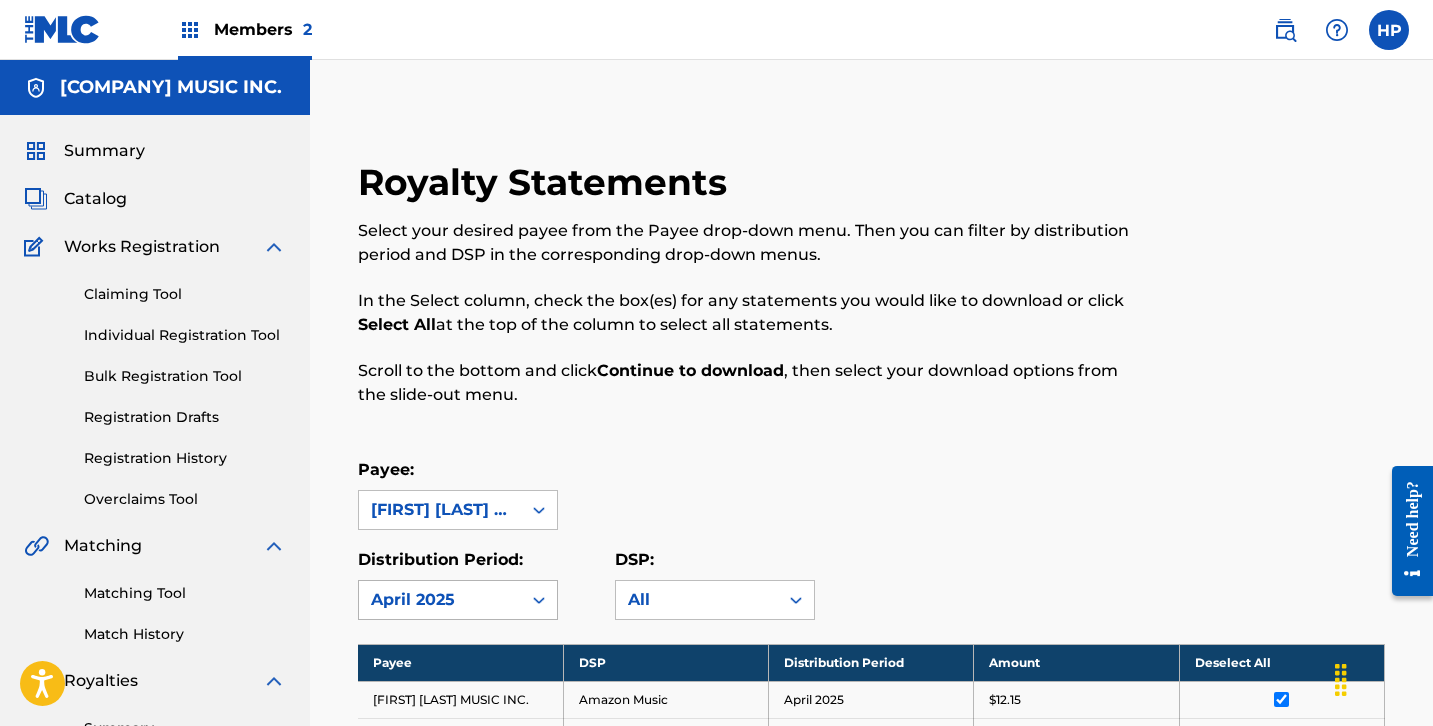 scroll, scrollTop: 0, scrollLeft: 0, axis: both 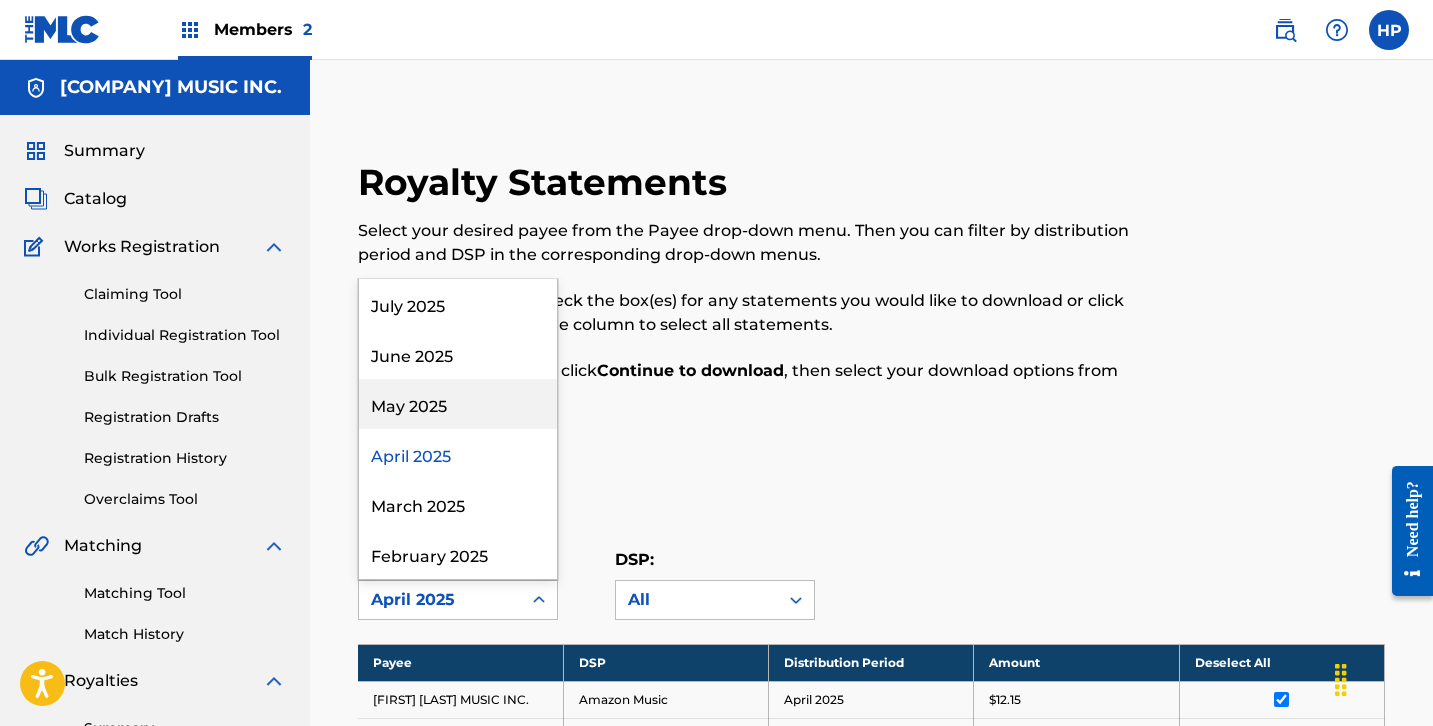 click on "May 2025" at bounding box center [458, 404] 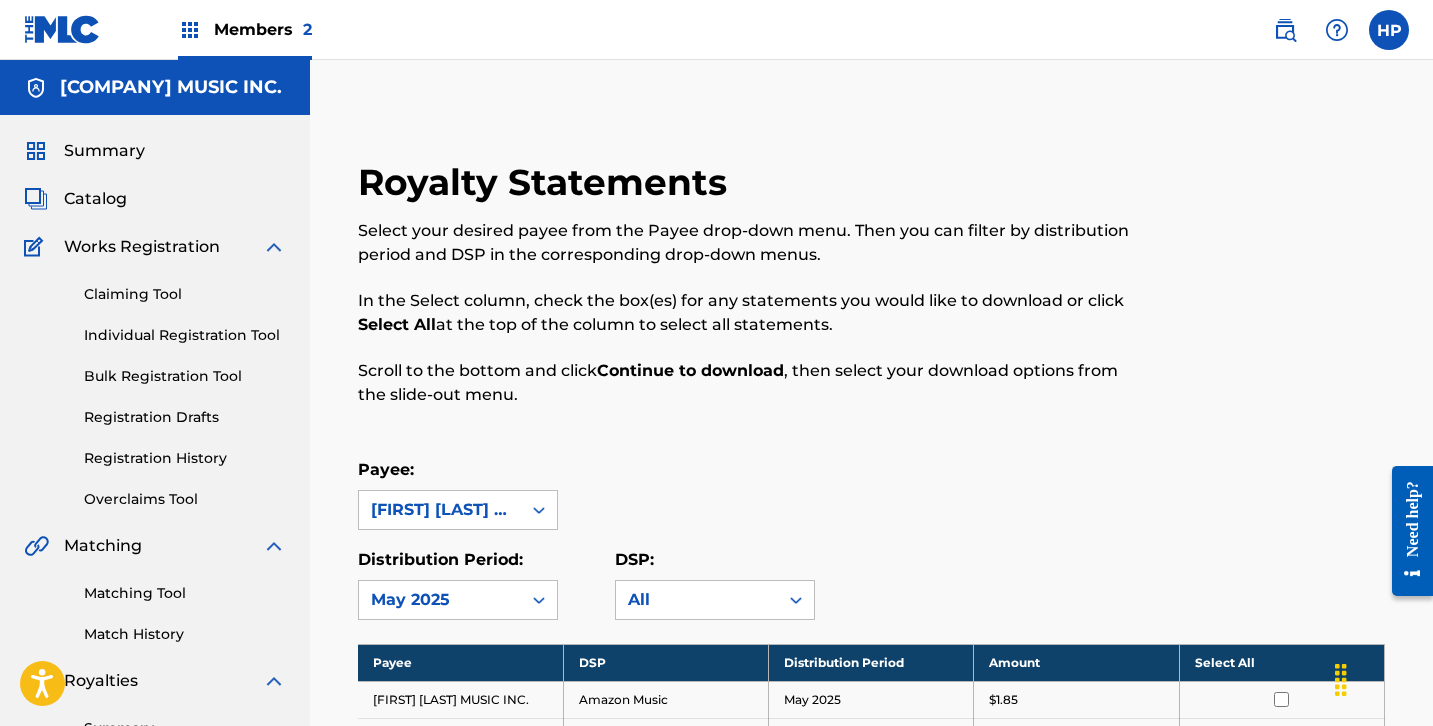 click on "Select All" at bounding box center (1281, 662) 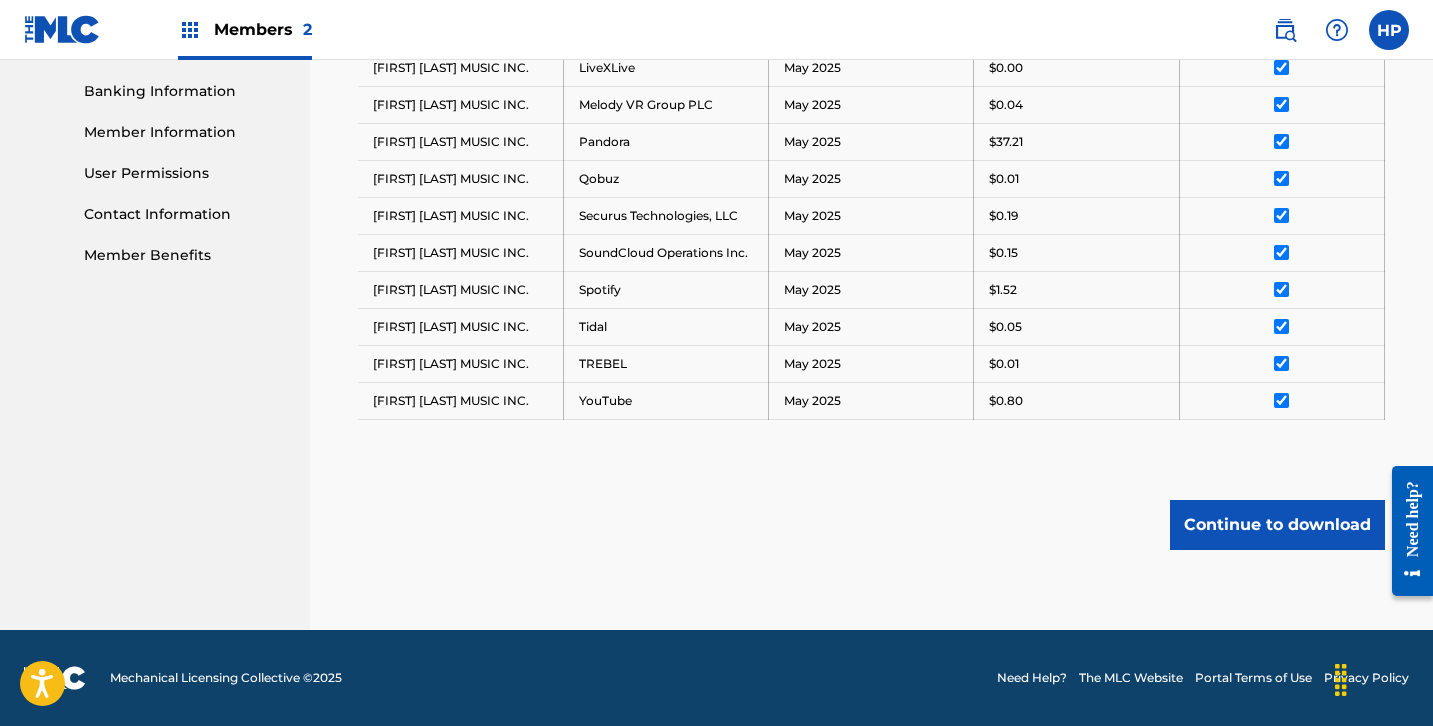 scroll, scrollTop: 854, scrollLeft: 0, axis: vertical 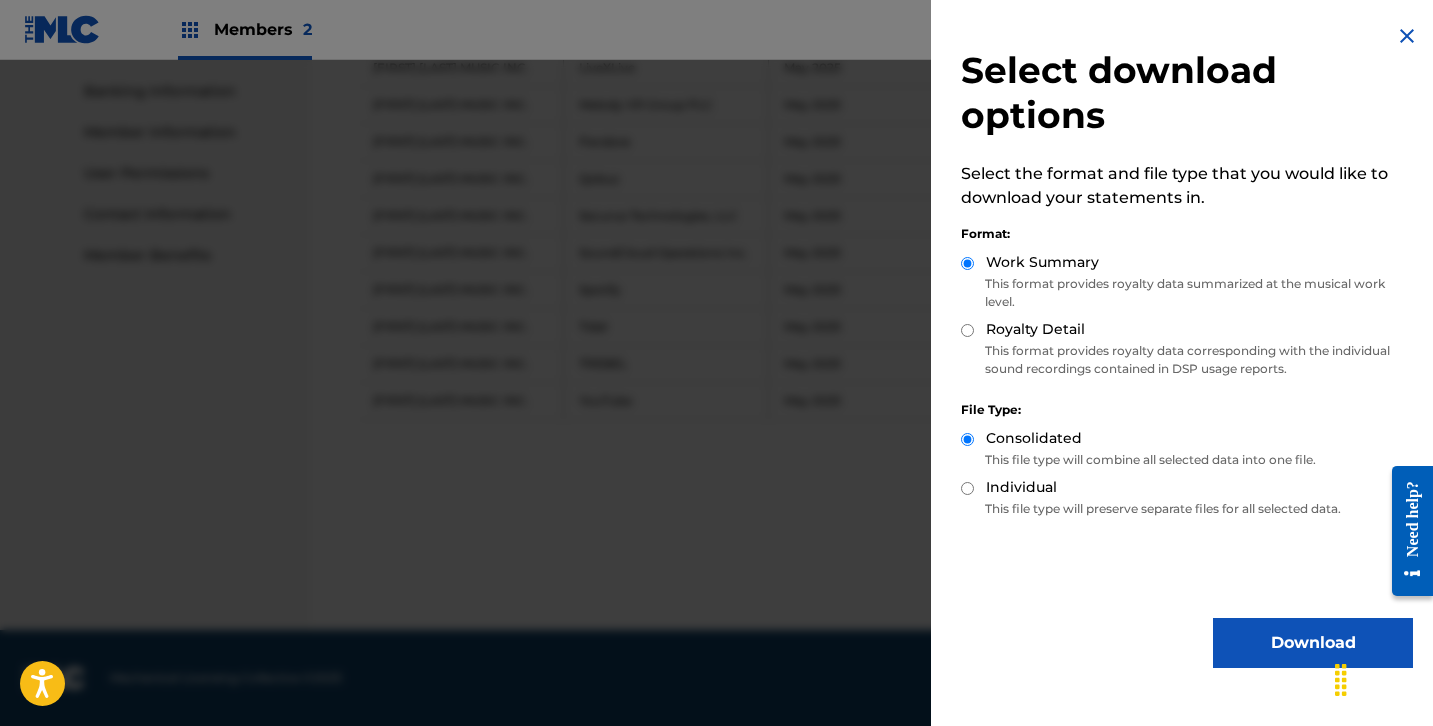 click on "Download" at bounding box center [1313, 643] 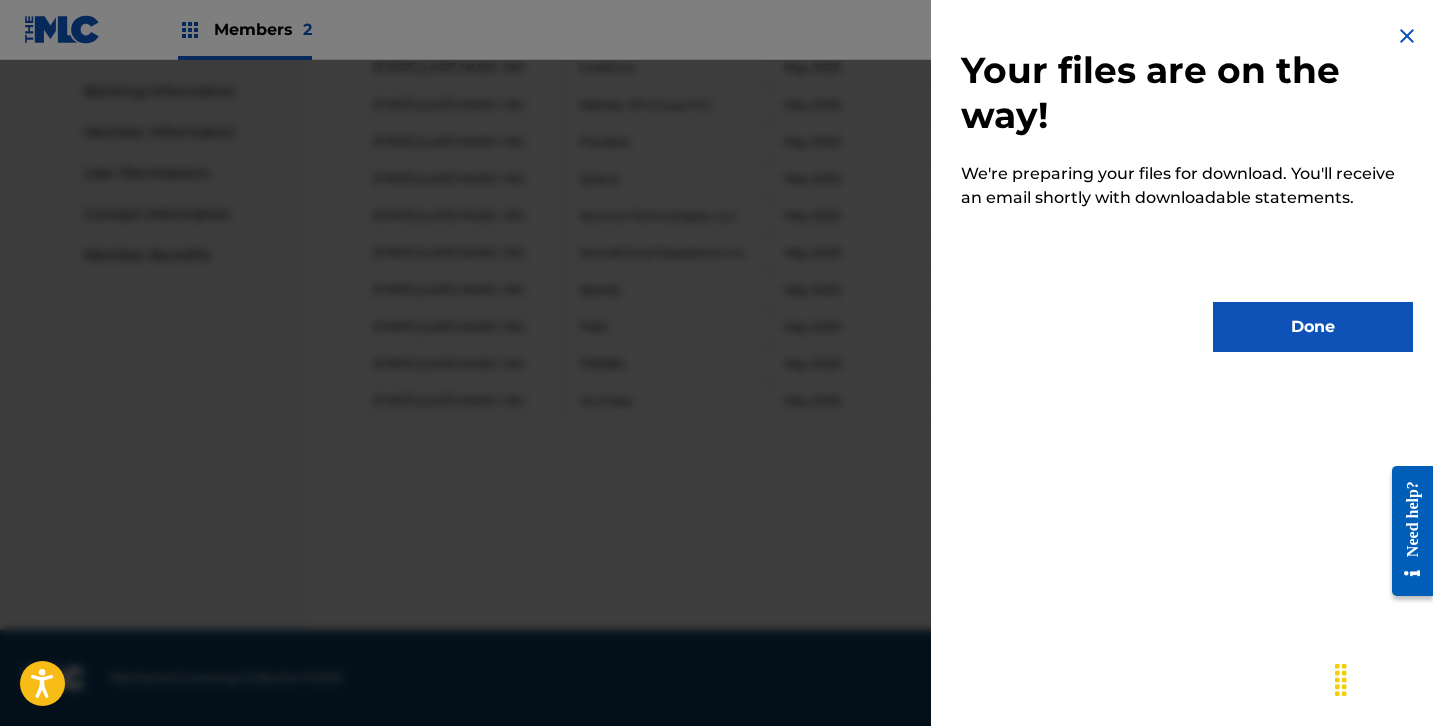 click on "Done" at bounding box center (1313, 327) 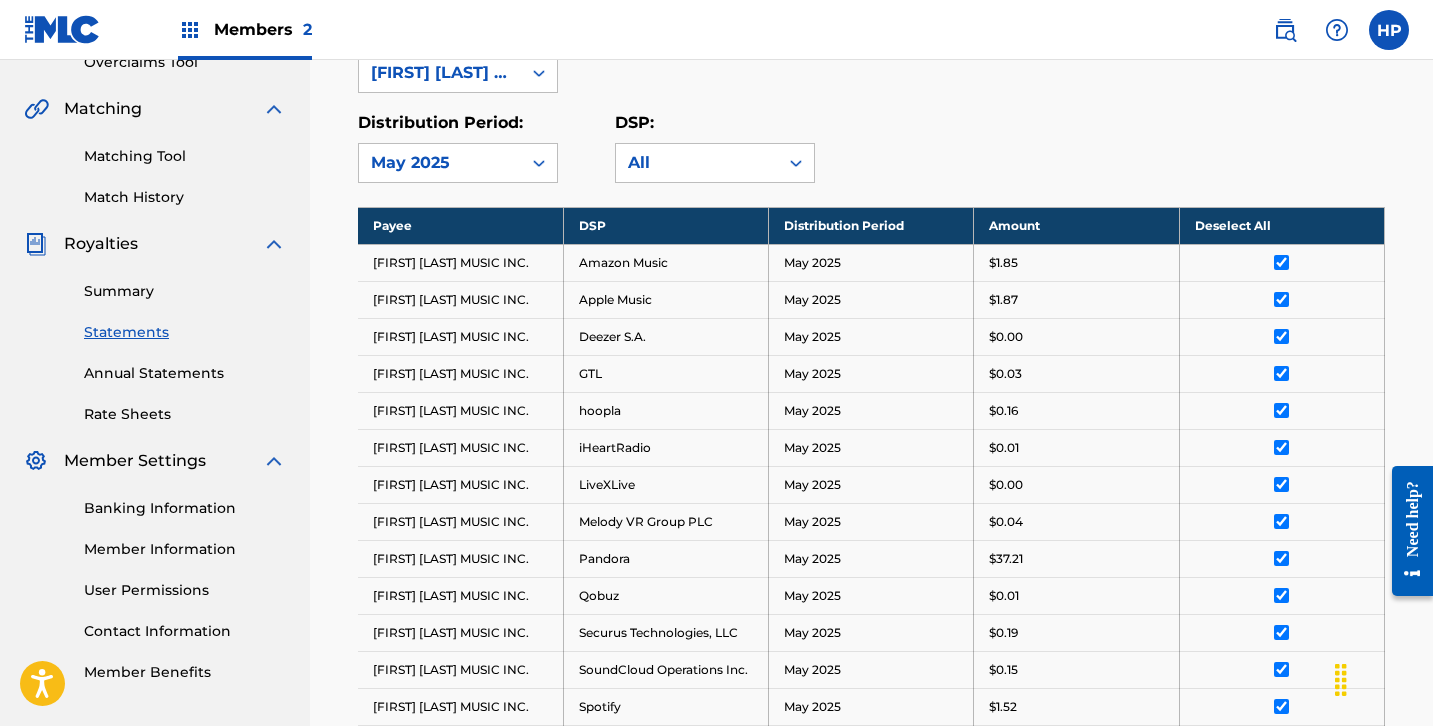 scroll, scrollTop: 426, scrollLeft: 0, axis: vertical 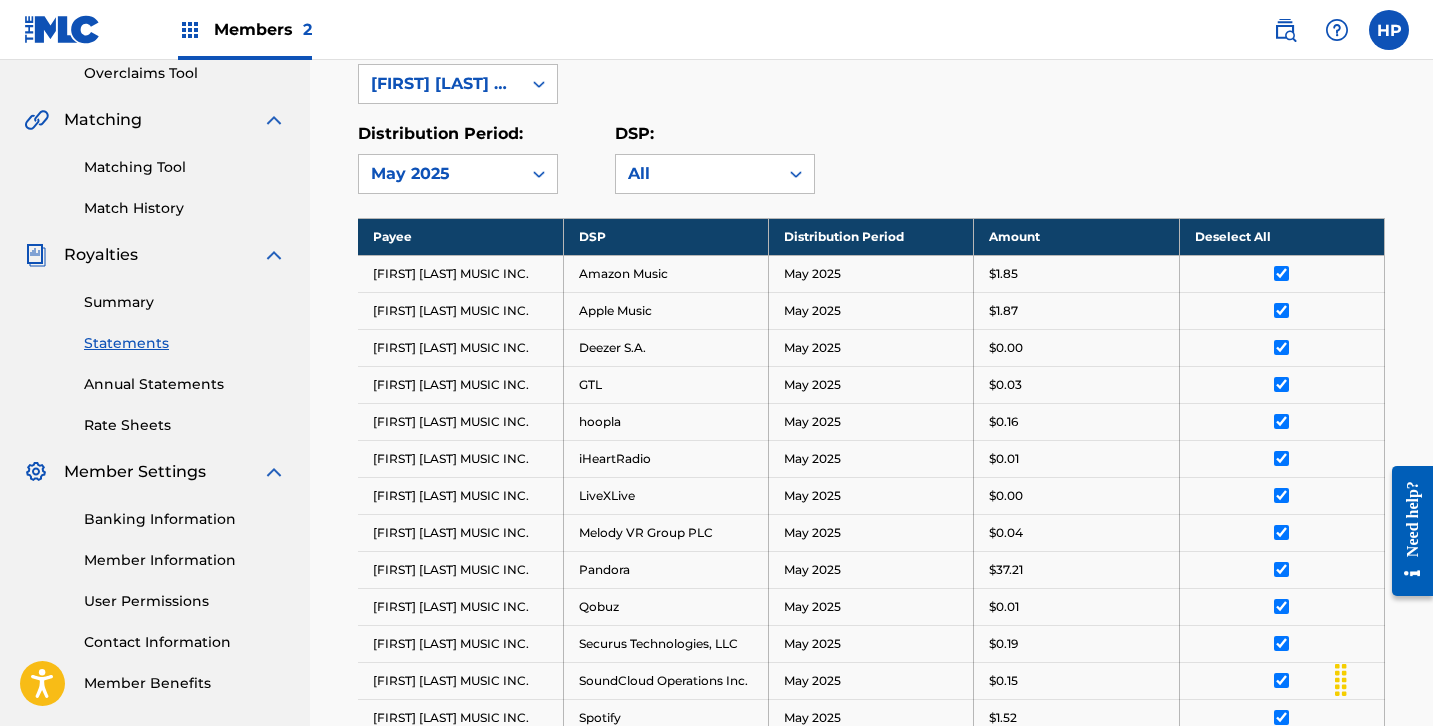 click on "Summary" at bounding box center (185, 302) 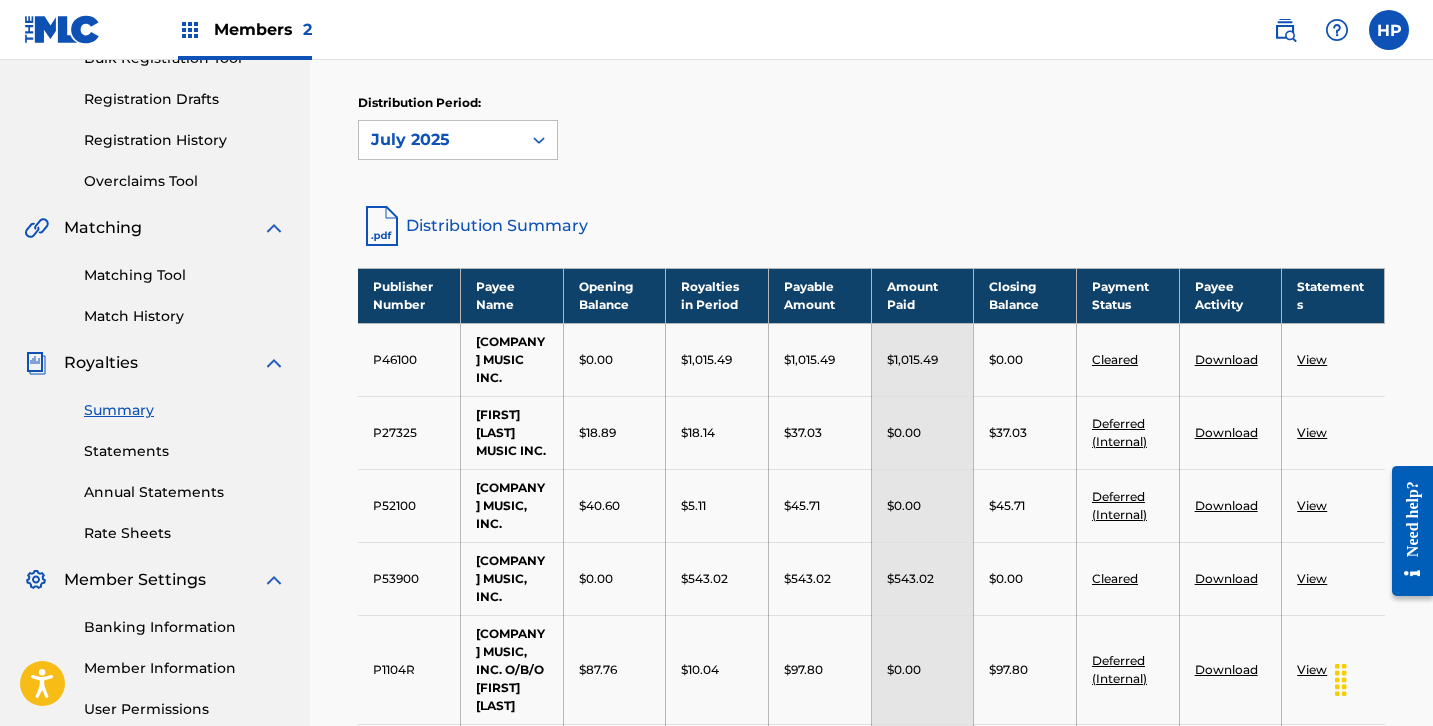 scroll, scrollTop: 314, scrollLeft: 0, axis: vertical 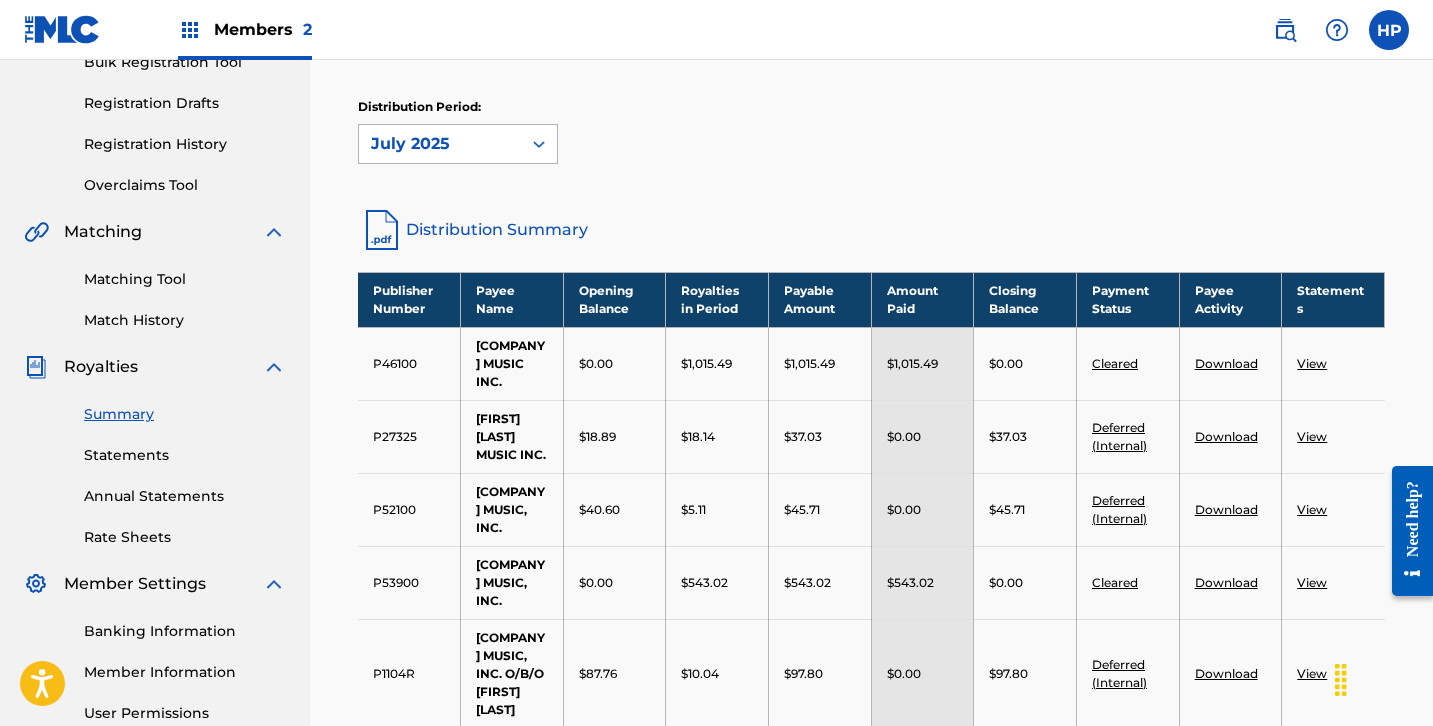 click 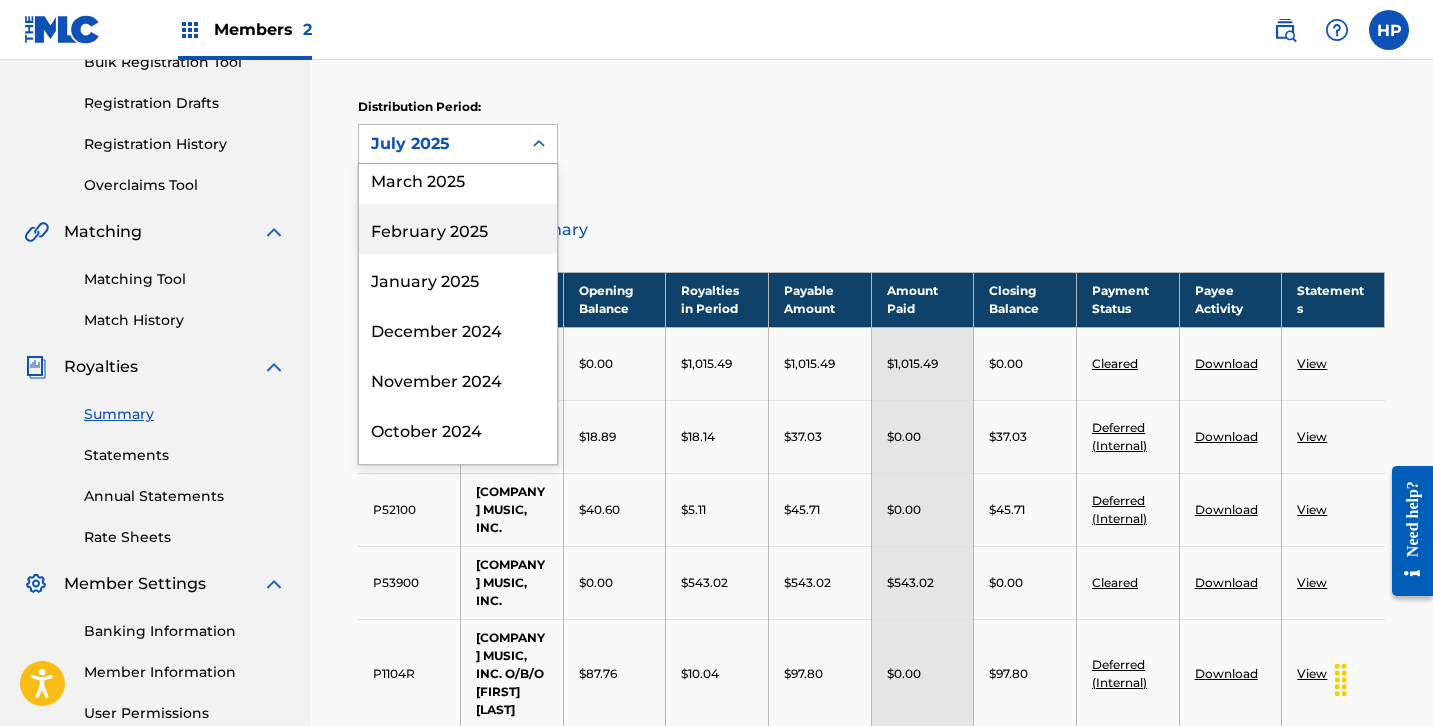 scroll, scrollTop: 223, scrollLeft: 0, axis: vertical 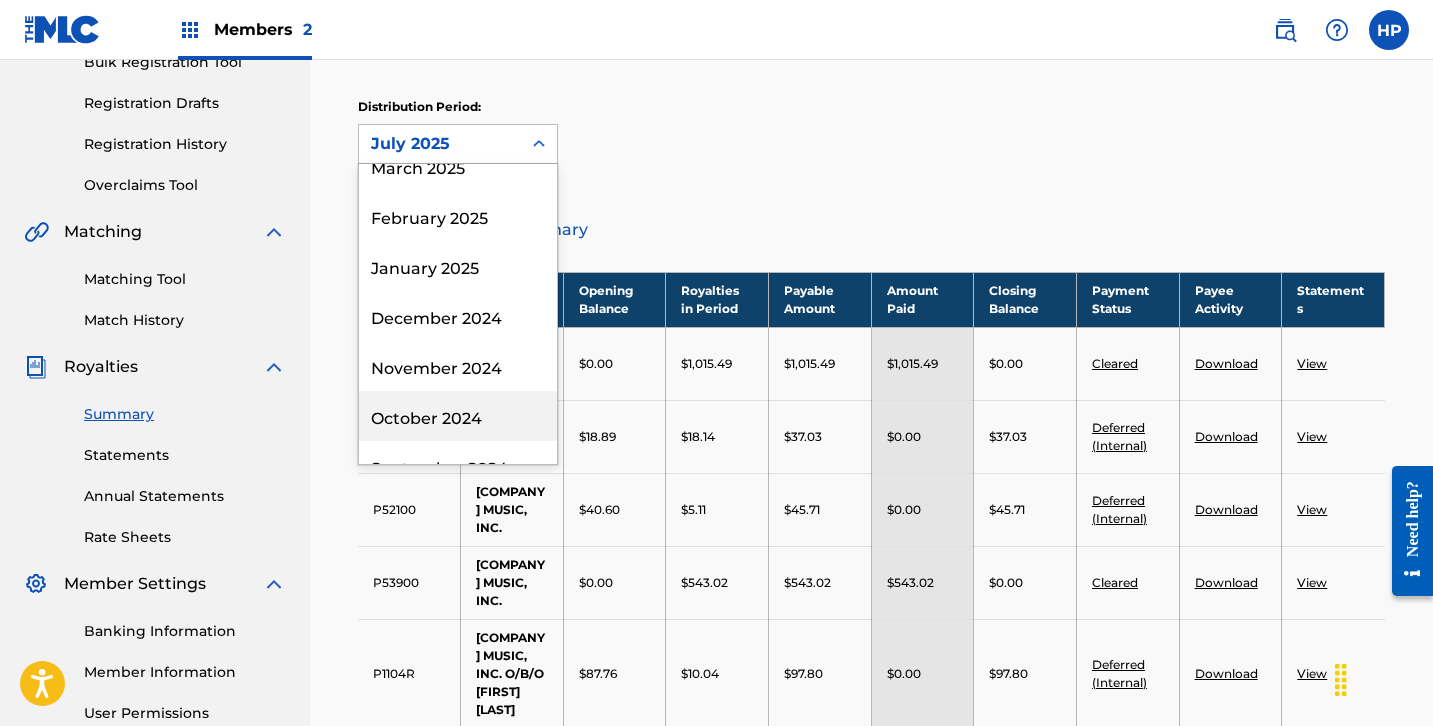 click on "October 2024" at bounding box center [458, 416] 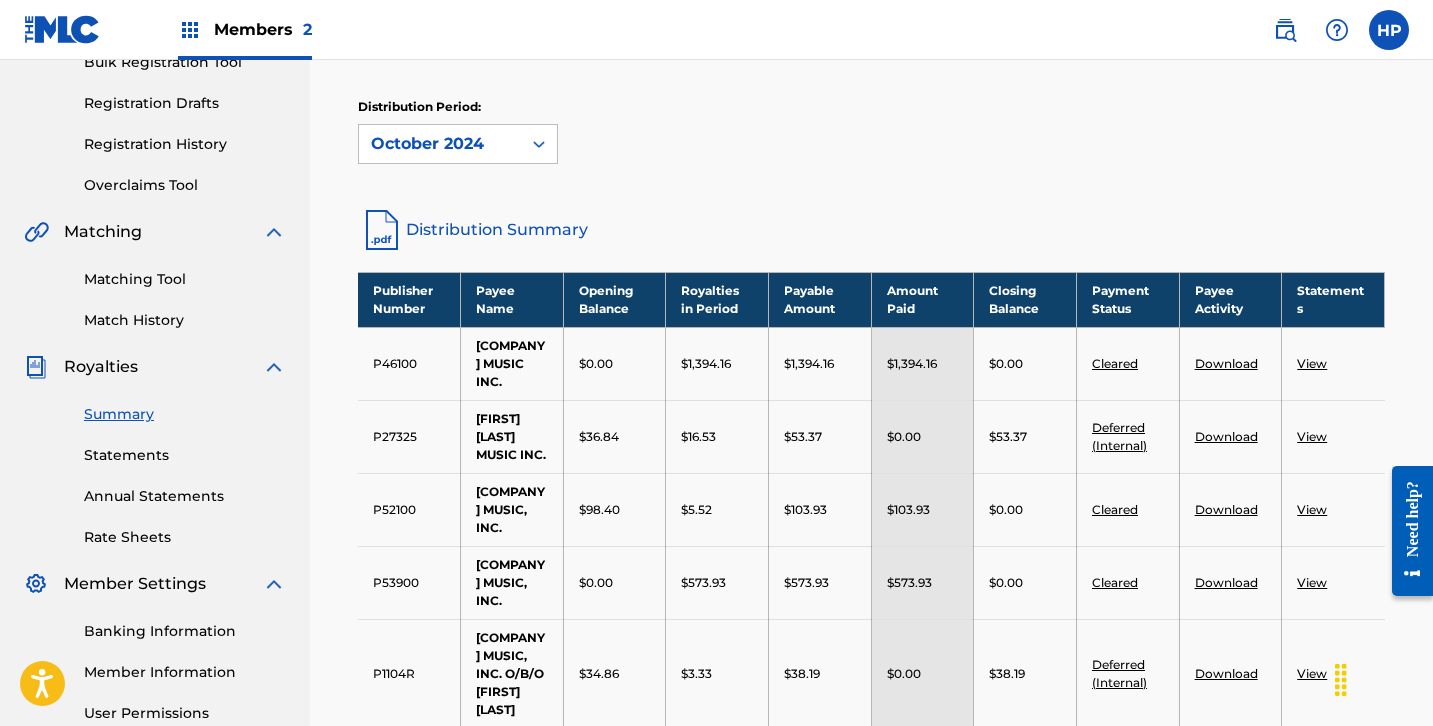 click 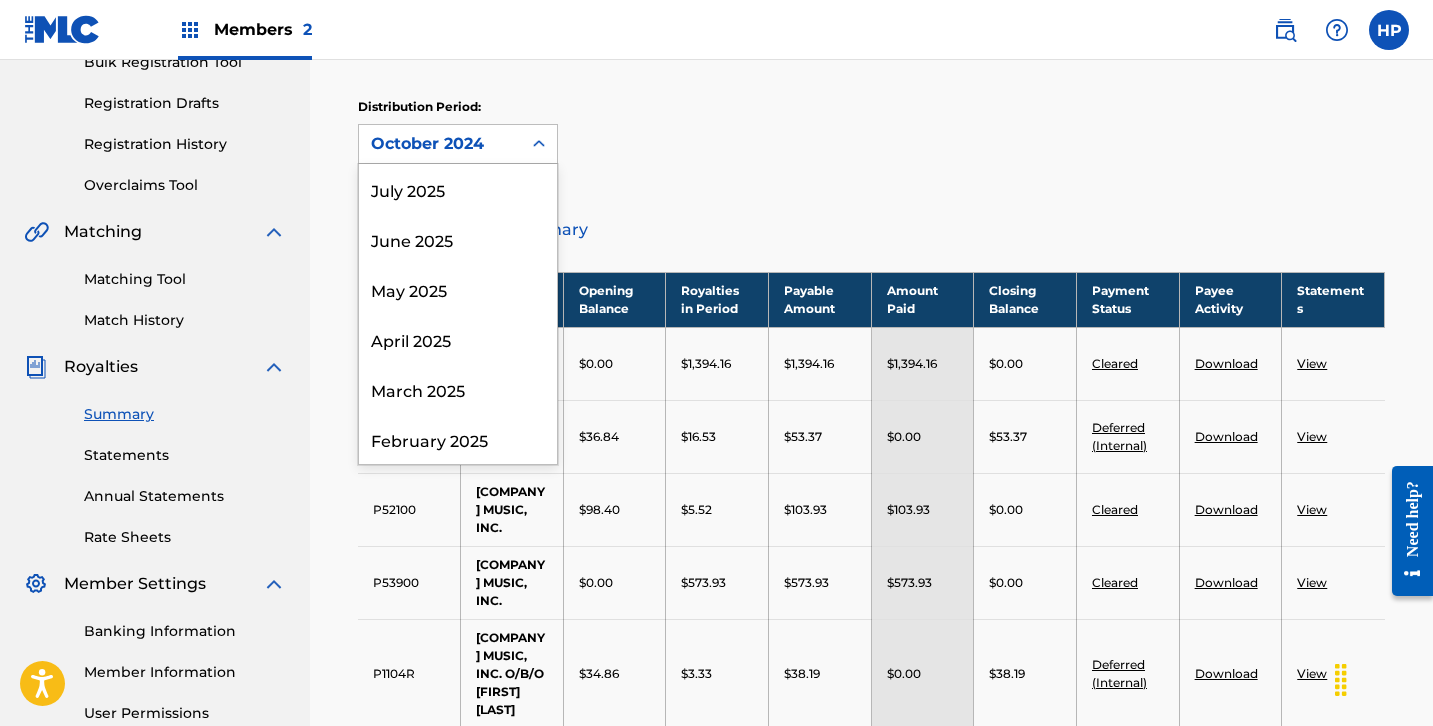 scroll, scrollTop: 216, scrollLeft: 0, axis: vertical 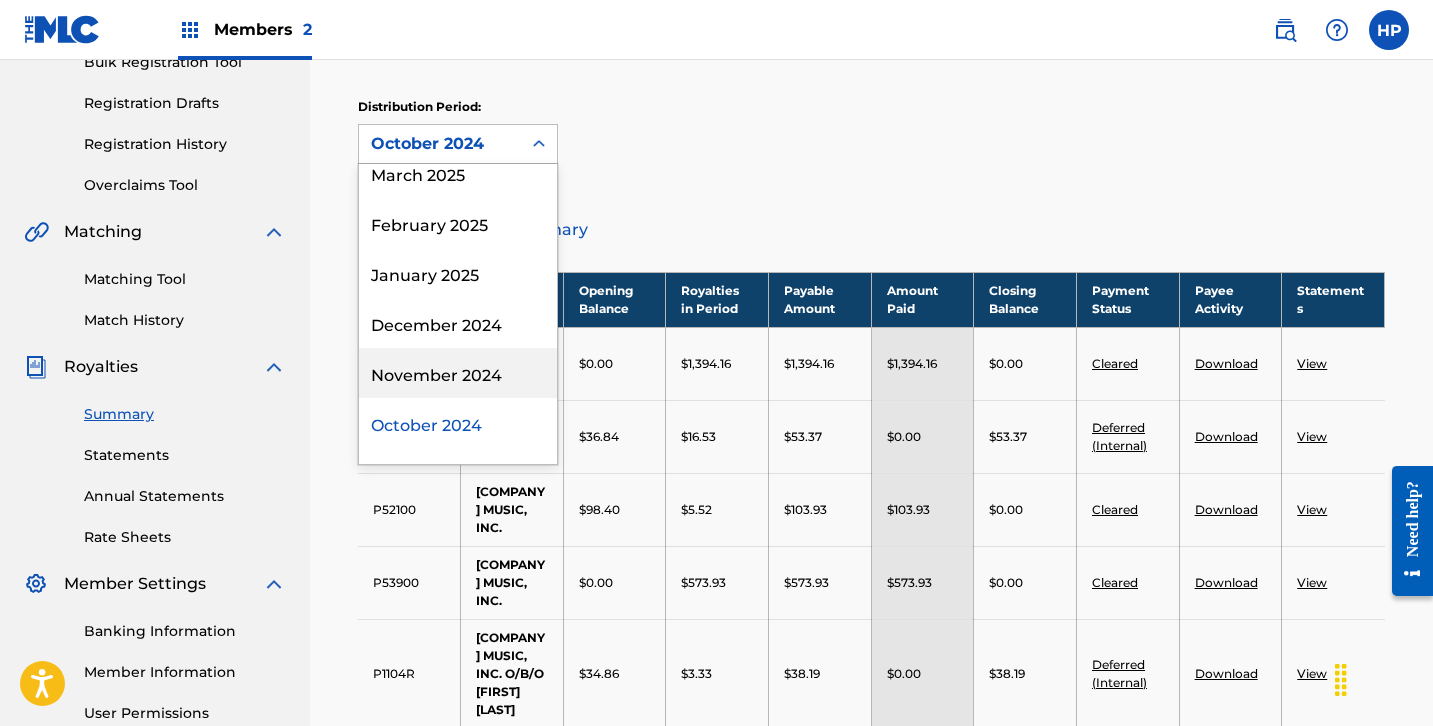 click on "November 2024" at bounding box center (458, 373) 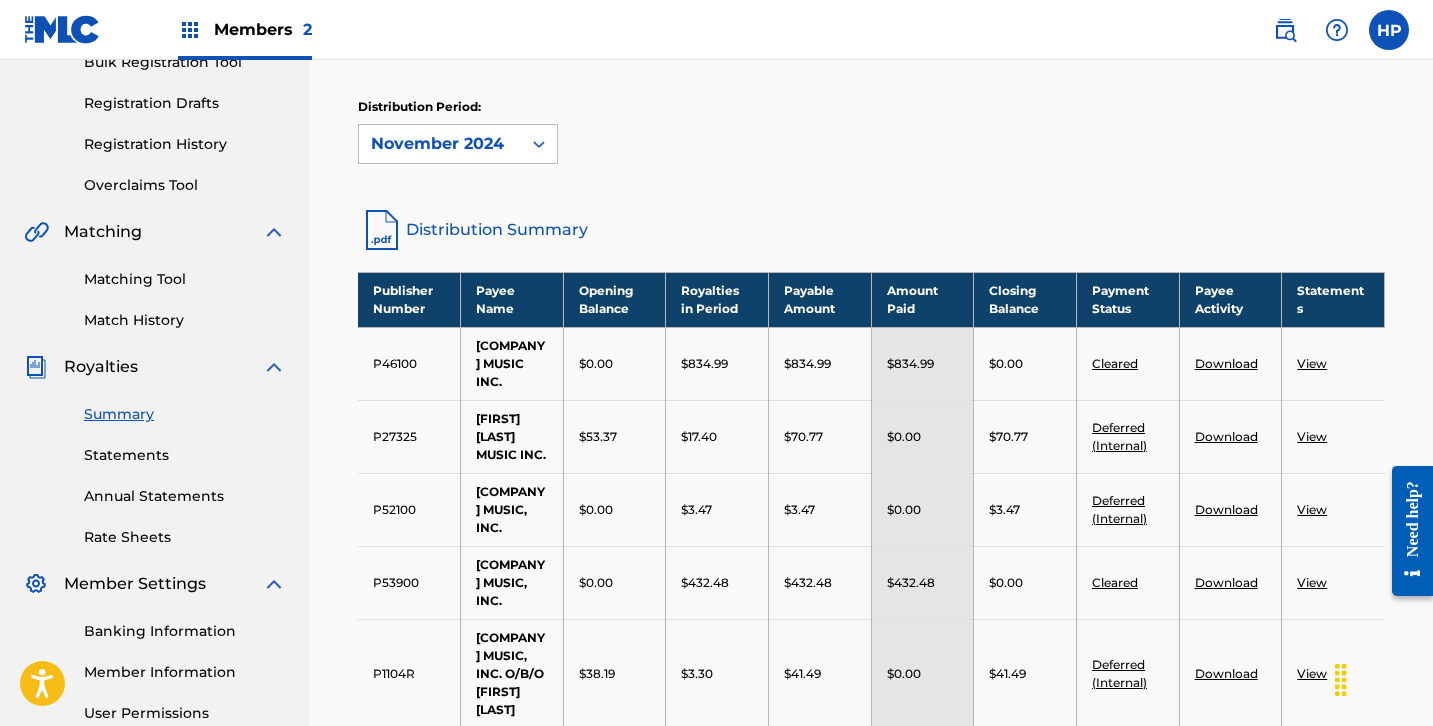 click 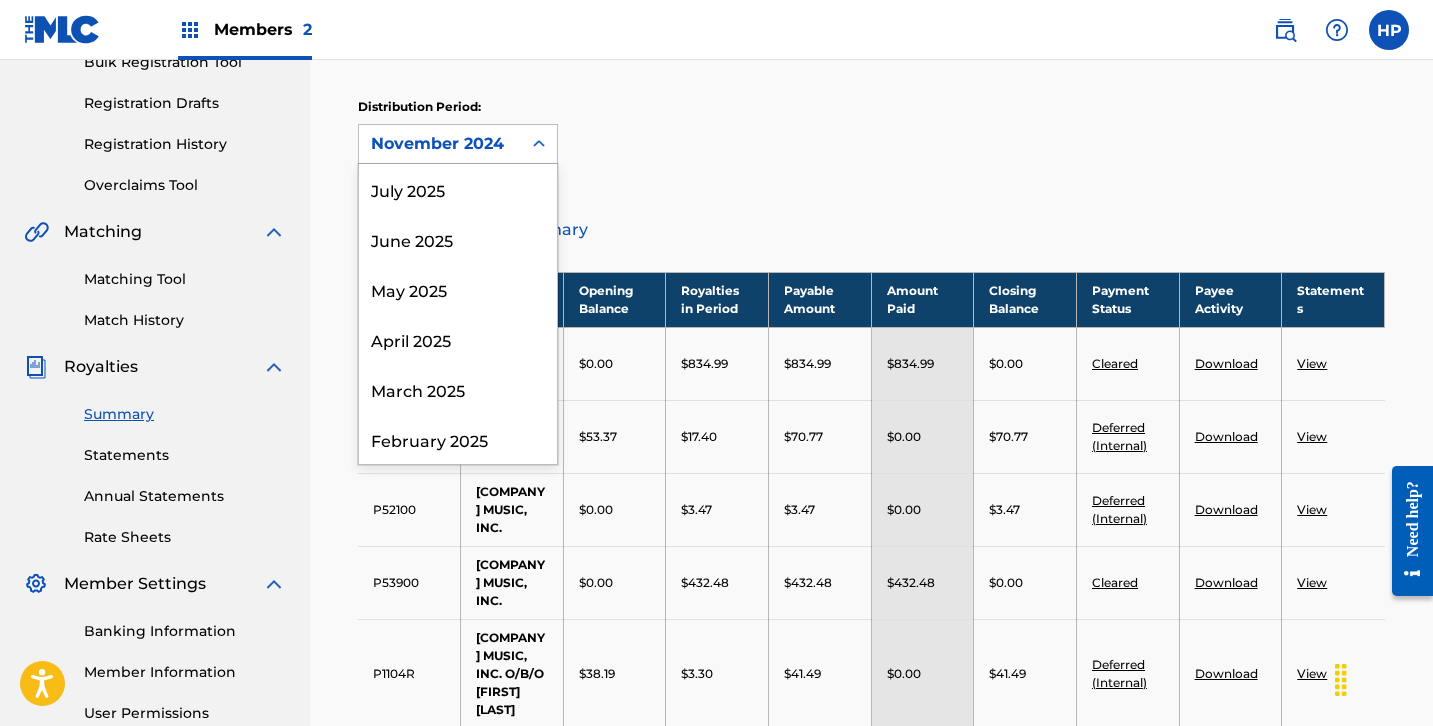 scroll, scrollTop: 166, scrollLeft: 0, axis: vertical 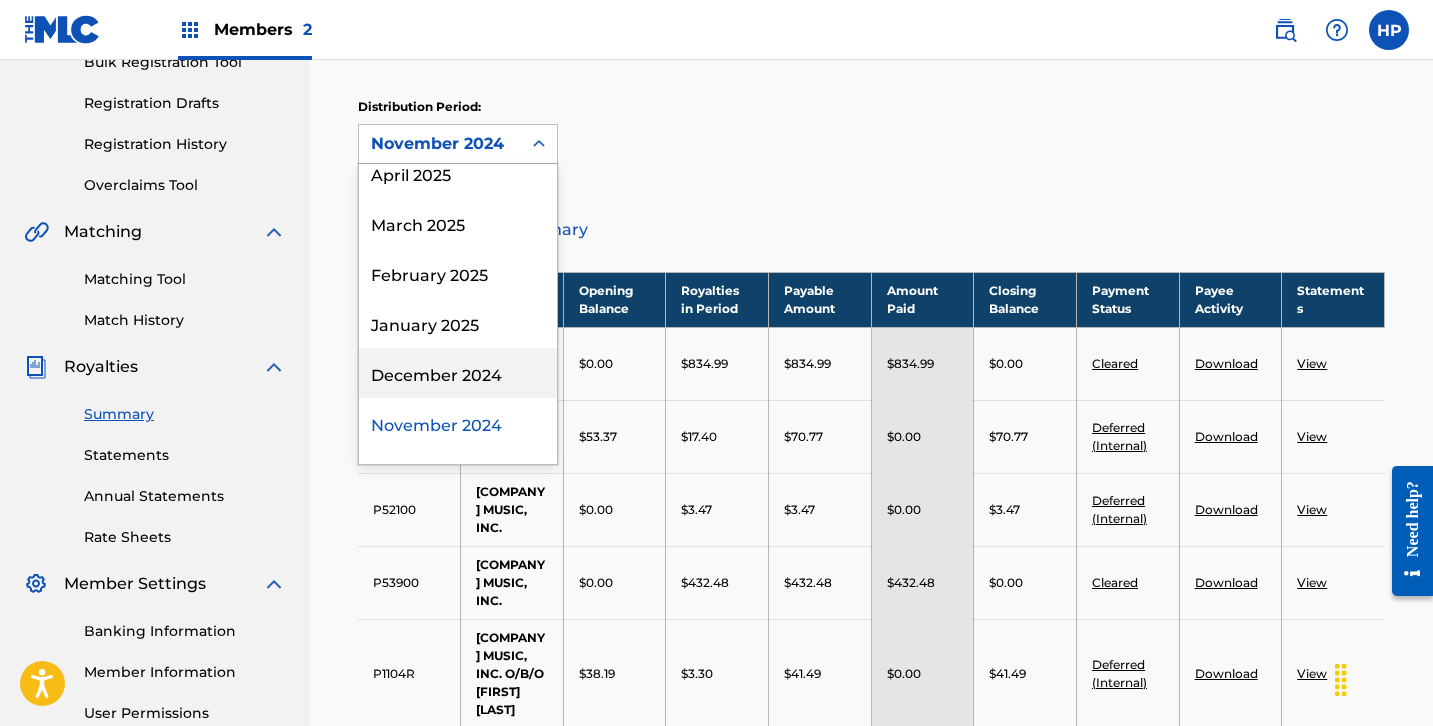 click on "December 2024" at bounding box center [458, 373] 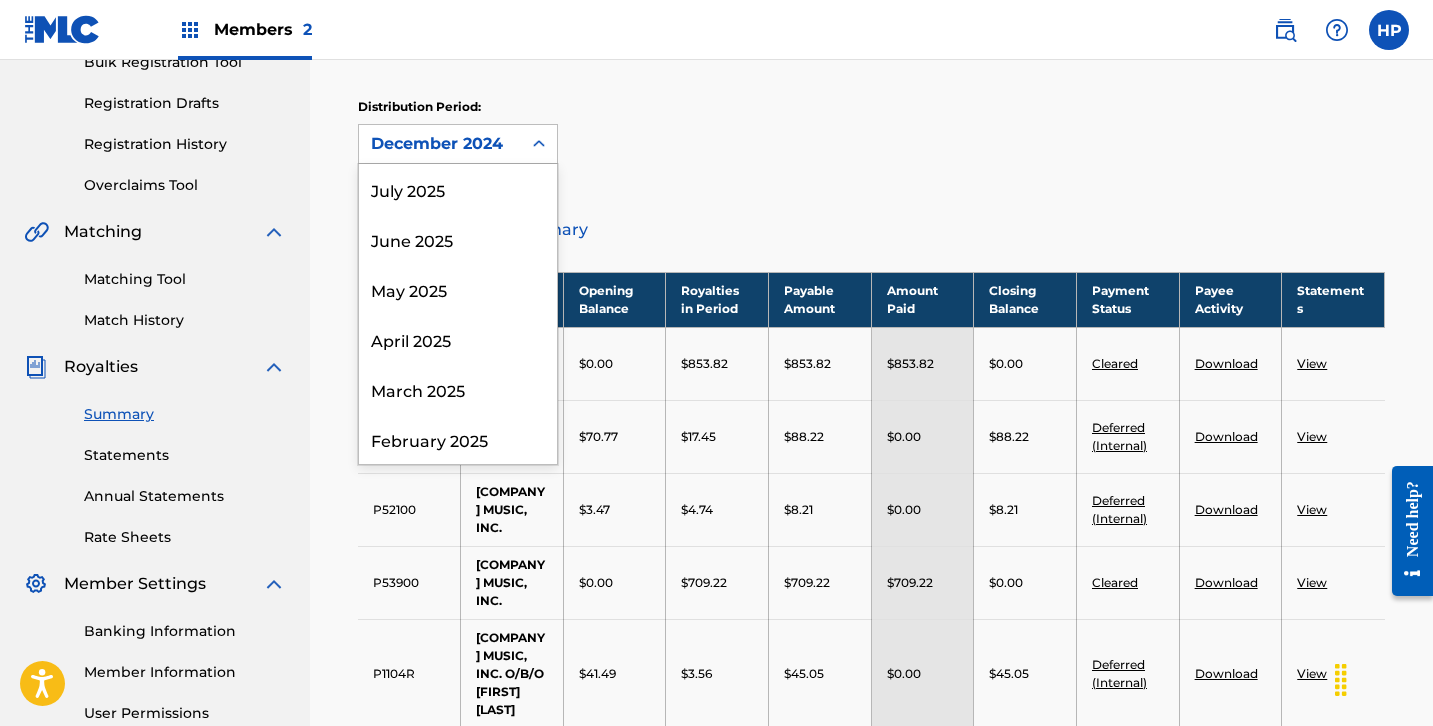 click 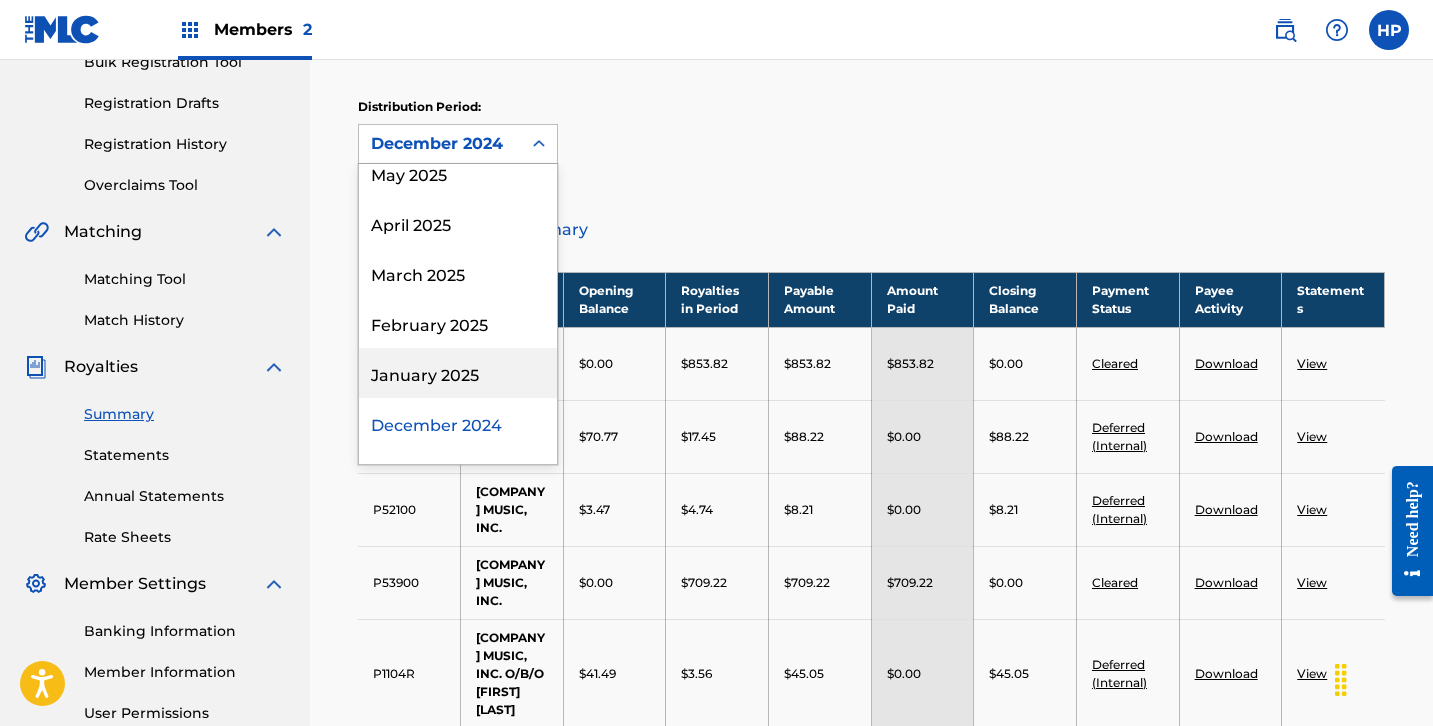 click on "January 2025" at bounding box center (458, 373) 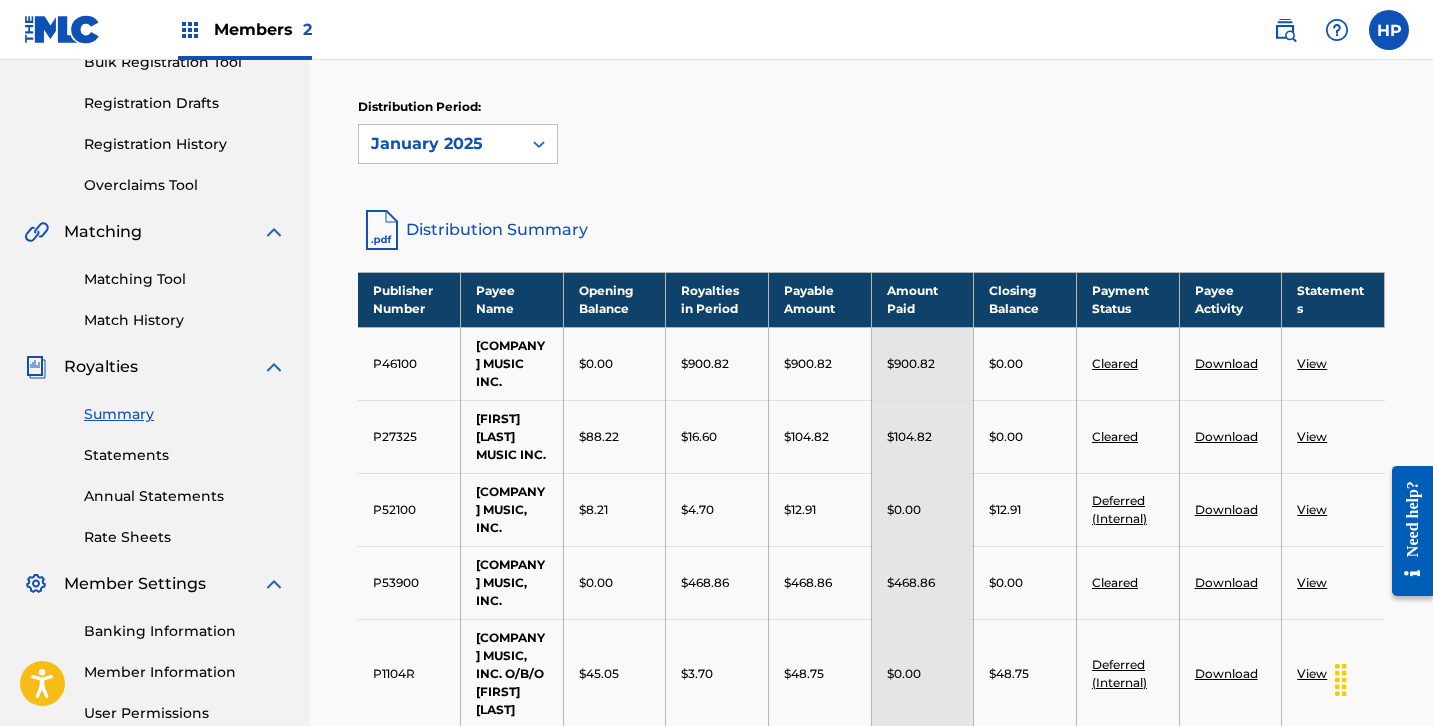 click 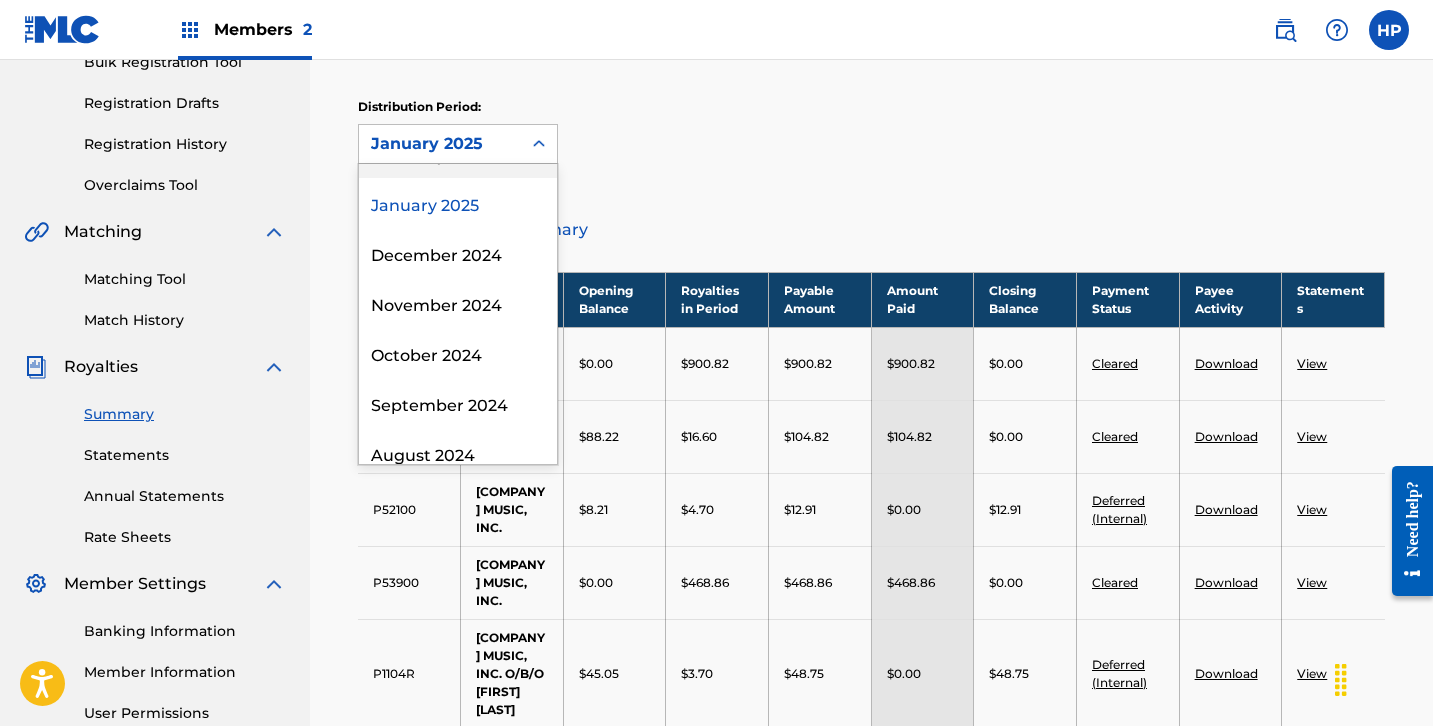 scroll, scrollTop: 293, scrollLeft: 0, axis: vertical 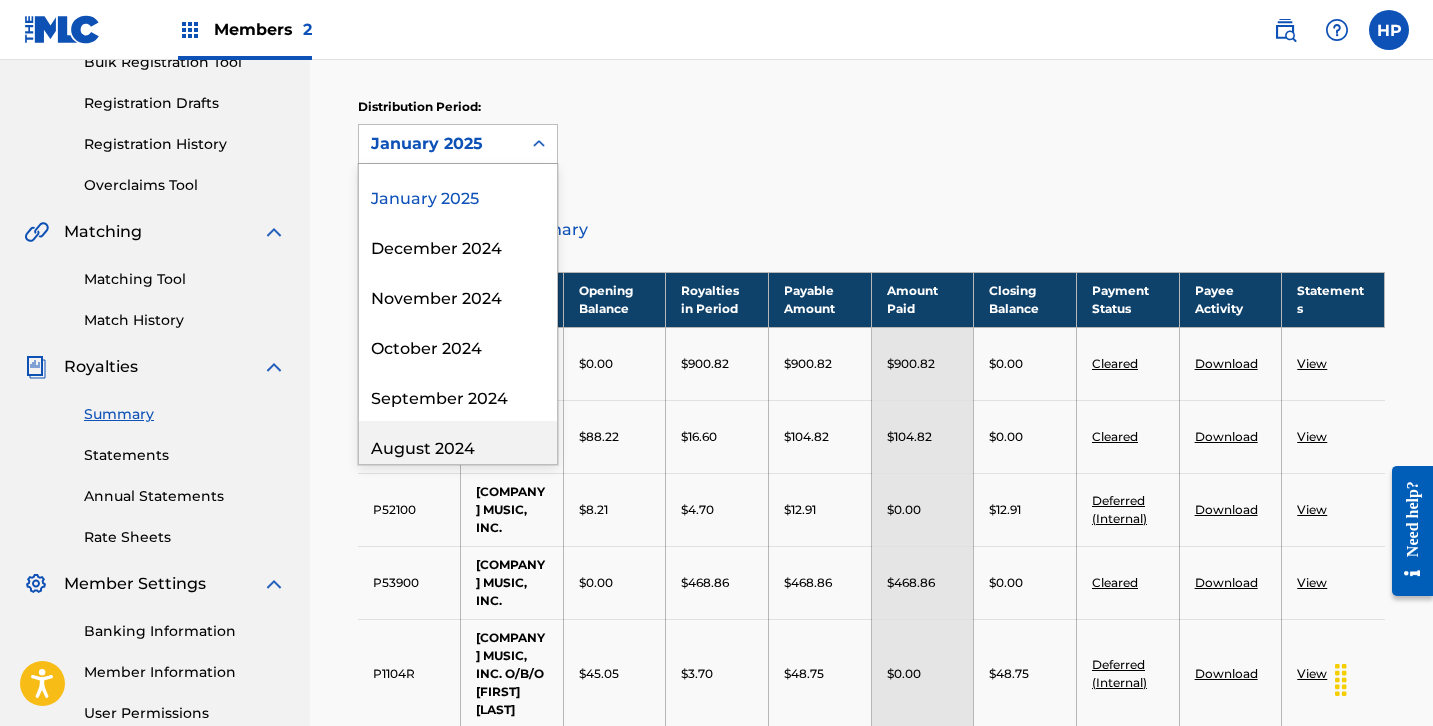 click on "August 2024" at bounding box center (458, 446) 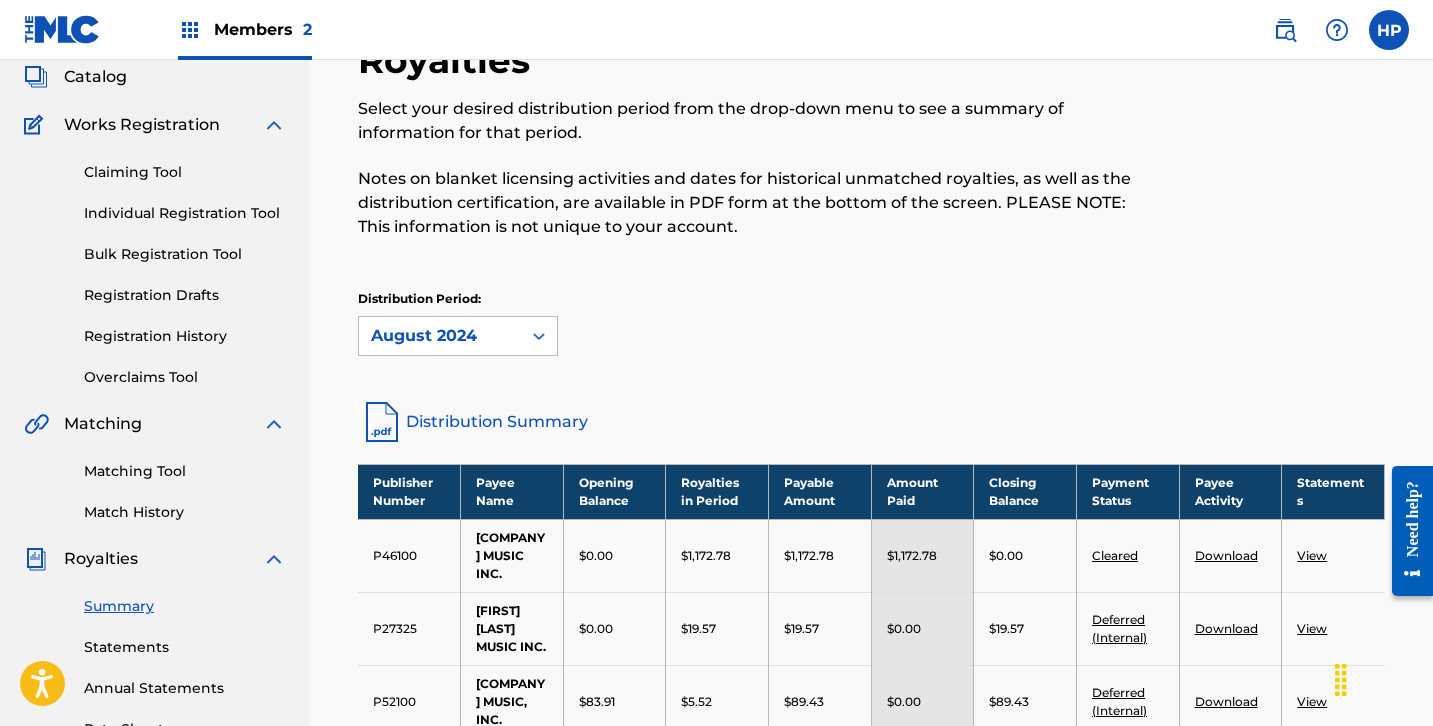 scroll, scrollTop: 143, scrollLeft: 0, axis: vertical 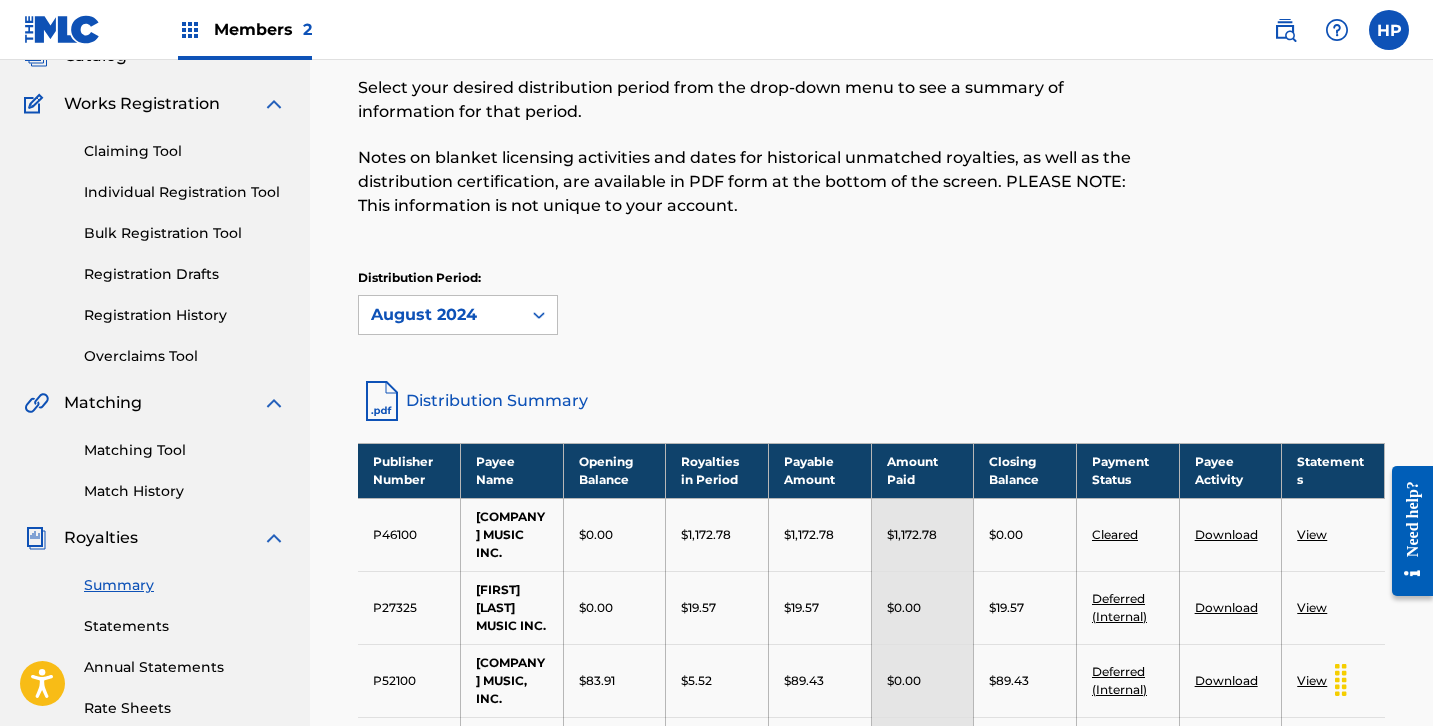 click on "Statements" at bounding box center [185, 626] 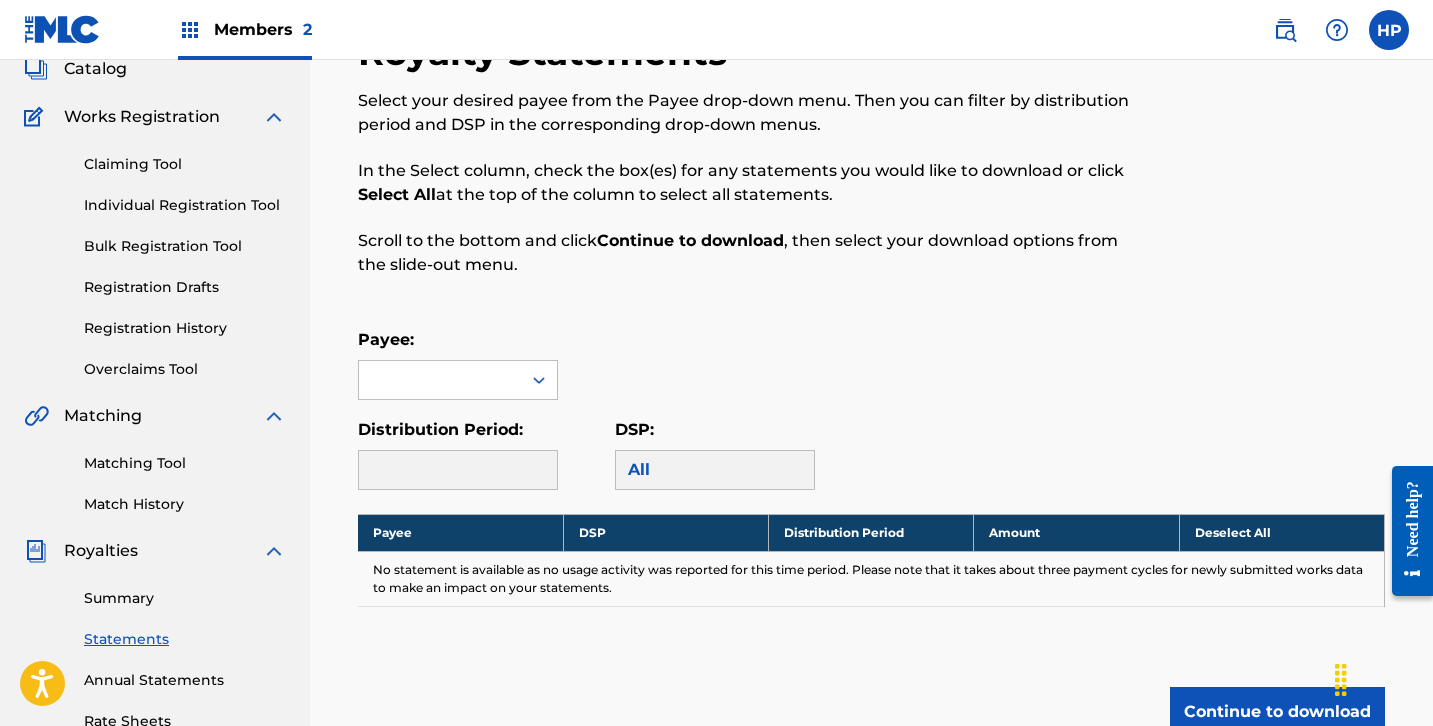 scroll, scrollTop: 138, scrollLeft: 0, axis: vertical 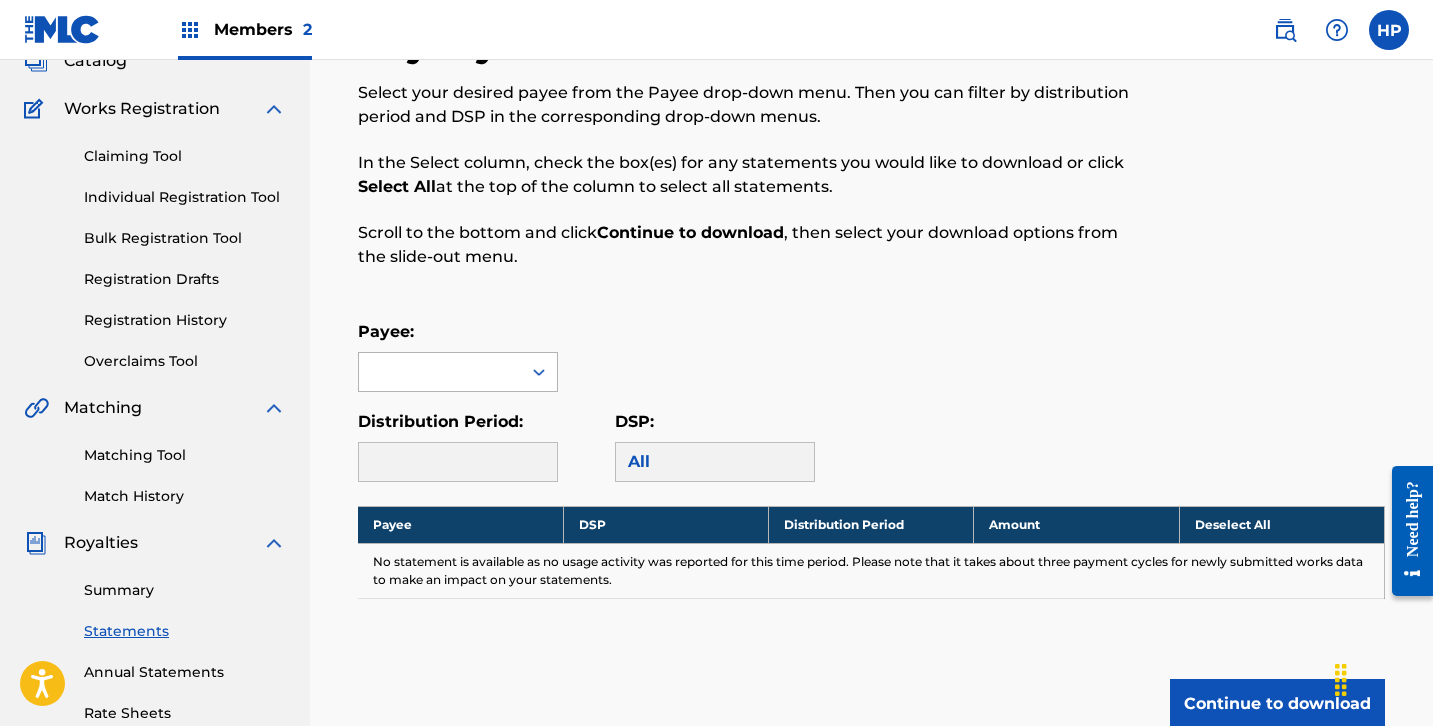 click 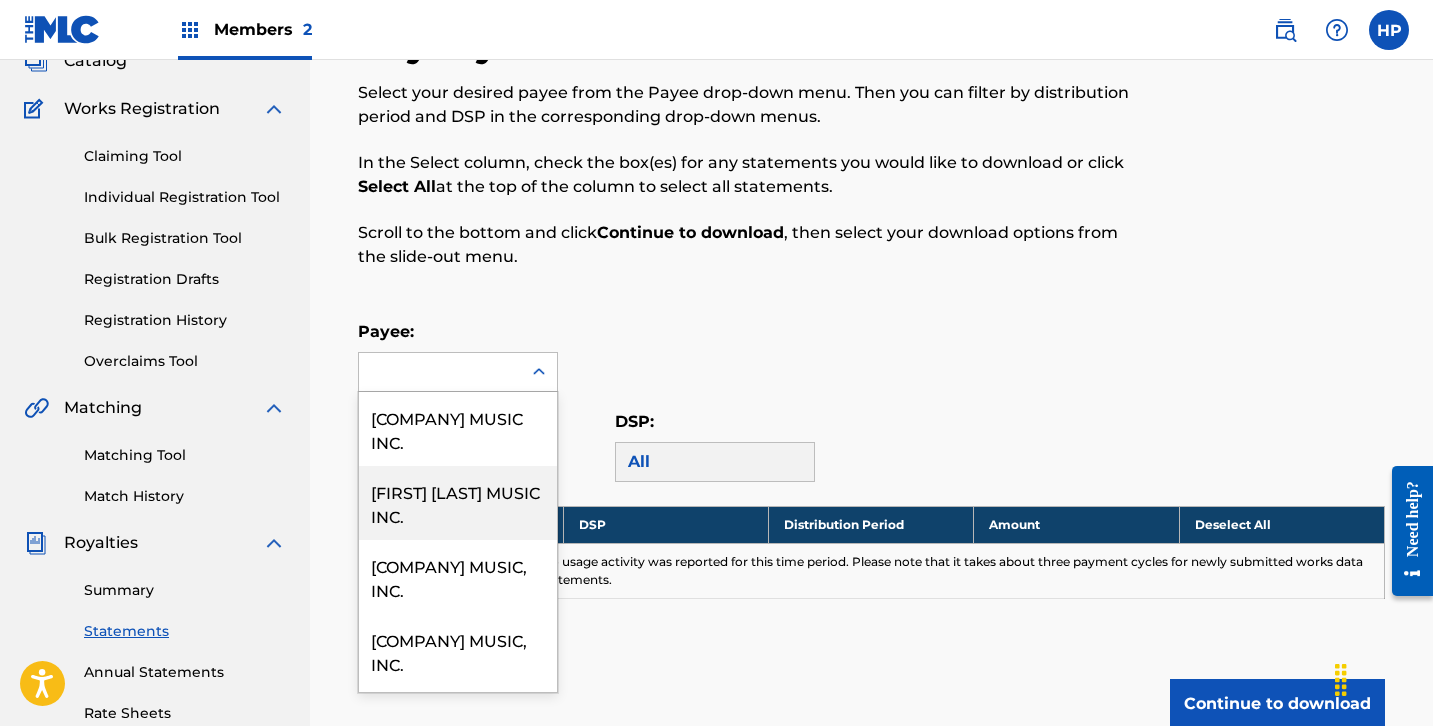 click on "[FIRST] [LAST] MUSIC INC." at bounding box center (458, 503) 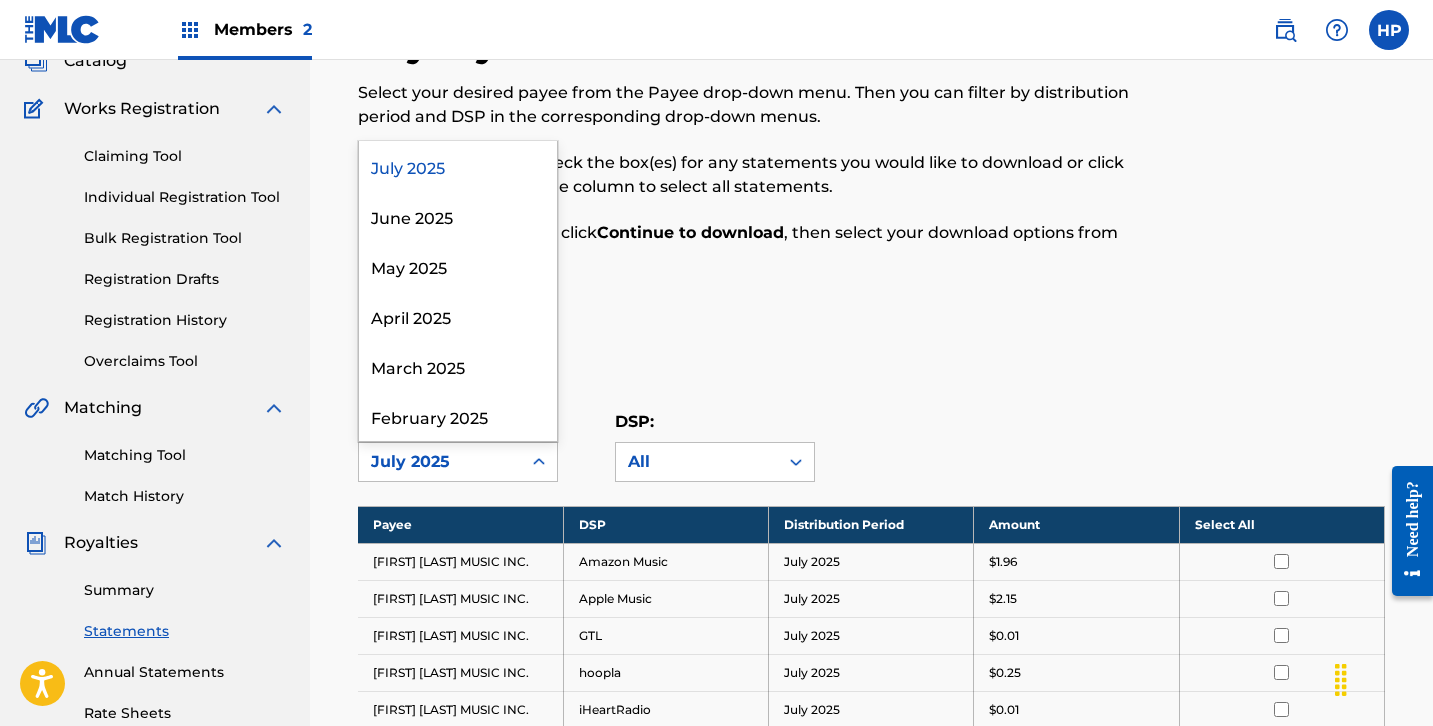 click 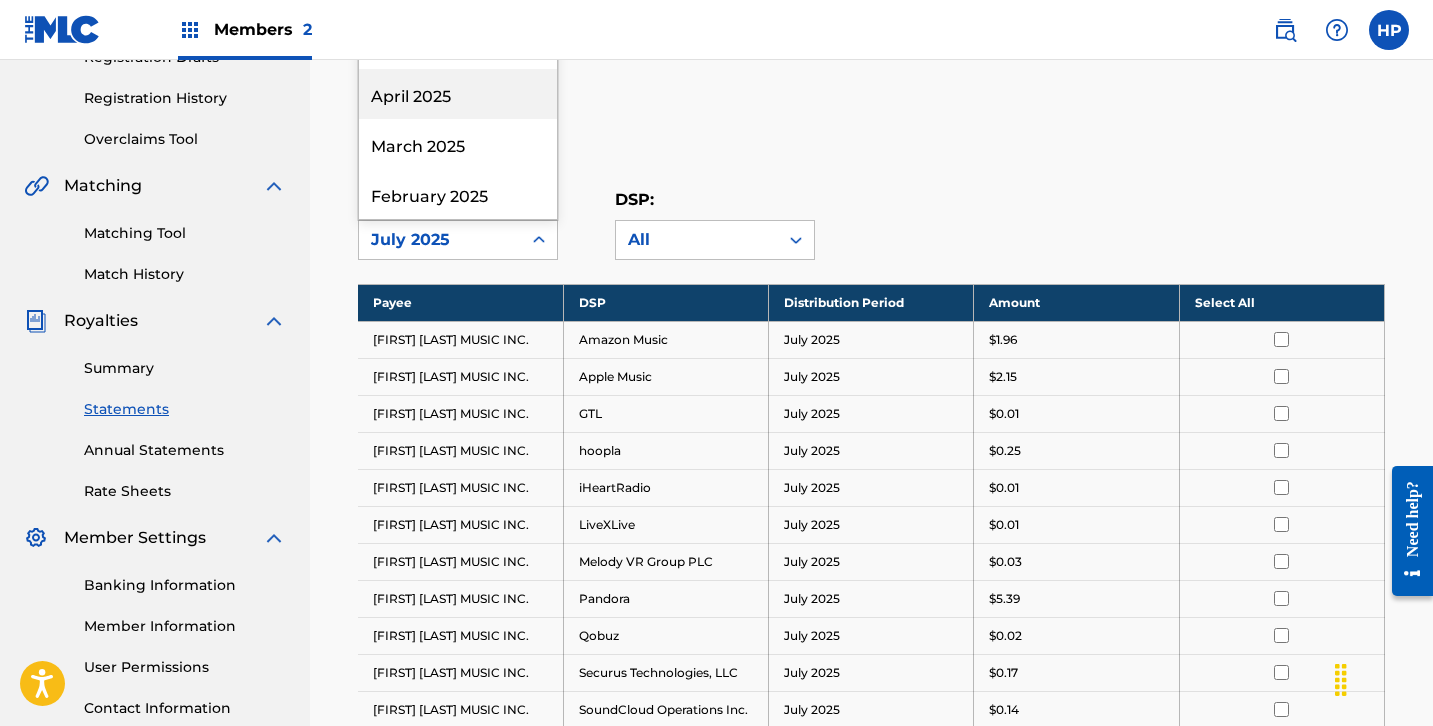 scroll, scrollTop: 373, scrollLeft: 0, axis: vertical 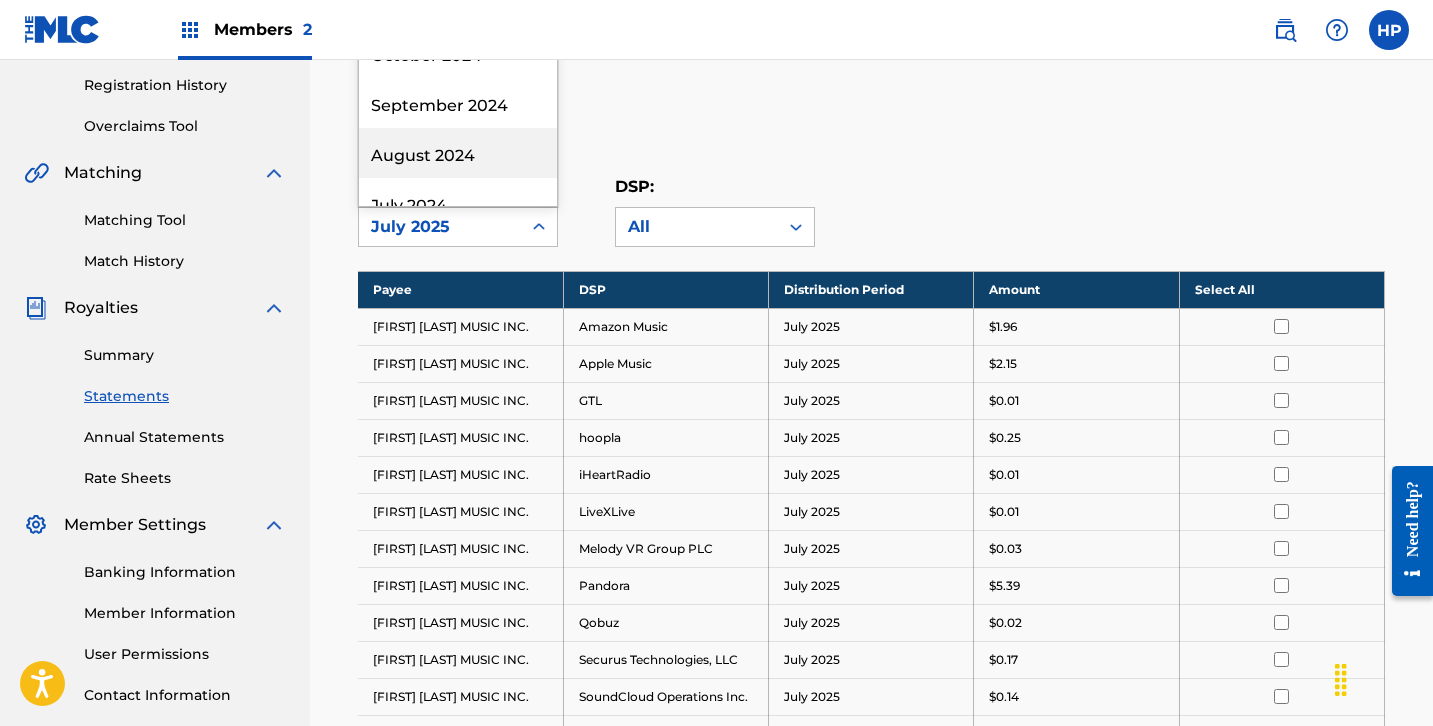 click on "August 2024" at bounding box center (458, 153) 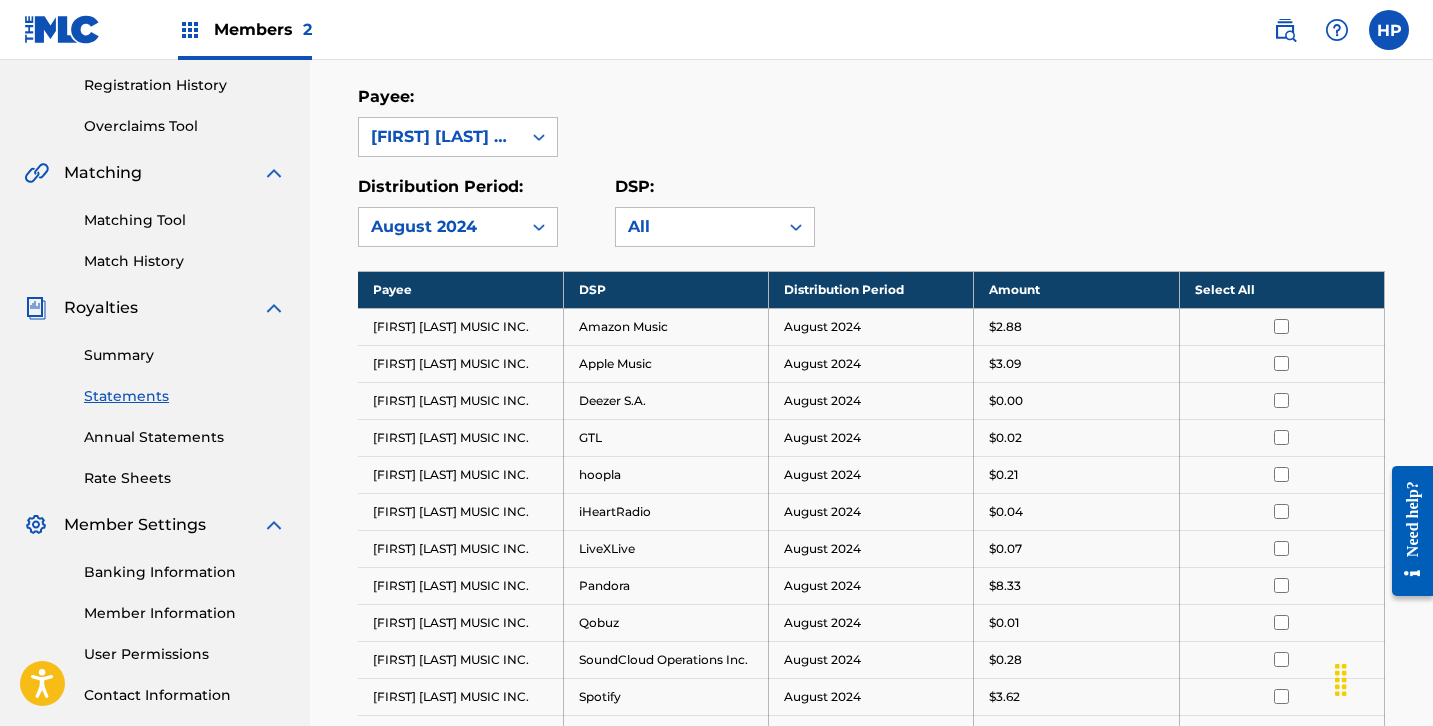 click on "Select All" at bounding box center [1281, 289] 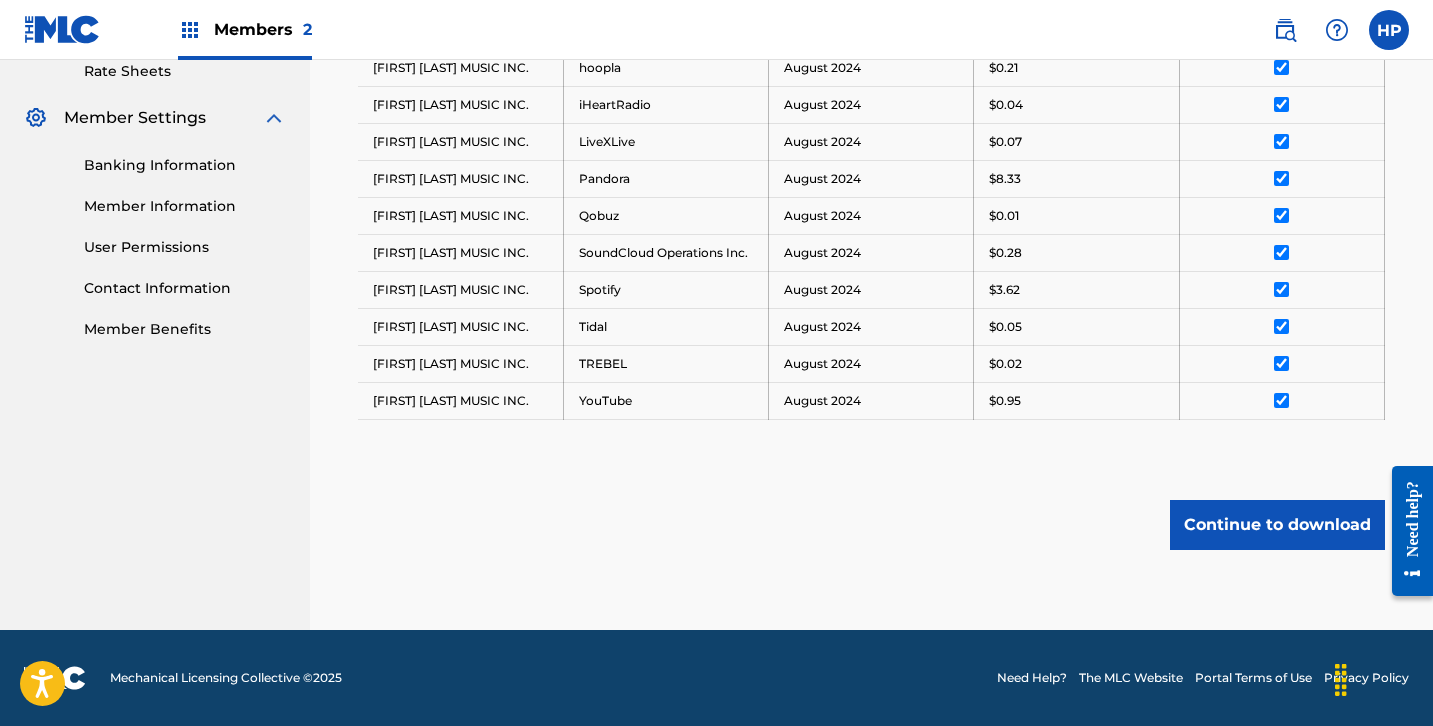 scroll, scrollTop: 780, scrollLeft: 0, axis: vertical 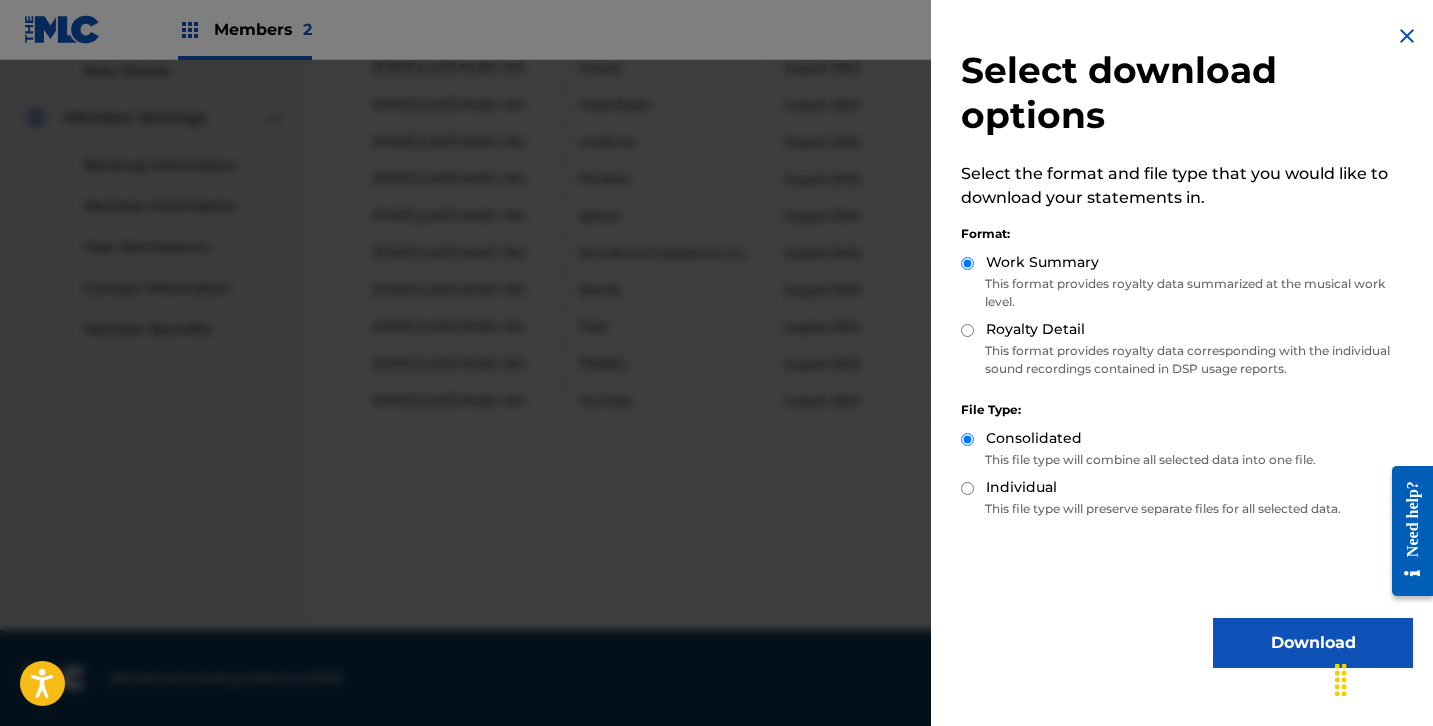 click on "Download" at bounding box center [1313, 643] 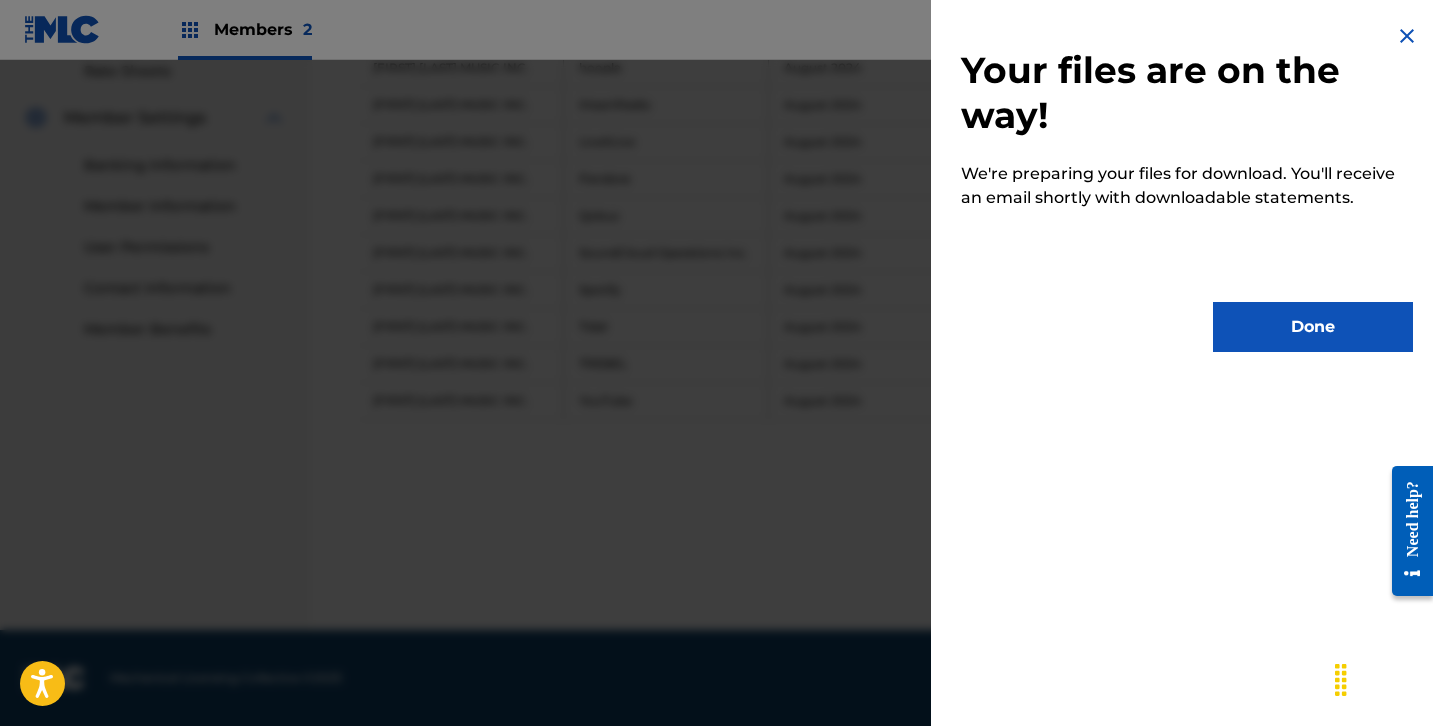 click on "Done" at bounding box center [1313, 327] 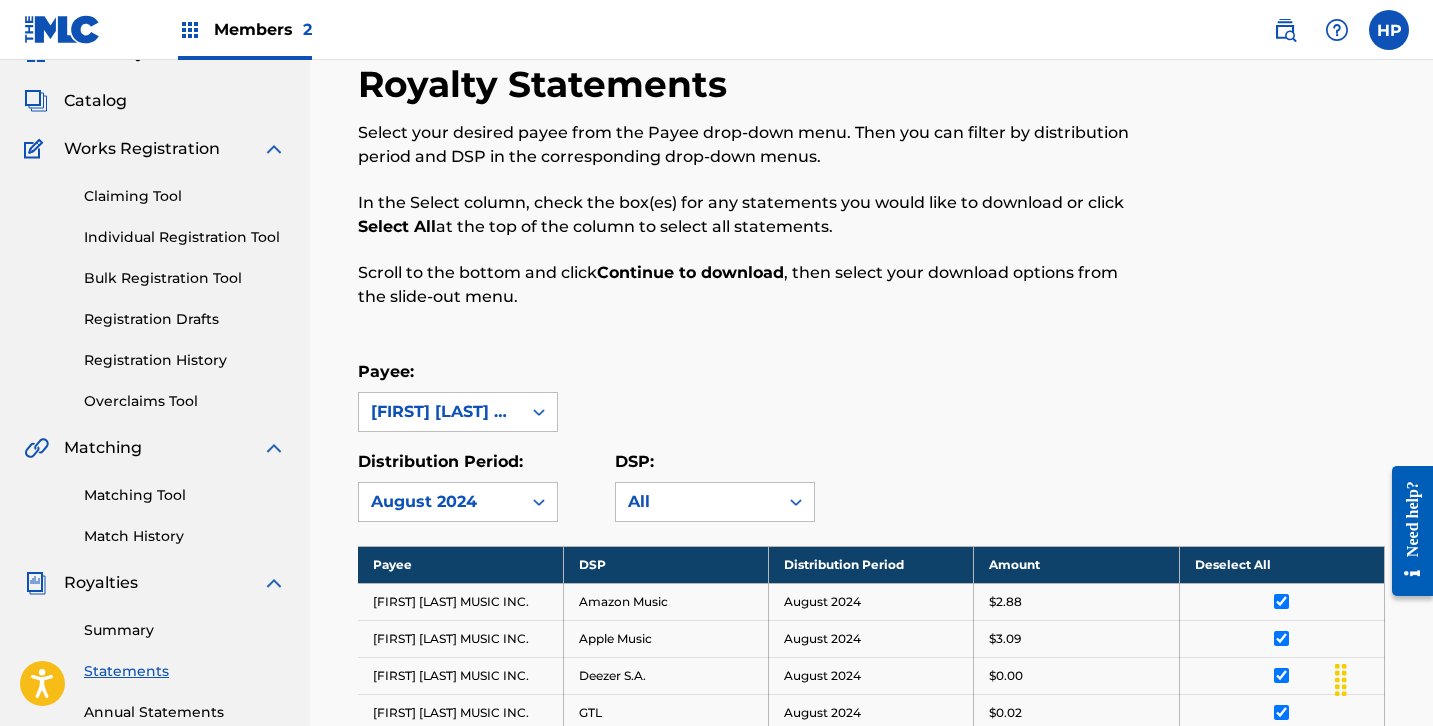 scroll, scrollTop: 91, scrollLeft: 0, axis: vertical 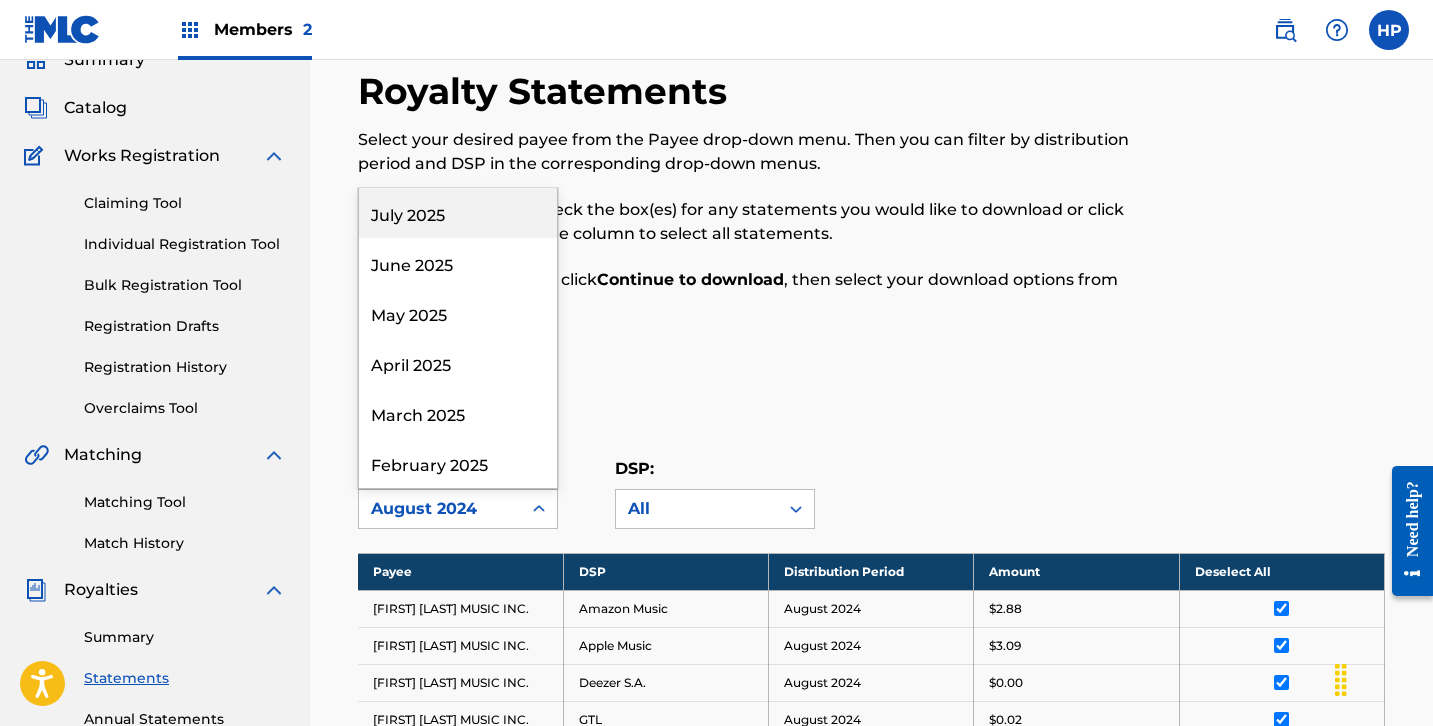 click 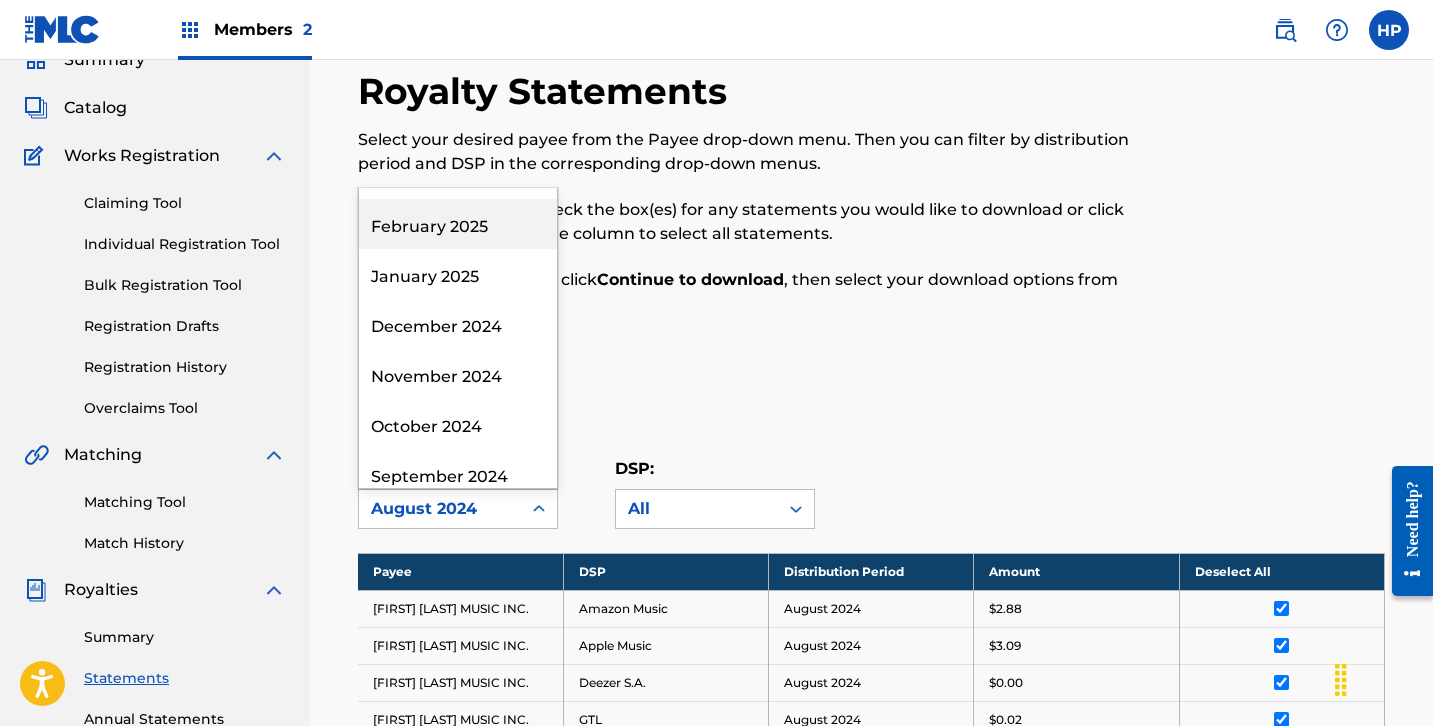 scroll, scrollTop: 244, scrollLeft: 0, axis: vertical 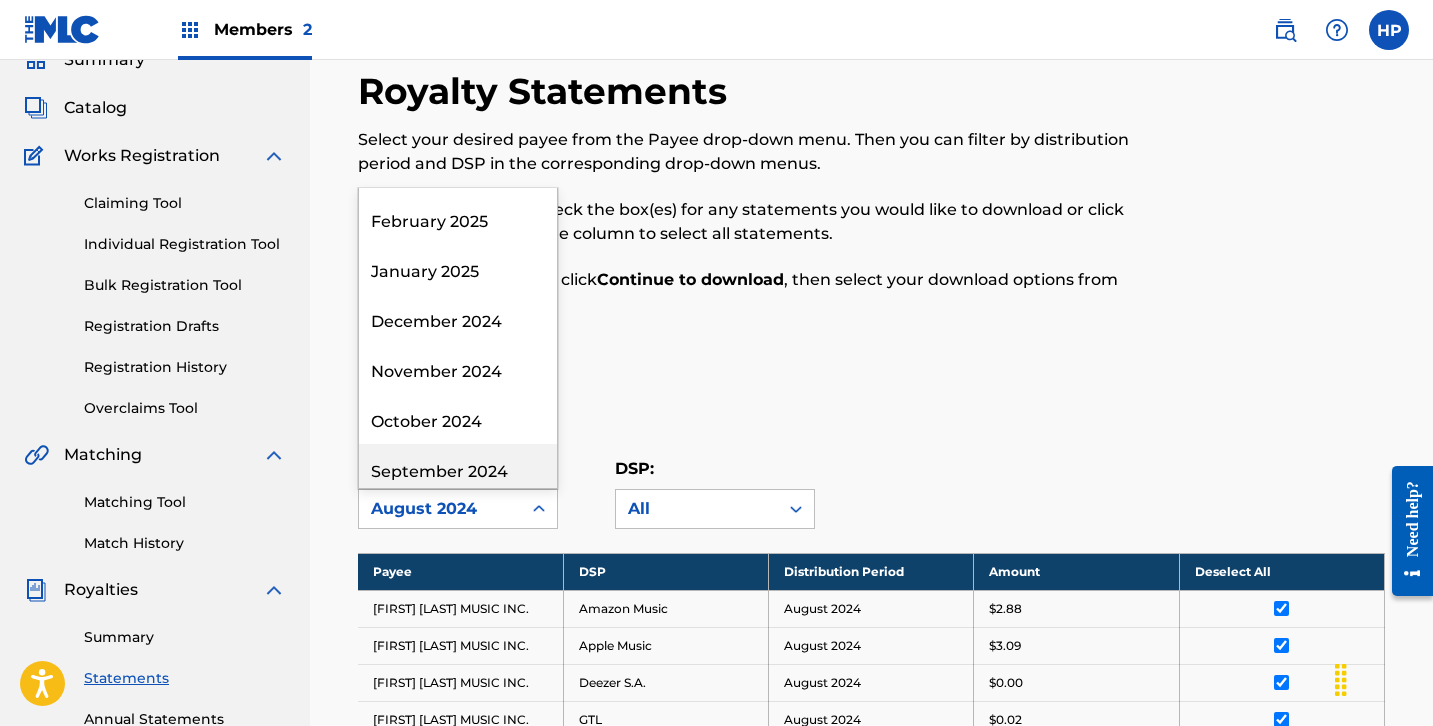 click on "September 2024" at bounding box center (458, 469) 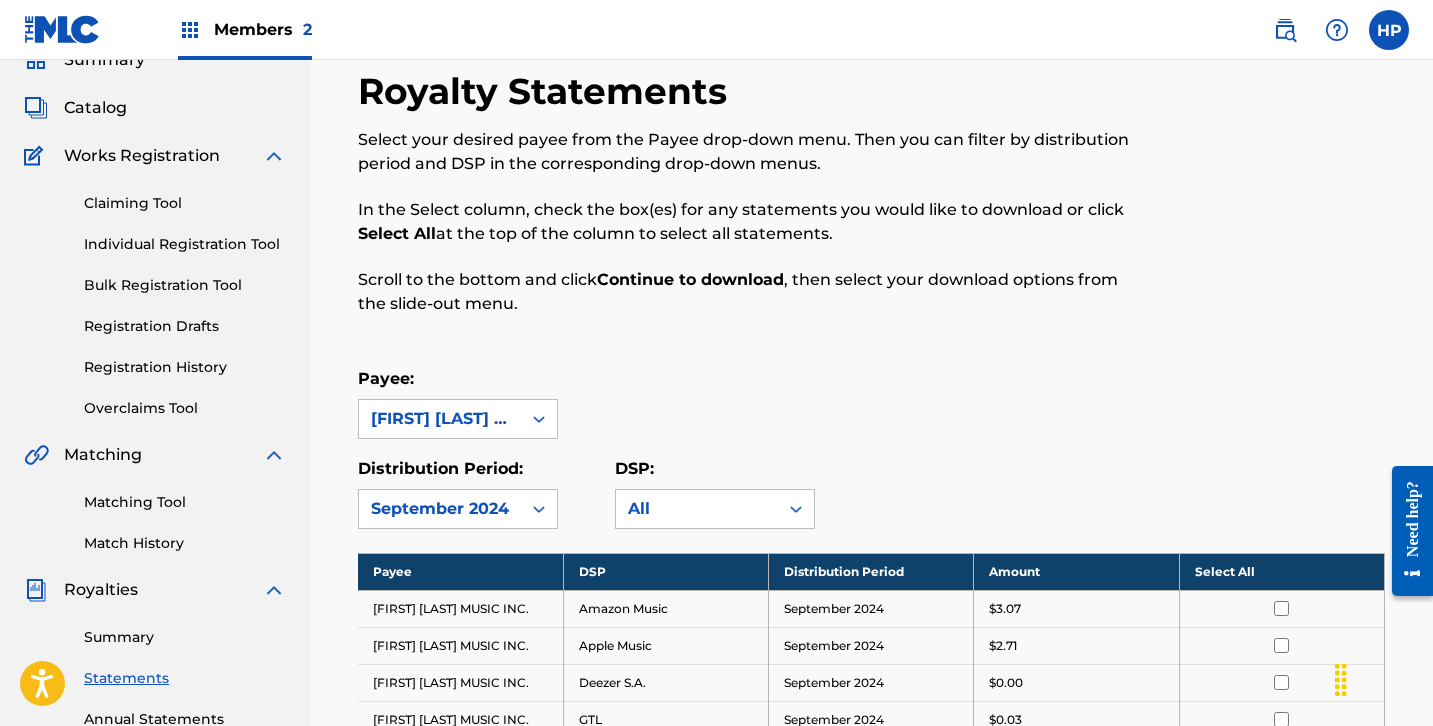 click on "Select All" at bounding box center (1281, 571) 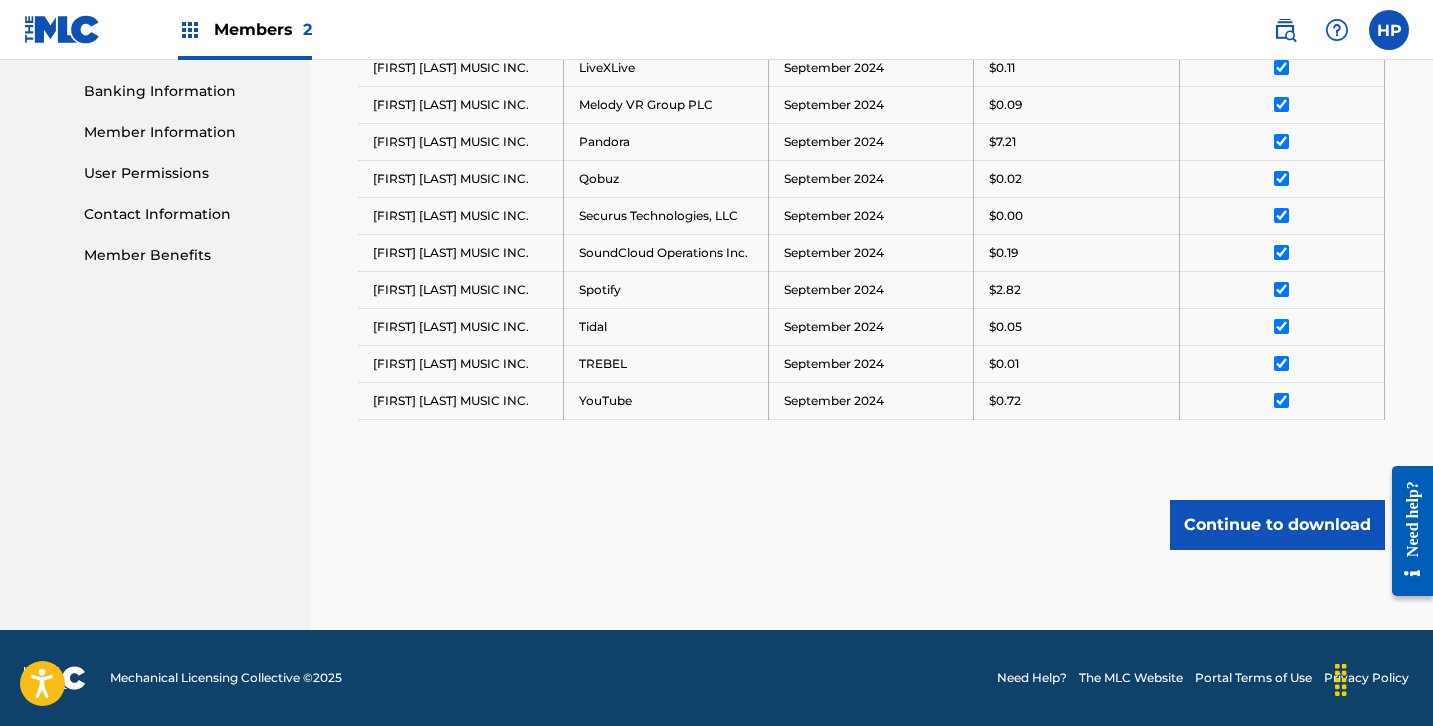 scroll, scrollTop: 854, scrollLeft: 0, axis: vertical 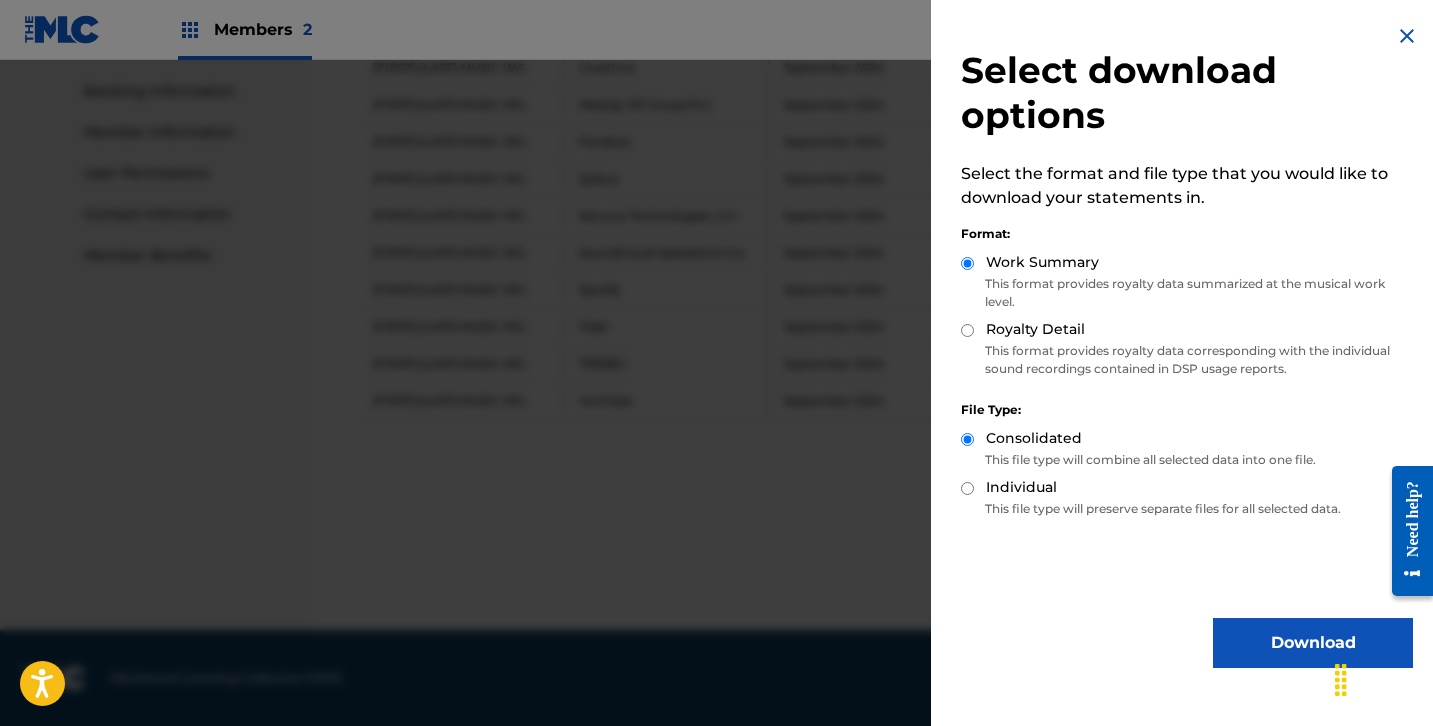 click on "Download" at bounding box center (1313, 643) 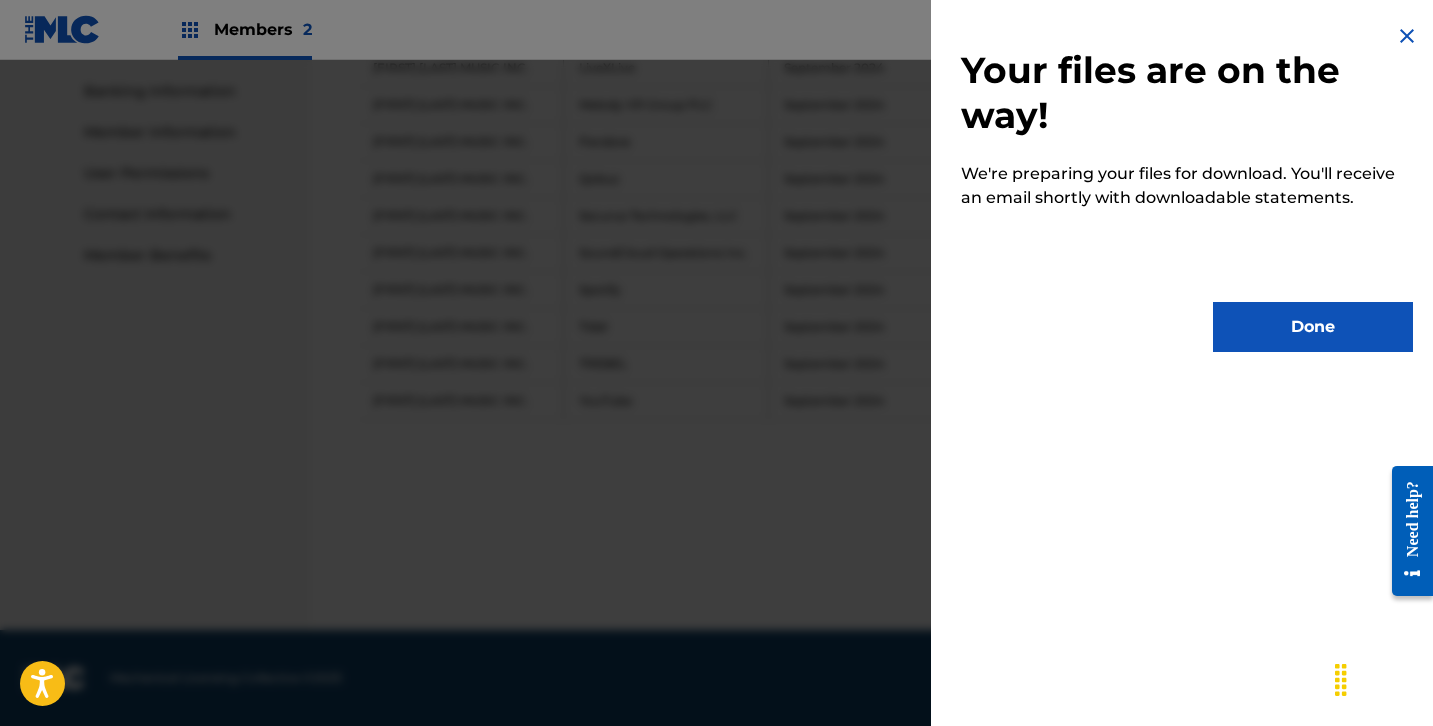 click on "Done" at bounding box center [1313, 327] 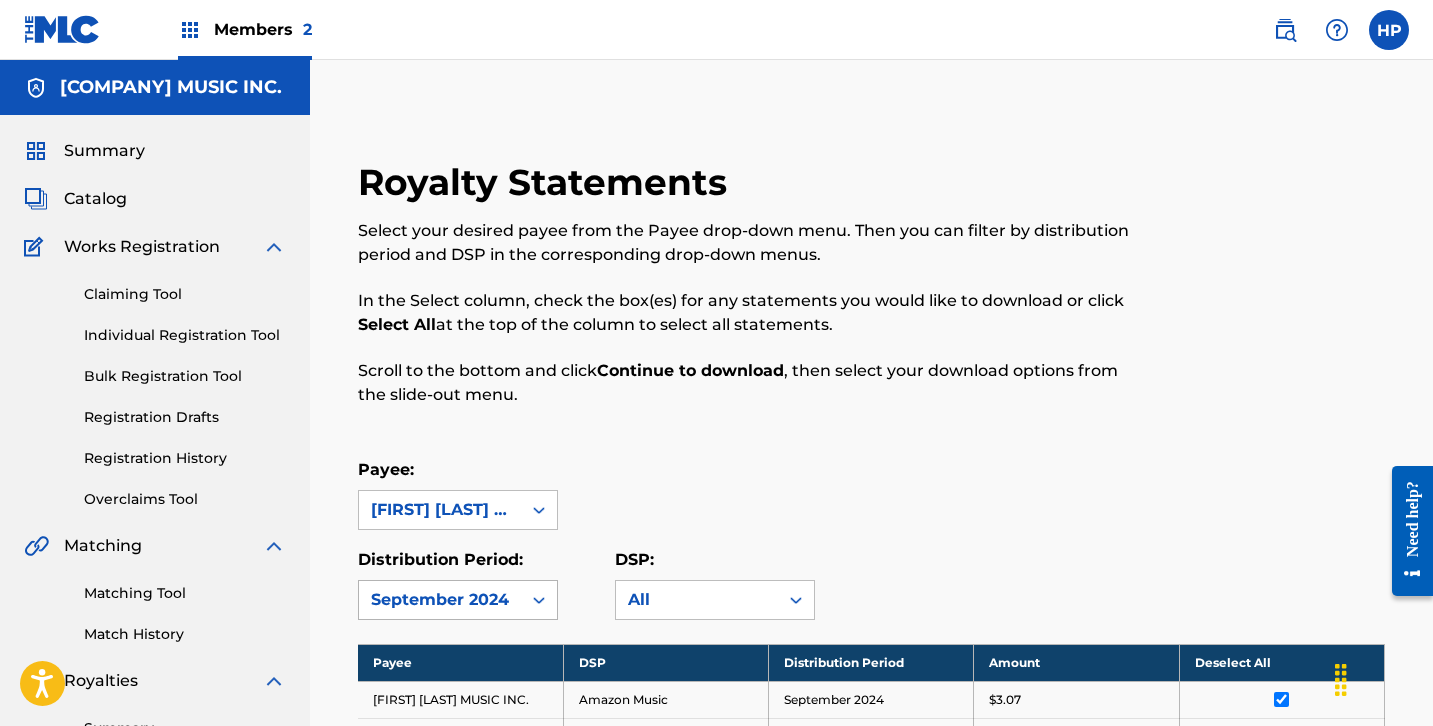scroll, scrollTop: 0, scrollLeft: 0, axis: both 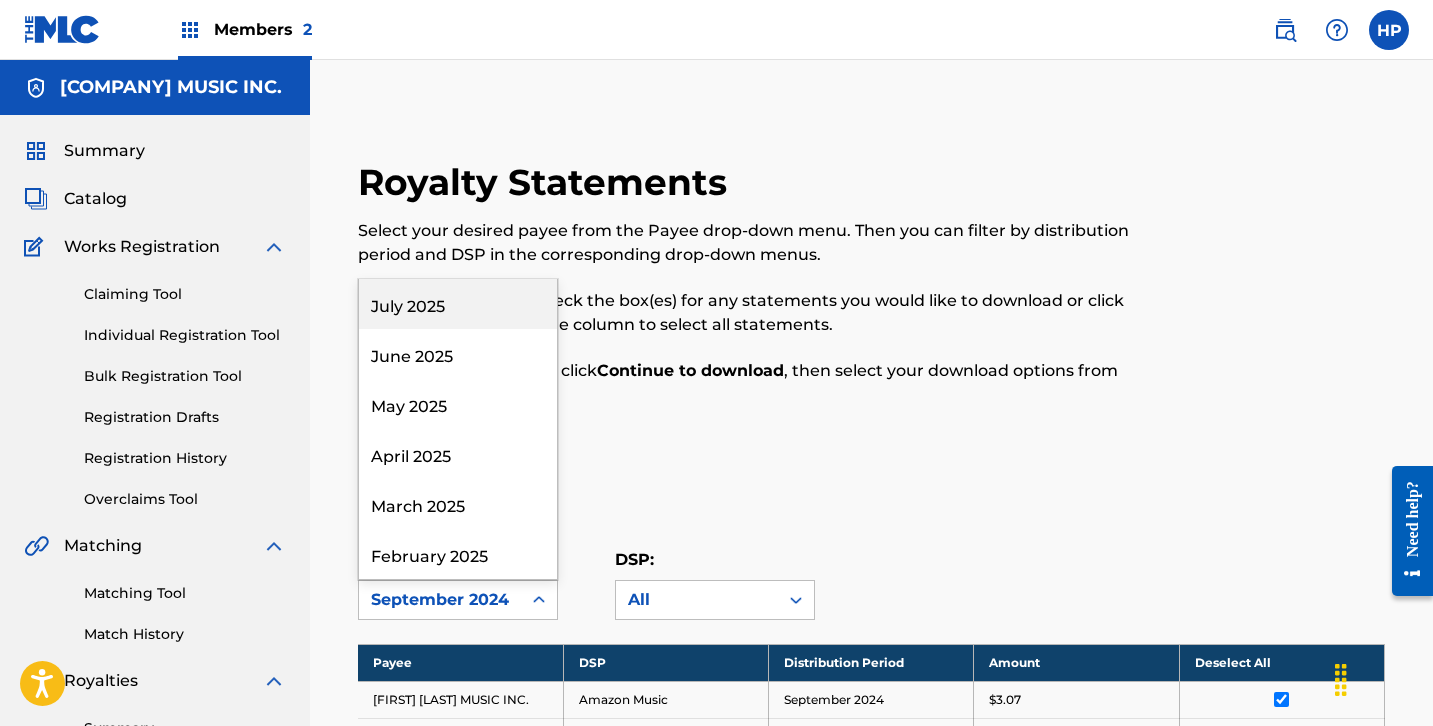 click 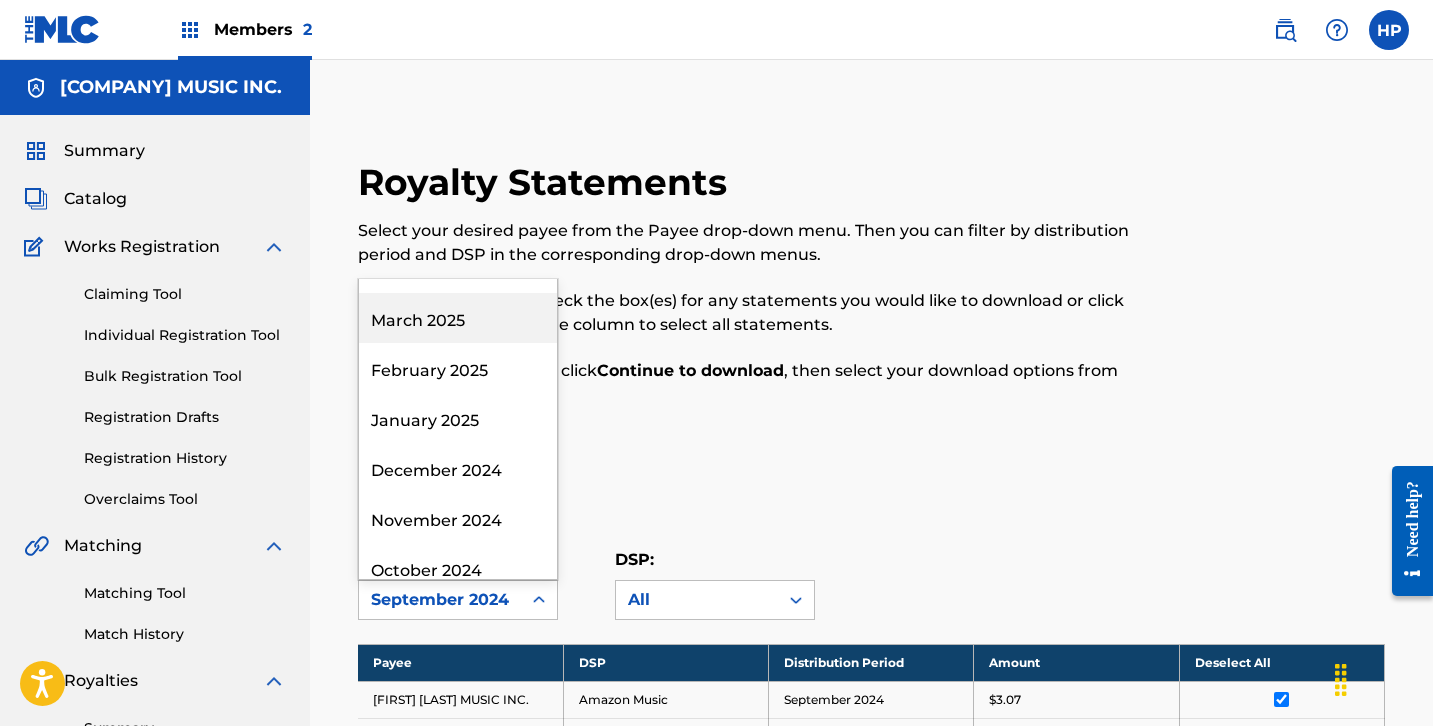 scroll, scrollTop: 213, scrollLeft: 0, axis: vertical 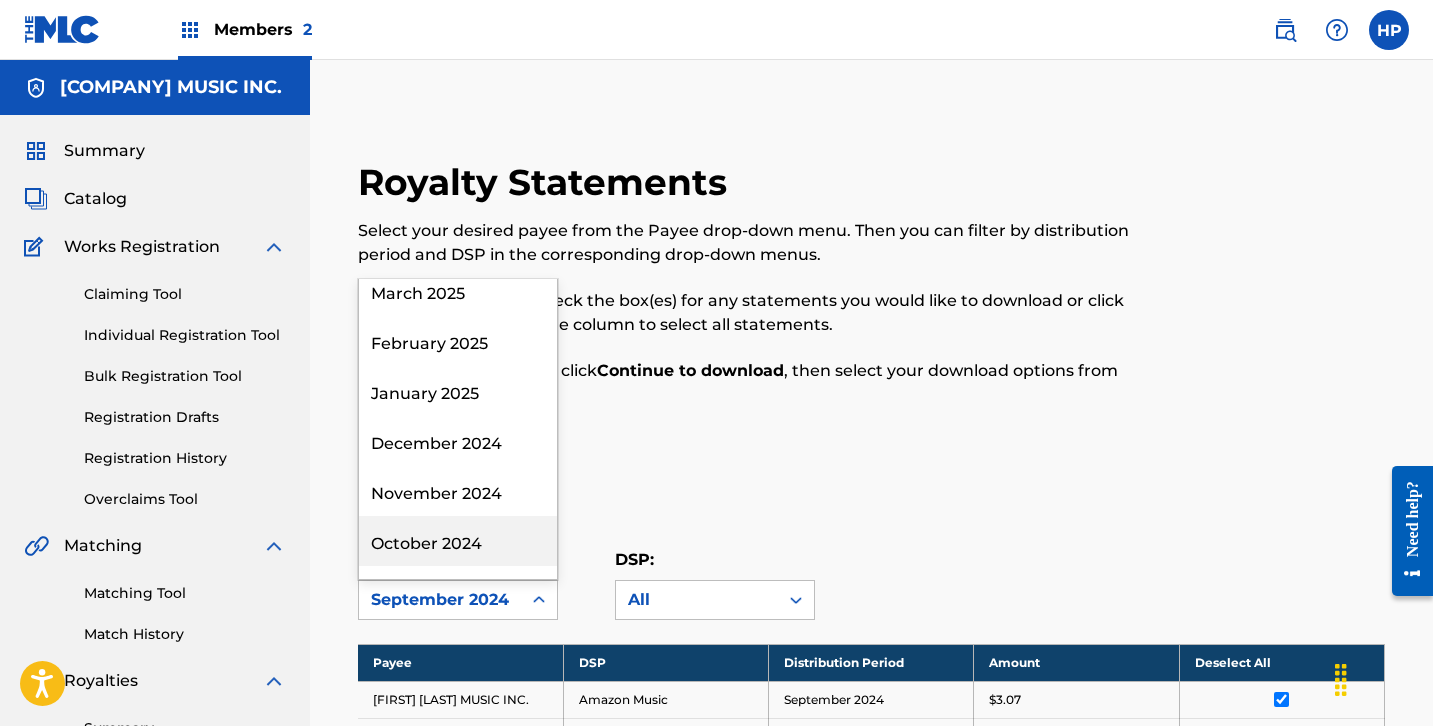 click on "October 2024" at bounding box center (458, 541) 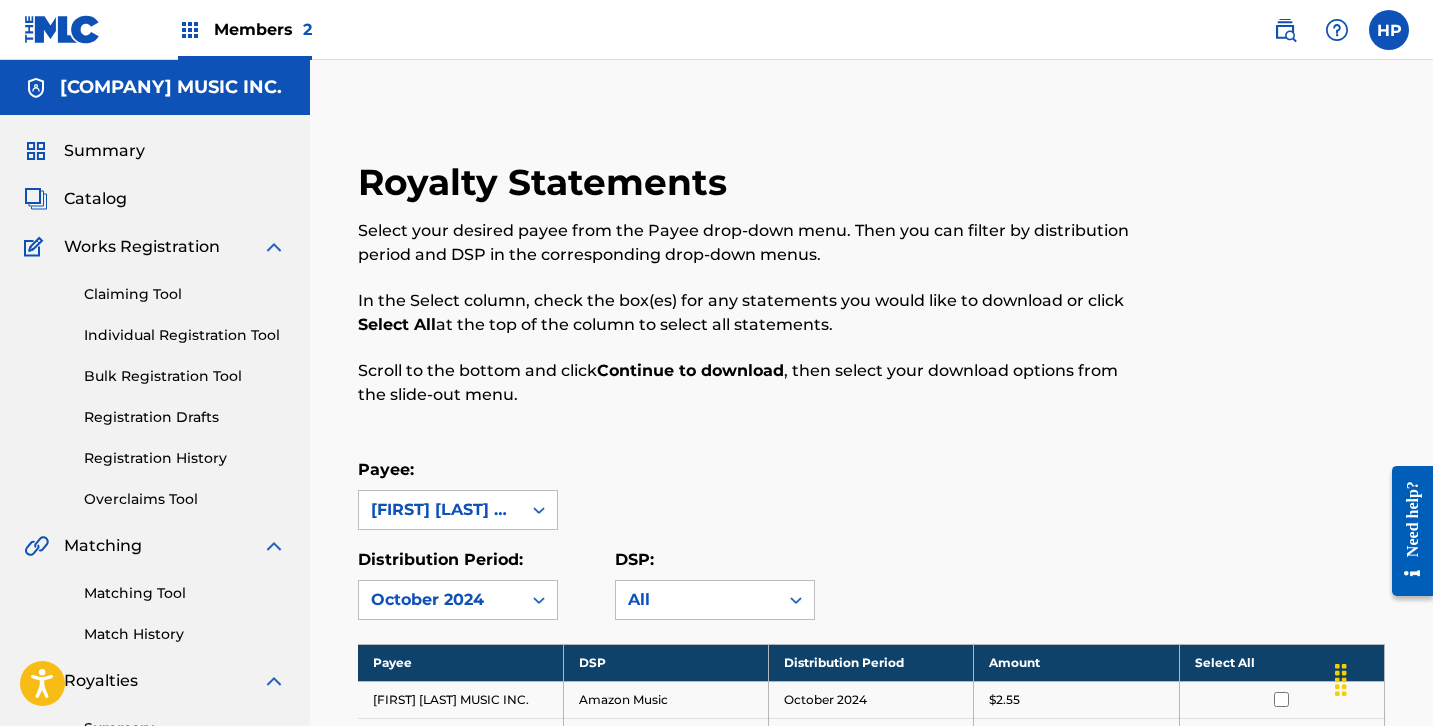 click on "Select All" at bounding box center (1281, 662) 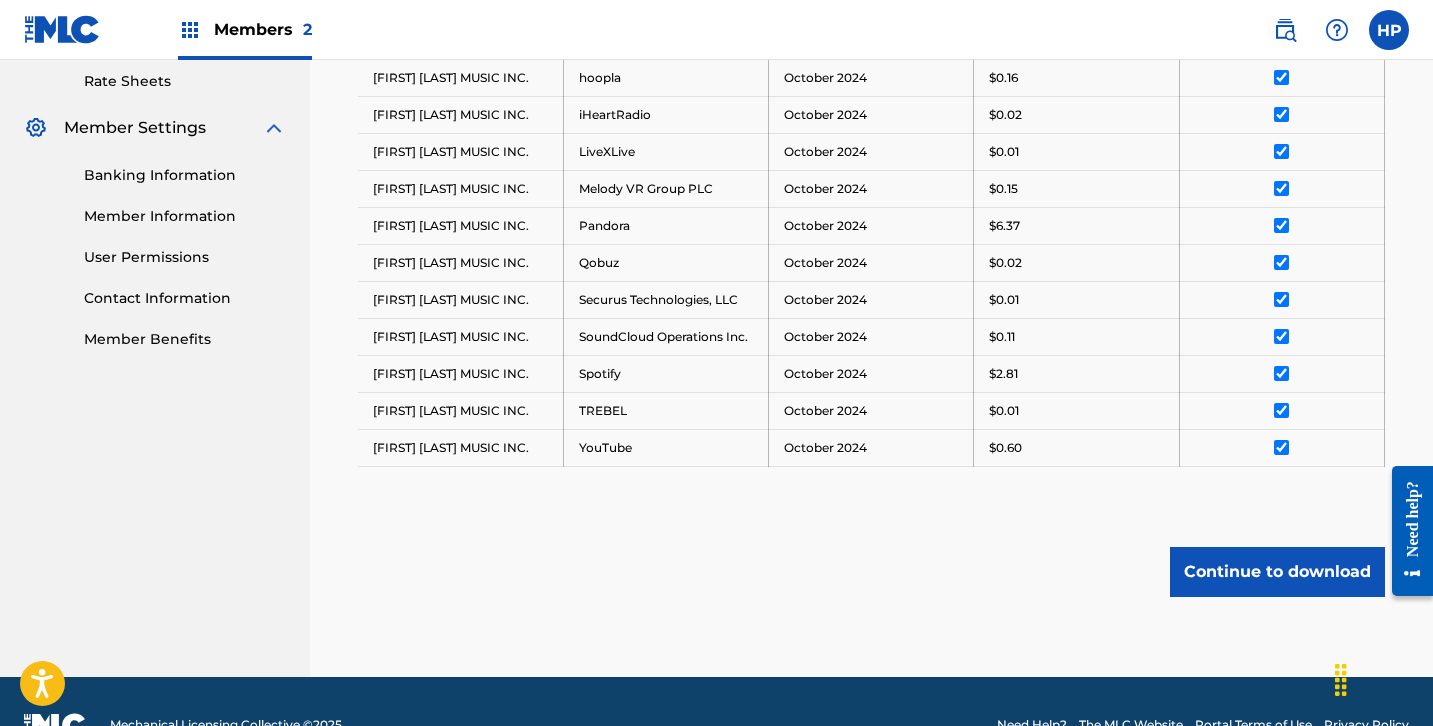 scroll, scrollTop: 791, scrollLeft: 0, axis: vertical 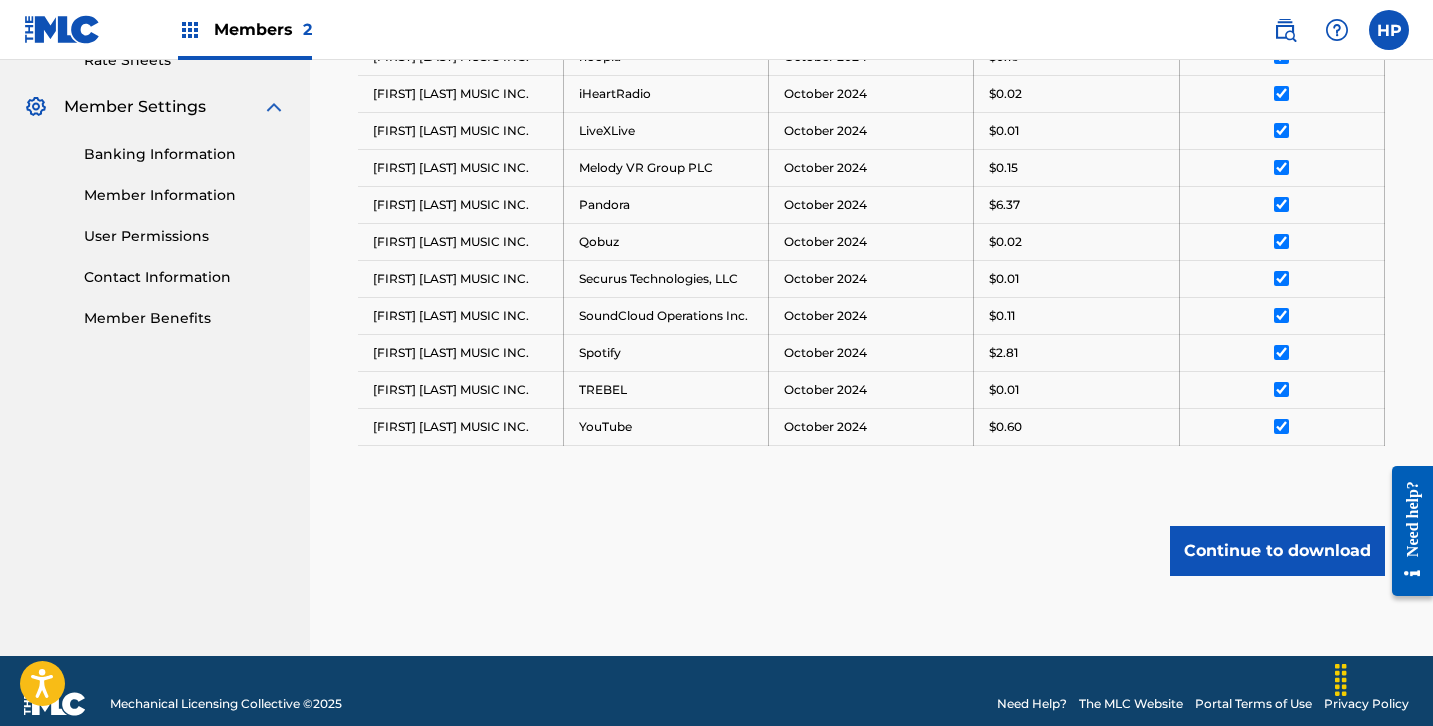 click on "Continue to download" at bounding box center [1277, 551] 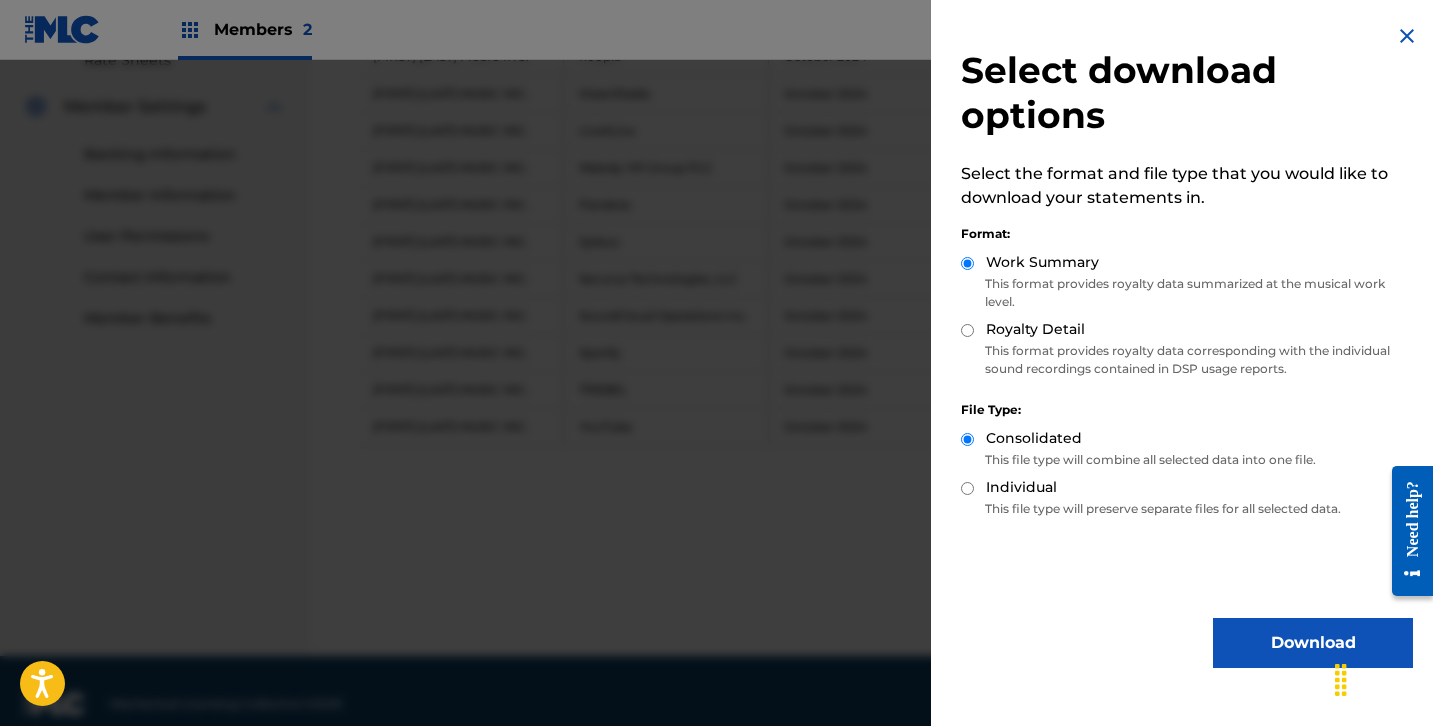 click on "Download" at bounding box center [1313, 643] 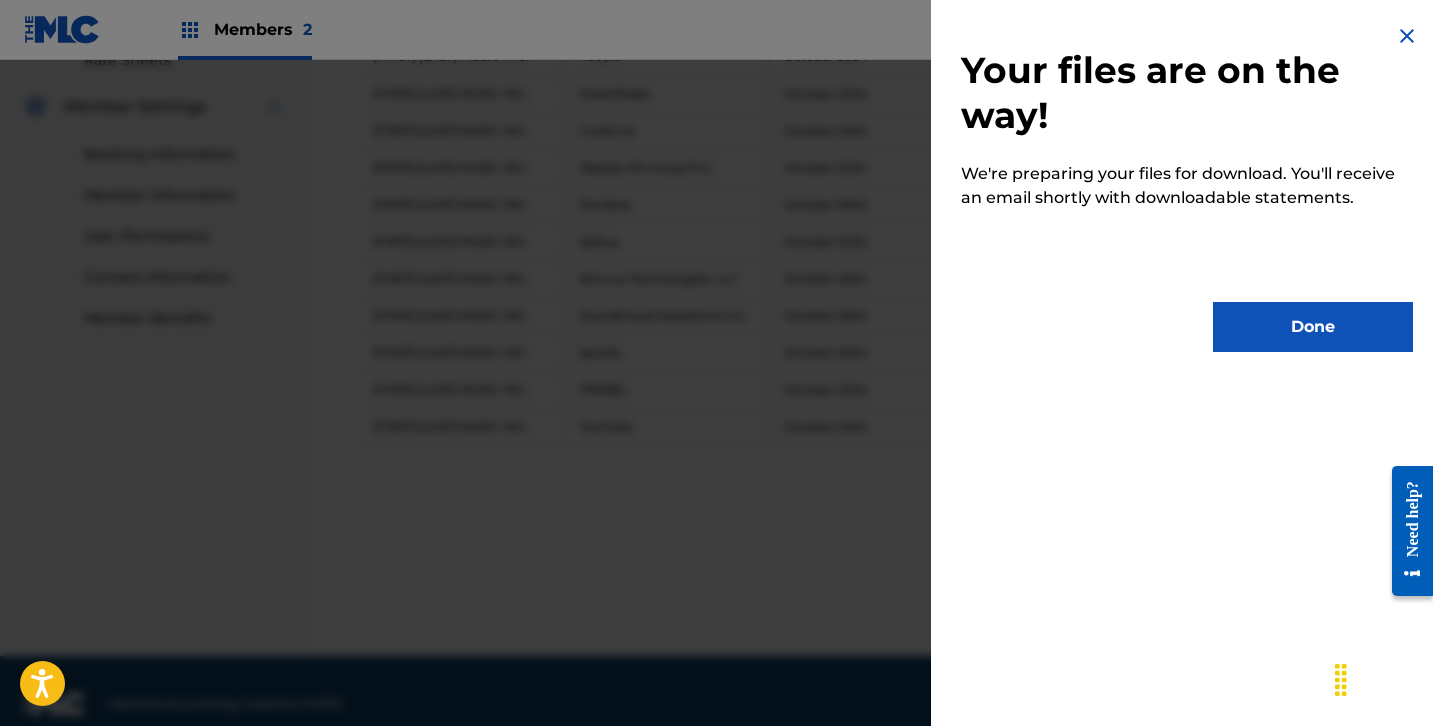 click on "Done" at bounding box center (1313, 327) 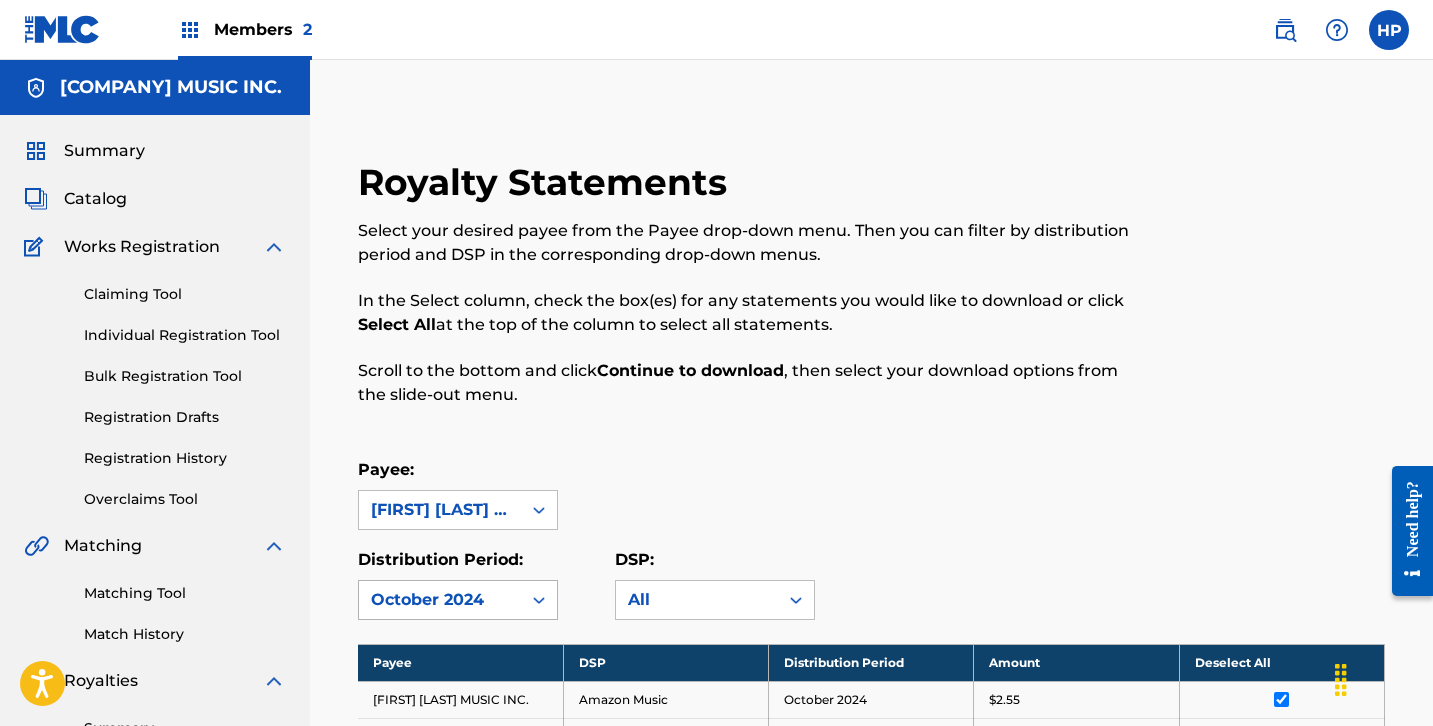 scroll, scrollTop: 0, scrollLeft: 0, axis: both 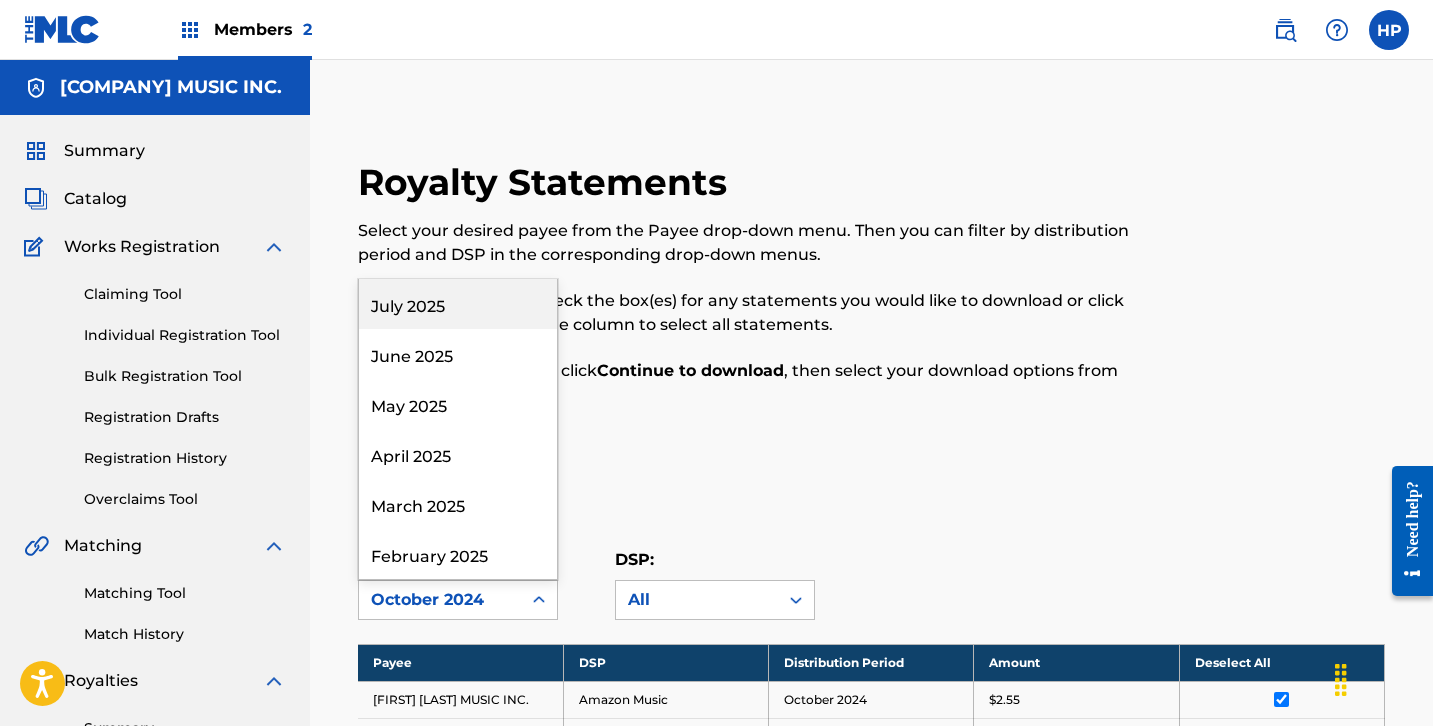 click 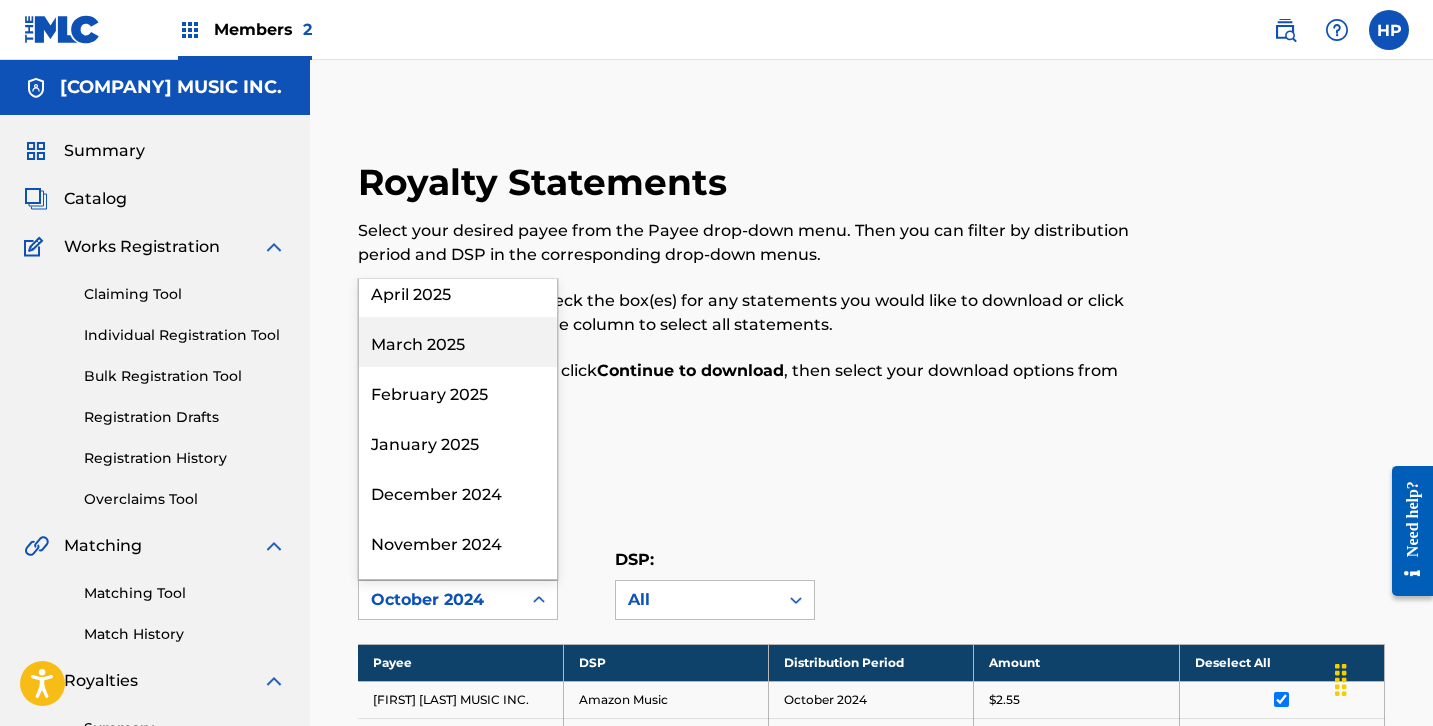 scroll, scrollTop: 167, scrollLeft: 0, axis: vertical 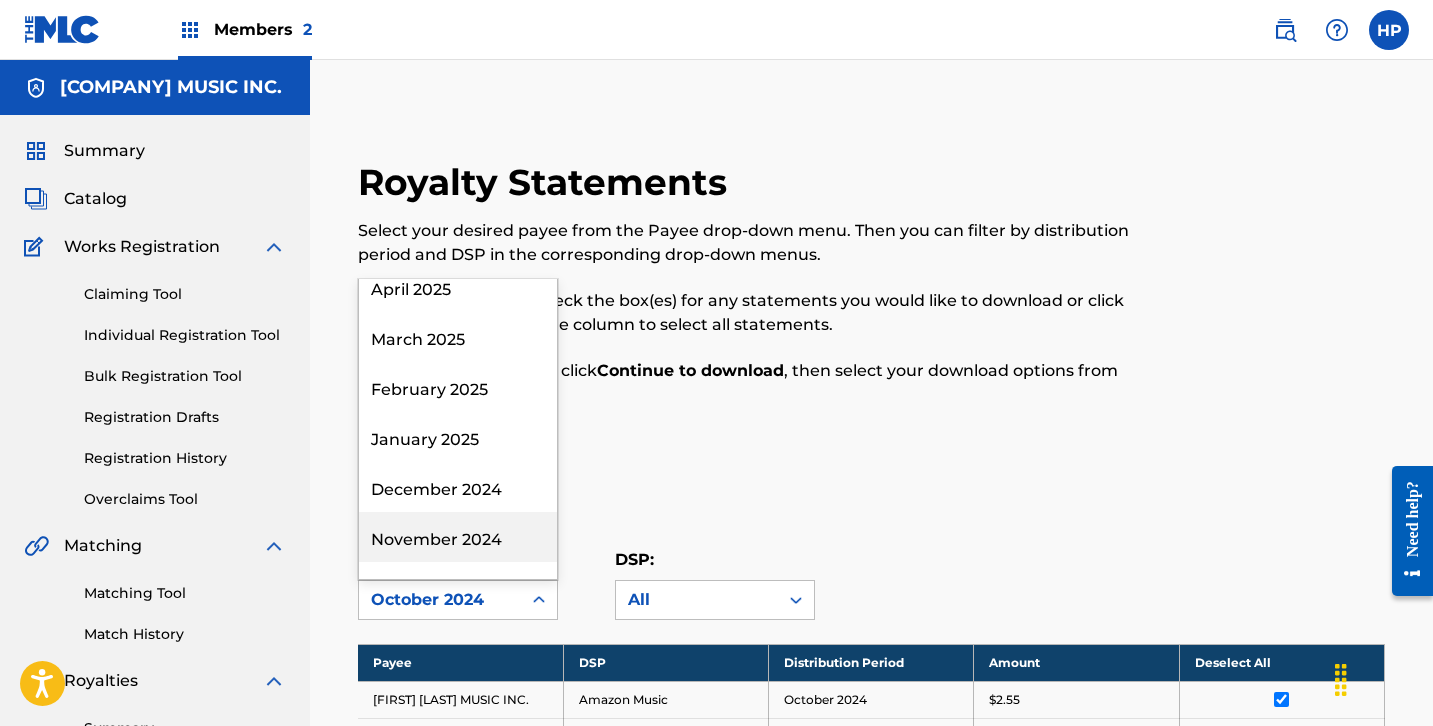 click on "November 2024" at bounding box center (458, 537) 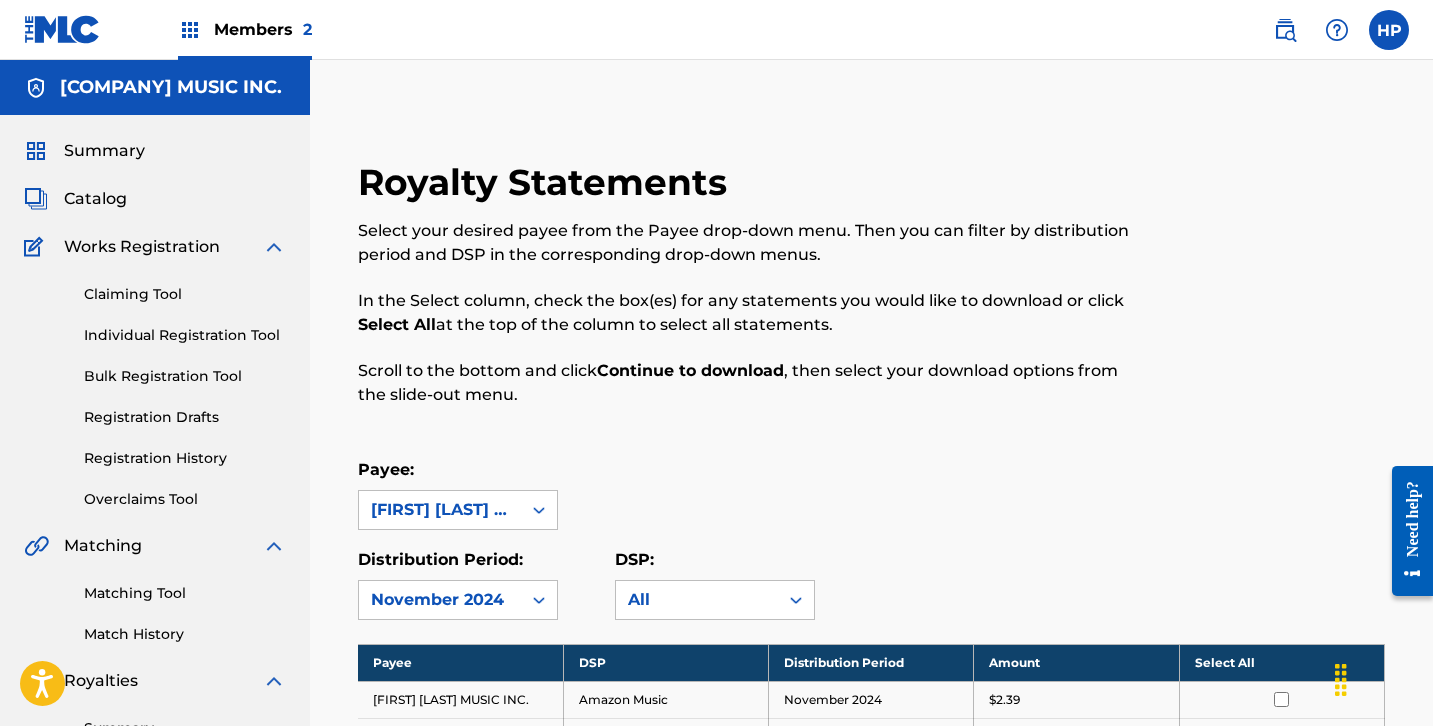 click on "Select All" at bounding box center [1281, 662] 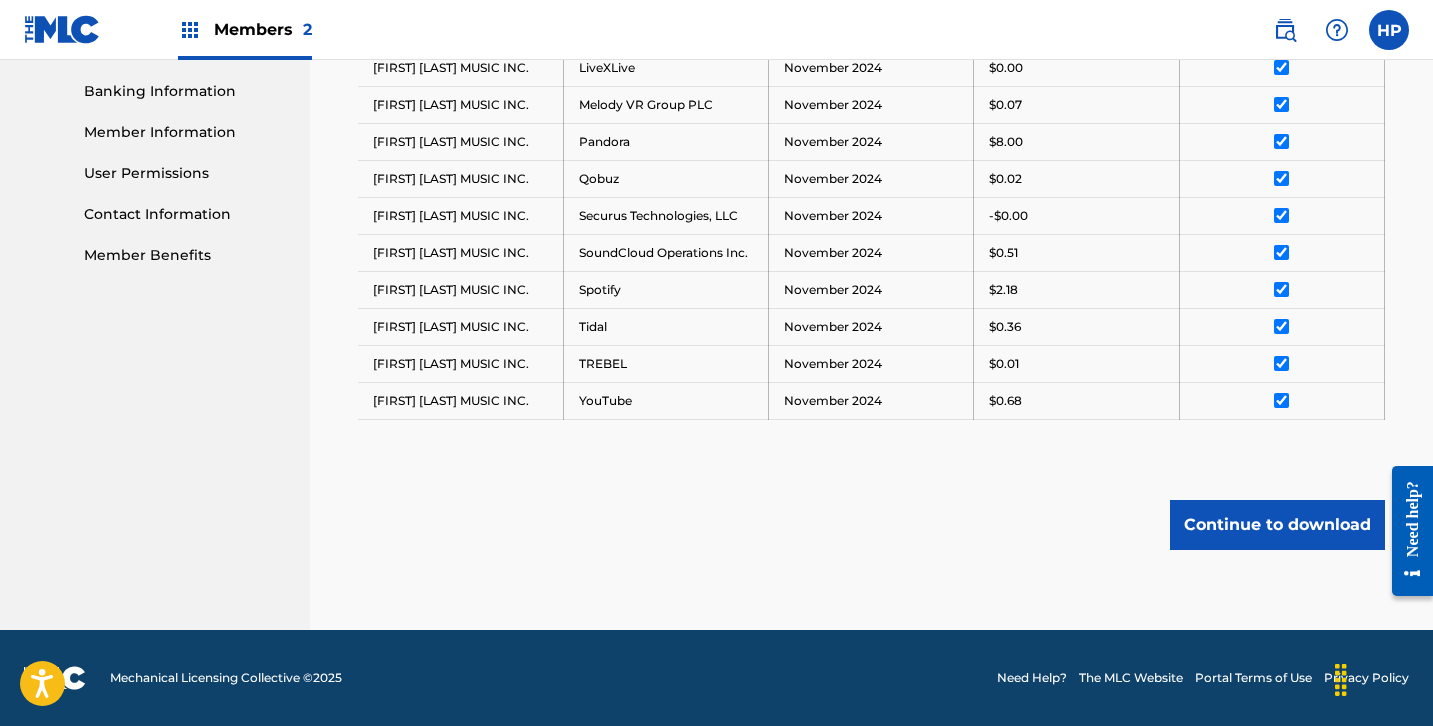 scroll, scrollTop: 854, scrollLeft: 0, axis: vertical 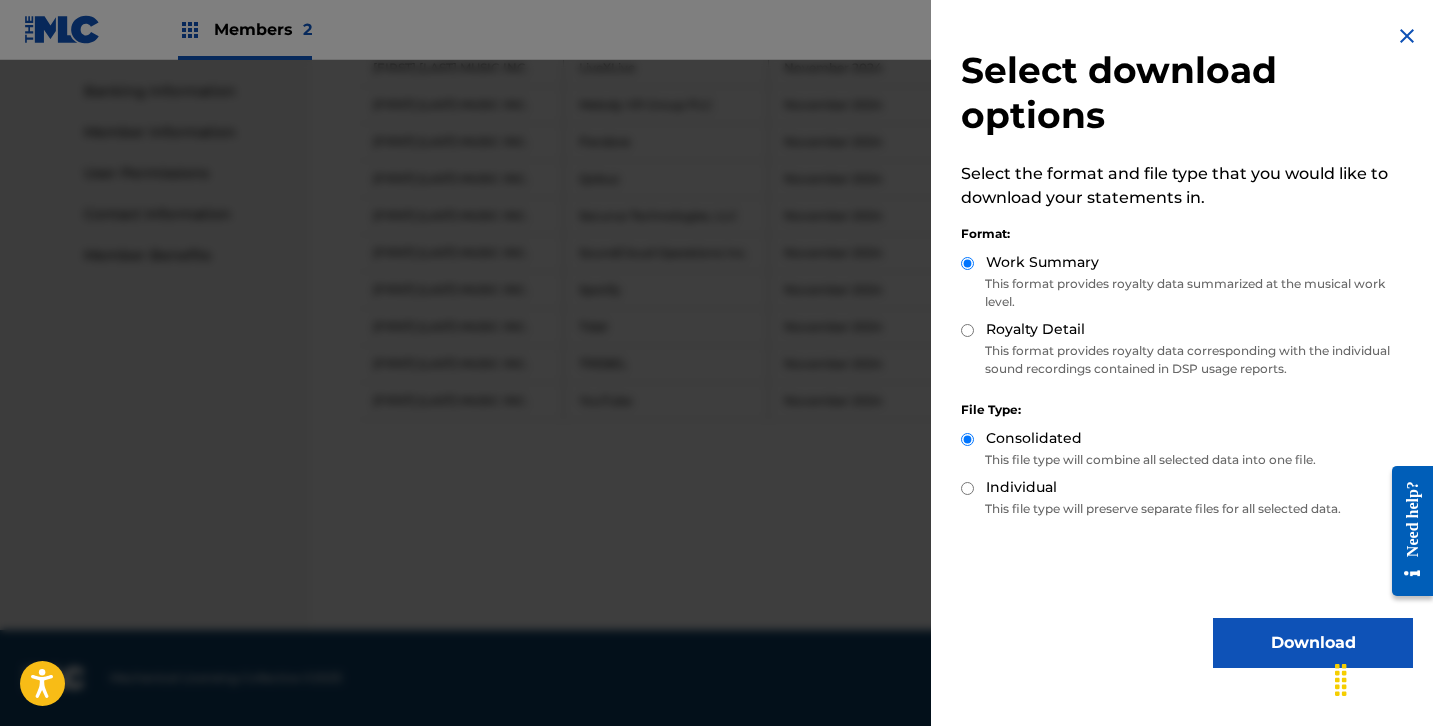 click on "Download" at bounding box center [1313, 643] 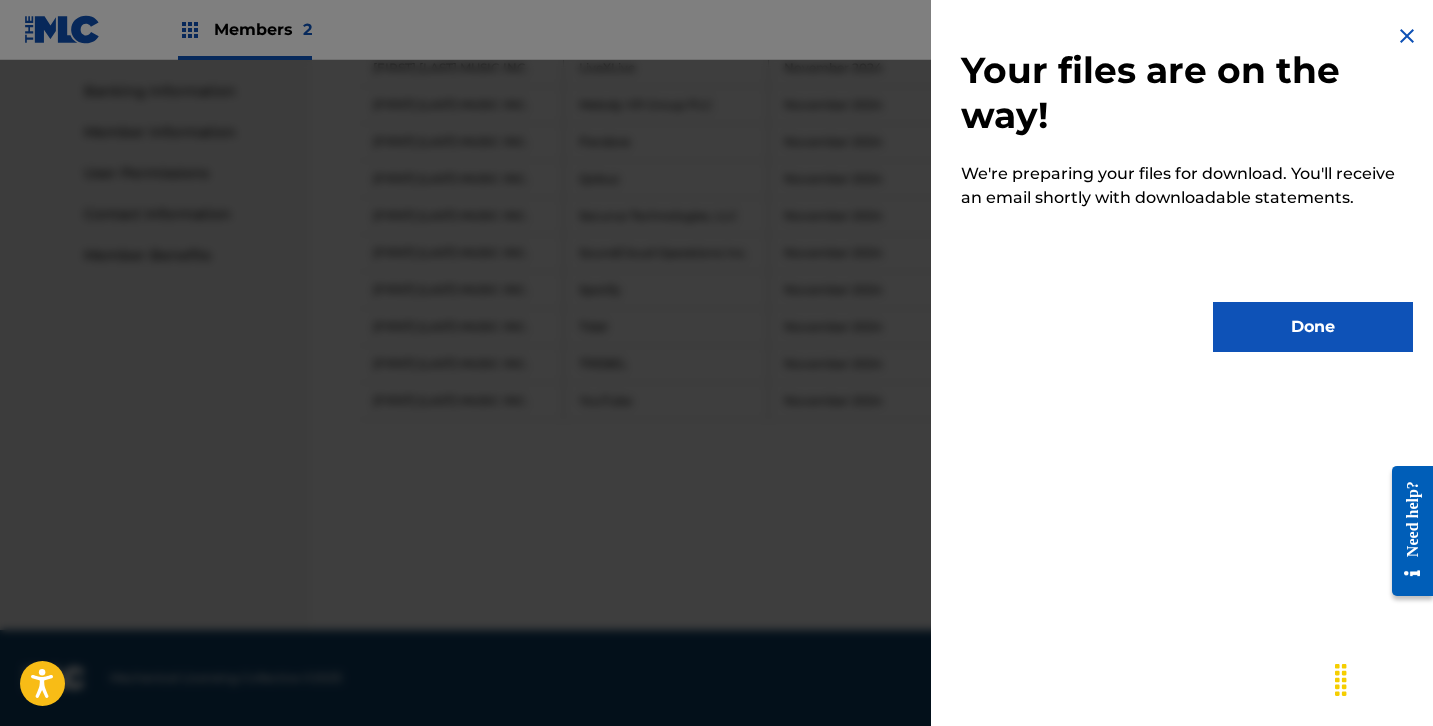 click on "Done" at bounding box center (1313, 327) 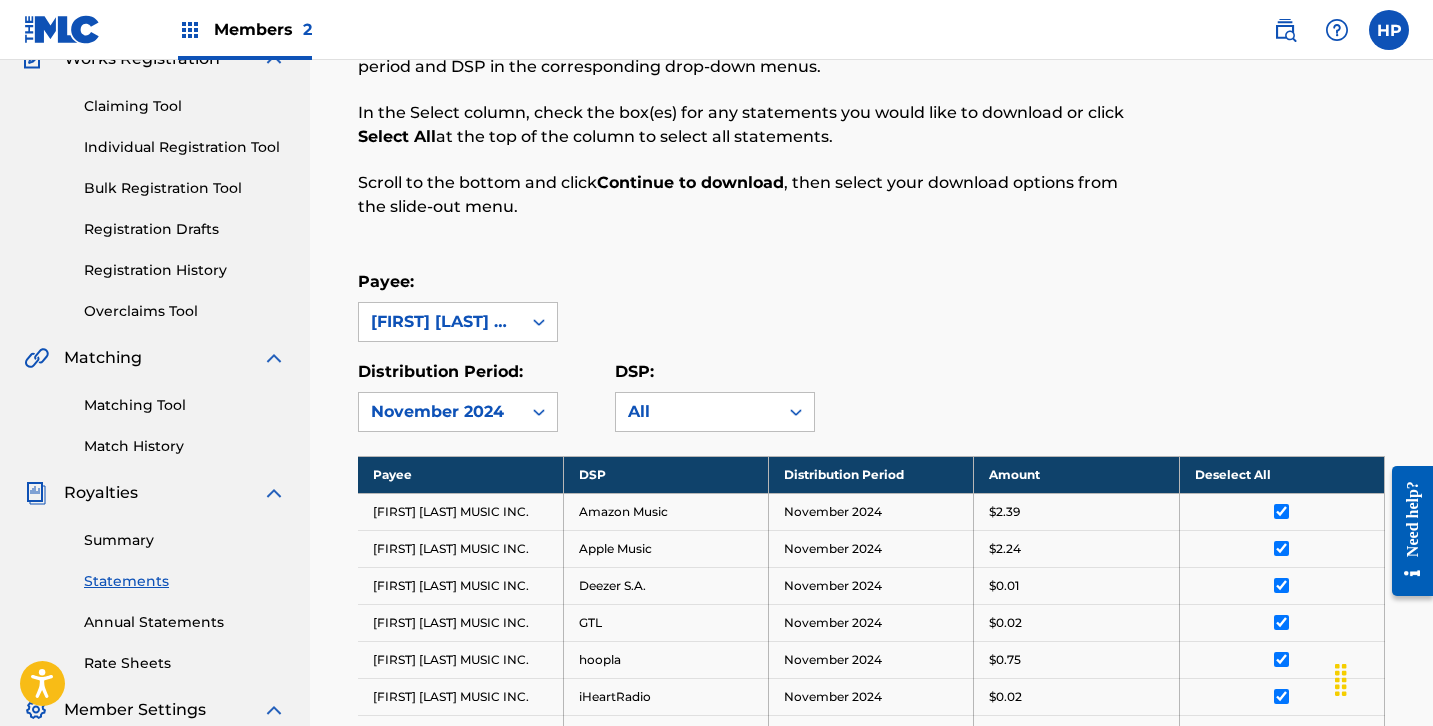 scroll, scrollTop: 138, scrollLeft: 0, axis: vertical 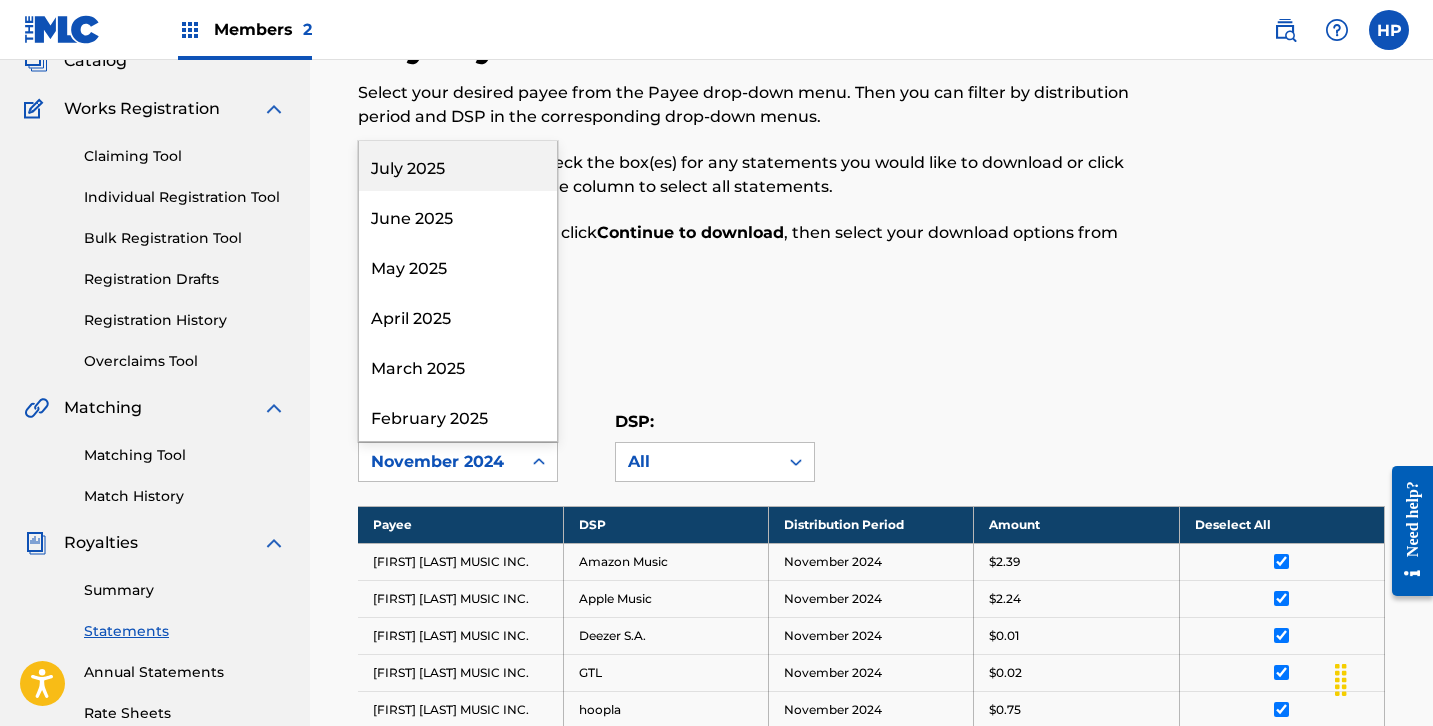 click 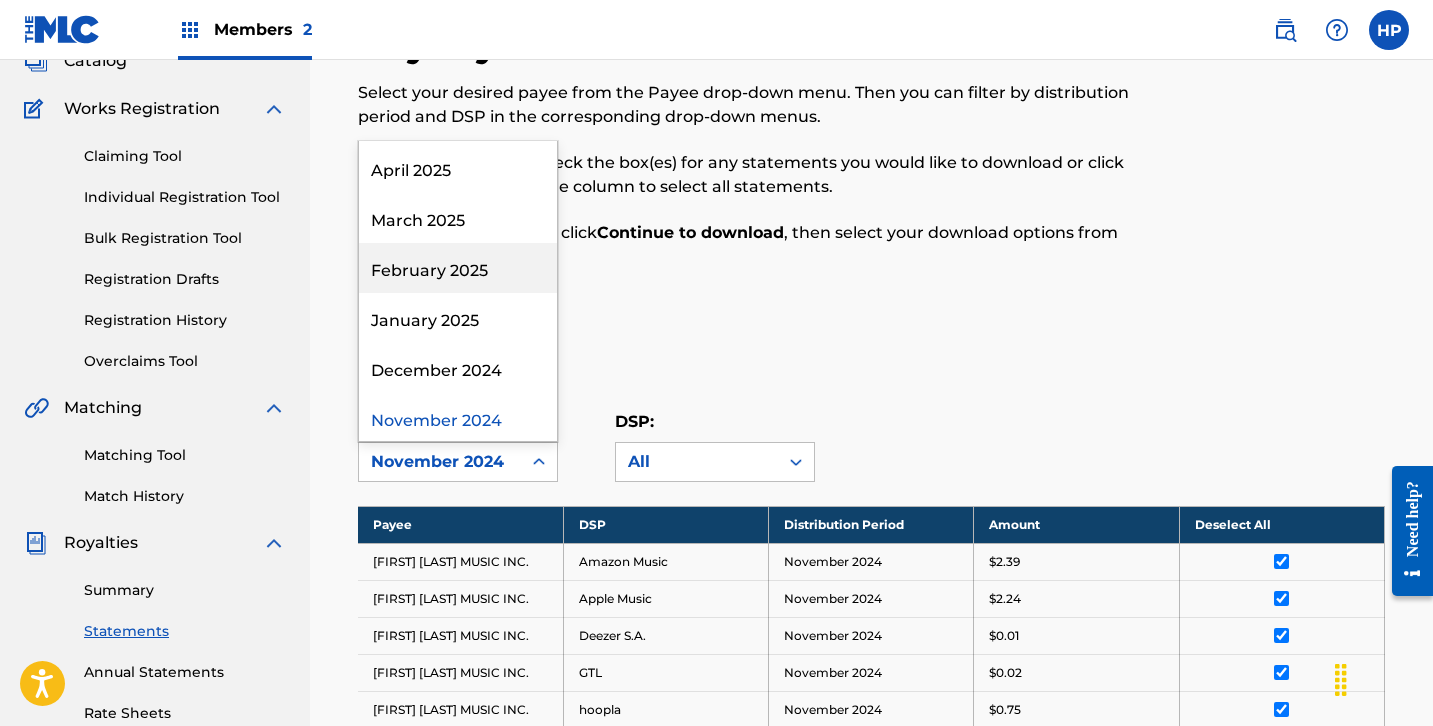 scroll, scrollTop: 149, scrollLeft: 0, axis: vertical 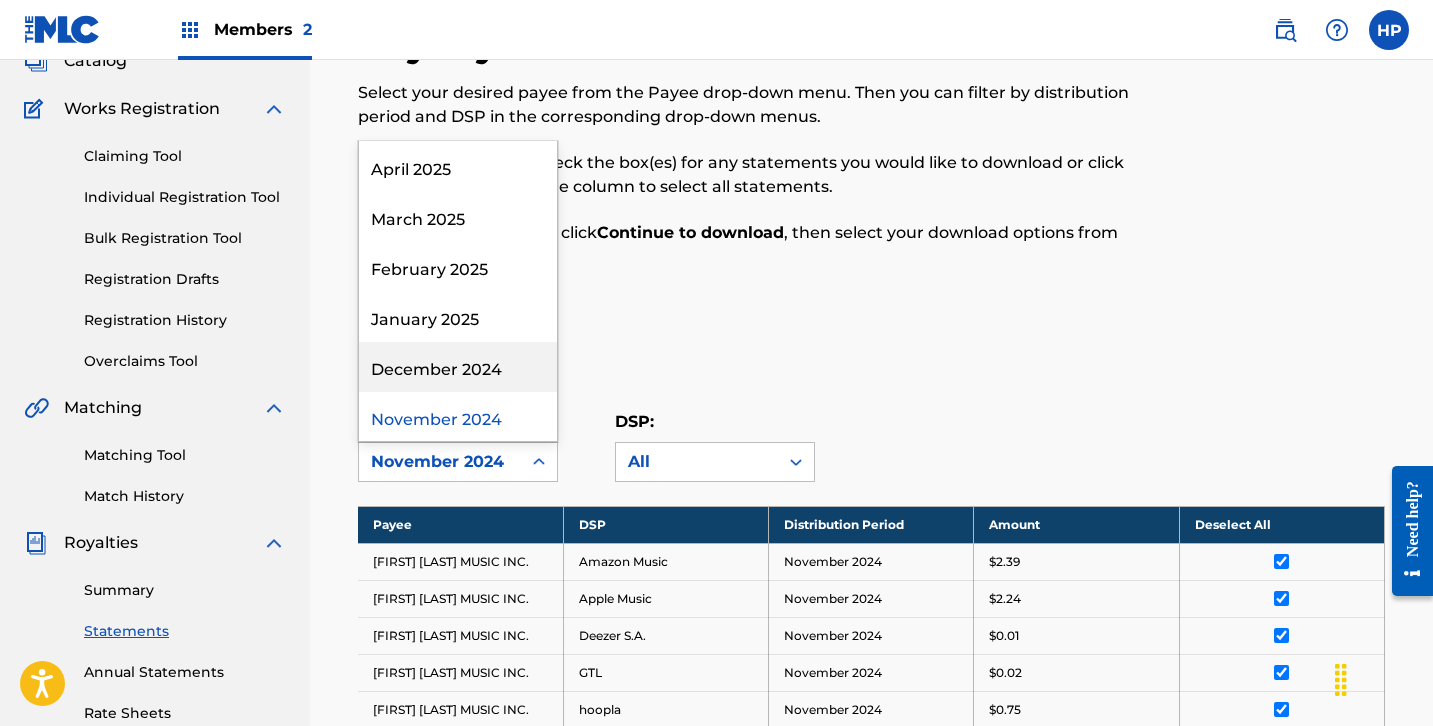click on "December 2024" at bounding box center [458, 367] 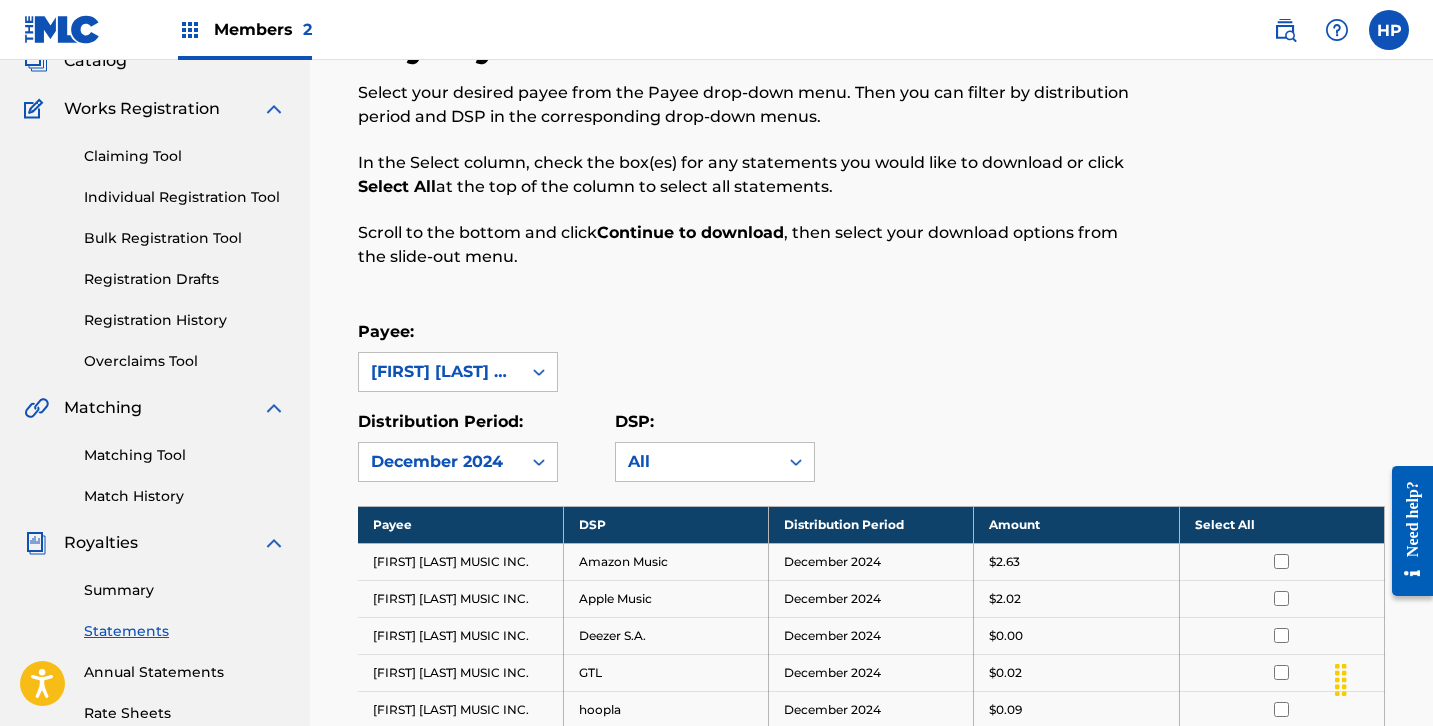 click on "Select All" at bounding box center [1281, 524] 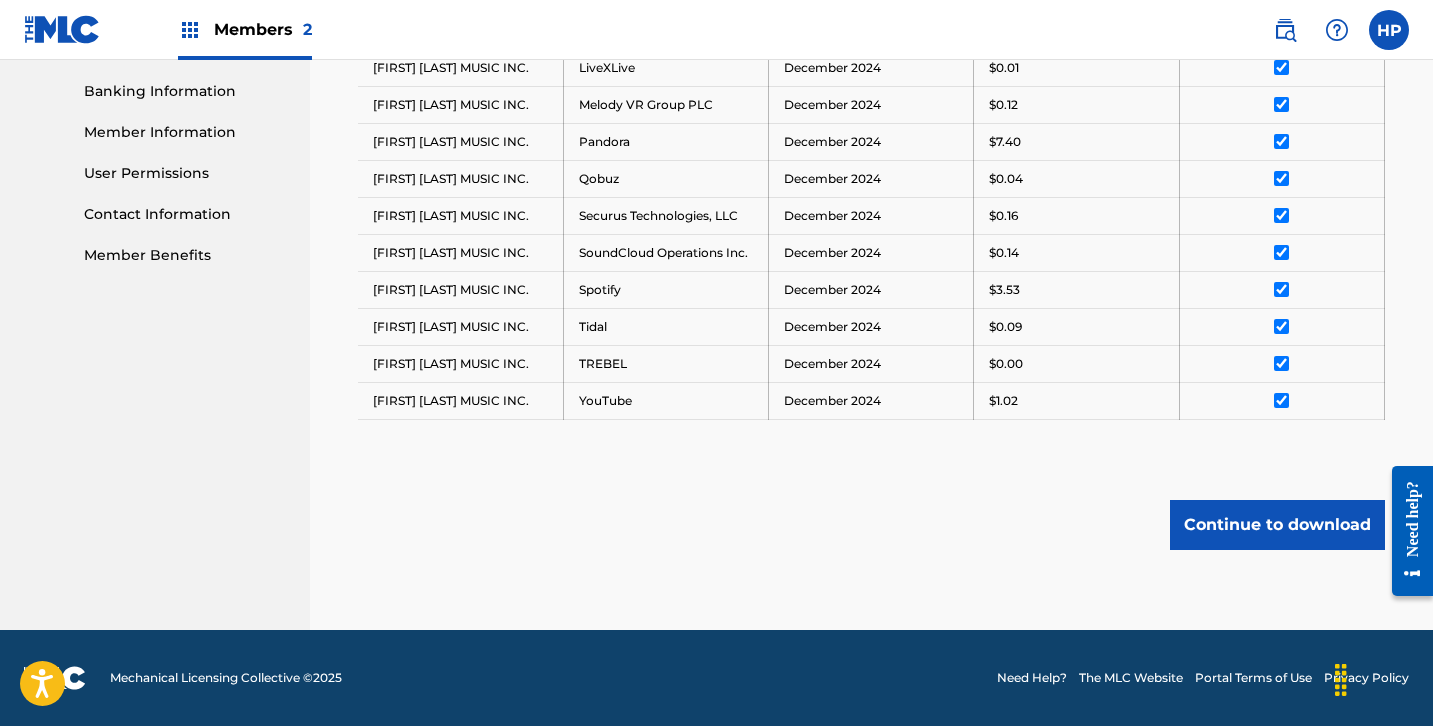 scroll, scrollTop: 854, scrollLeft: 0, axis: vertical 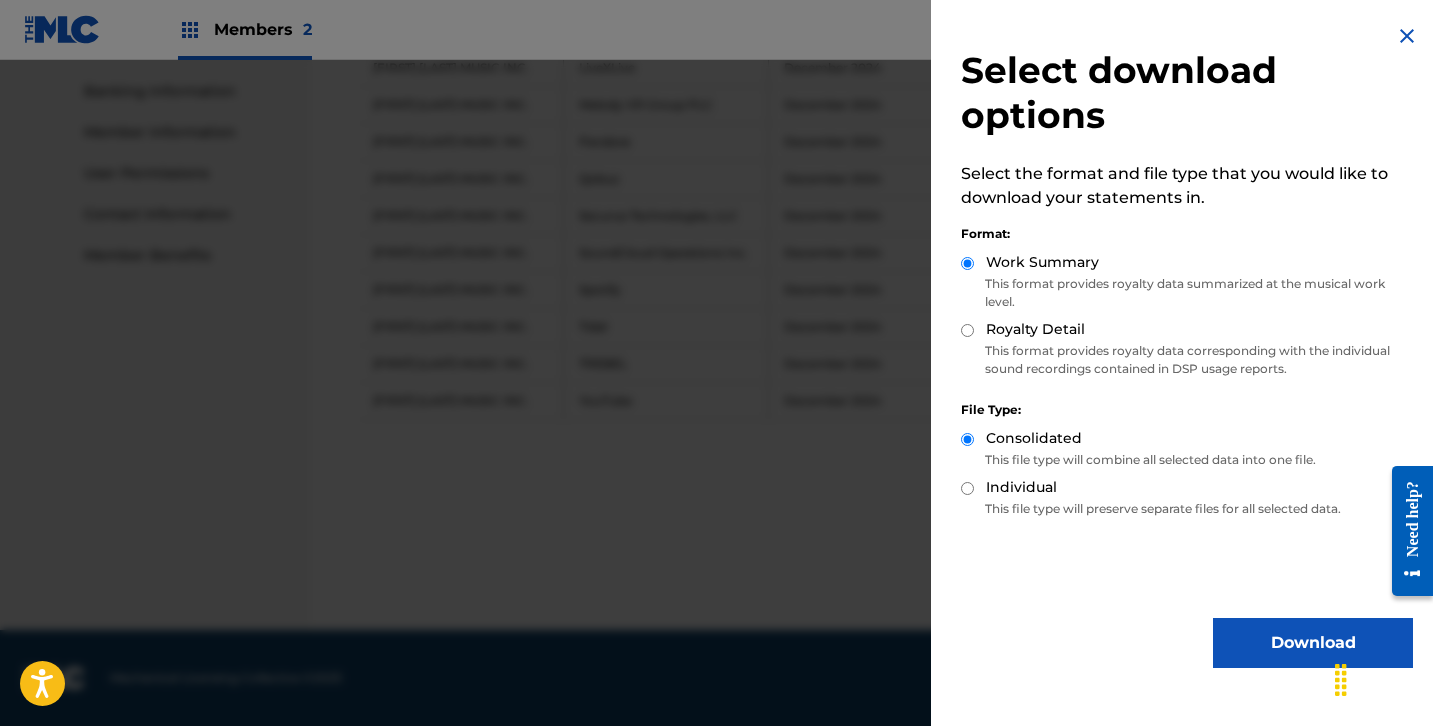 click on "Download" at bounding box center [1313, 643] 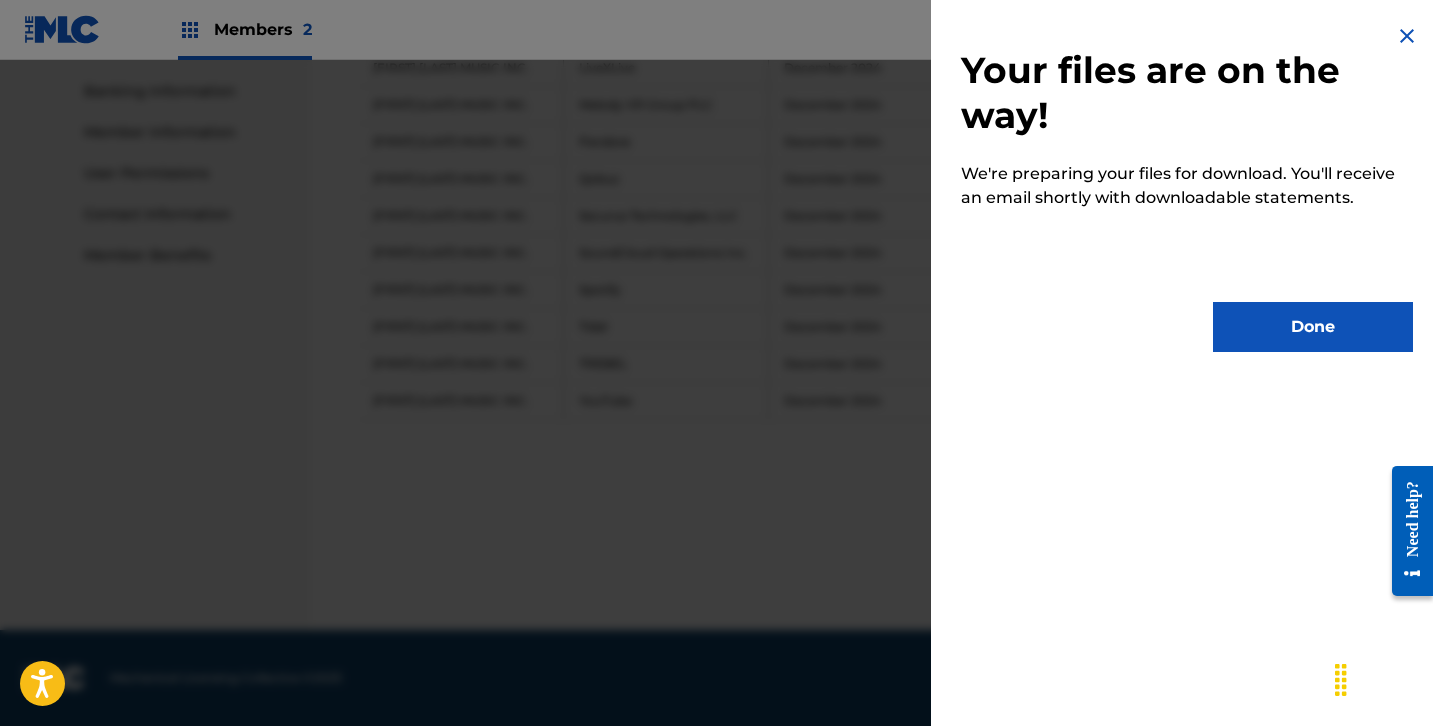 click on "Done" at bounding box center [1313, 327] 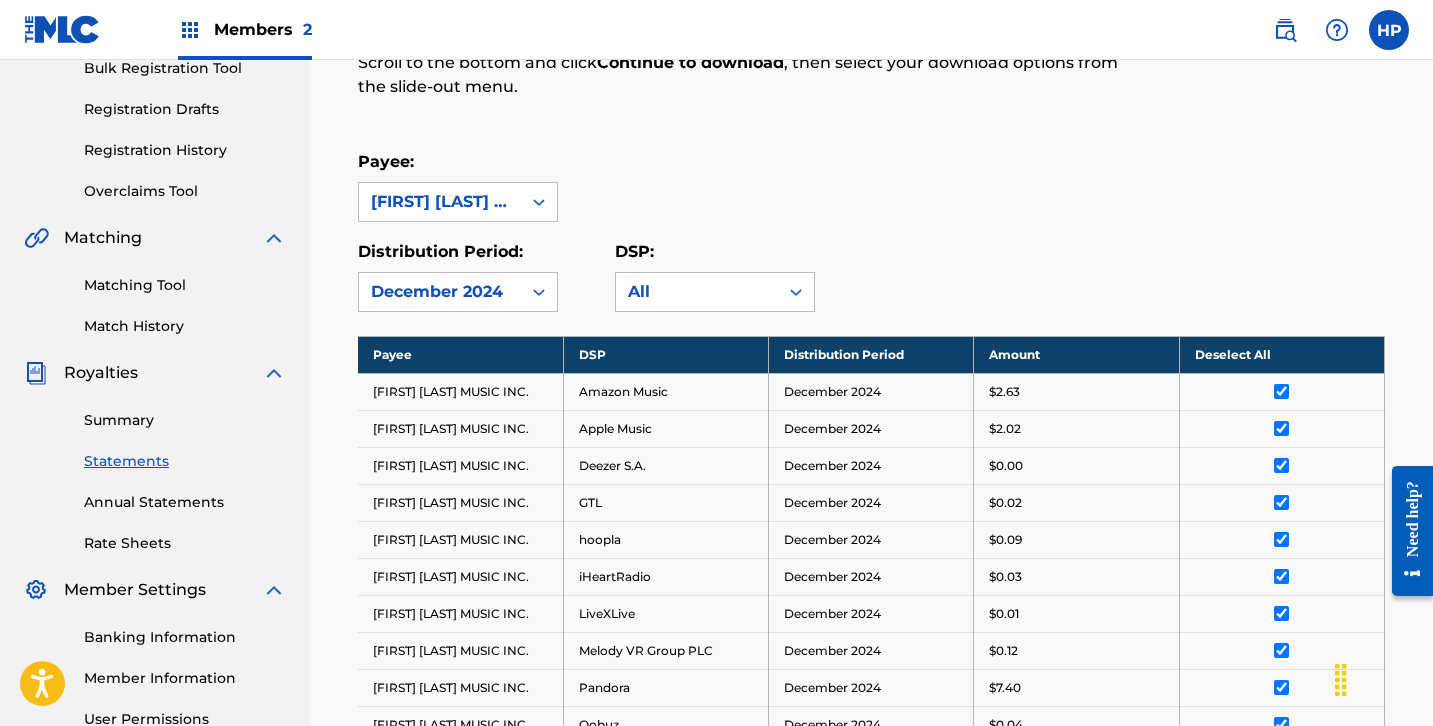scroll, scrollTop: 259, scrollLeft: 0, axis: vertical 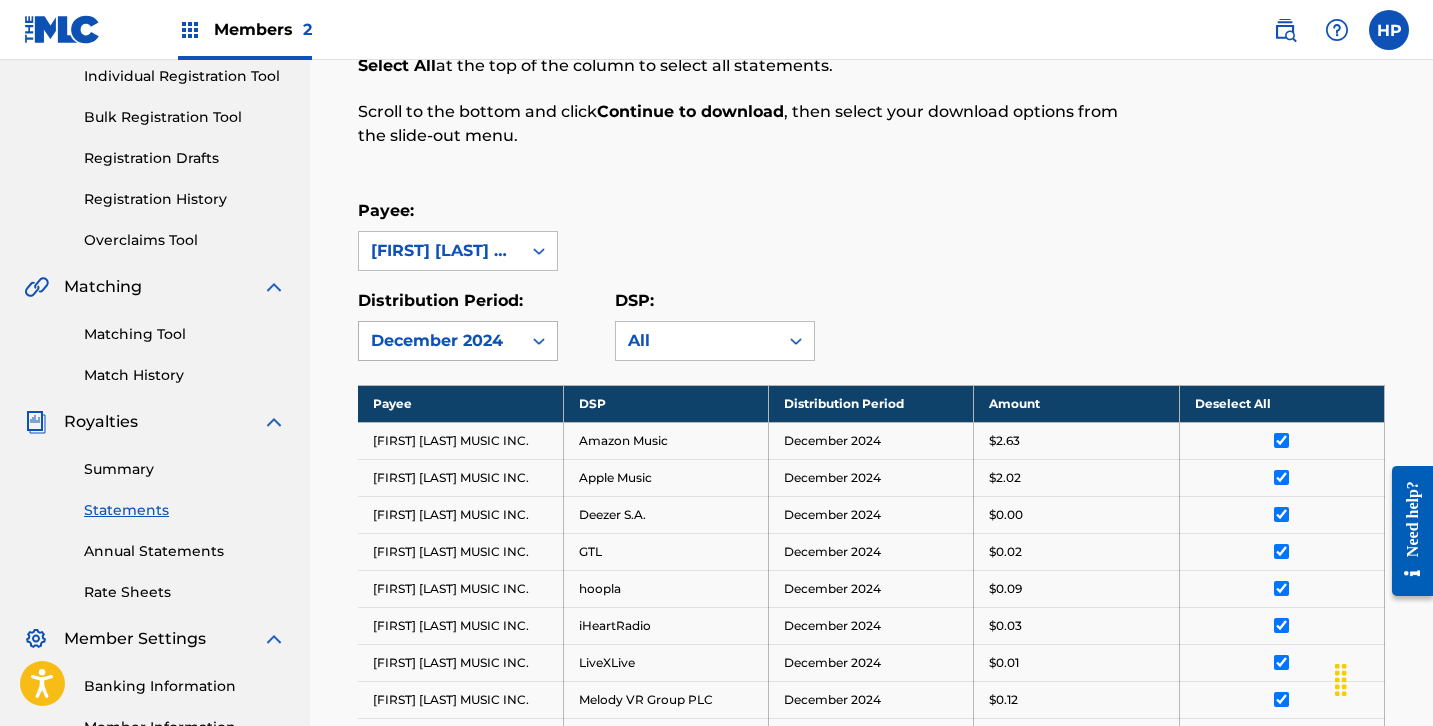 click 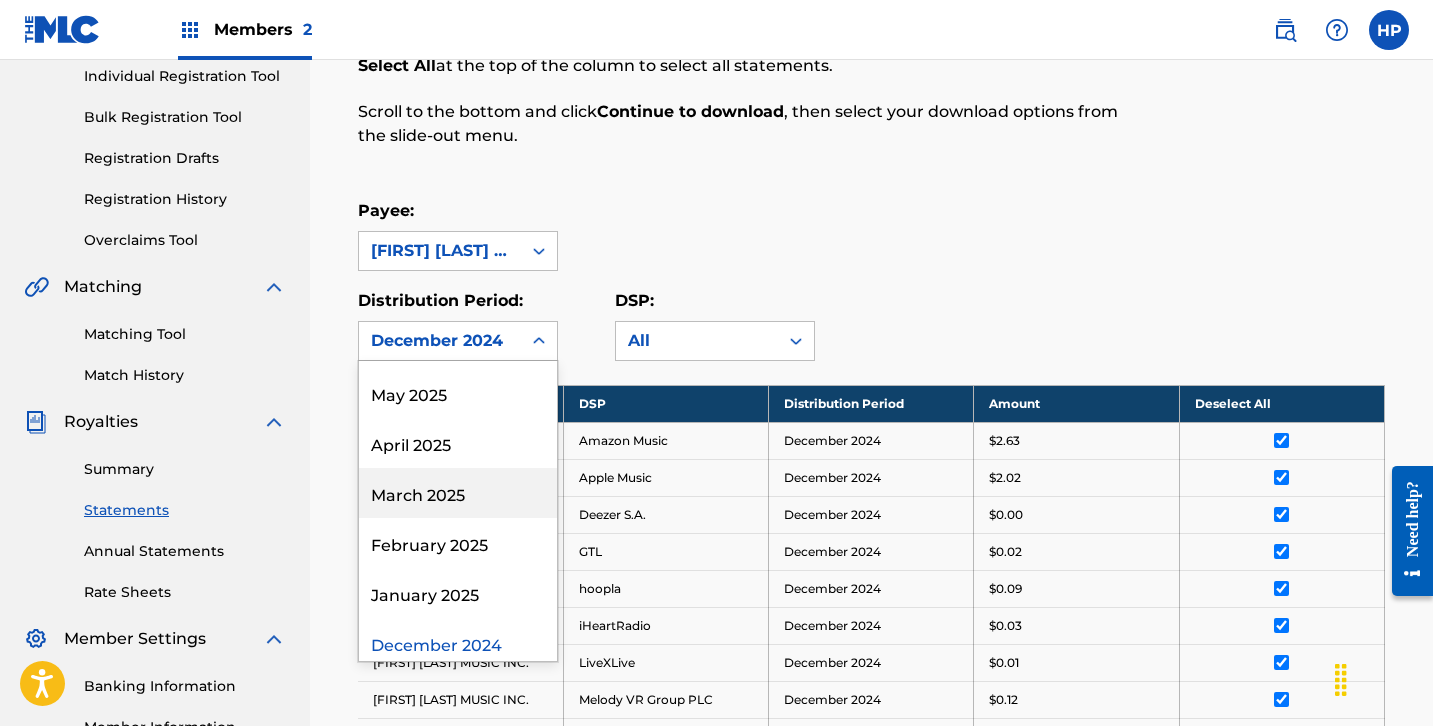 scroll, scrollTop: 96, scrollLeft: 0, axis: vertical 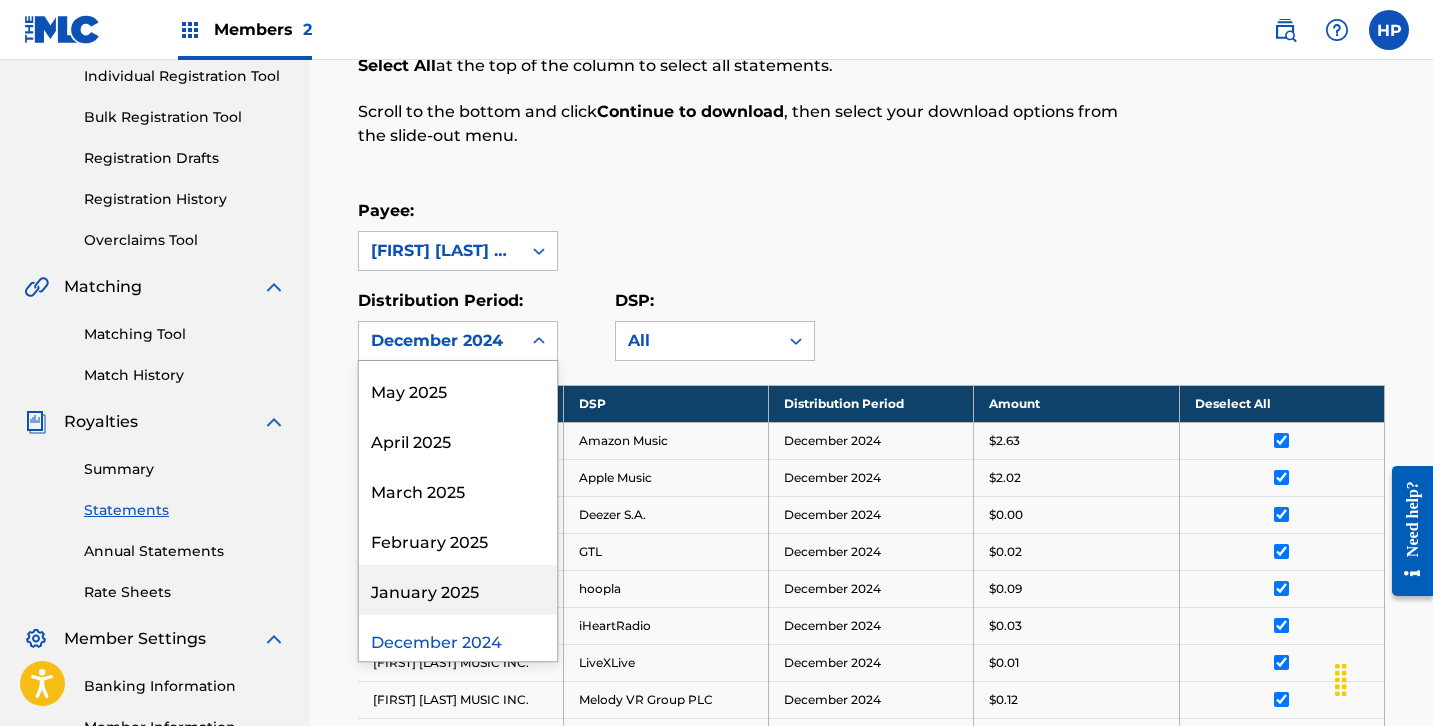 click on "January 2025" at bounding box center (458, 590) 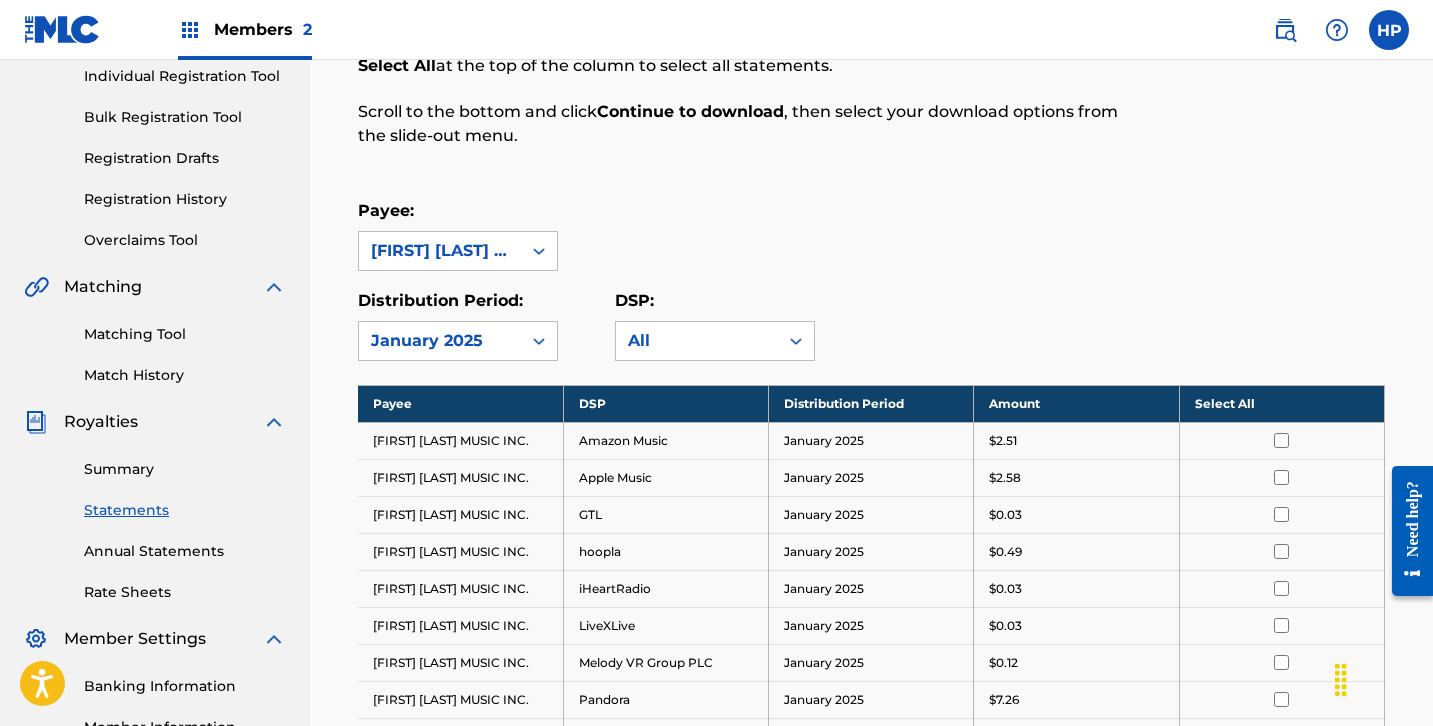 click on "Select All" at bounding box center [1281, 403] 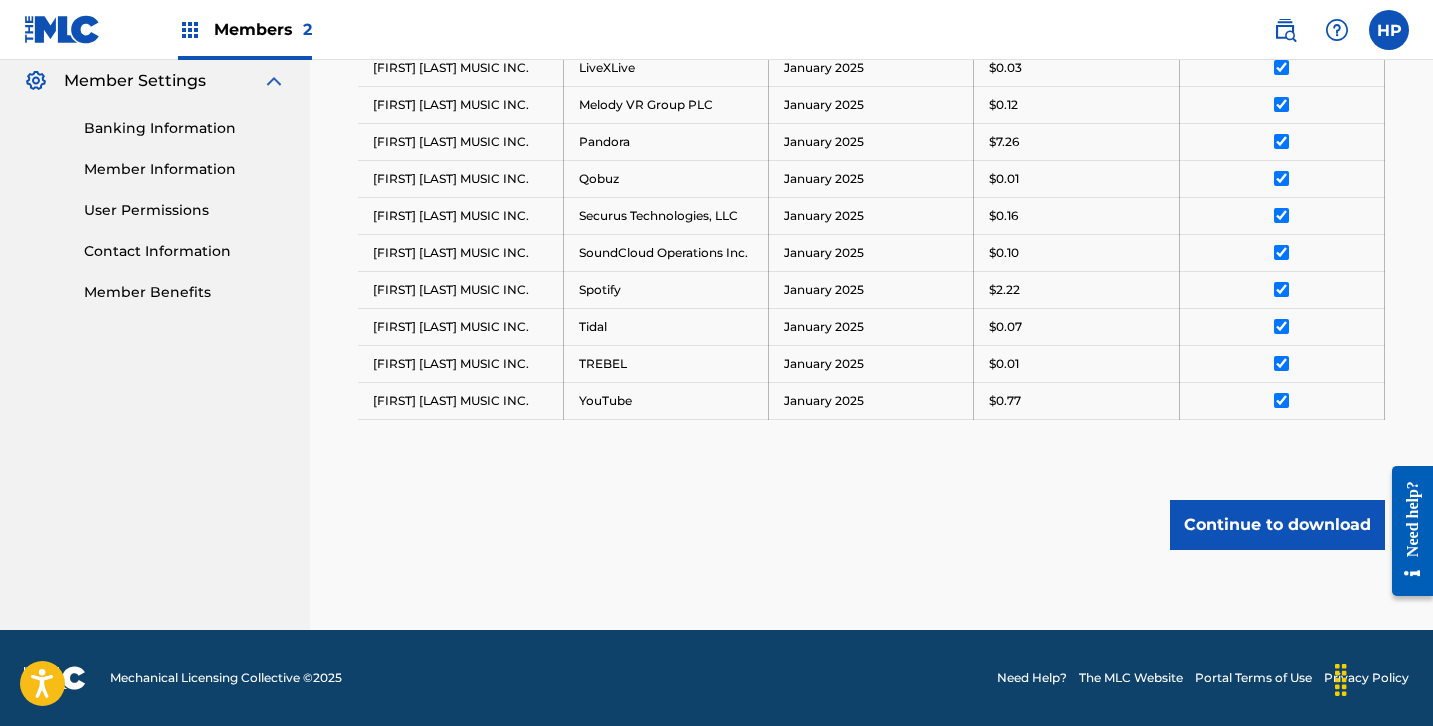 scroll, scrollTop: 817, scrollLeft: 0, axis: vertical 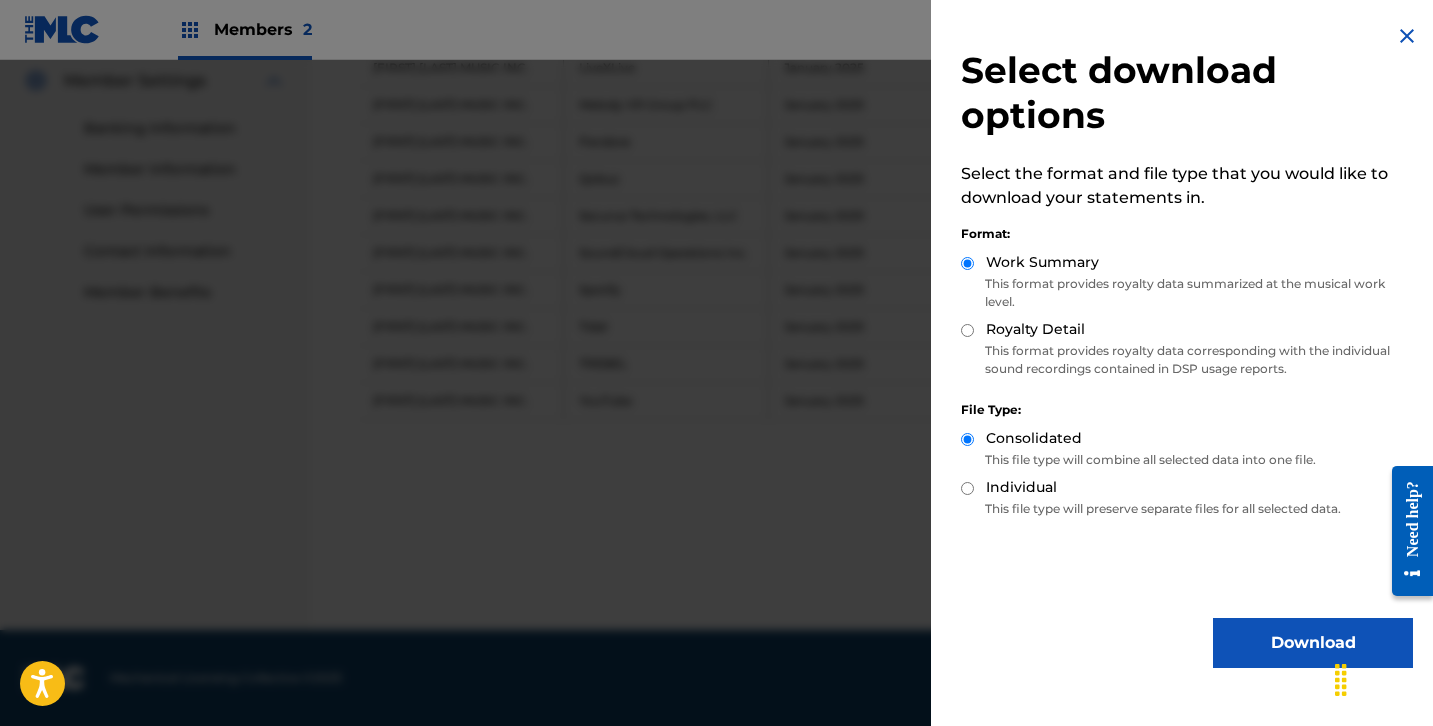 click on "Download" at bounding box center [1313, 643] 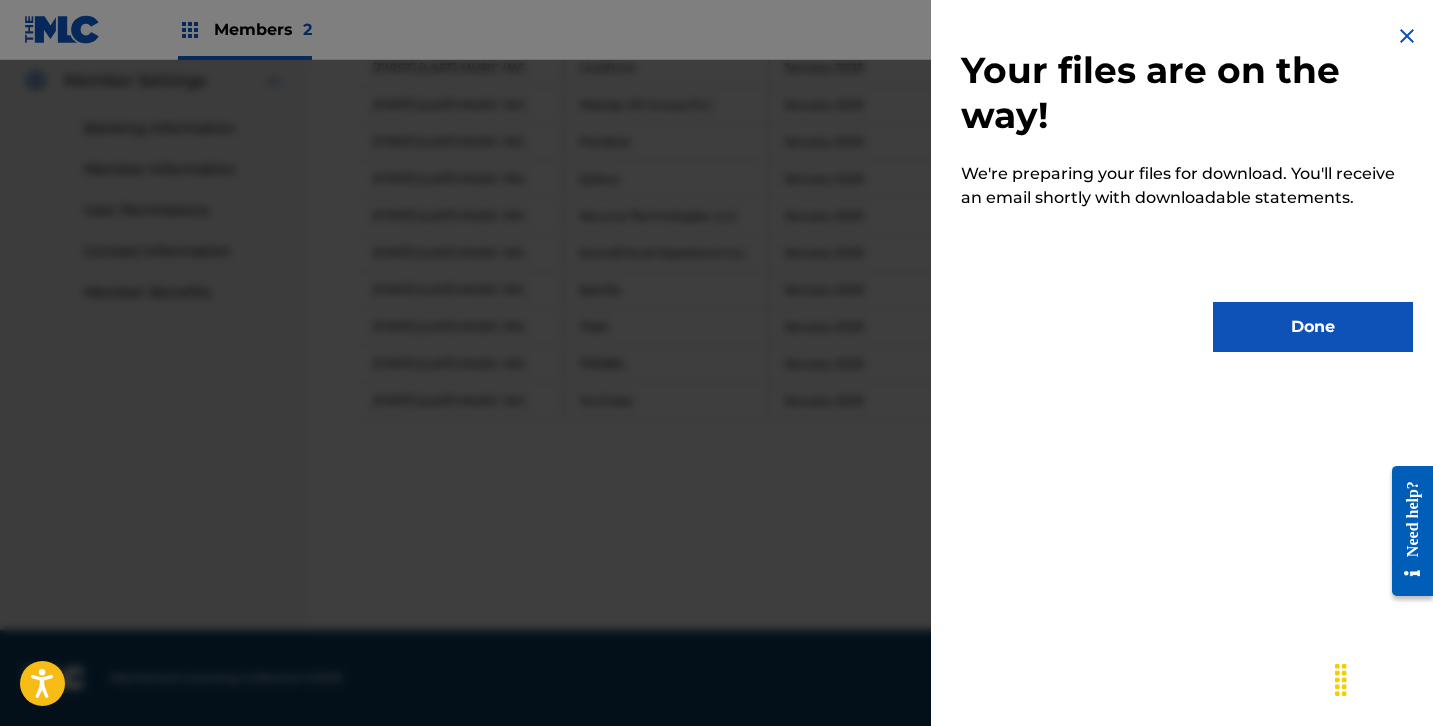 click on "Done" at bounding box center [1313, 327] 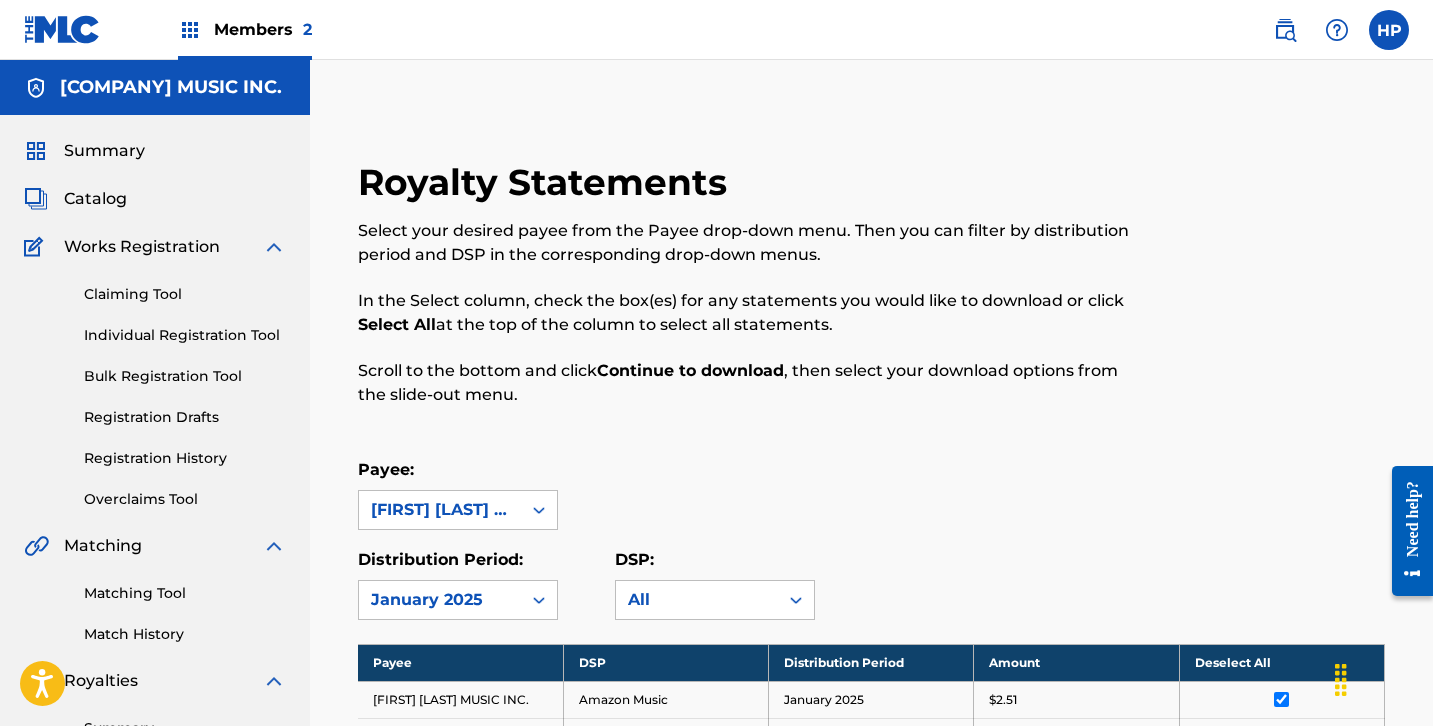 scroll, scrollTop: 0, scrollLeft: 0, axis: both 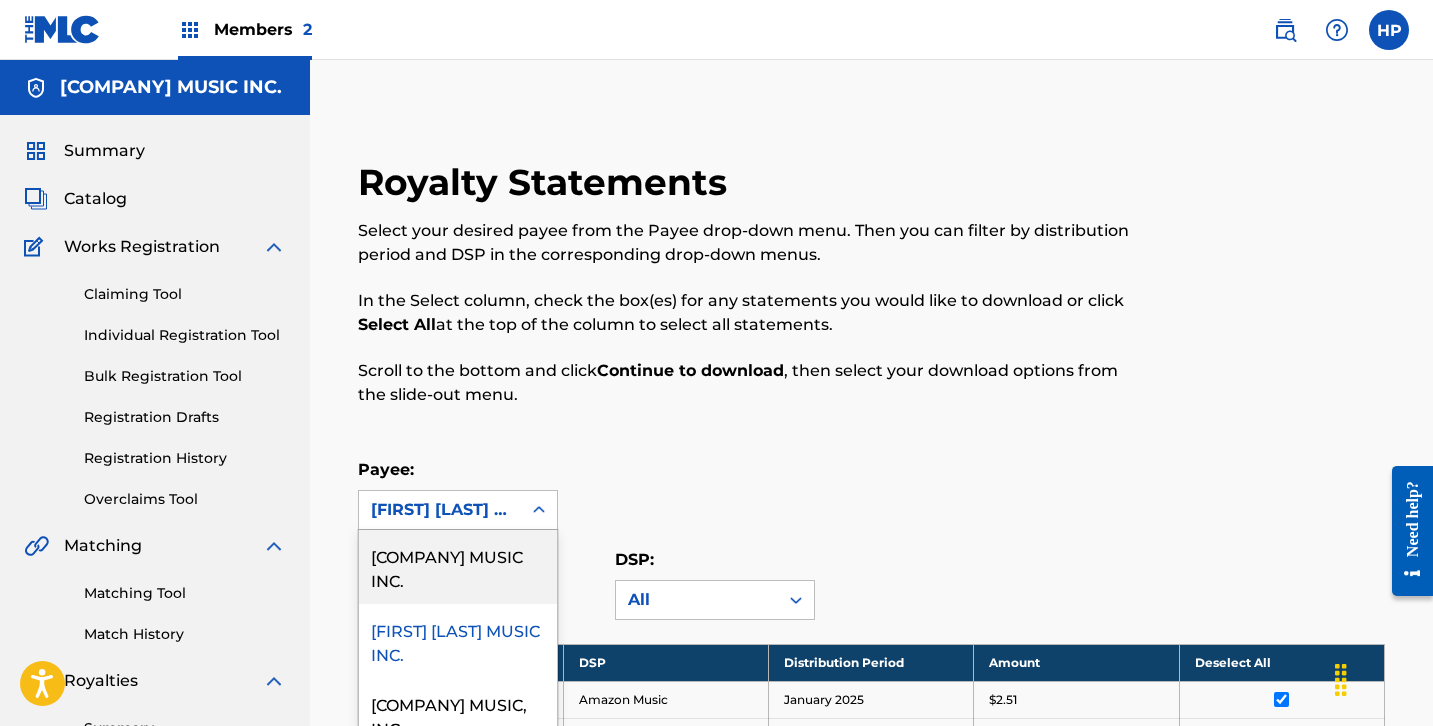 click on "[COMPANY] MUSIC INC., 1 of 7. 7 results available. Use Up and Down to choose options, press Enter to select the currently focused option, press Escape to exit the menu, press Tab to select the option and exit the menu. [COMPANY] MUSIC INC. [COMPANY] MUSIC INC. [COMPANY] MUSIC, INC. [COMPANY] MUSIC, INC. [COMPANY] MUSIC, INC. O/B/O [FIRST] [LAST] [COMPANY] MUSIC, INC. OBO [FIRST] [LAST] MUSIC [FIRST] MUSIC" at bounding box center [458, 510] 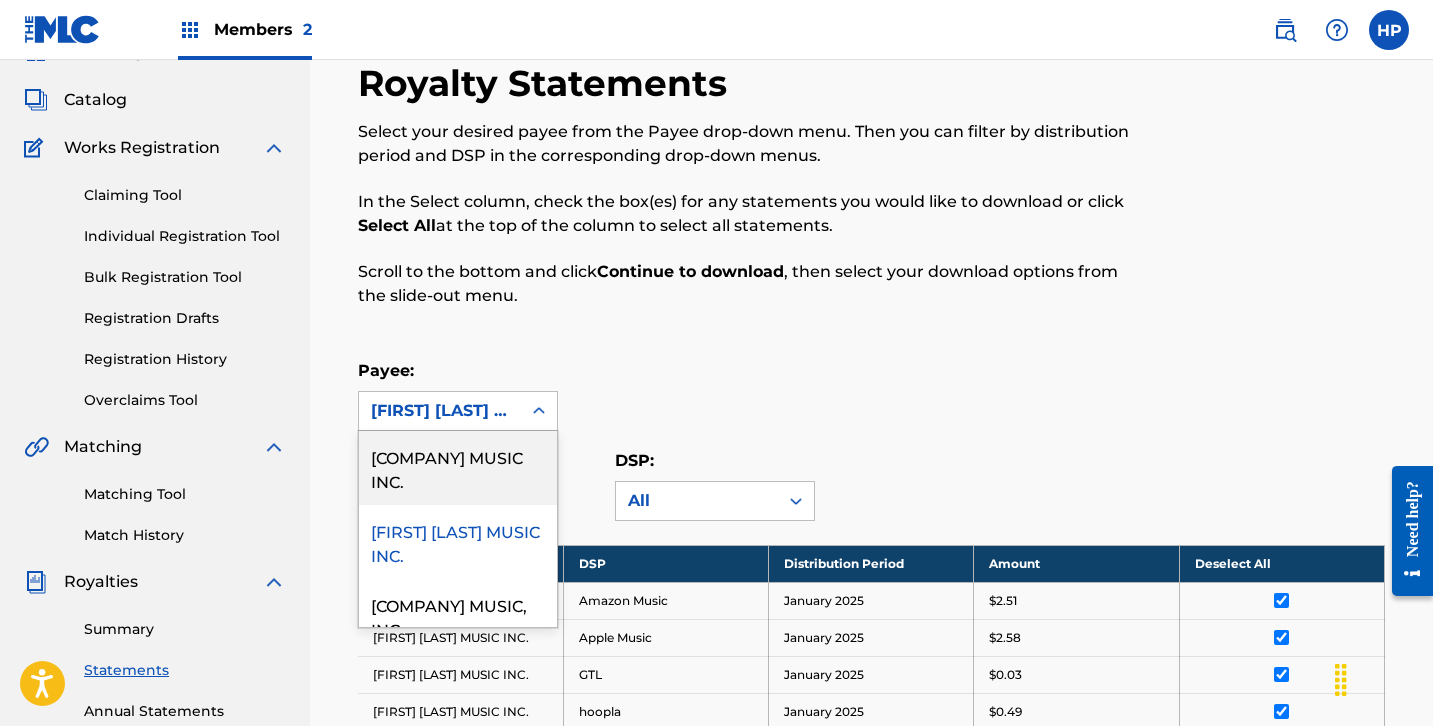 scroll, scrollTop: 105, scrollLeft: 0, axis: vertical 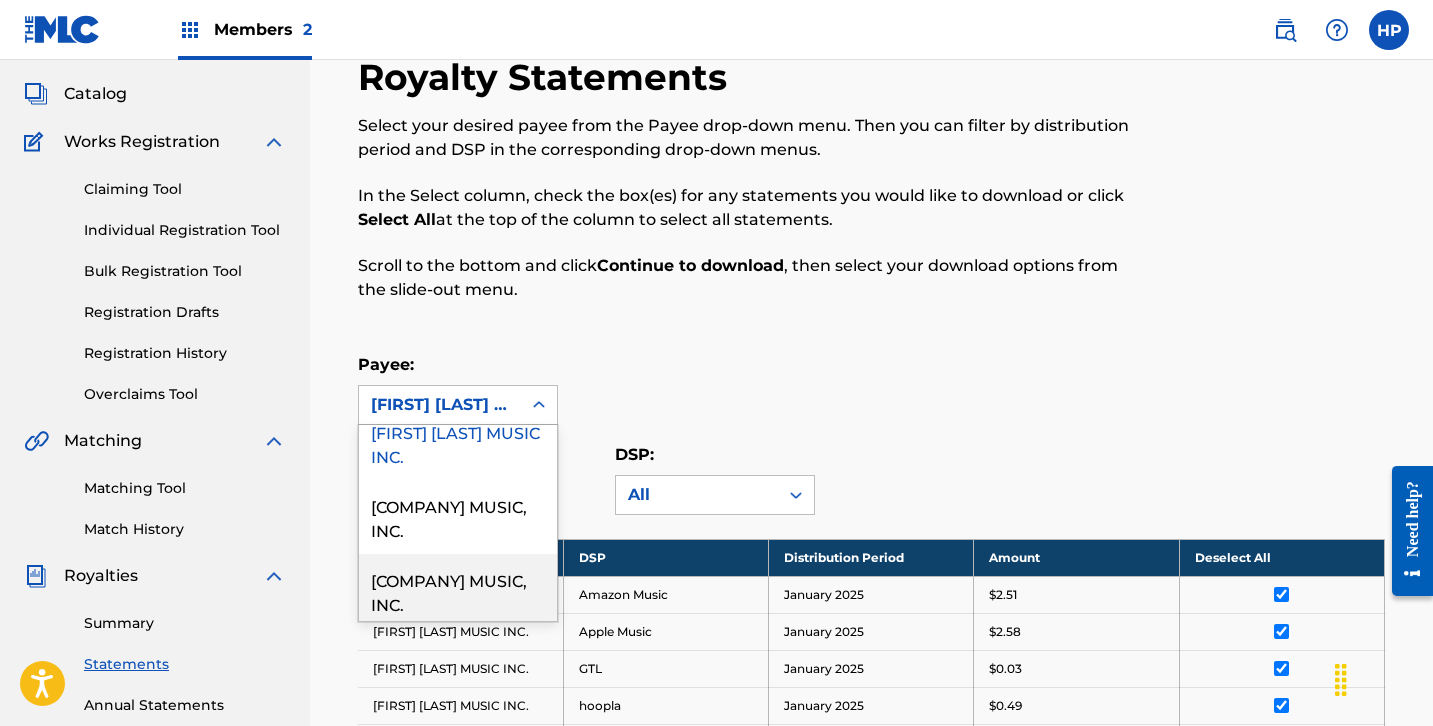click on "[COMPANY] MUSIC, INC." at bounding box center (458, 591) 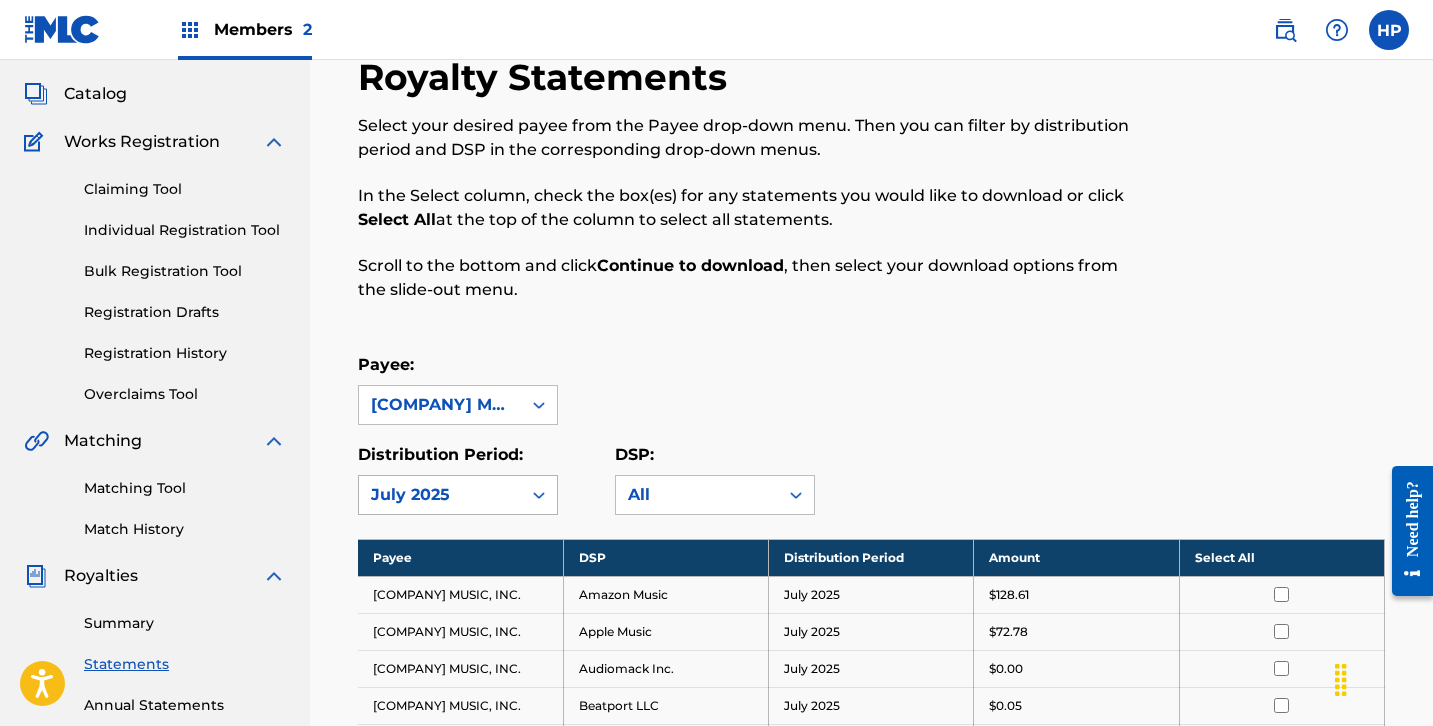 click 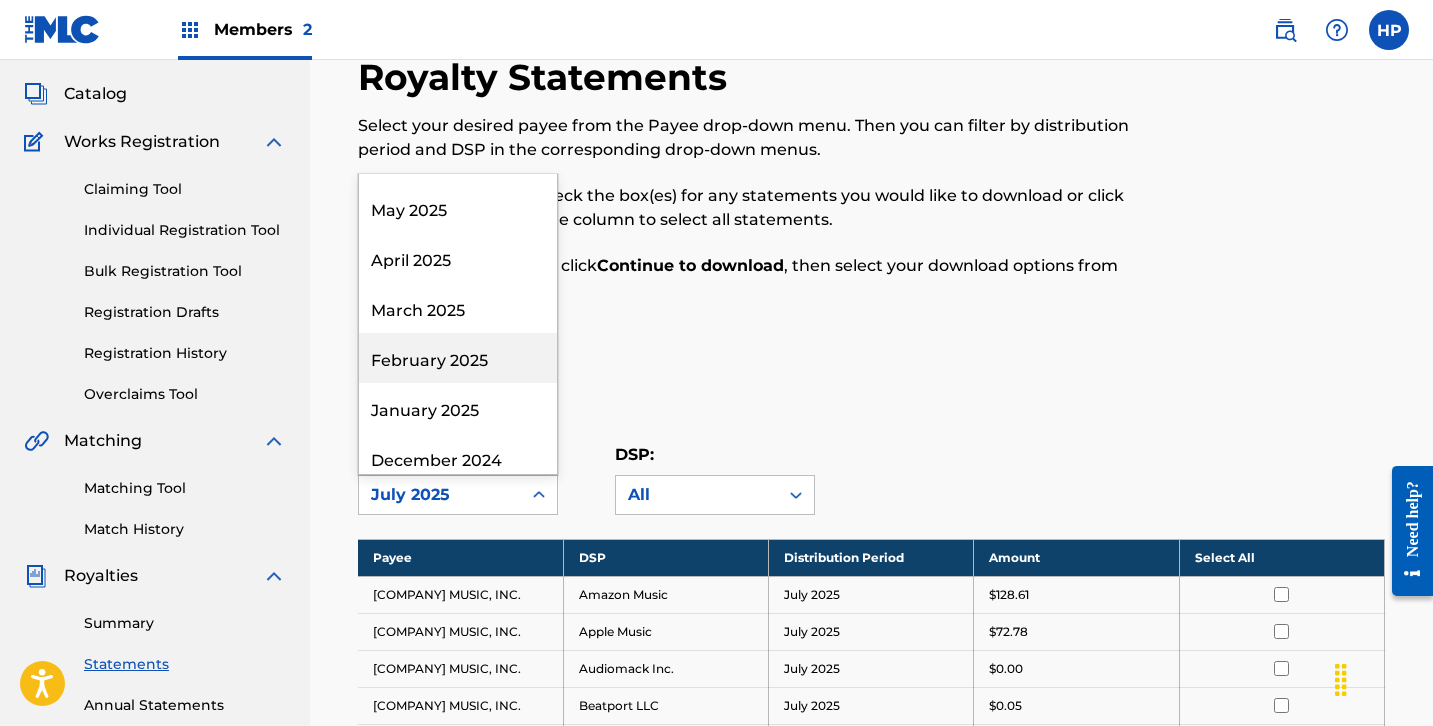 scroll, scrollTop: 105, scrollLeft: 0, axis: vertical 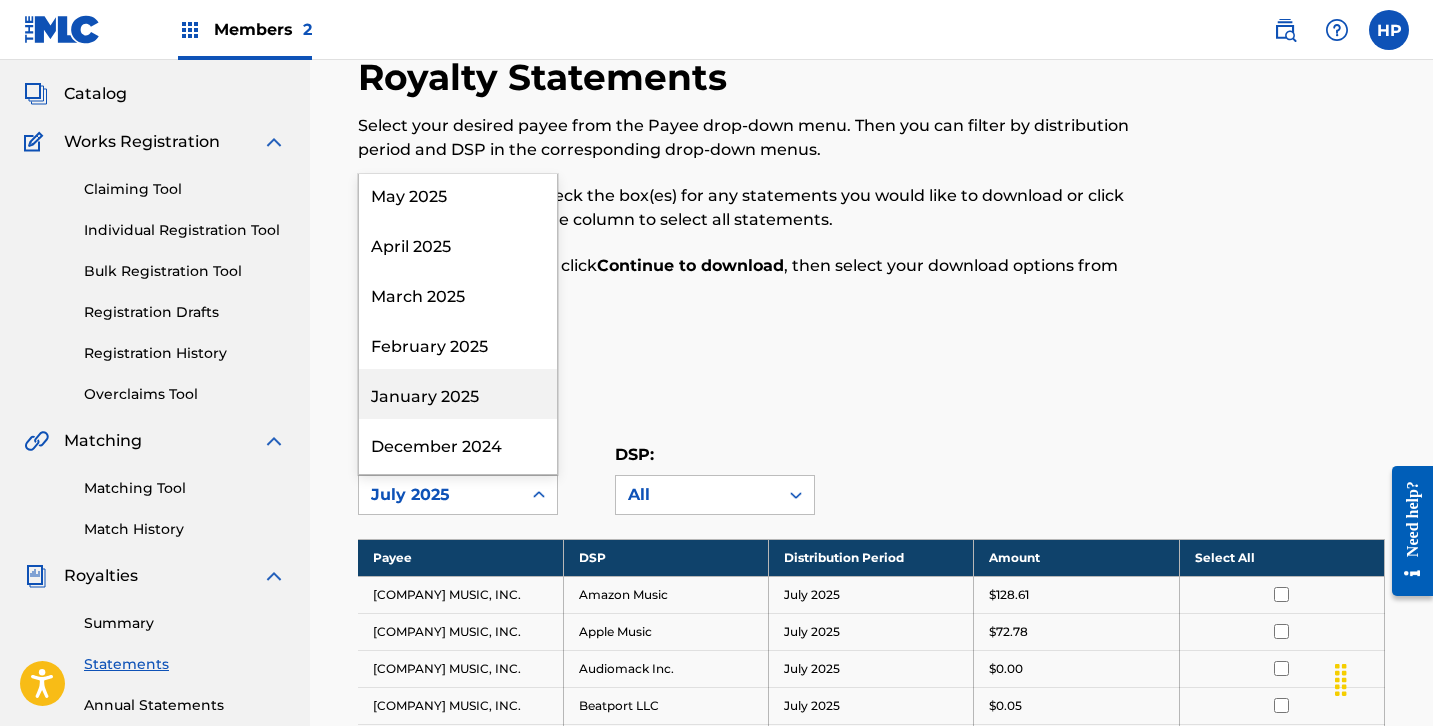 click on "January 2025" at bounding box center (458, 394) 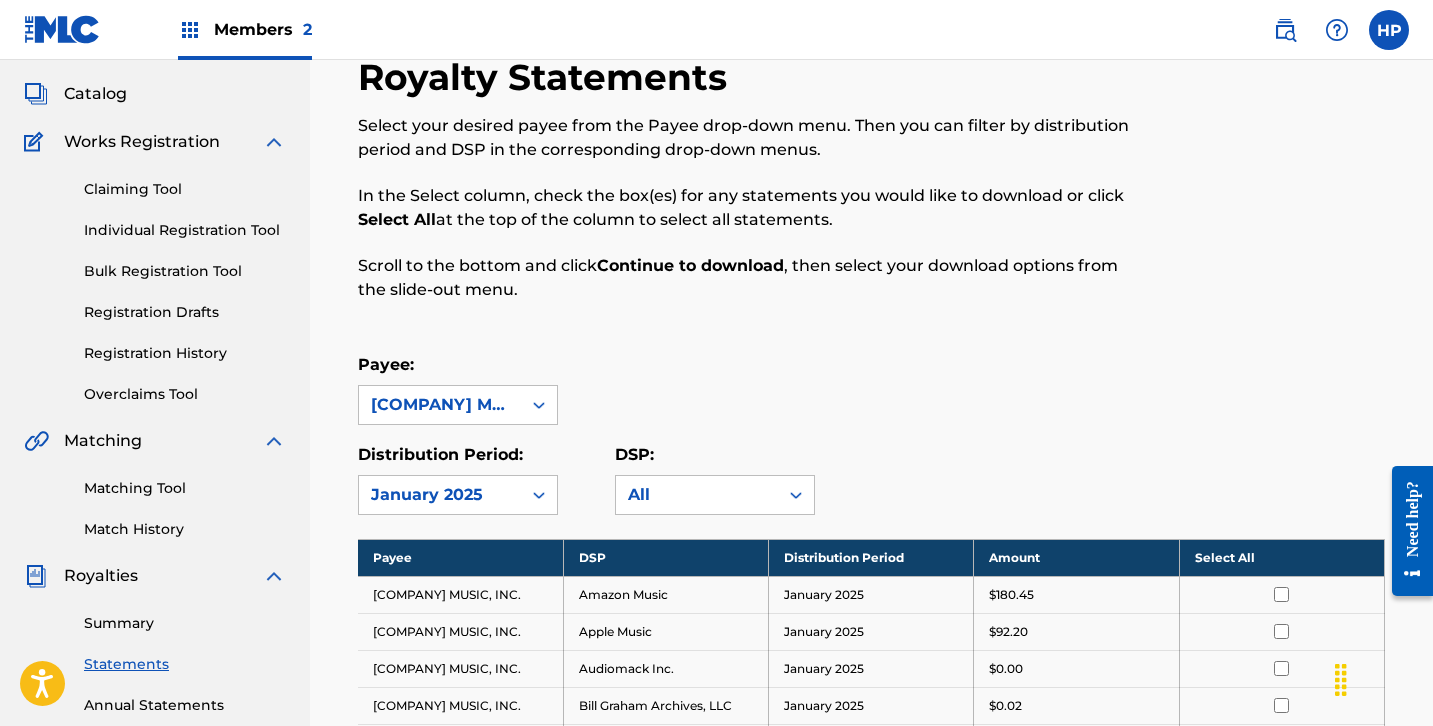 click on "Select All" at bounding box center [1281, 557] 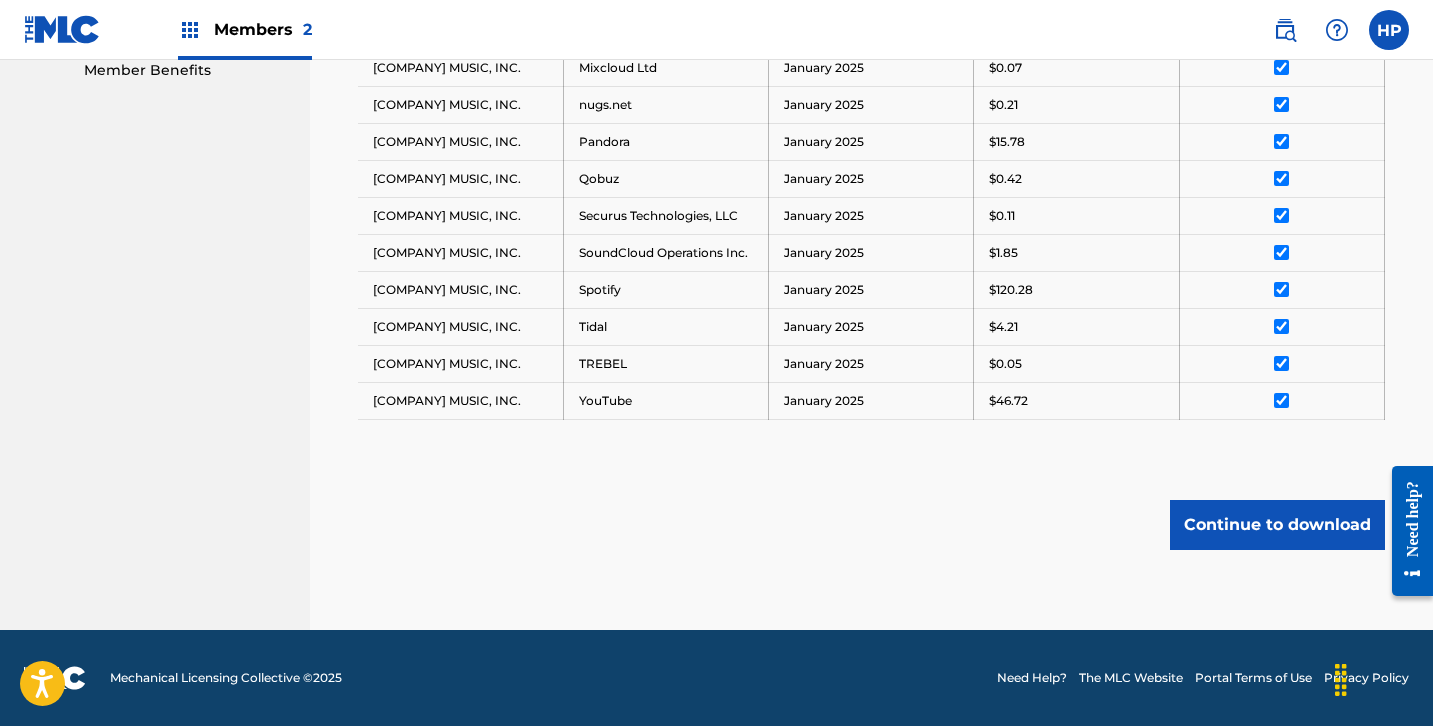 scroll, scrollTop: 1039, scrollLeft: 0, axis: vertical 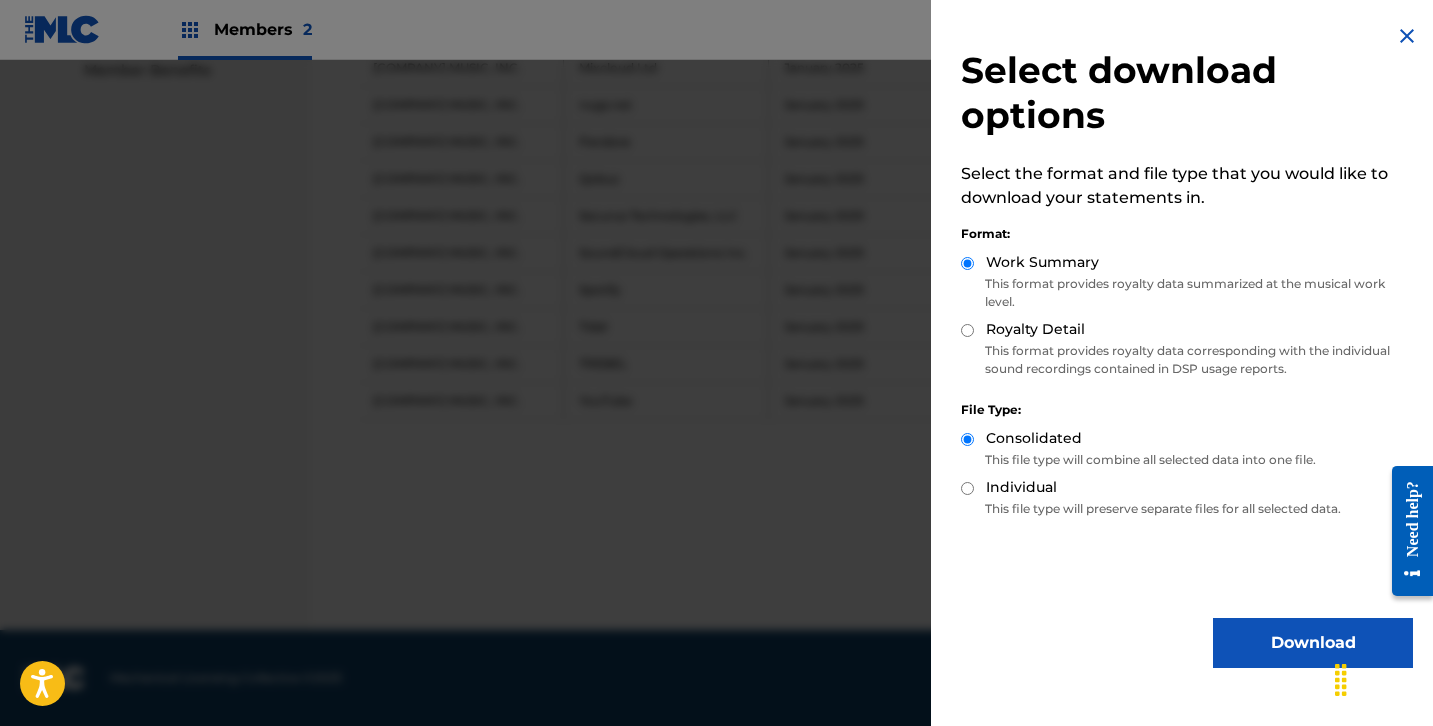 click on "Download" at bounding box center (1313, 643) 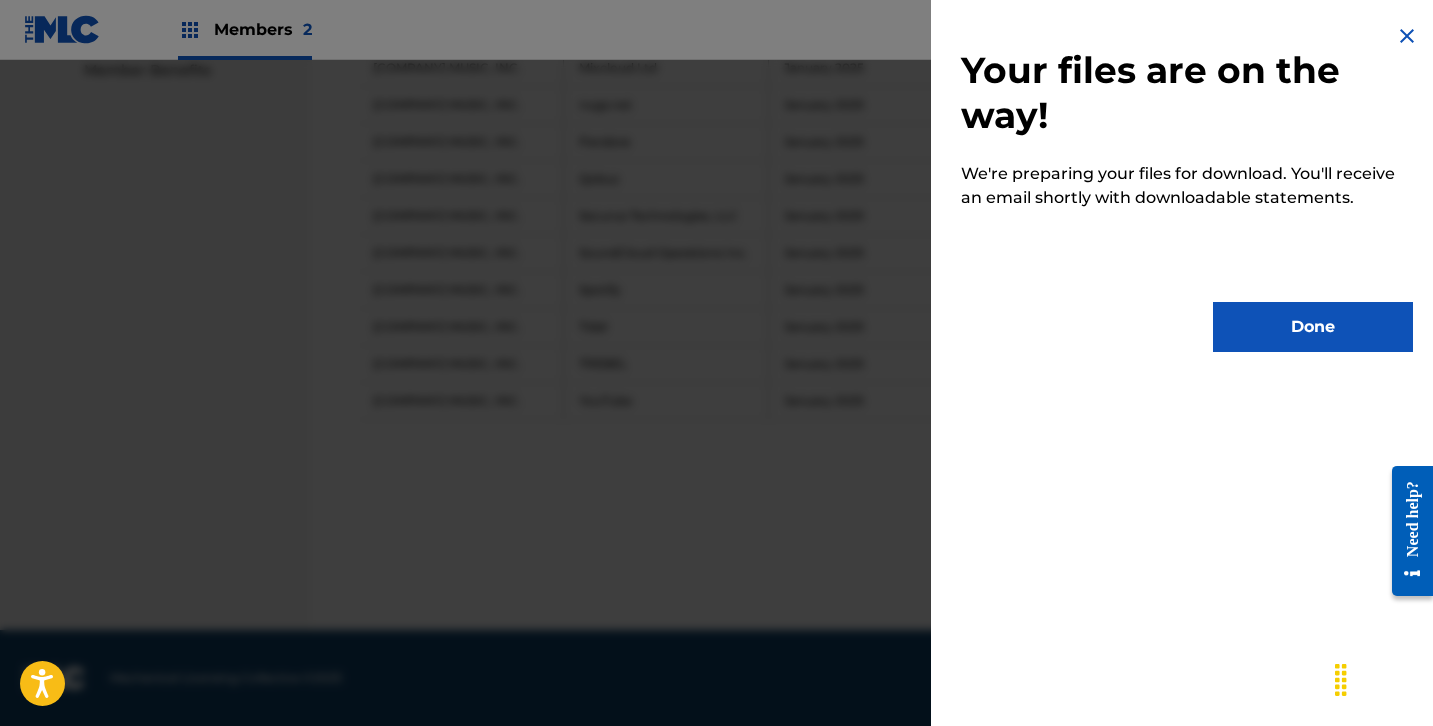 click on "Done" at bounding box center [1313, 327] 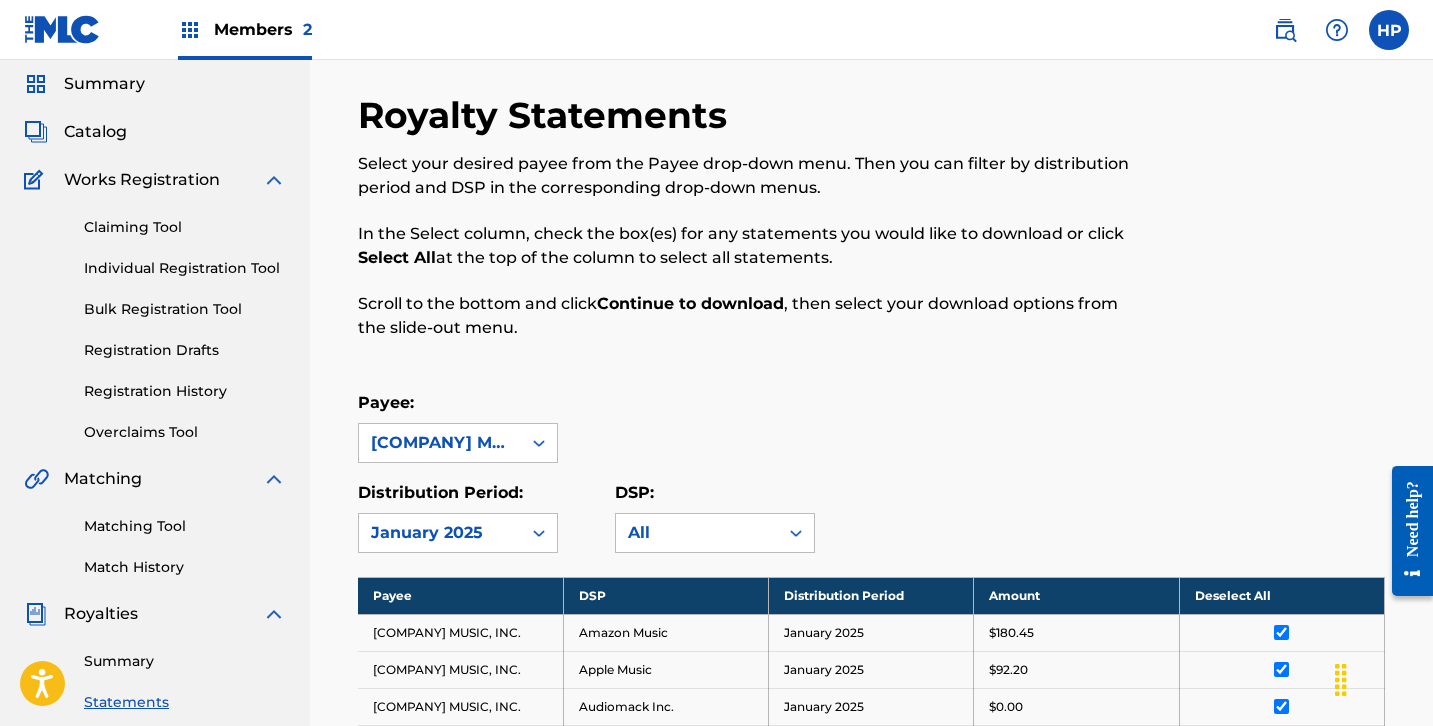 scroll, scrollTop: 38, scrollLeft: 0, axis: vertical 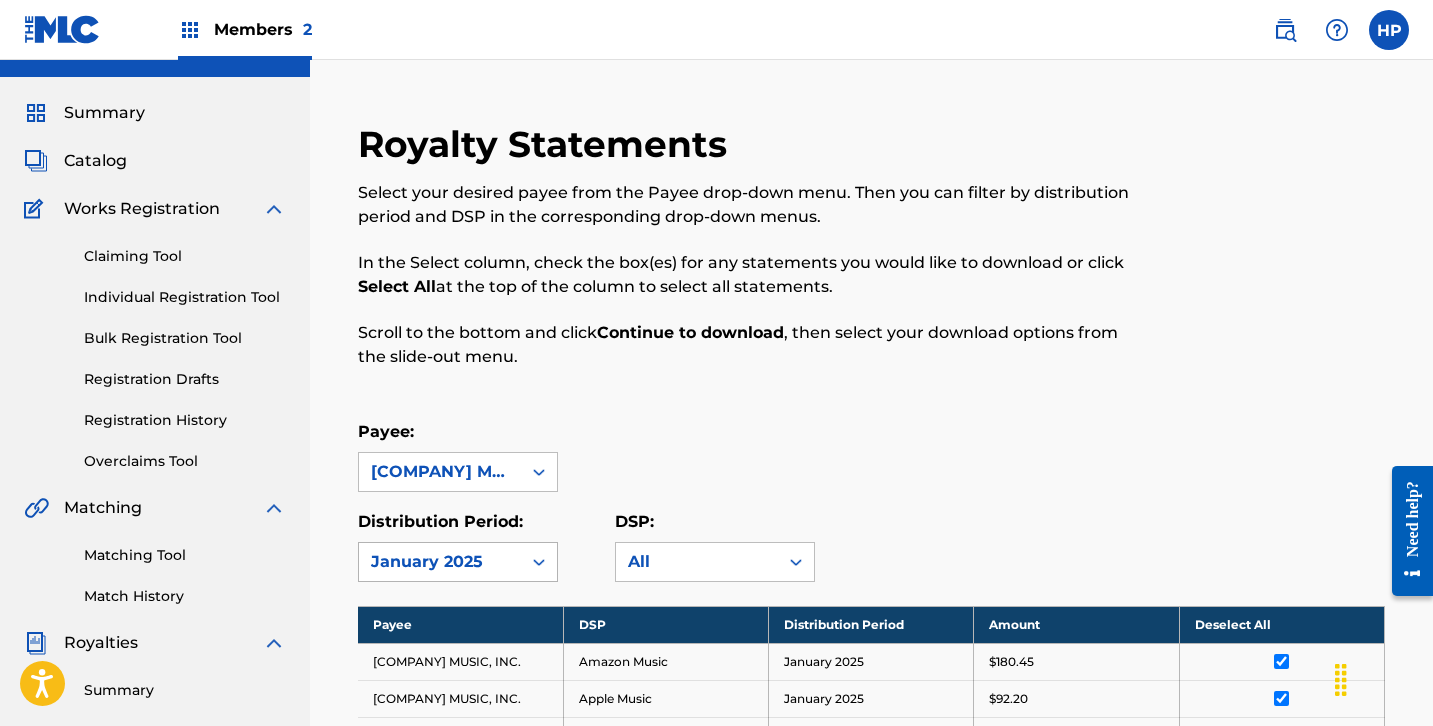 click 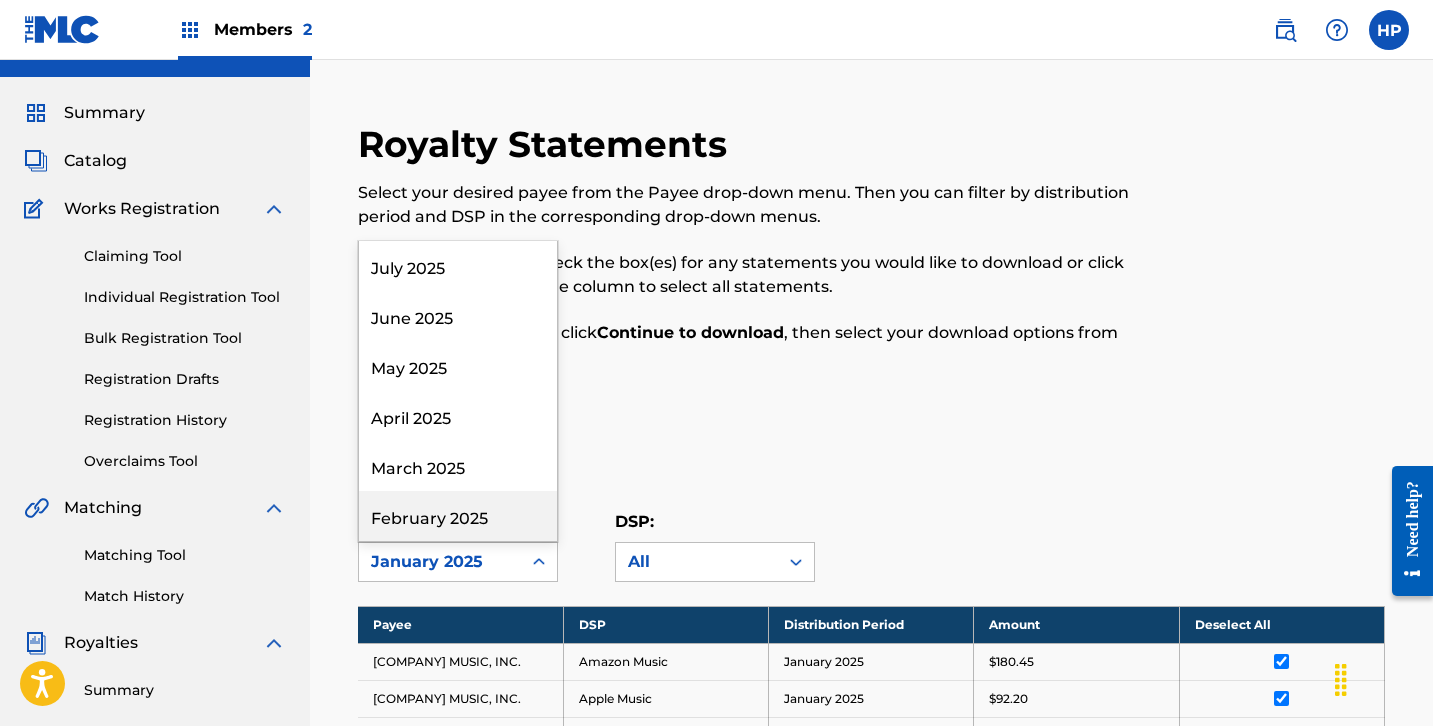 click on "February 2025" at bounding box center [458, 516] 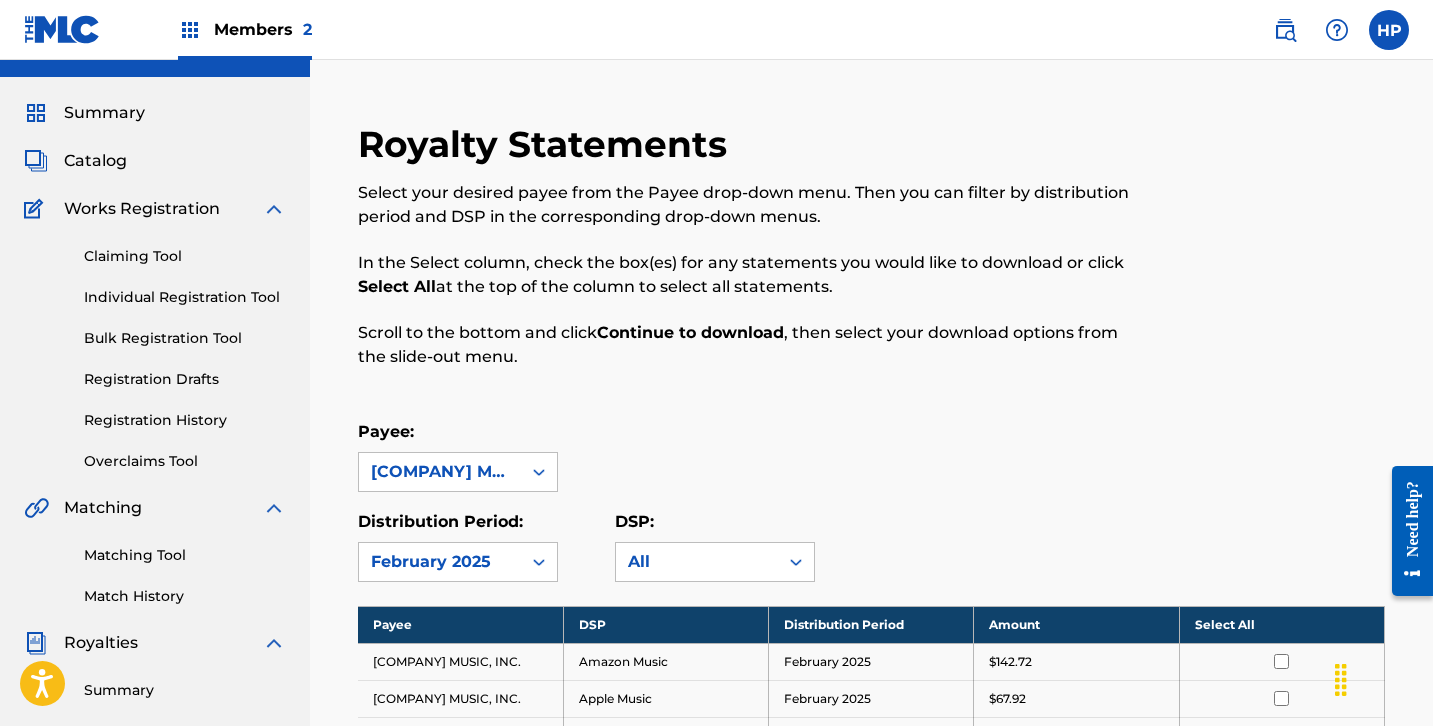 click on "Select All" at bounding box center (1281, 624) 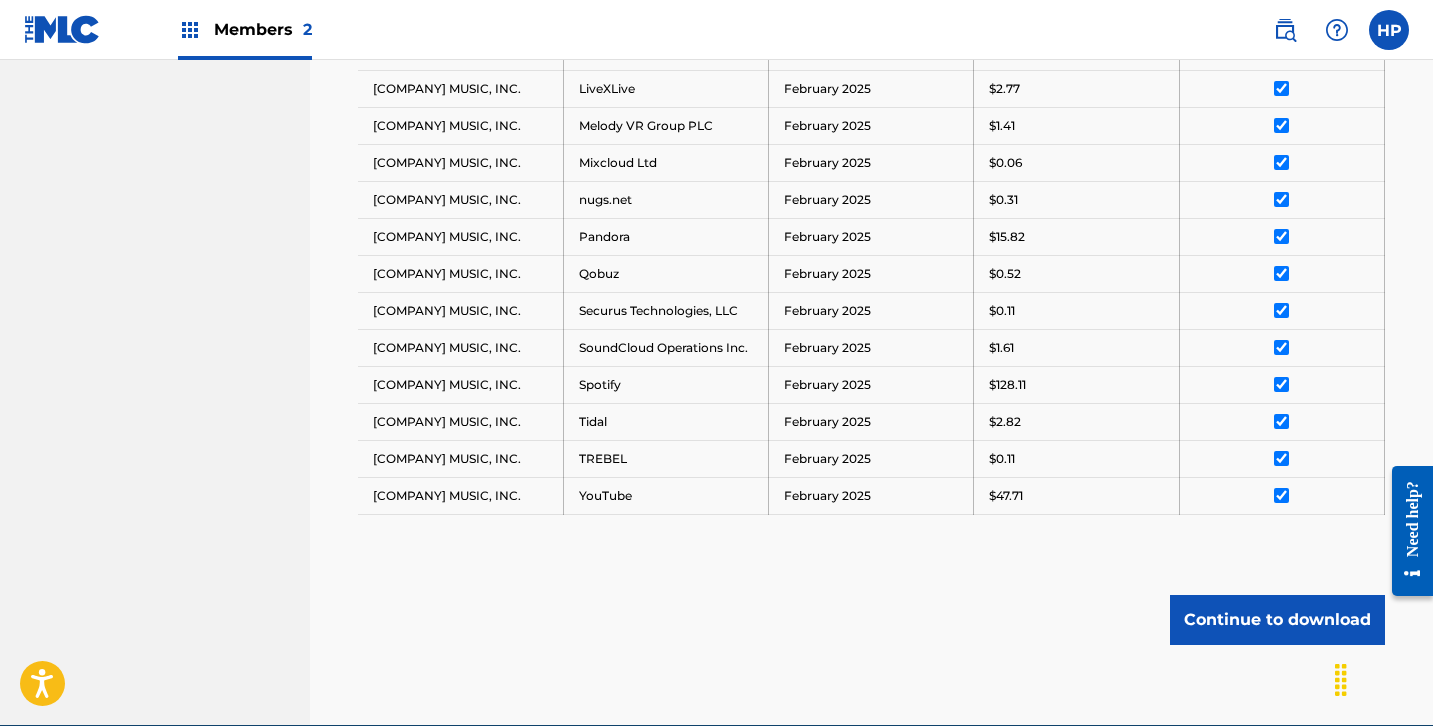 scroll, scrollTop: 1070, scrollLeft: 0, axis: vertical 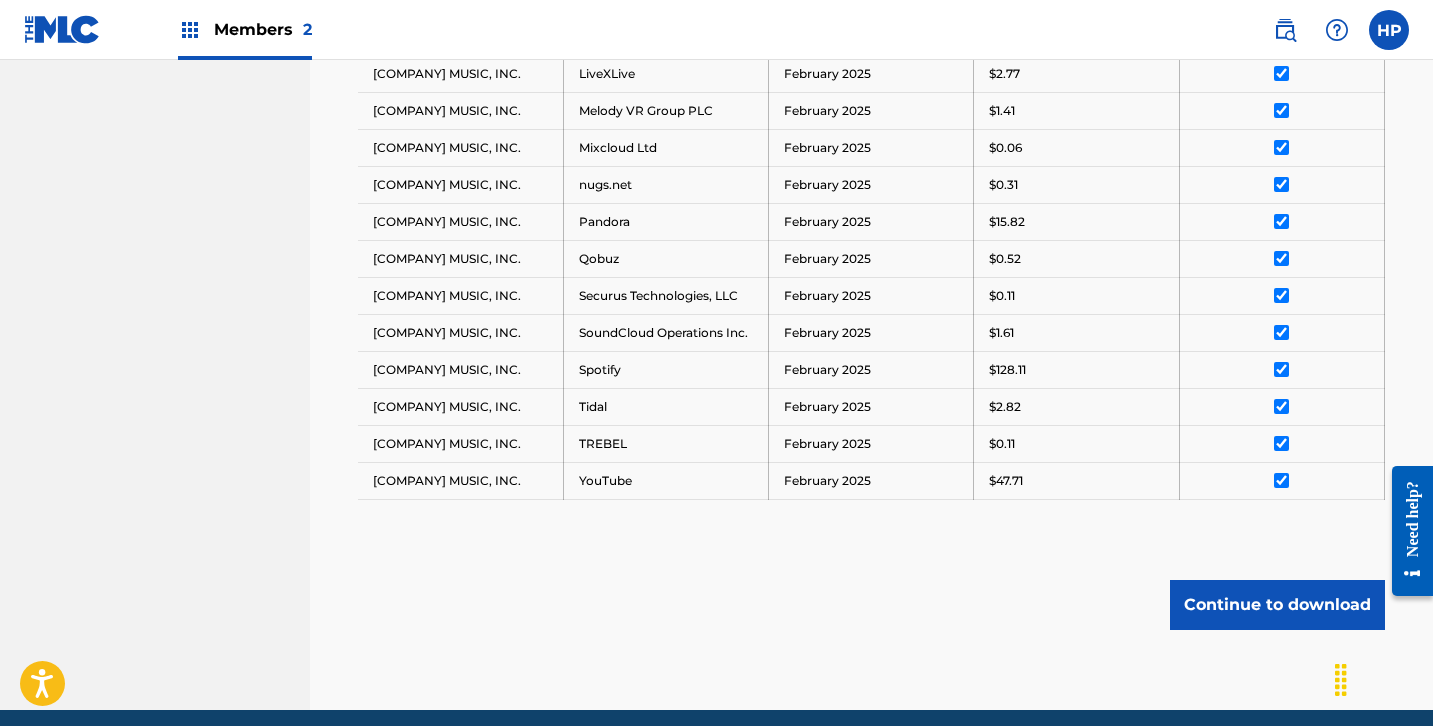 click on "Continue to download" at bounding box center (1277, 605) 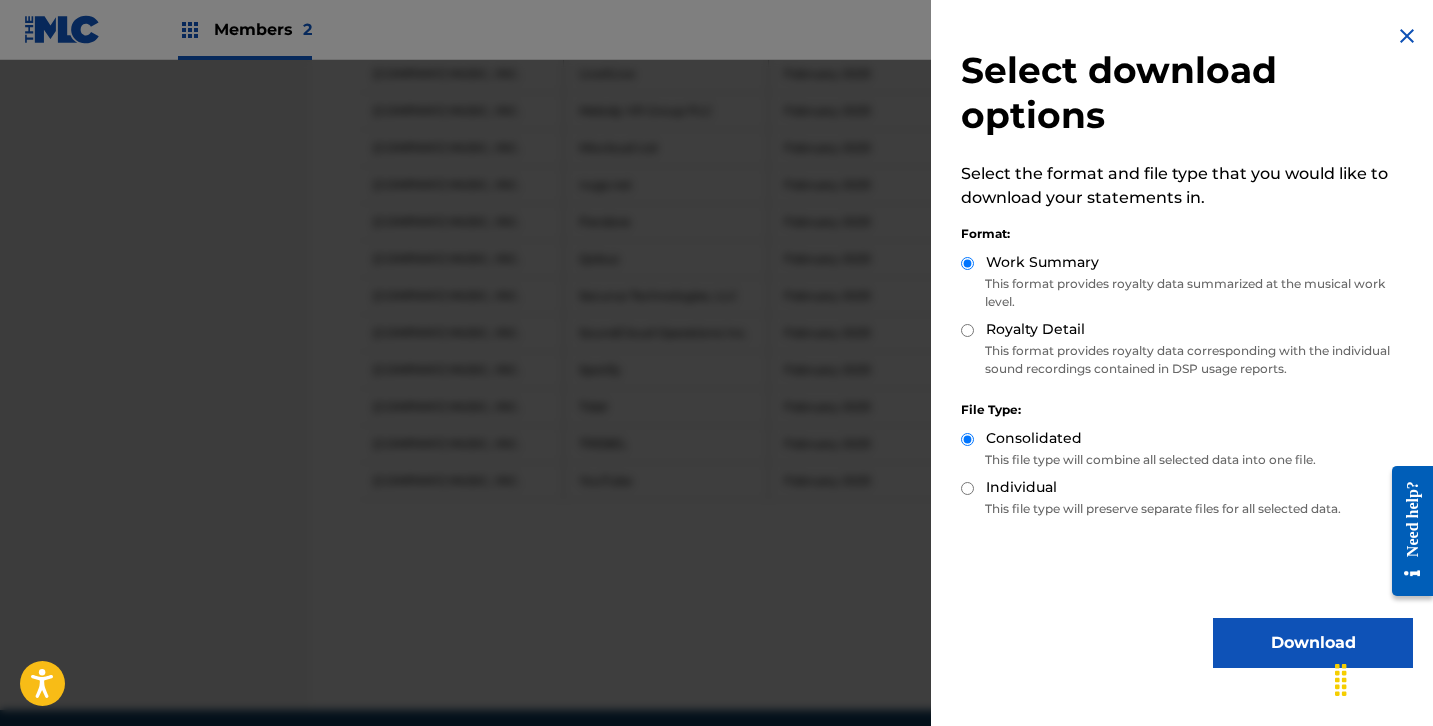 click on "Download" at bounding box center (1313, 643) 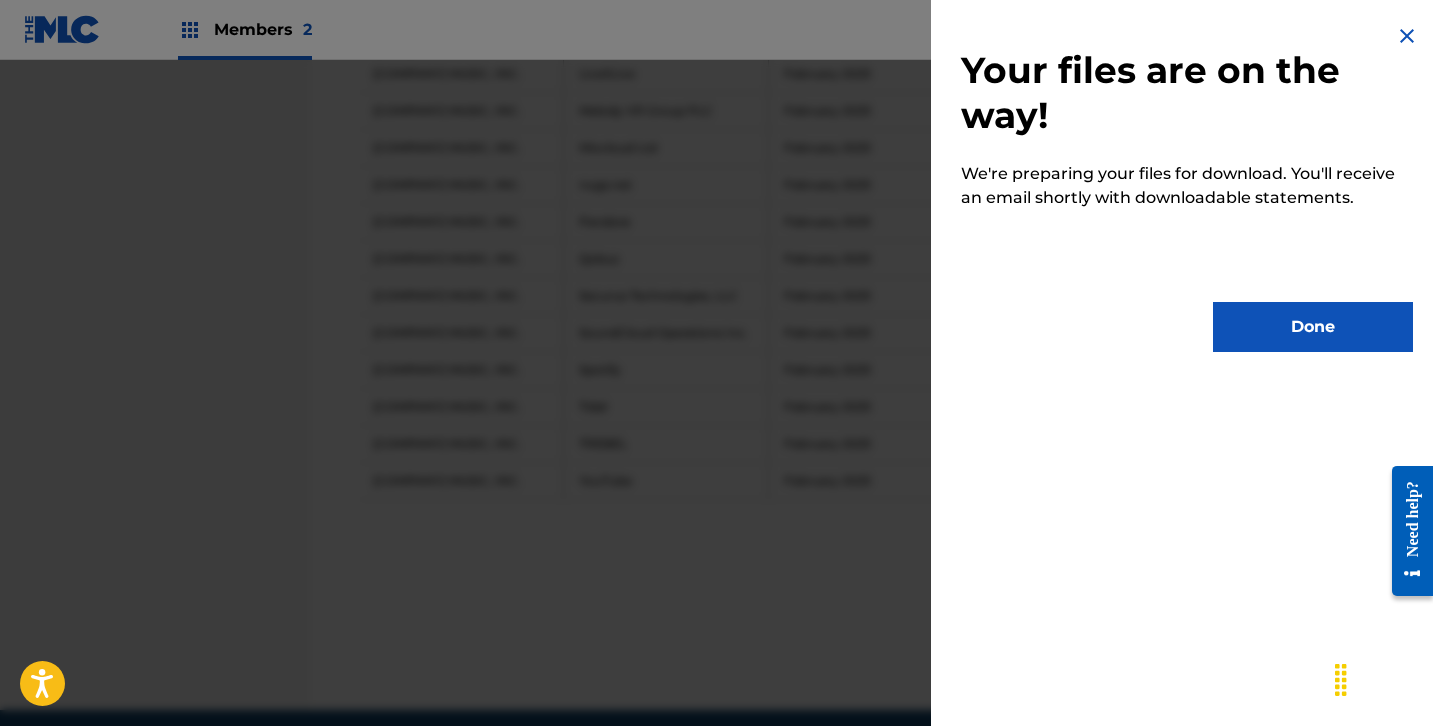 click on "Done" at bounding box center [1313, 327] 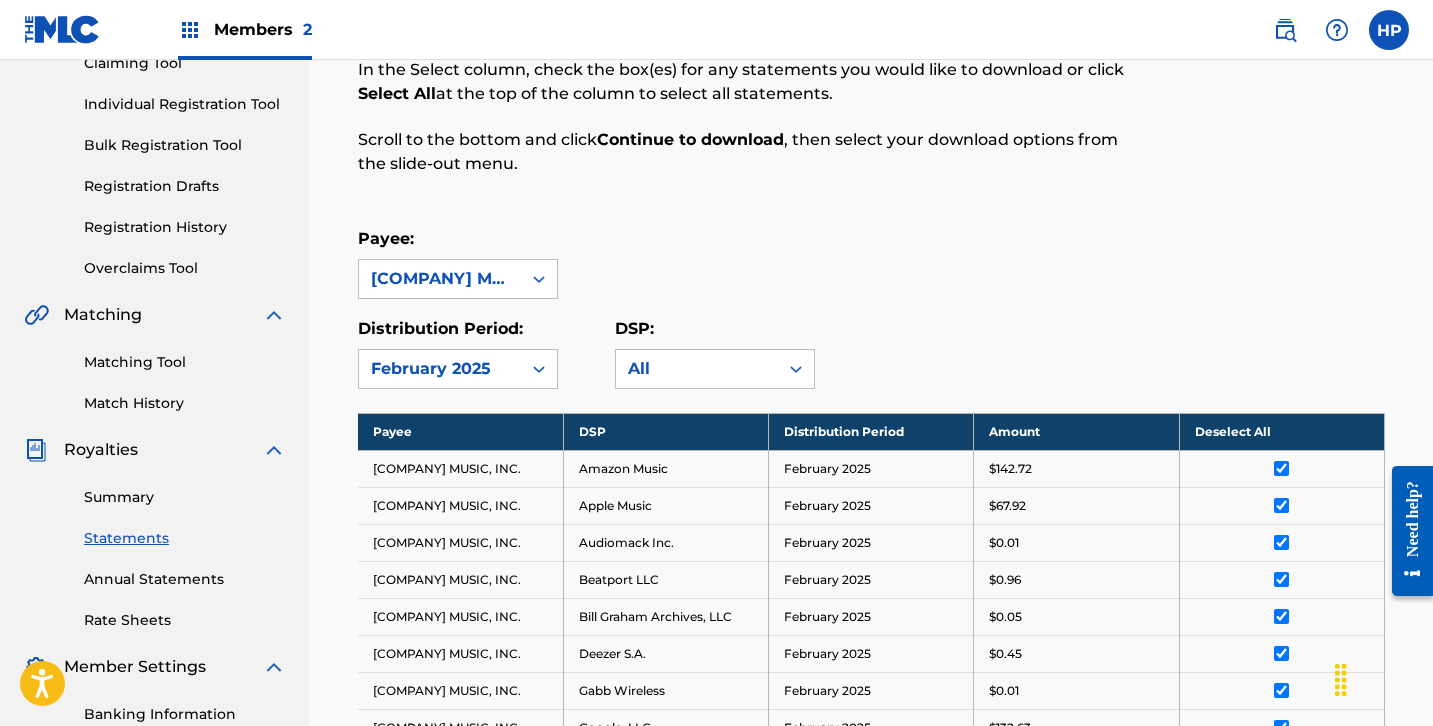 scroll, scrollTop: 218, scrollLeft: 0, axis: vertical 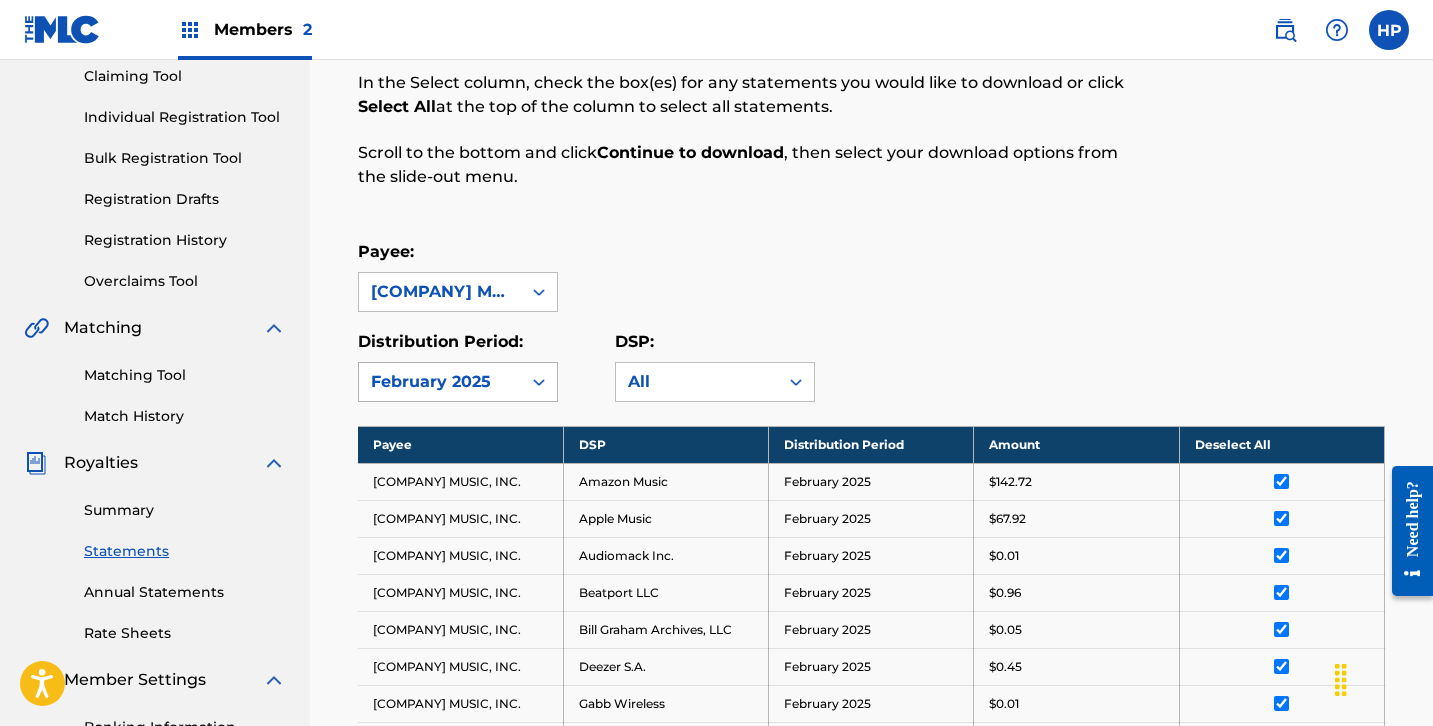 click 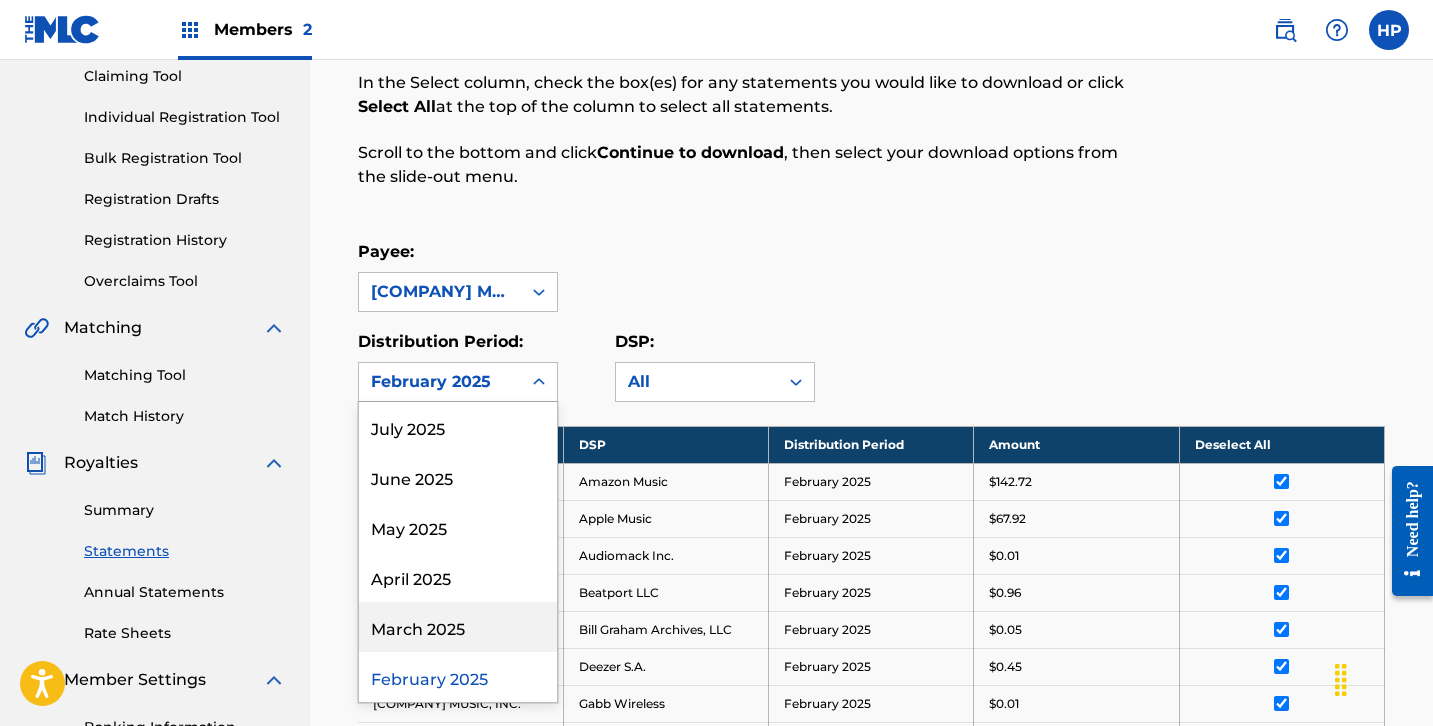 click on "March 2025" at bounding box center [458, 627] 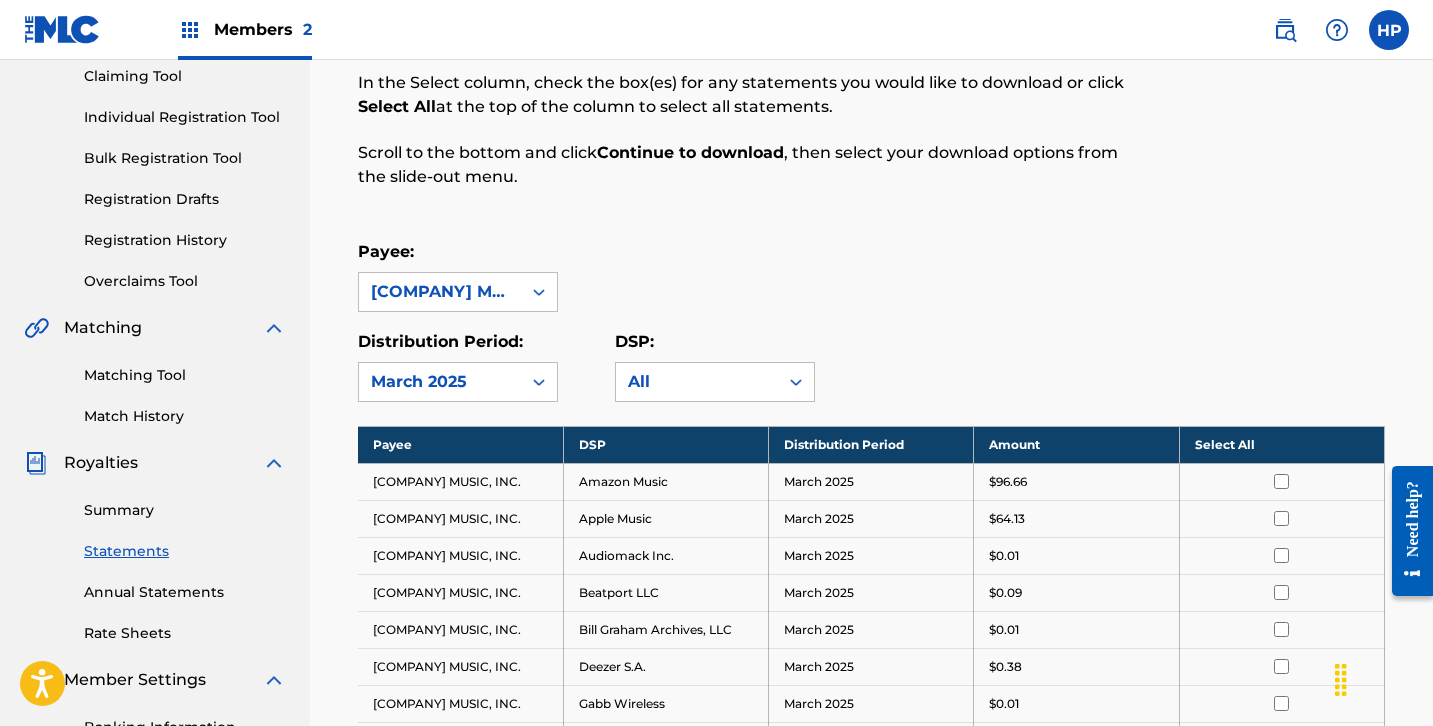 click on "Select All" at bounding box center [1281, 444] 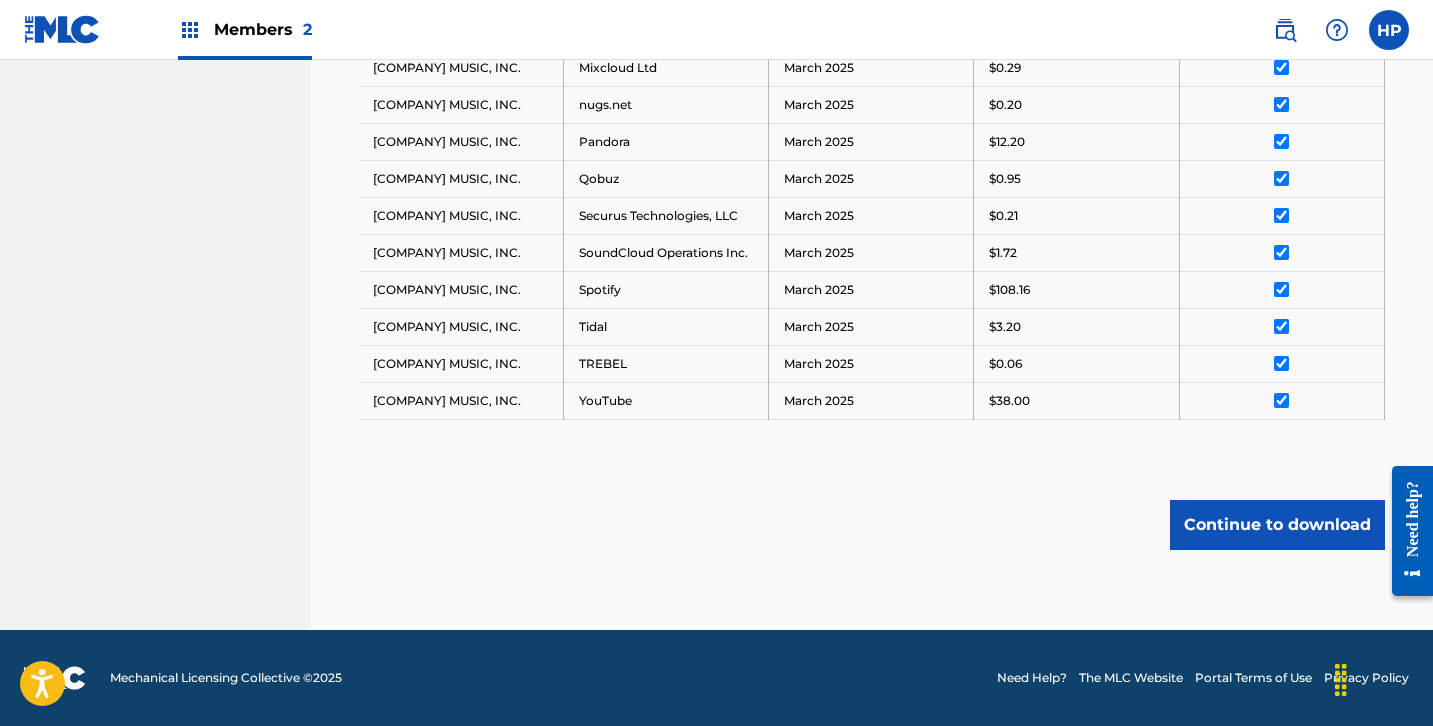scroll, scrollTop: 1150, scrollLeft: 0, axis: vertical 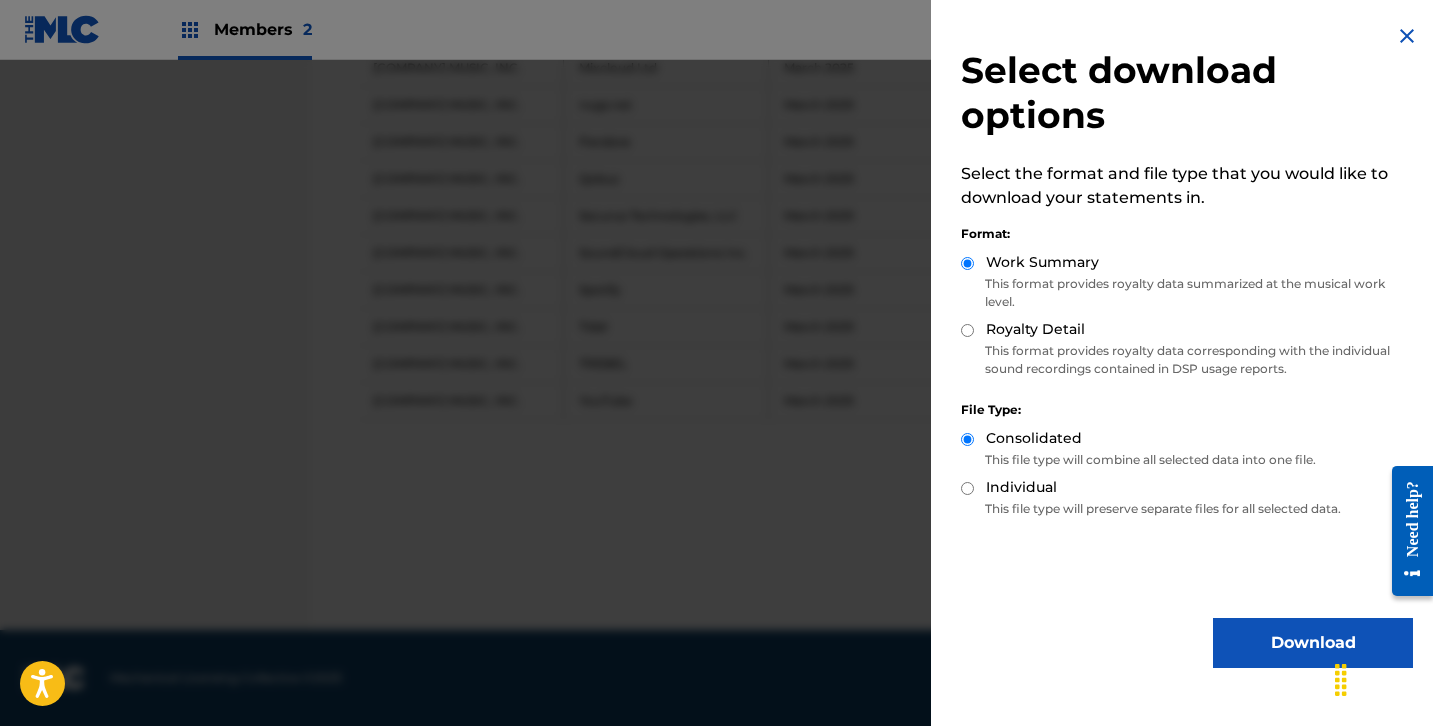 click on "Download" at bounding box center (1313, 643) 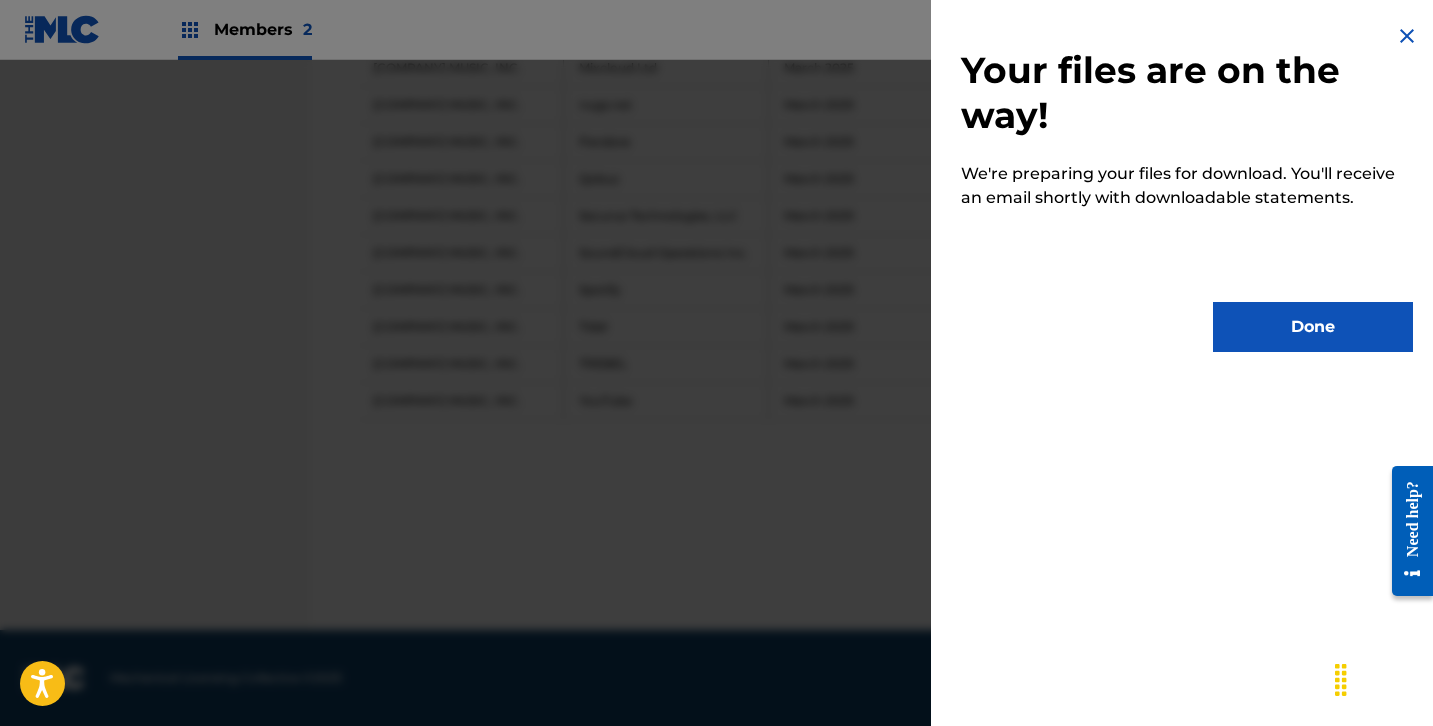 click on "Done" at bounding box center [1313, 327] 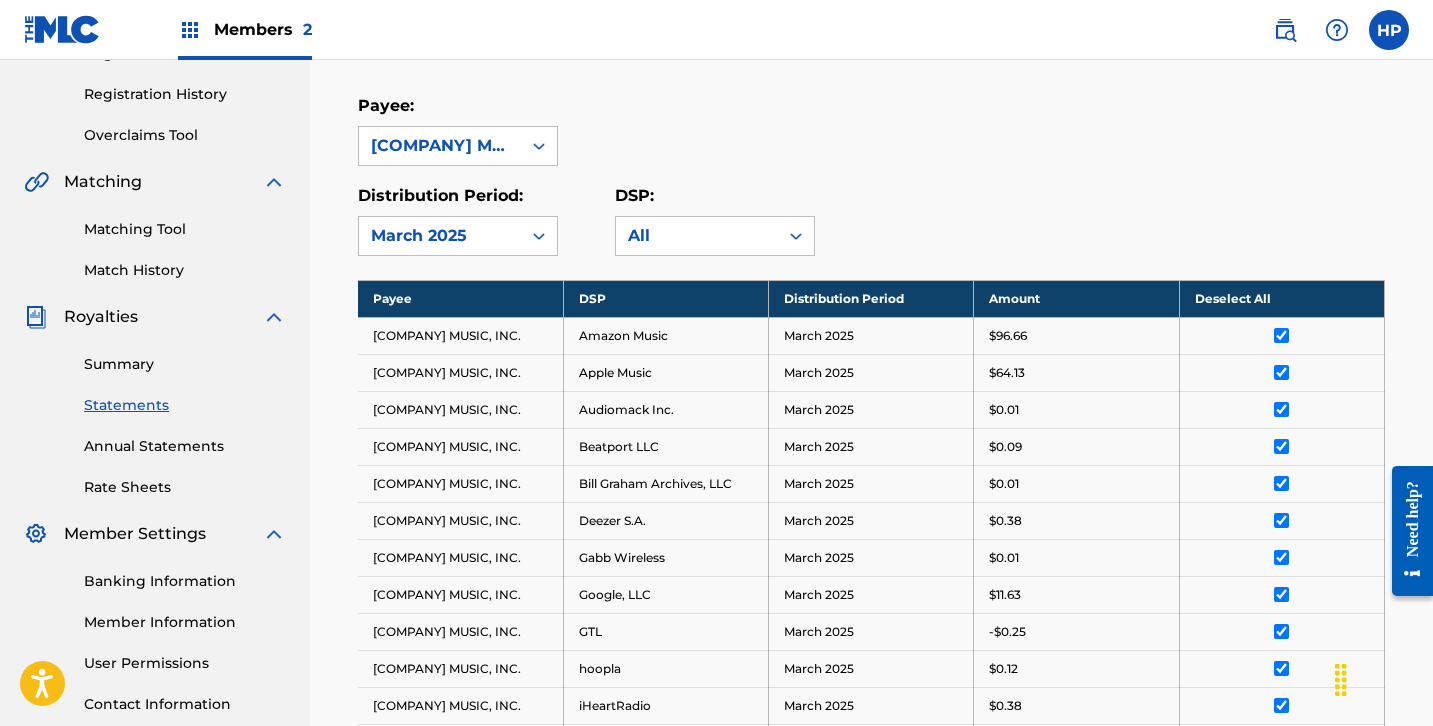 scroll, scrollTop: 354, scrollLeft: 0, axis: vertical 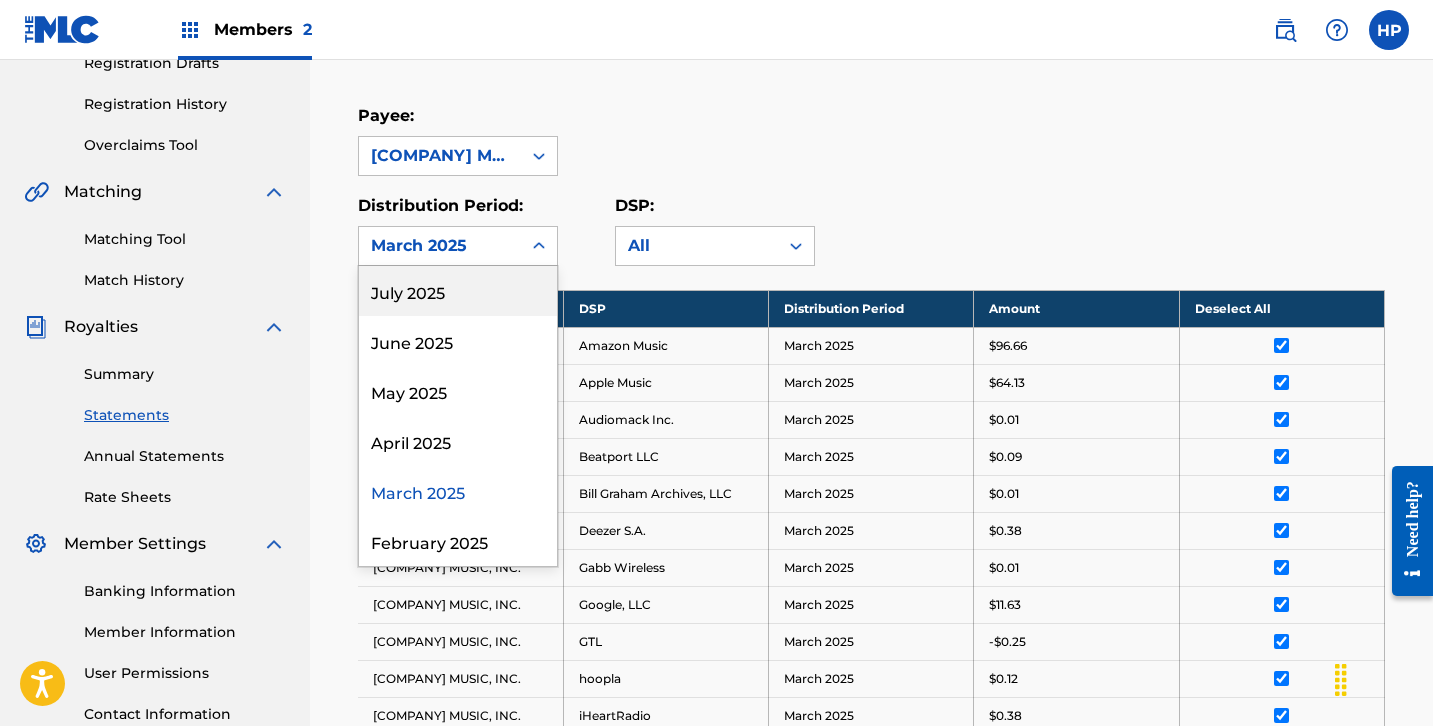 click 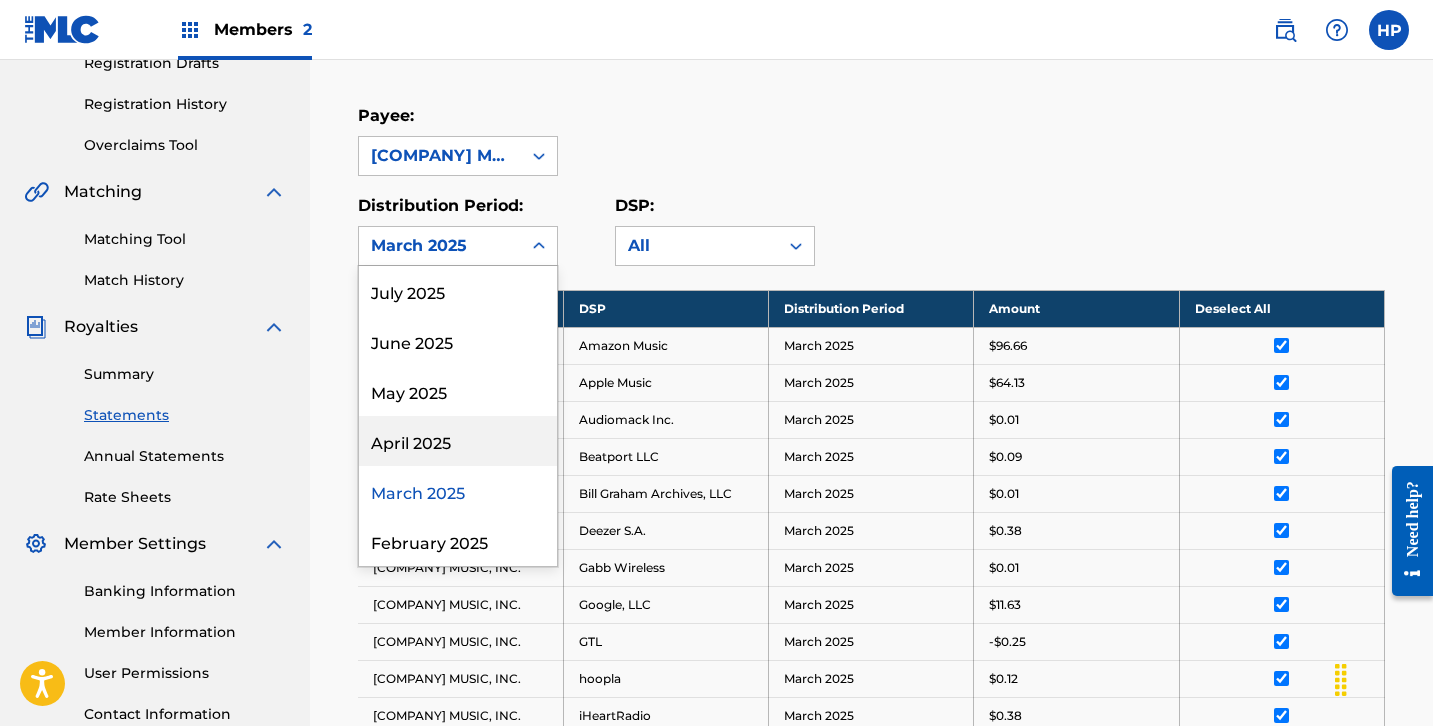 click on "April 2025" at bounding box center [458, 441] 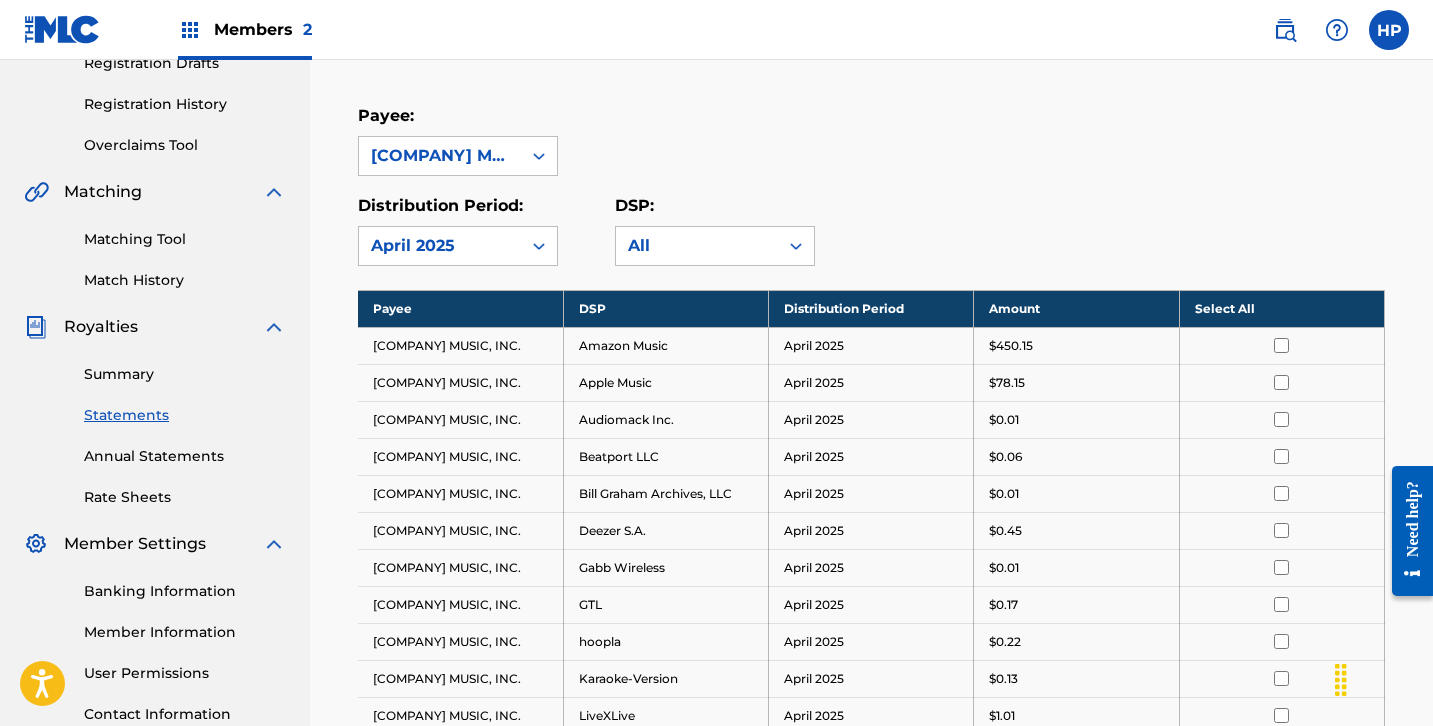 click on "Select All" at bounding box center (1281, 308) 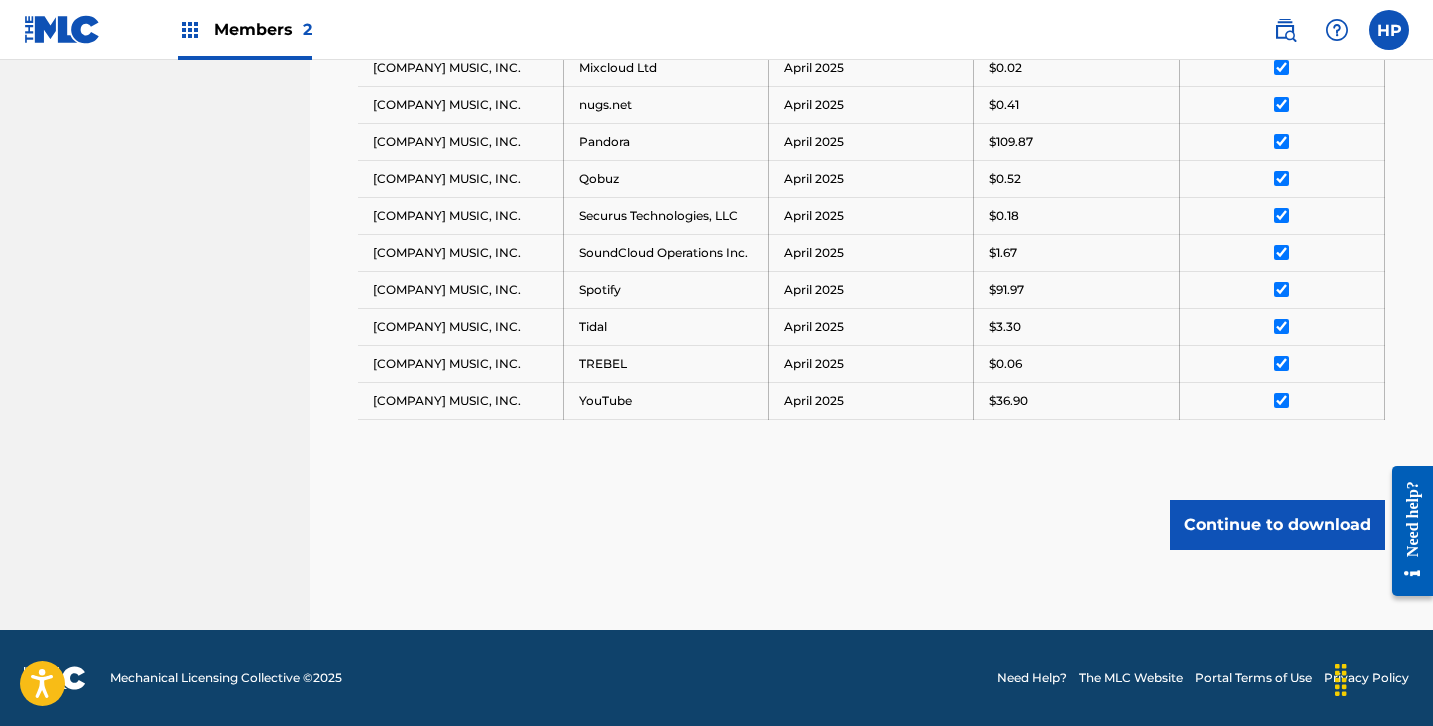 scroll, scrollTop: 1076, scrollLeft: 0, axis: vertical 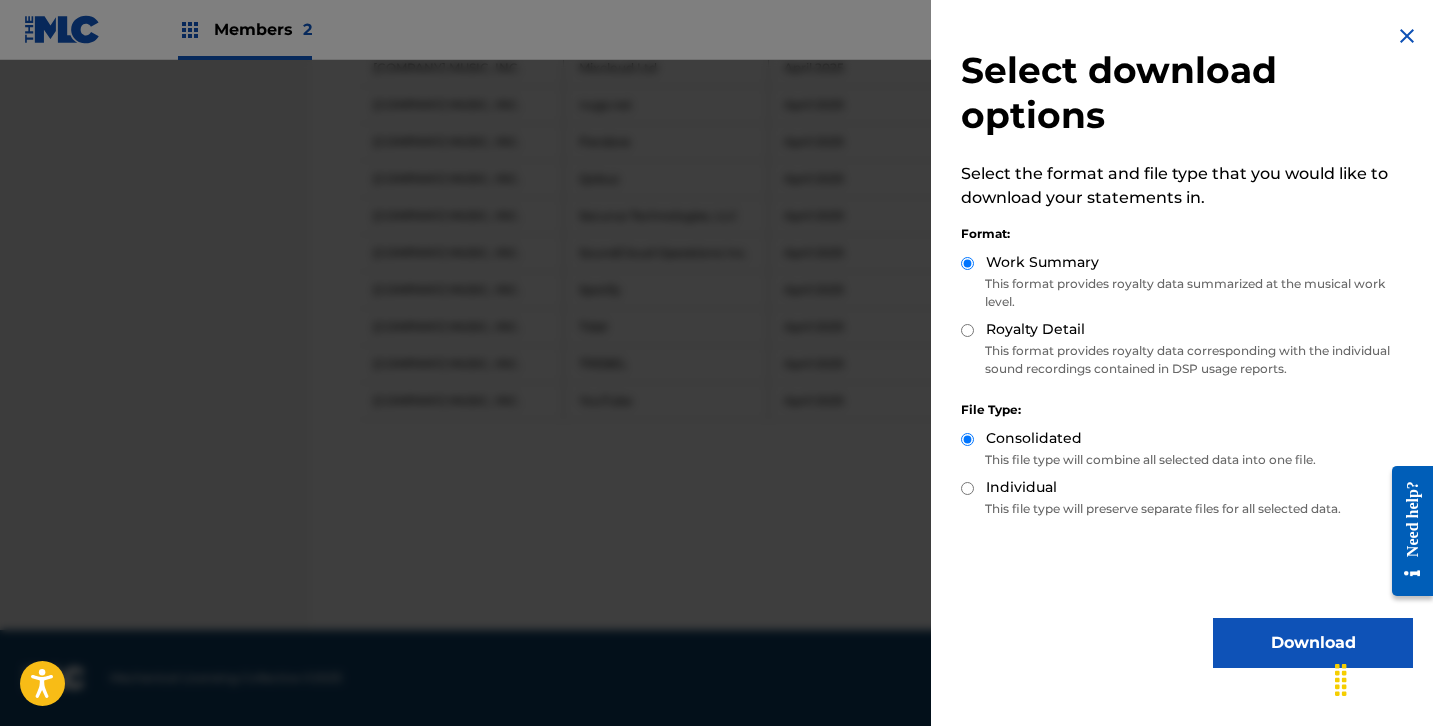 click on "Download" at bounding box center [1313, 643] 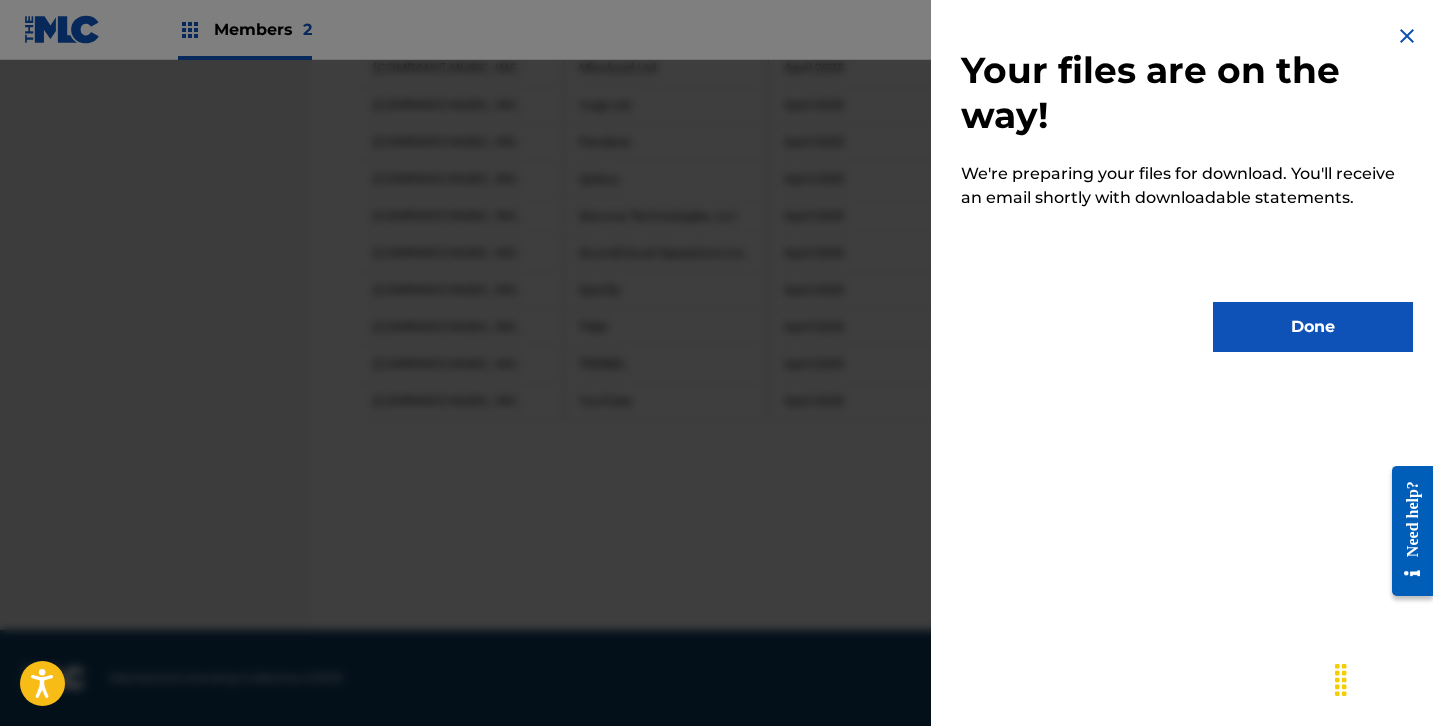 click on "Done" at bounding box center (1313, 327) 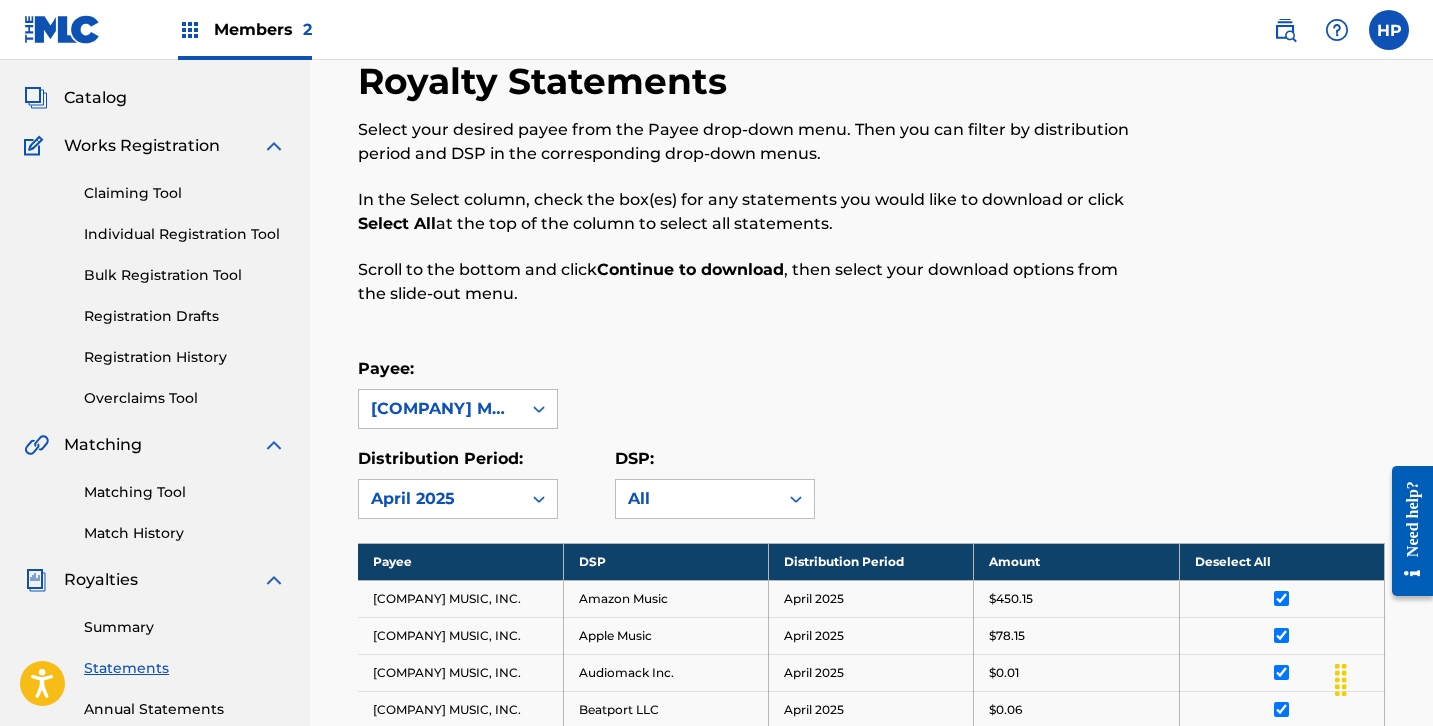 scroll, scrollTop: 54, scrollLeft: 0, axis: vertical 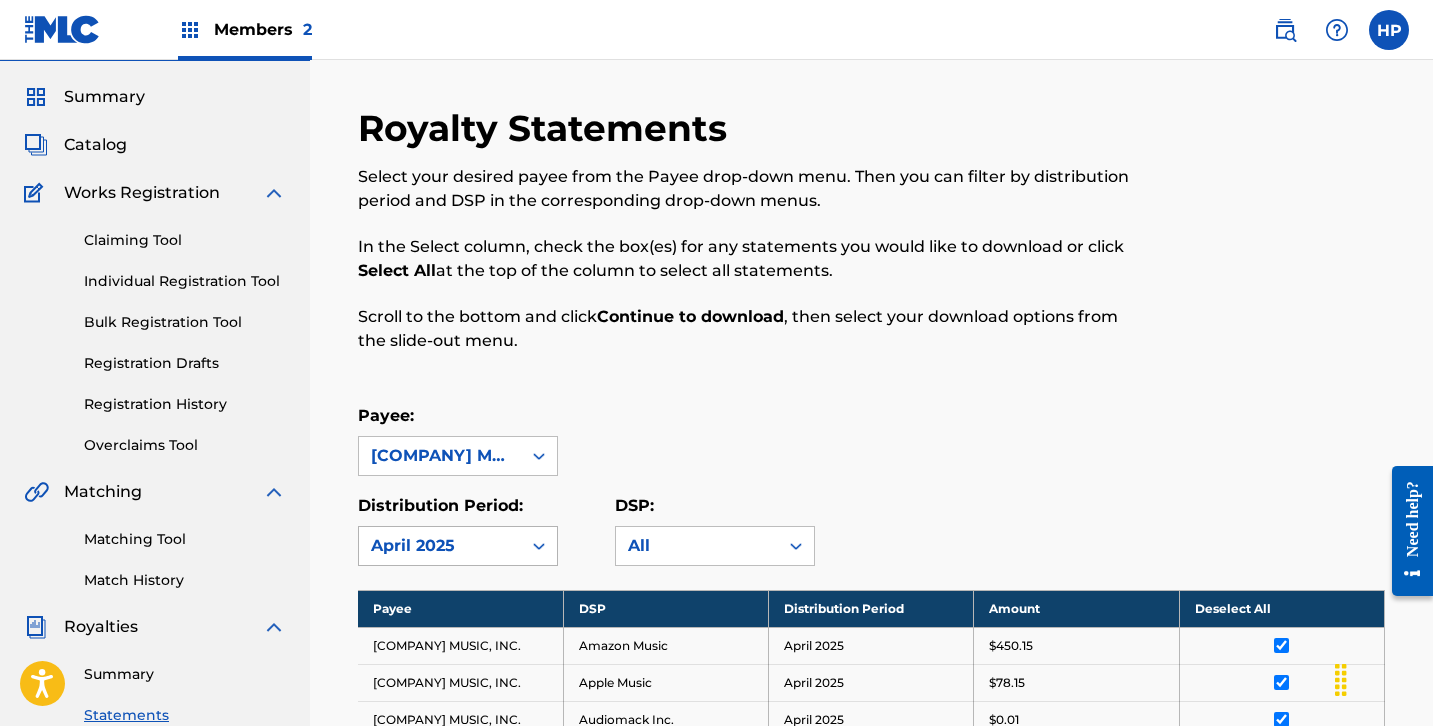 click 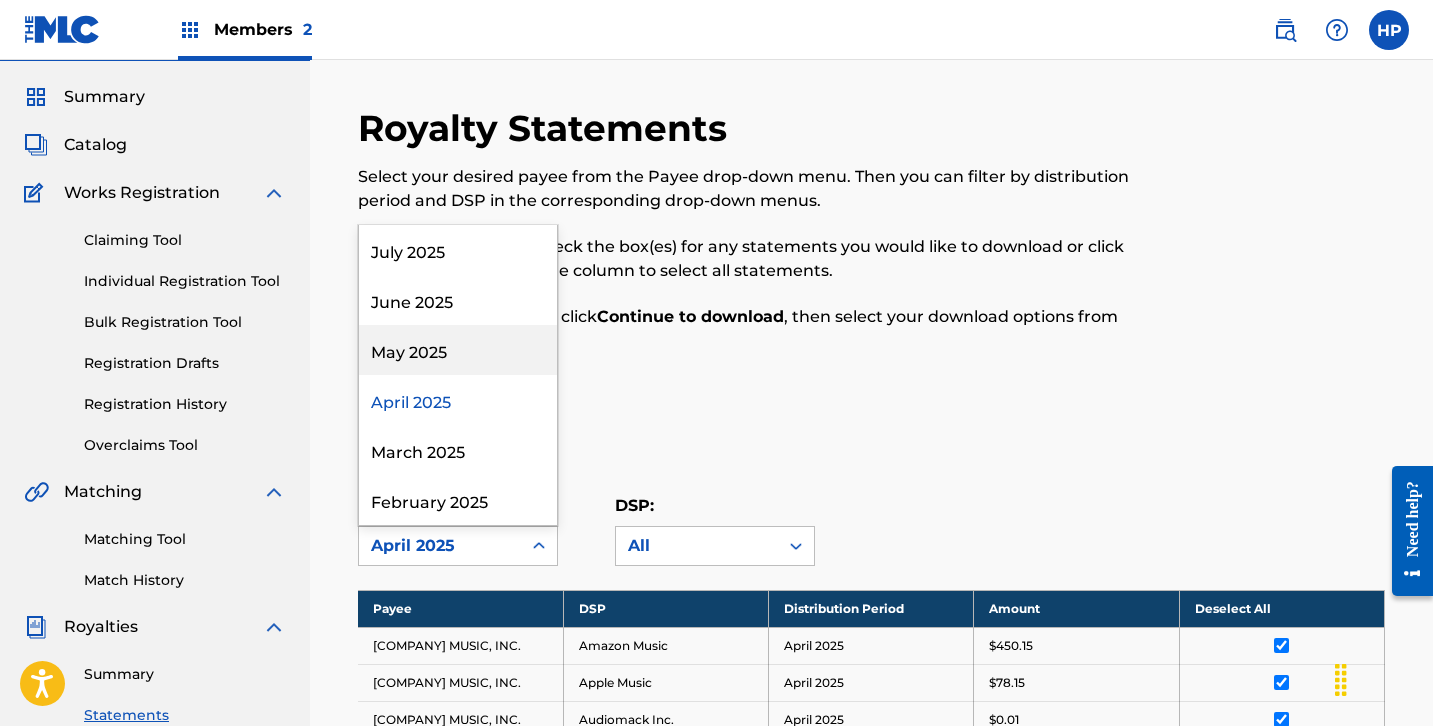 click on "May 2025" at bounding box center (458, 350) 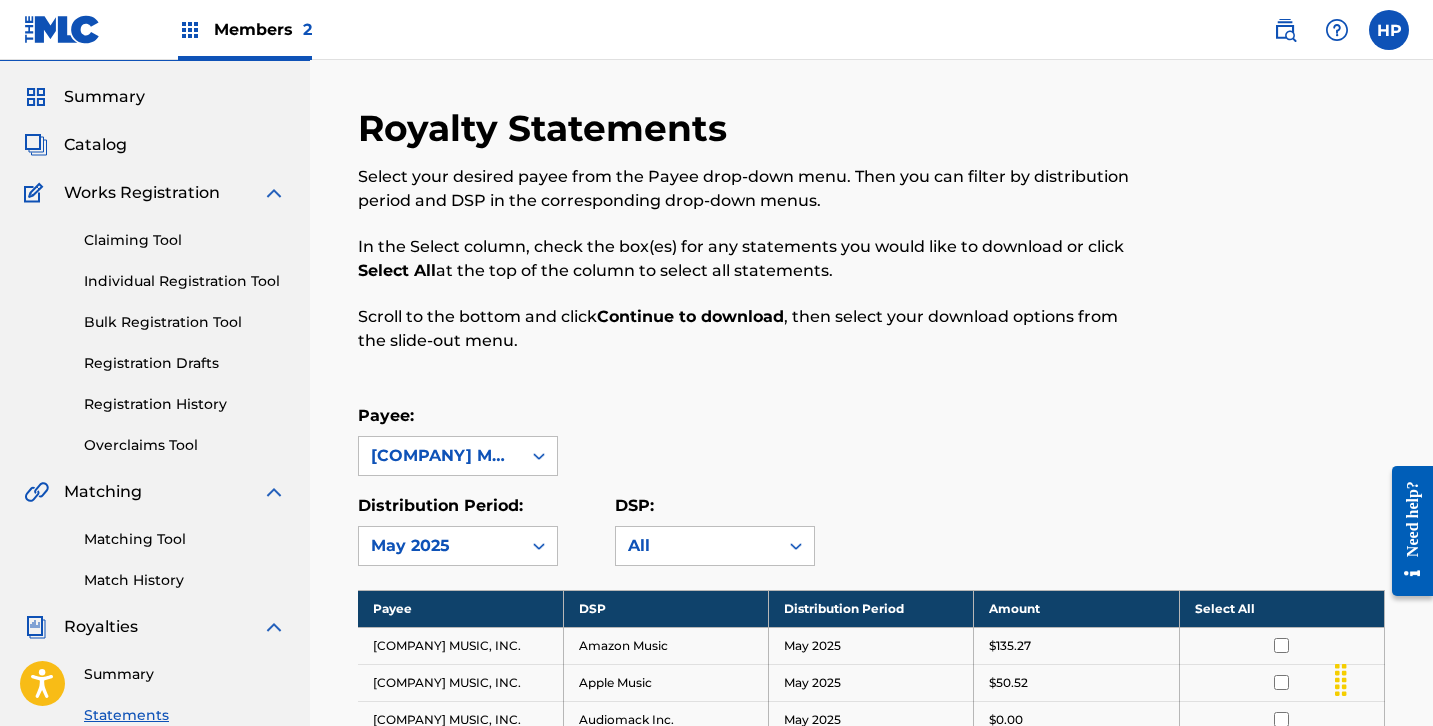 click on "Select All" at bounding box center [1281, 608] 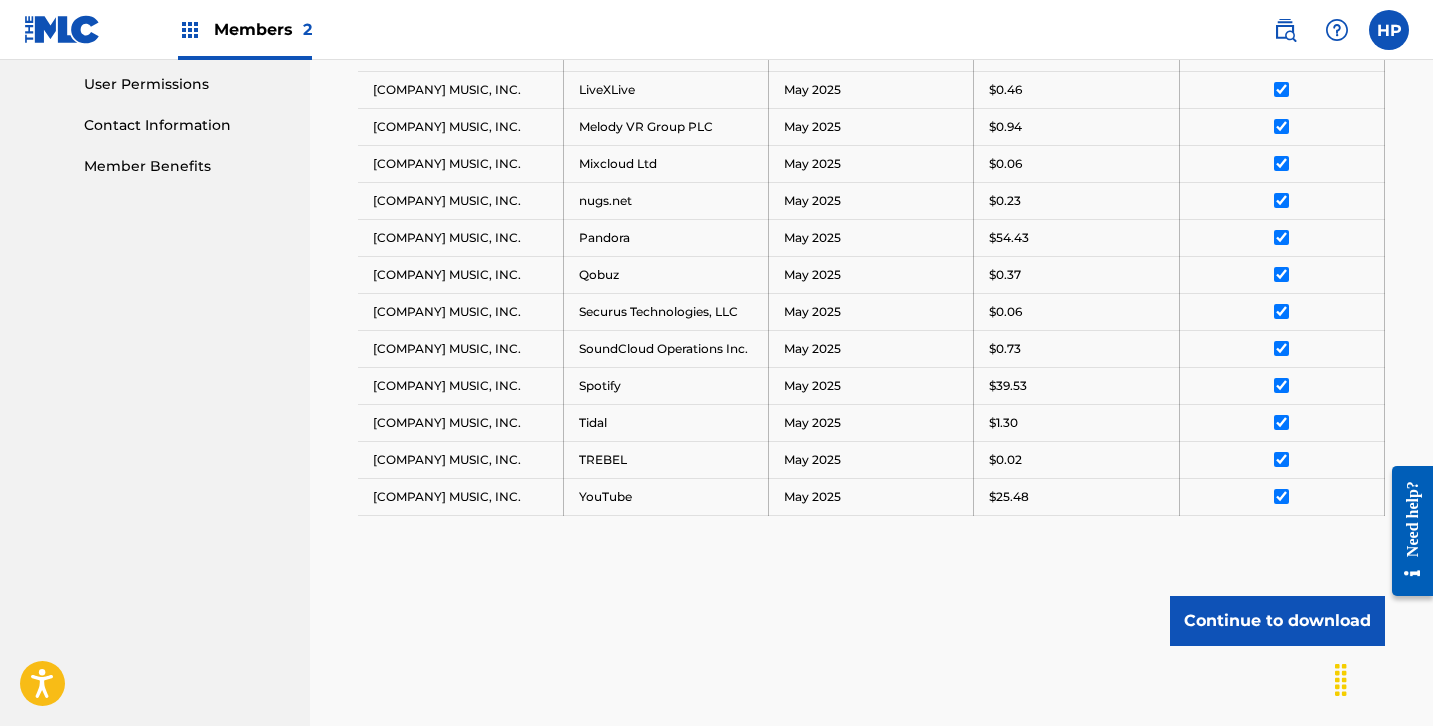 scroll, scrollTop: 952, scrollLeft: 0, axis: vertical 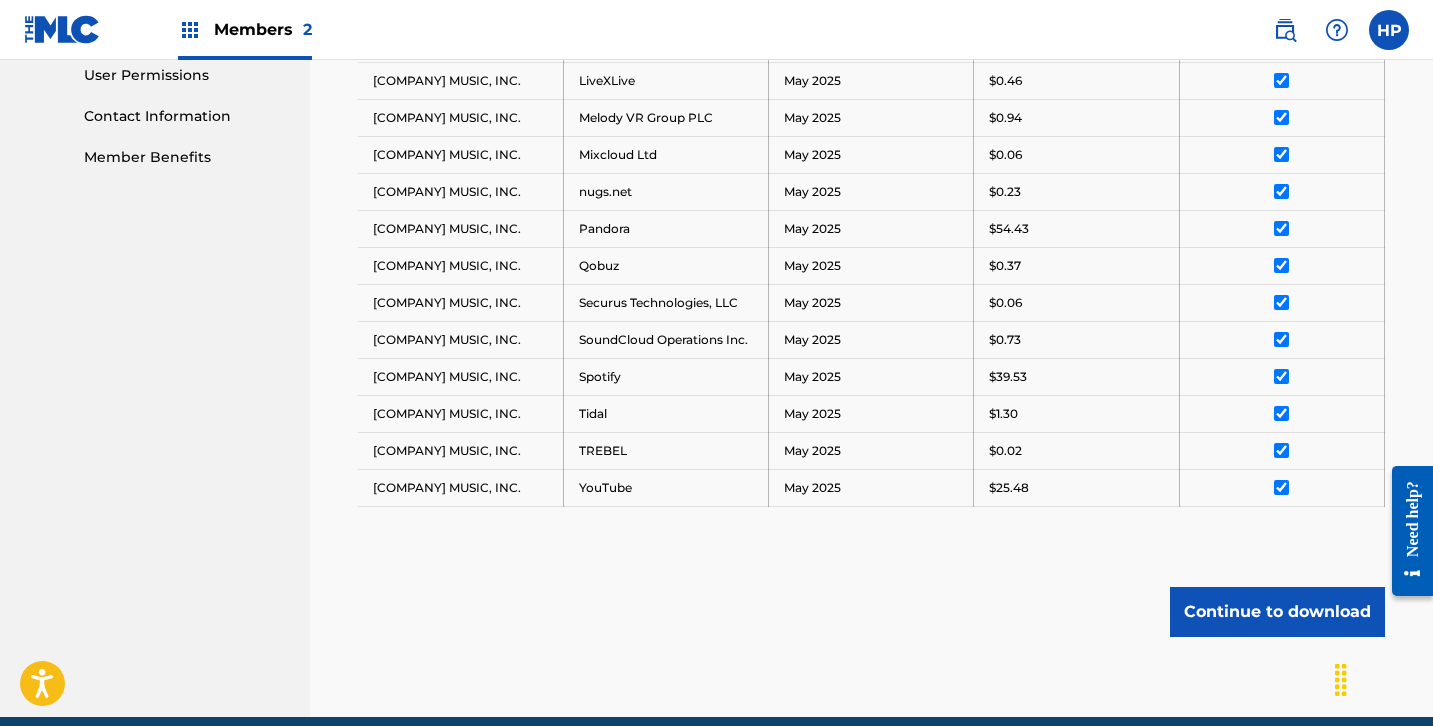 click on "Continue to download" at bounding box center [1277, 612] 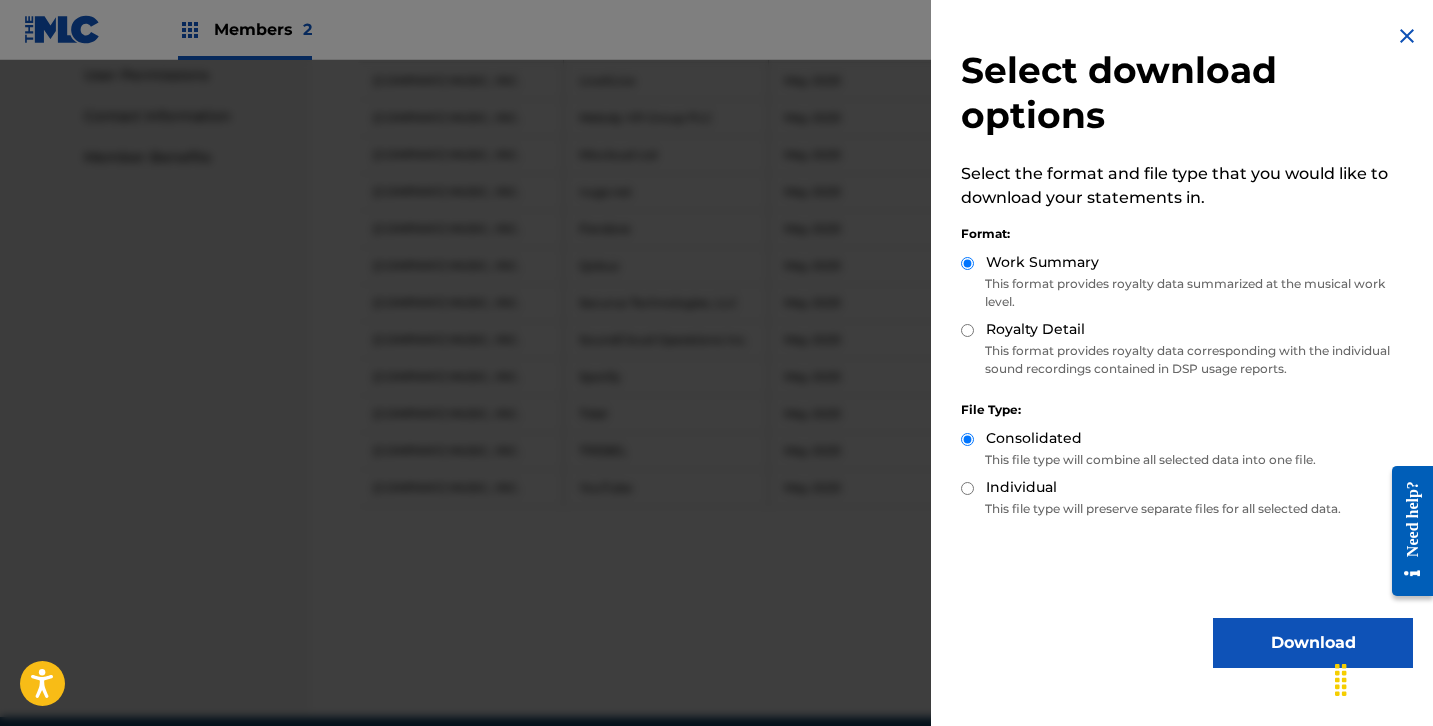 click on "Download" at bounding box center [1313, 643] 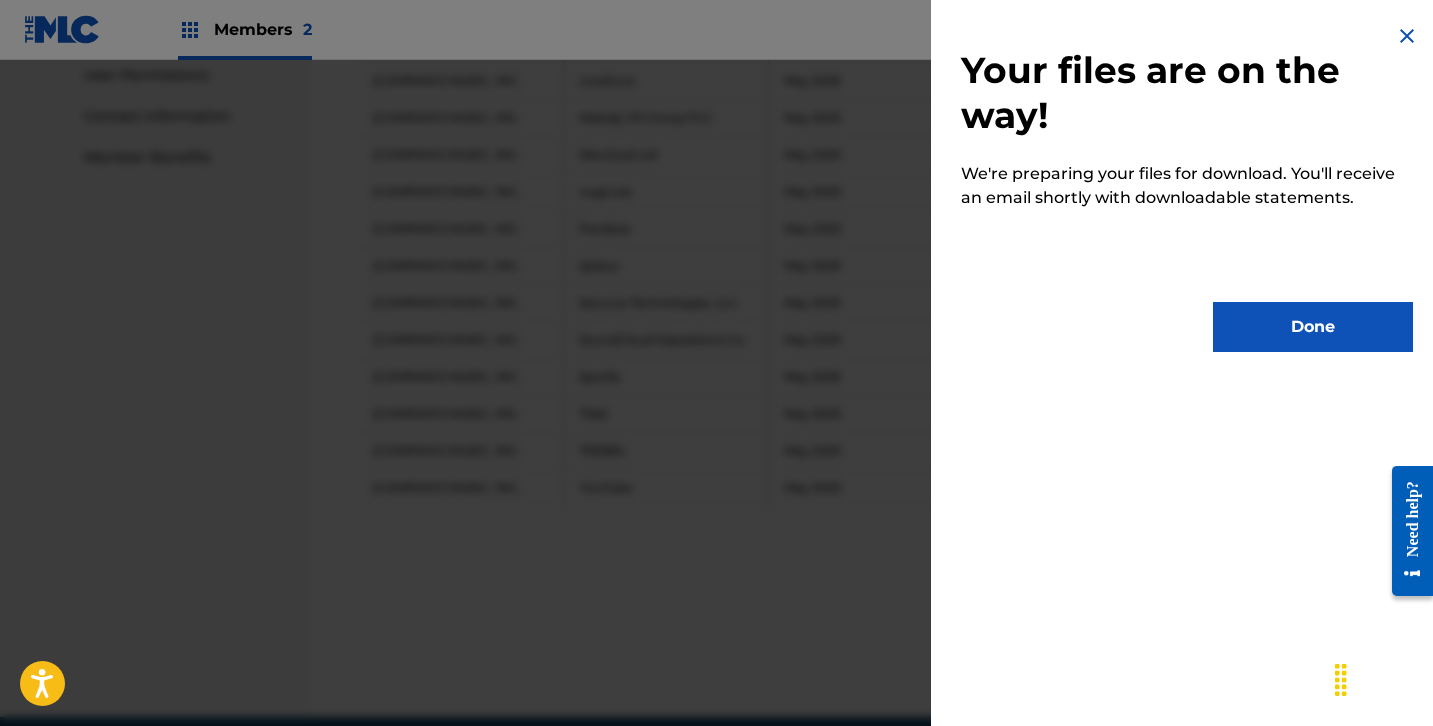 click on "Done" at bounding box center (1313, 327) 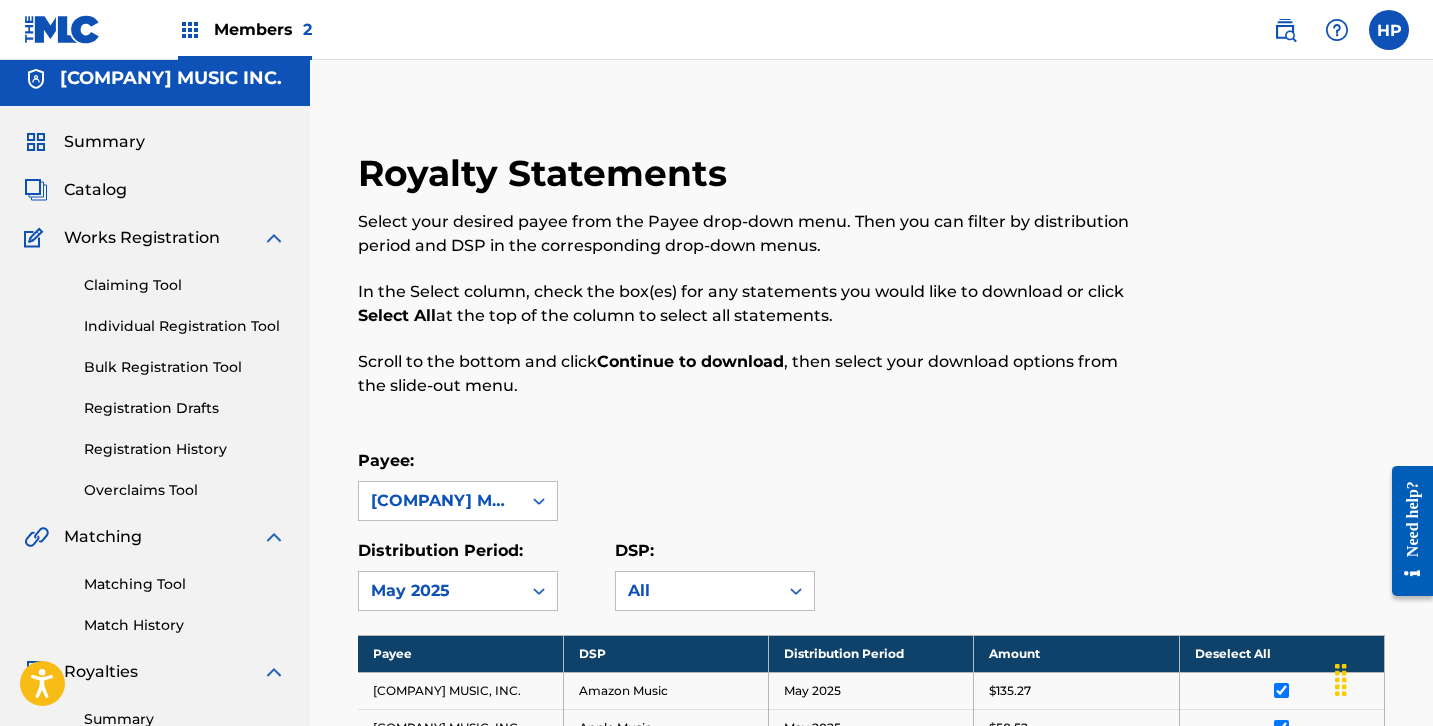 scroll, scrollTop: 0, scrollLeft: 0, axis: both 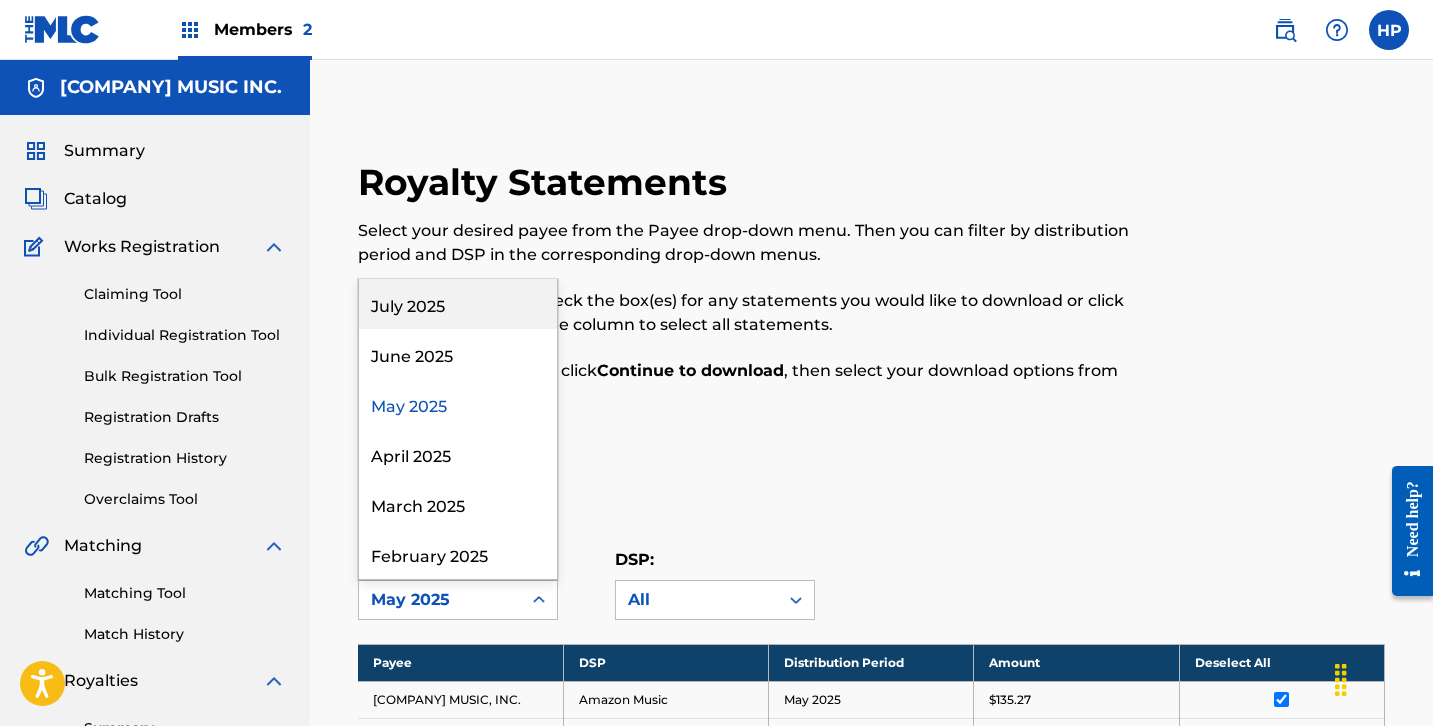 click 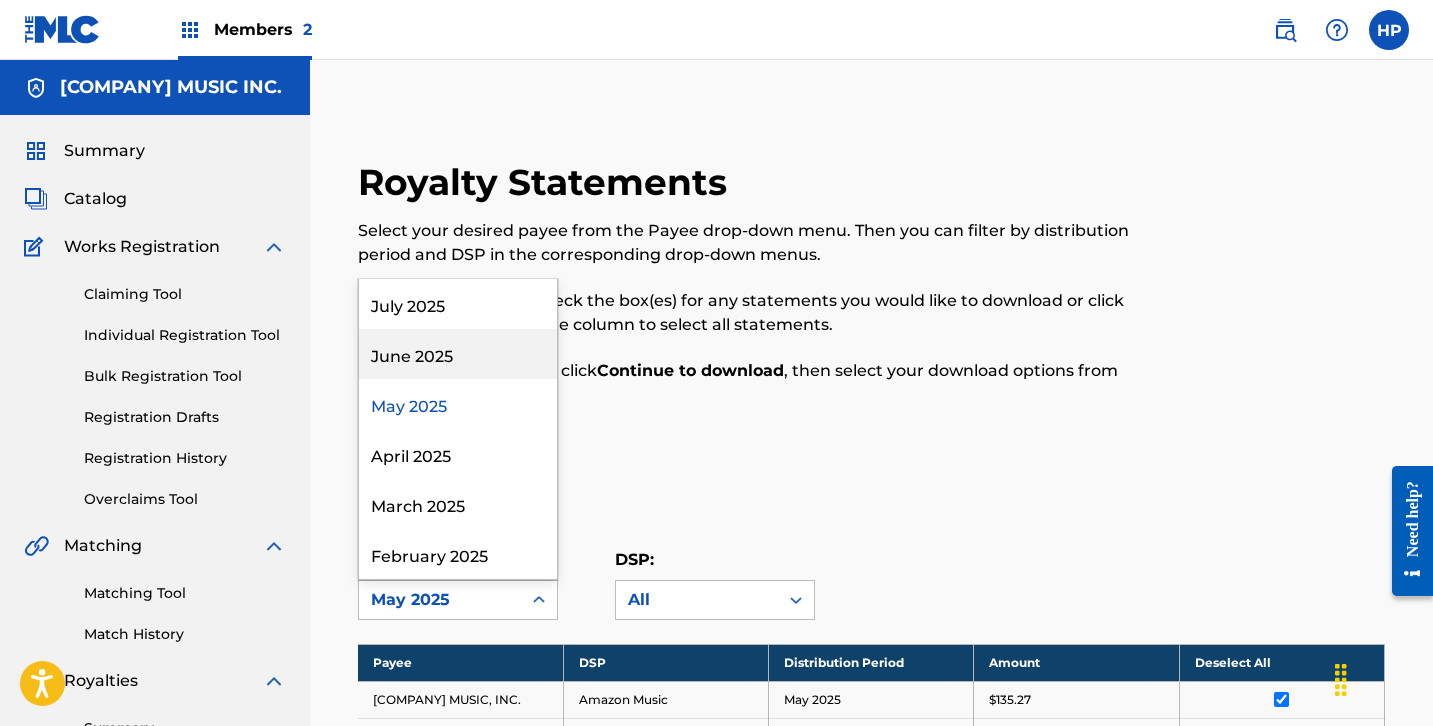 click on "June 2025" at bounding box center [458, 354] 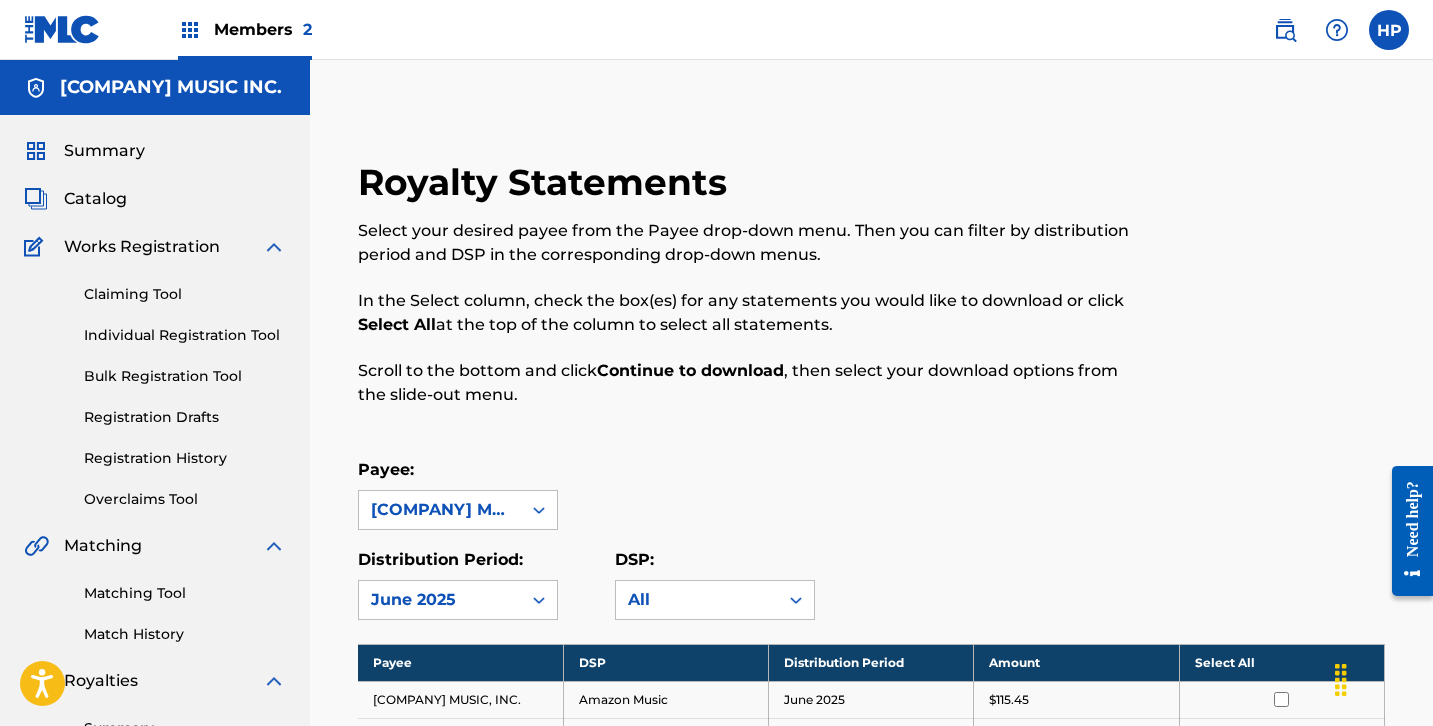 click on "Select All" at bounding box center [1281, 662] 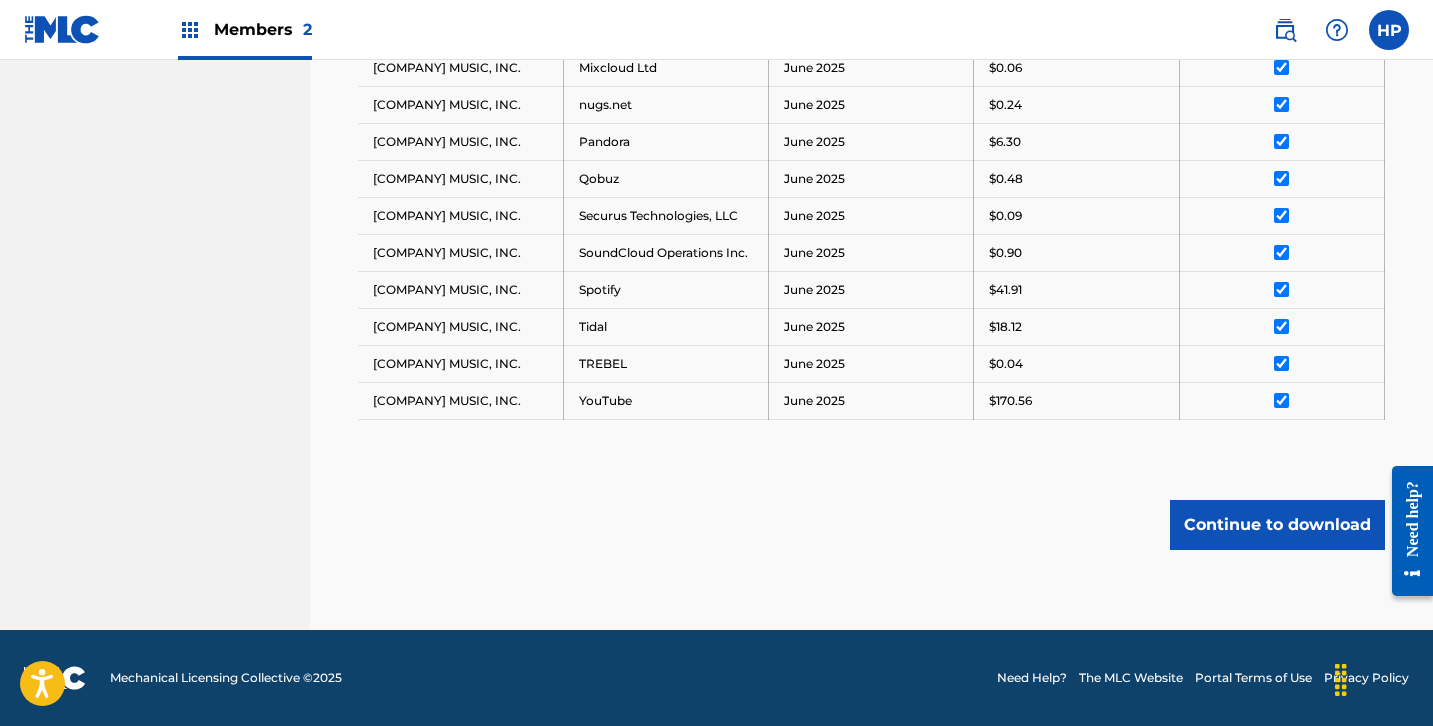 scroll, scrollTop: 1076, scrollLeft: 0, axis: vertical 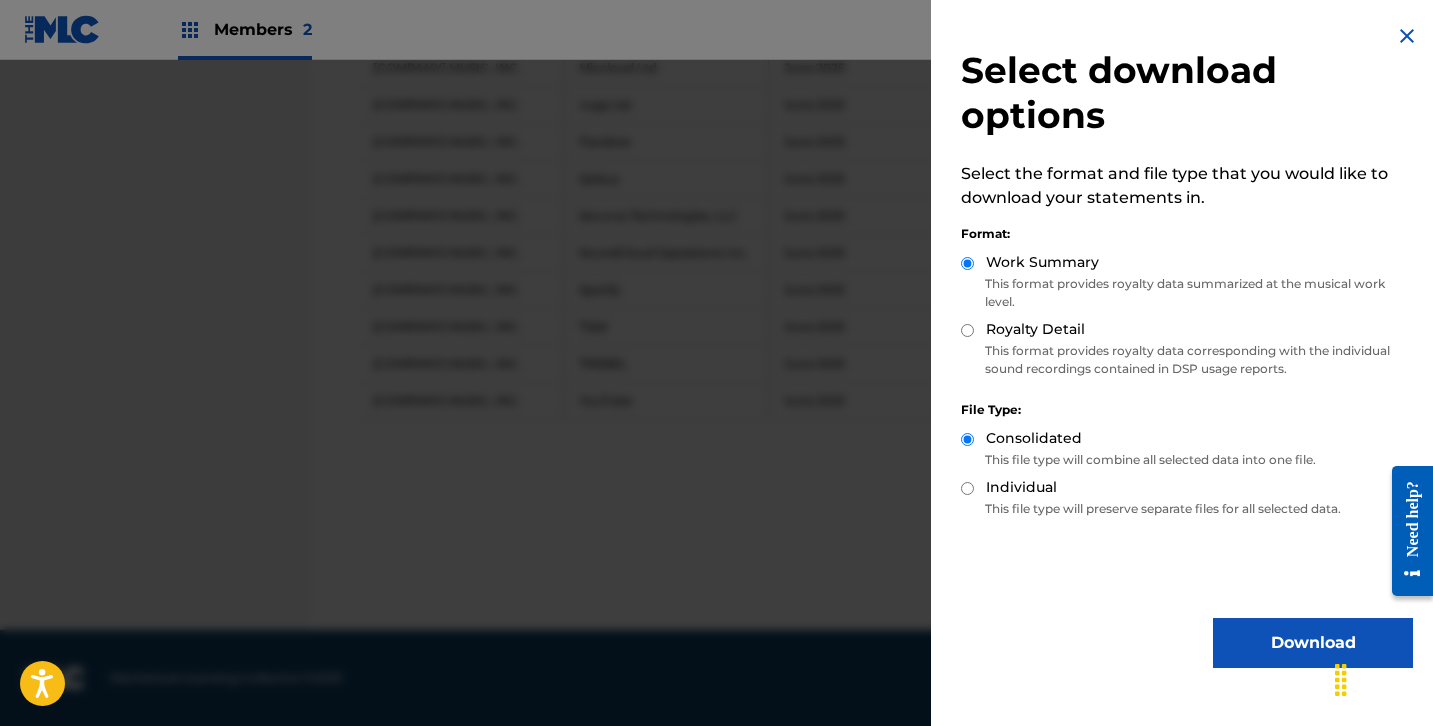 click on "Download" at bounding box center [1313, 643] 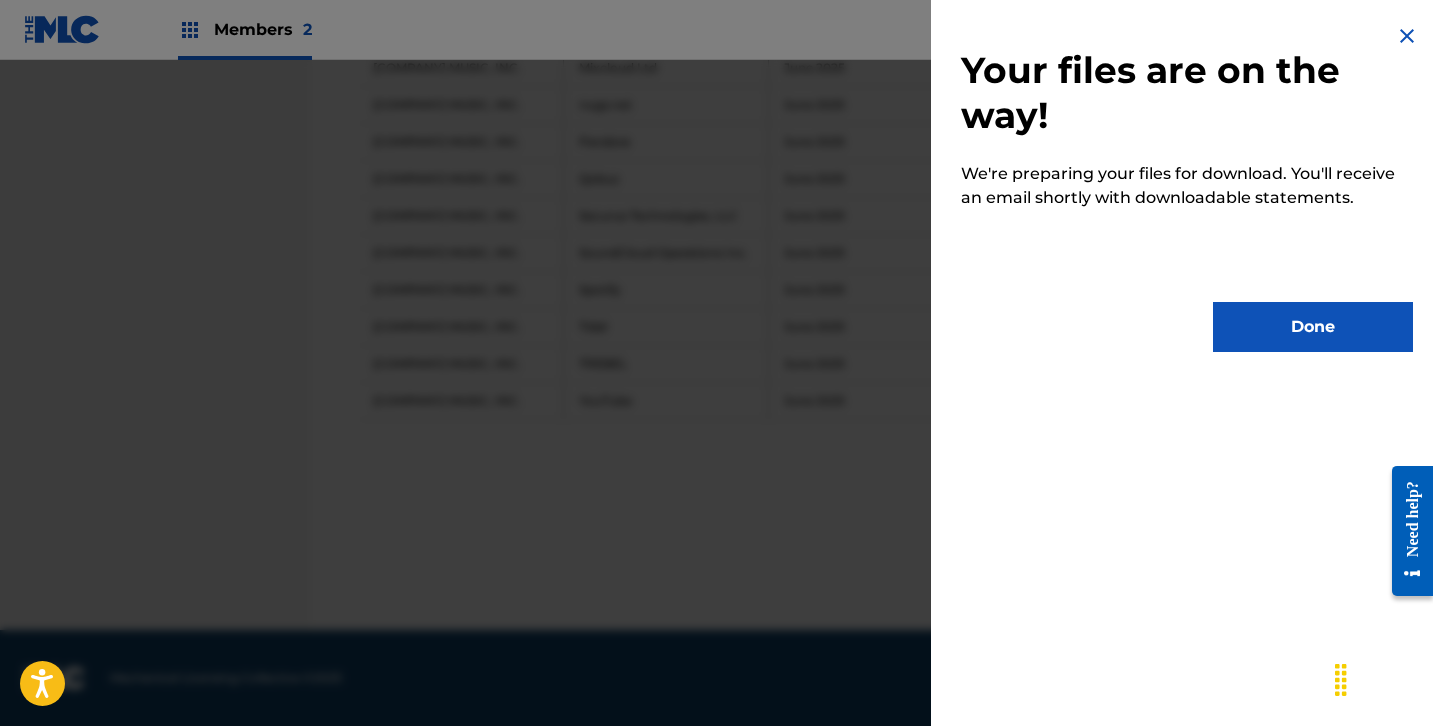 click on "Done" at bounding box center [1313, 327] 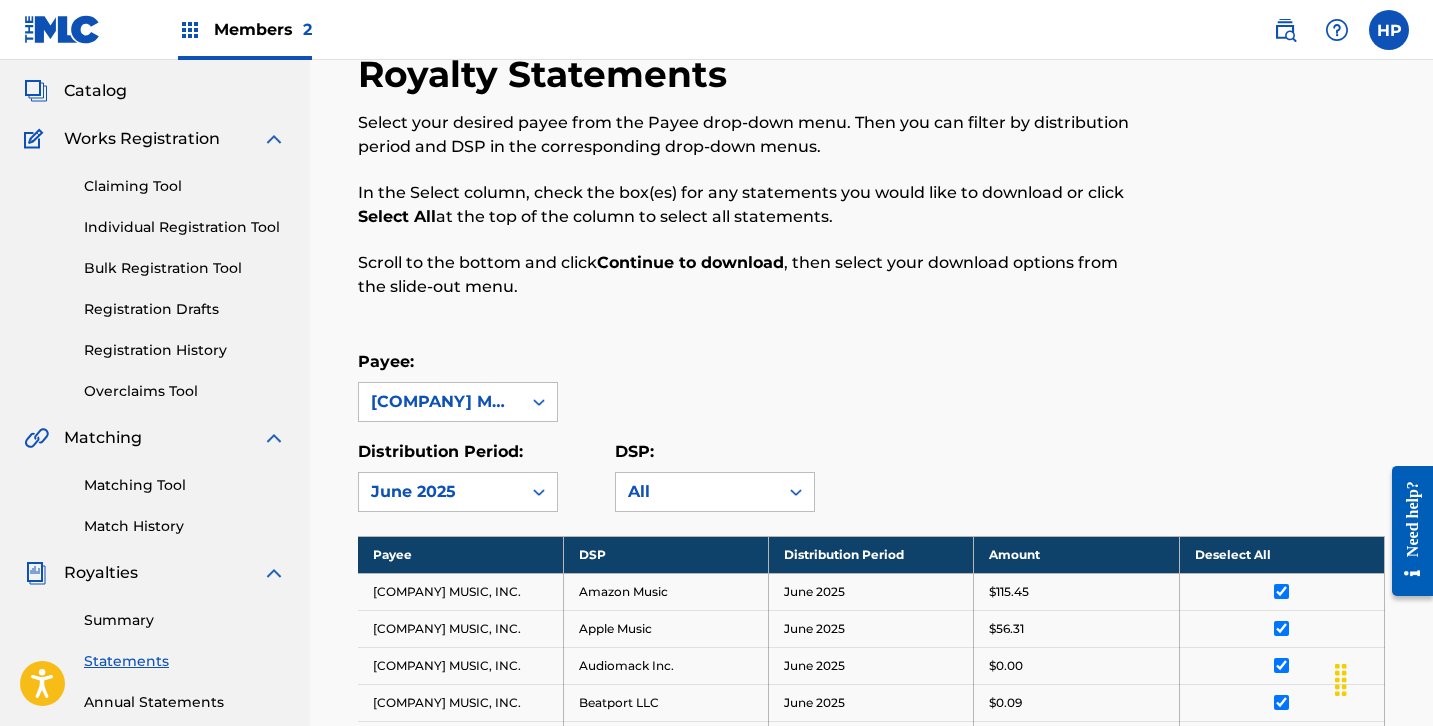 scroll, scrollTop: 107, scrollLeft: 0, axis: vertical 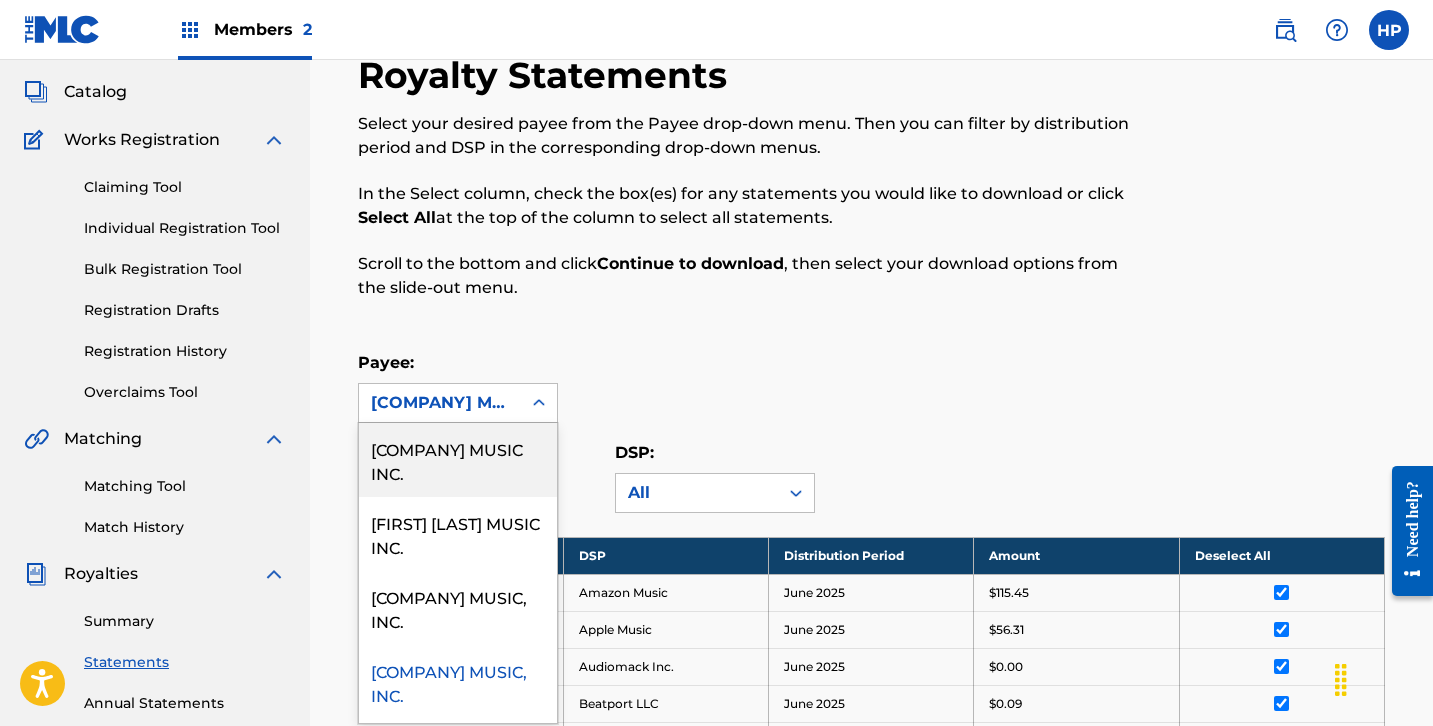 click 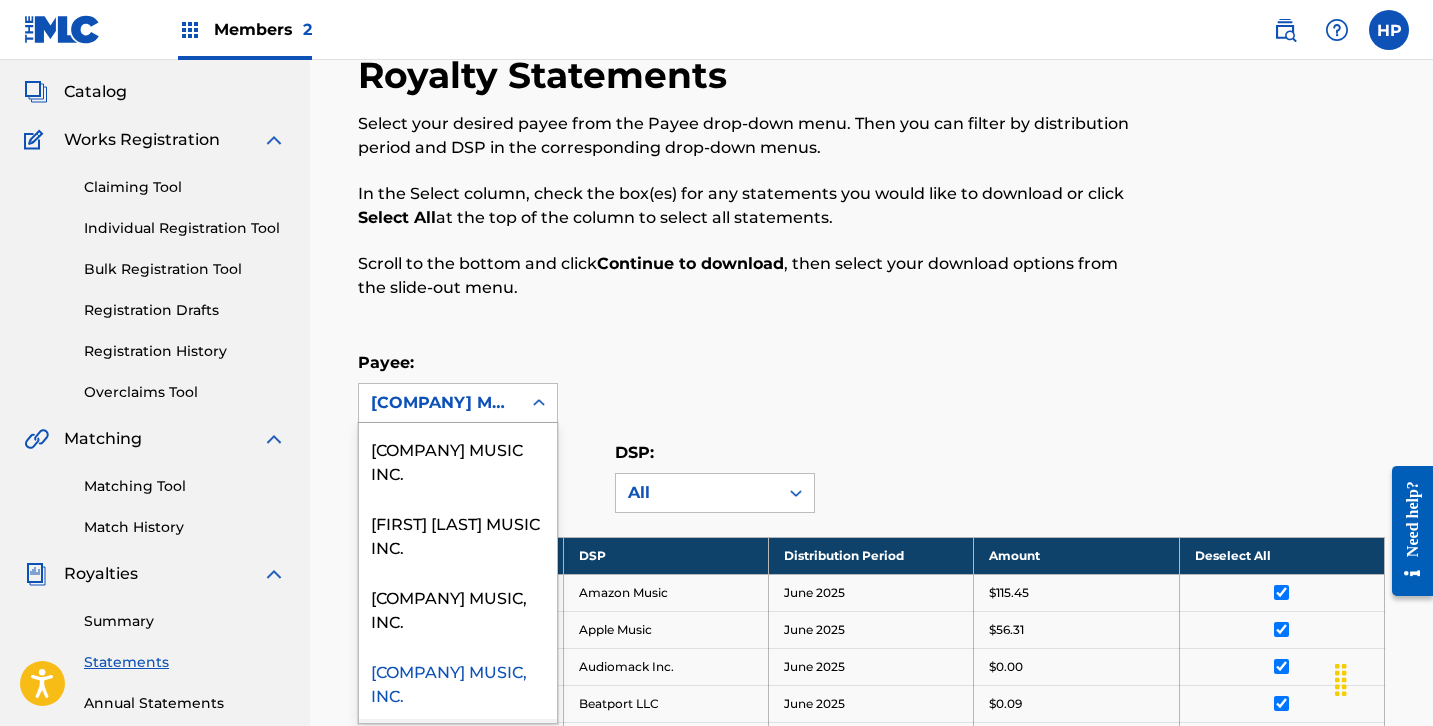 click on "[COMPANY] MUSIC, INC. O/B/O [FIRST] [LAST]" at bounding box center [458, 768] 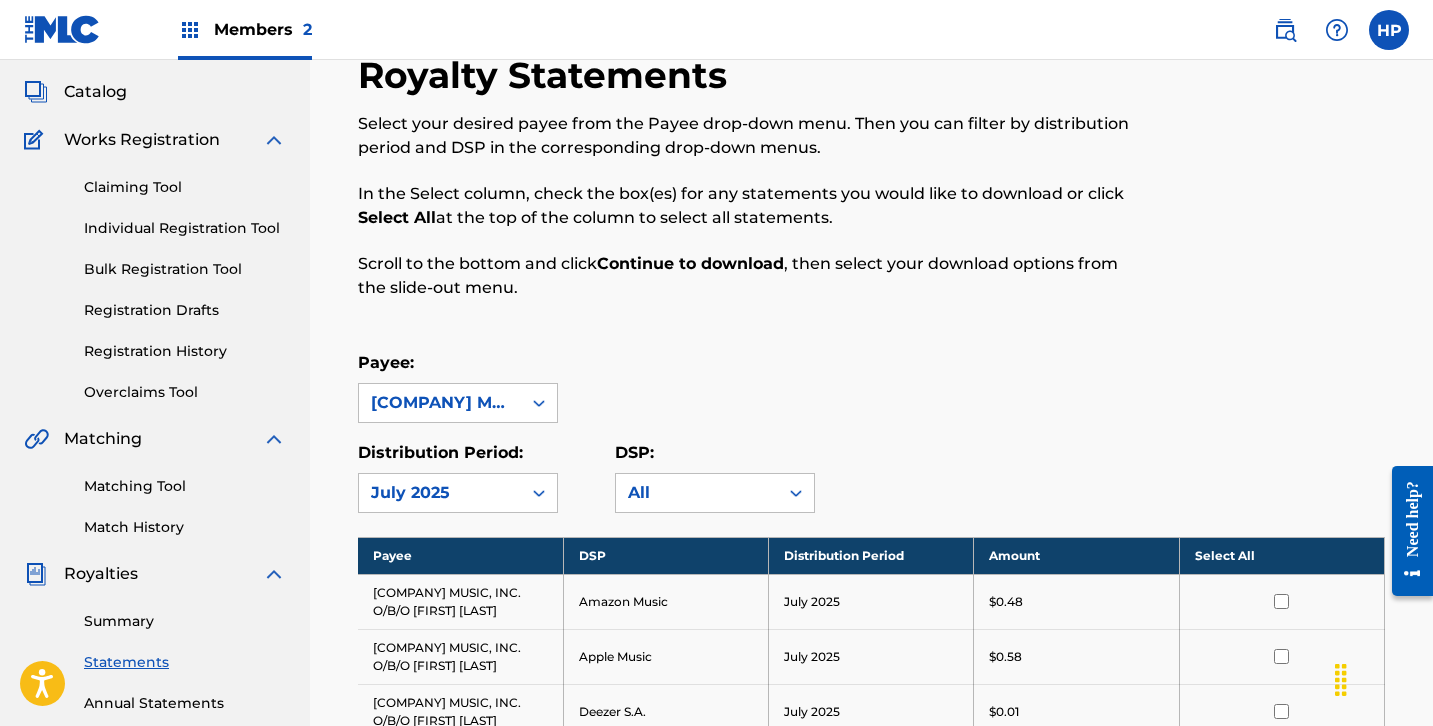 click on "Summary" at bounding box center [185, 621] 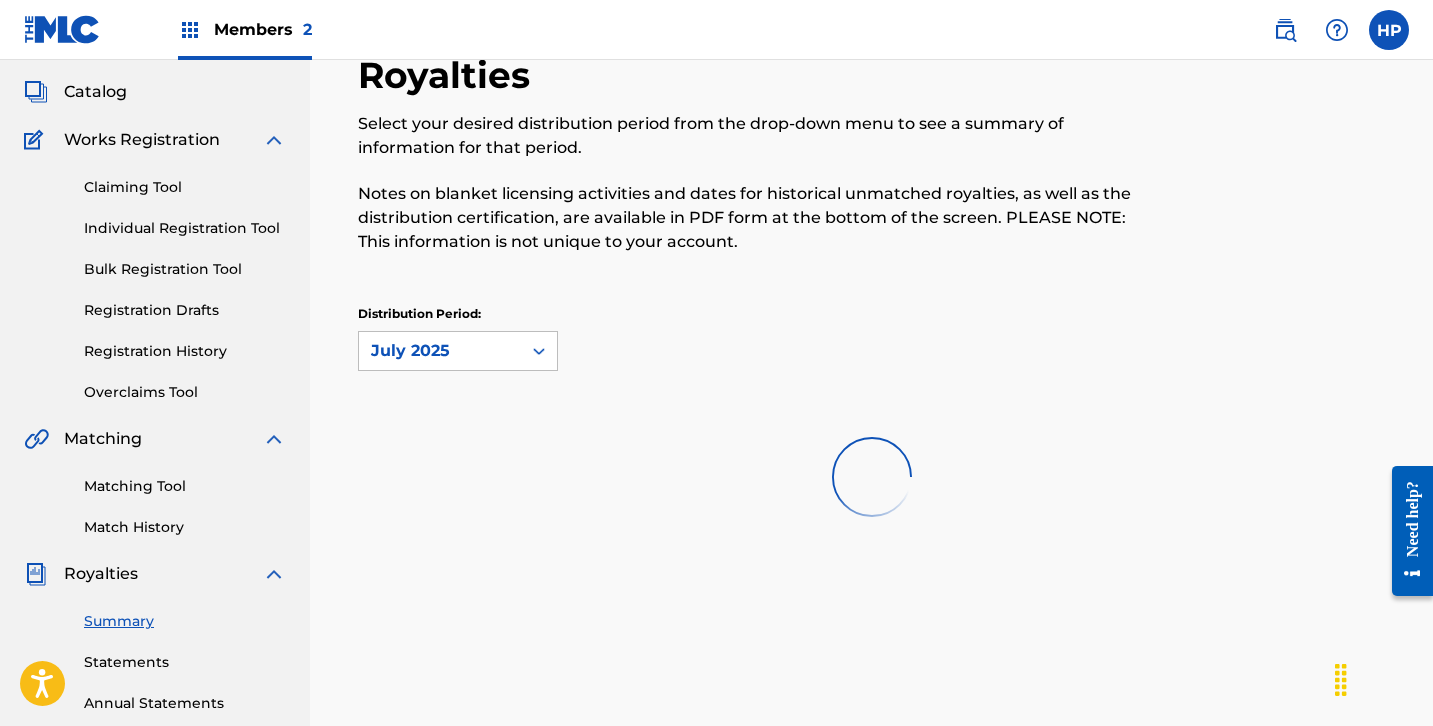 scroll, scrollTop: 0, scrollLeft: 0, axis: both 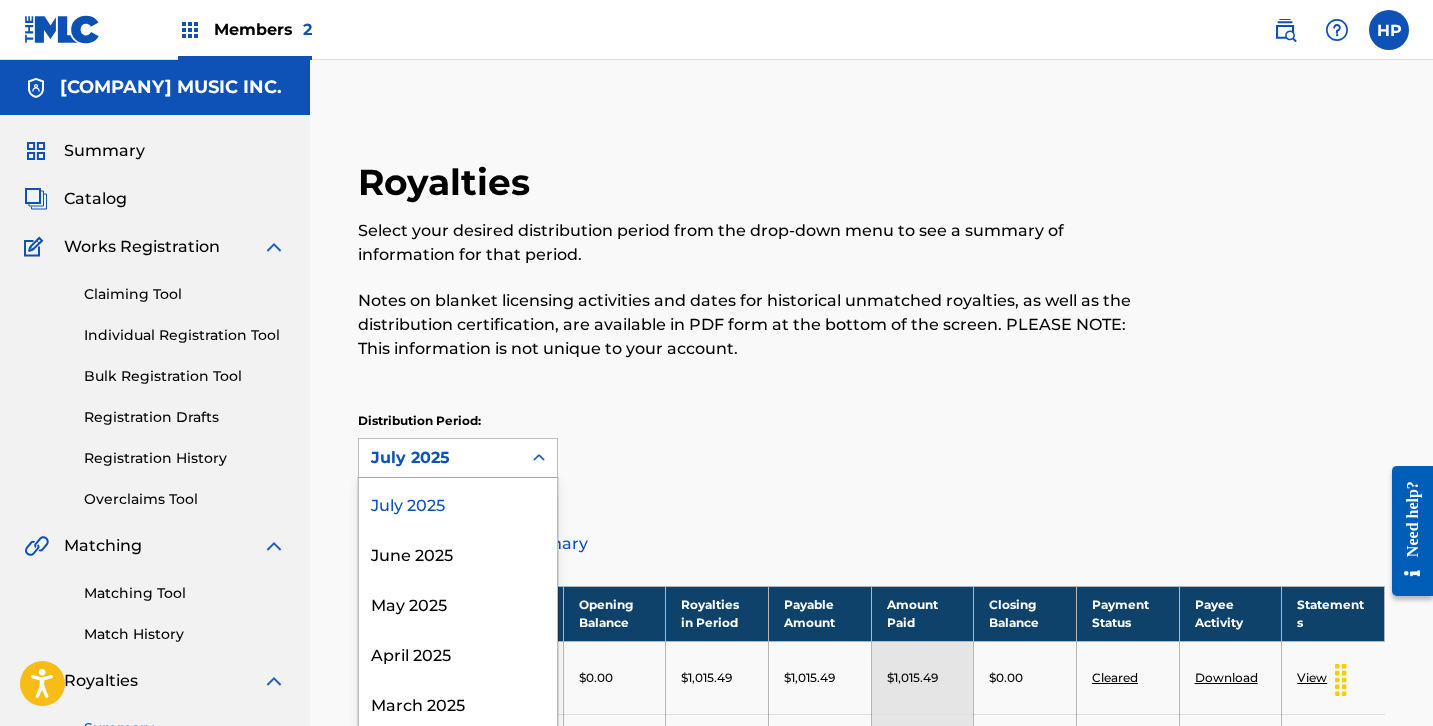 click at bounding box center (539, 458) 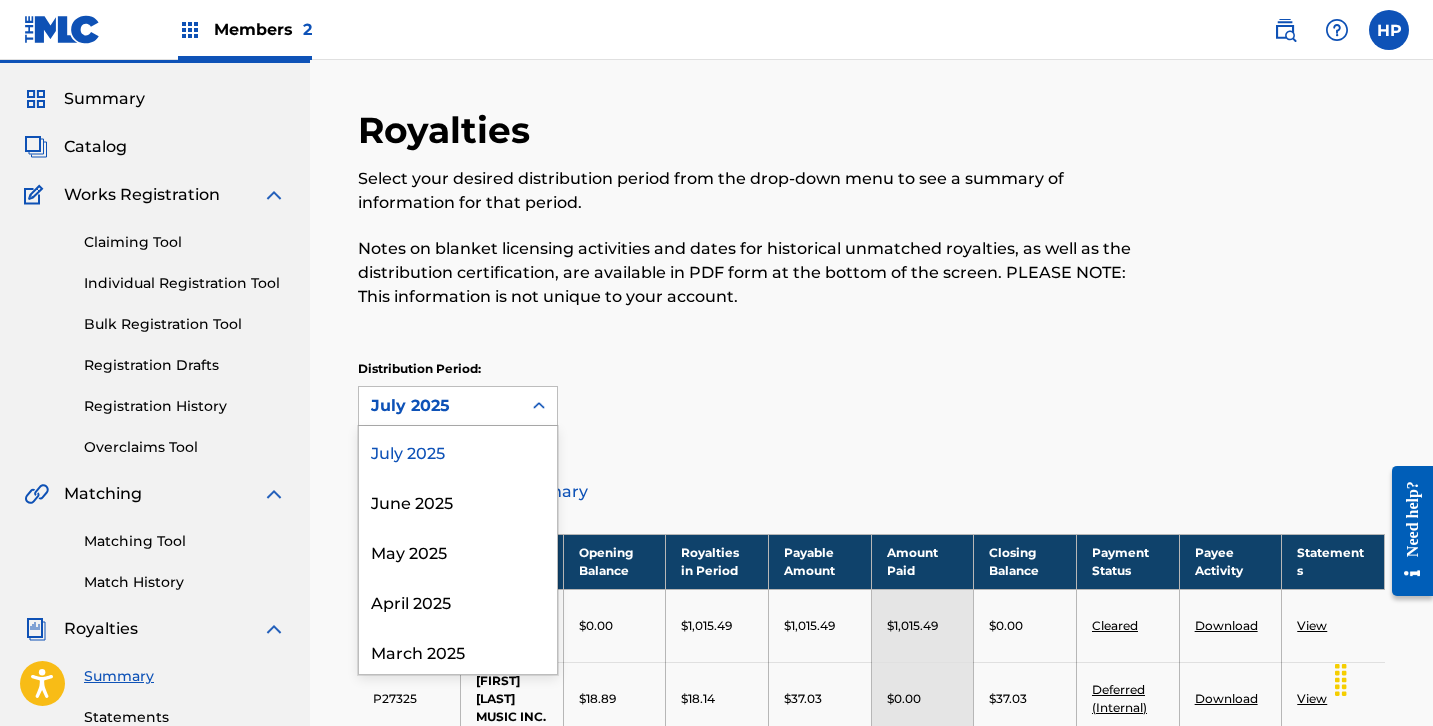 scroll, scrollTop: 53, scrollLeft: 0, axis: vertical 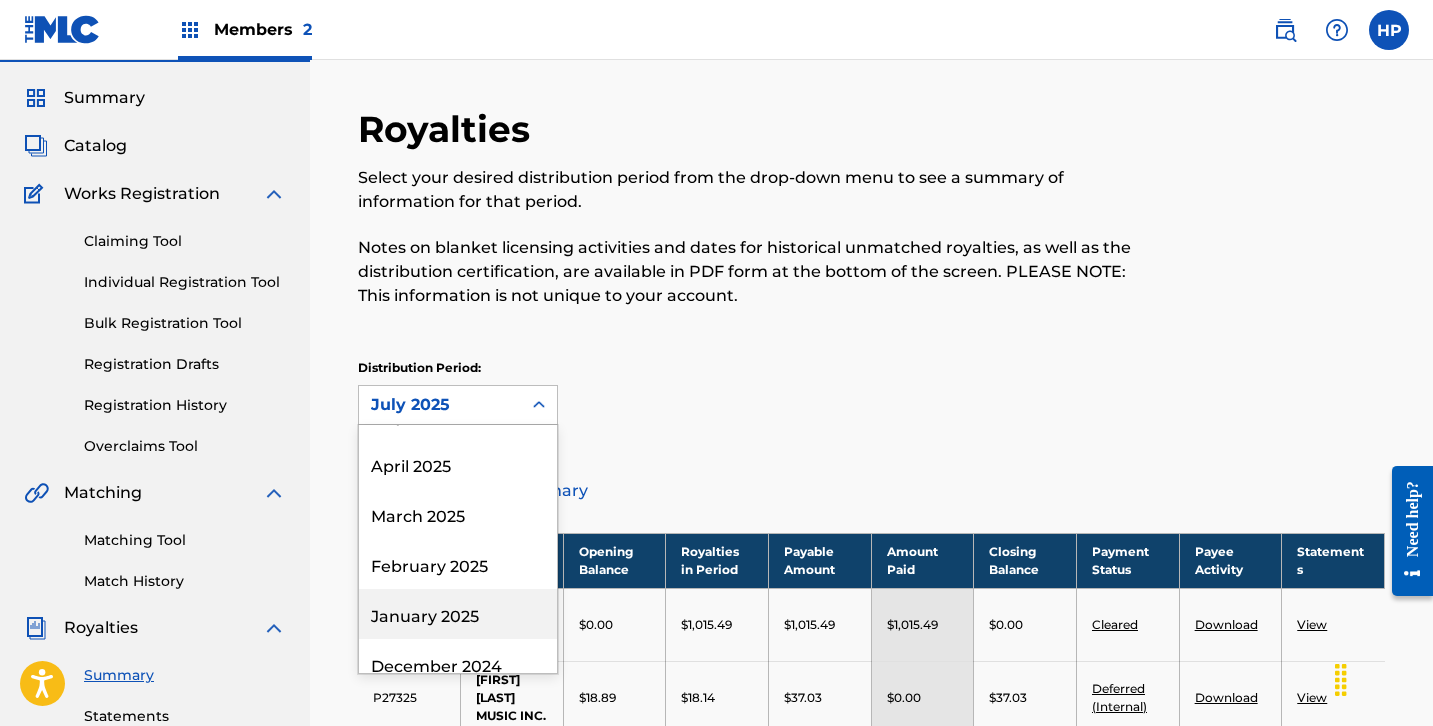 click on "January 2025" at bounding box center (458, 614) 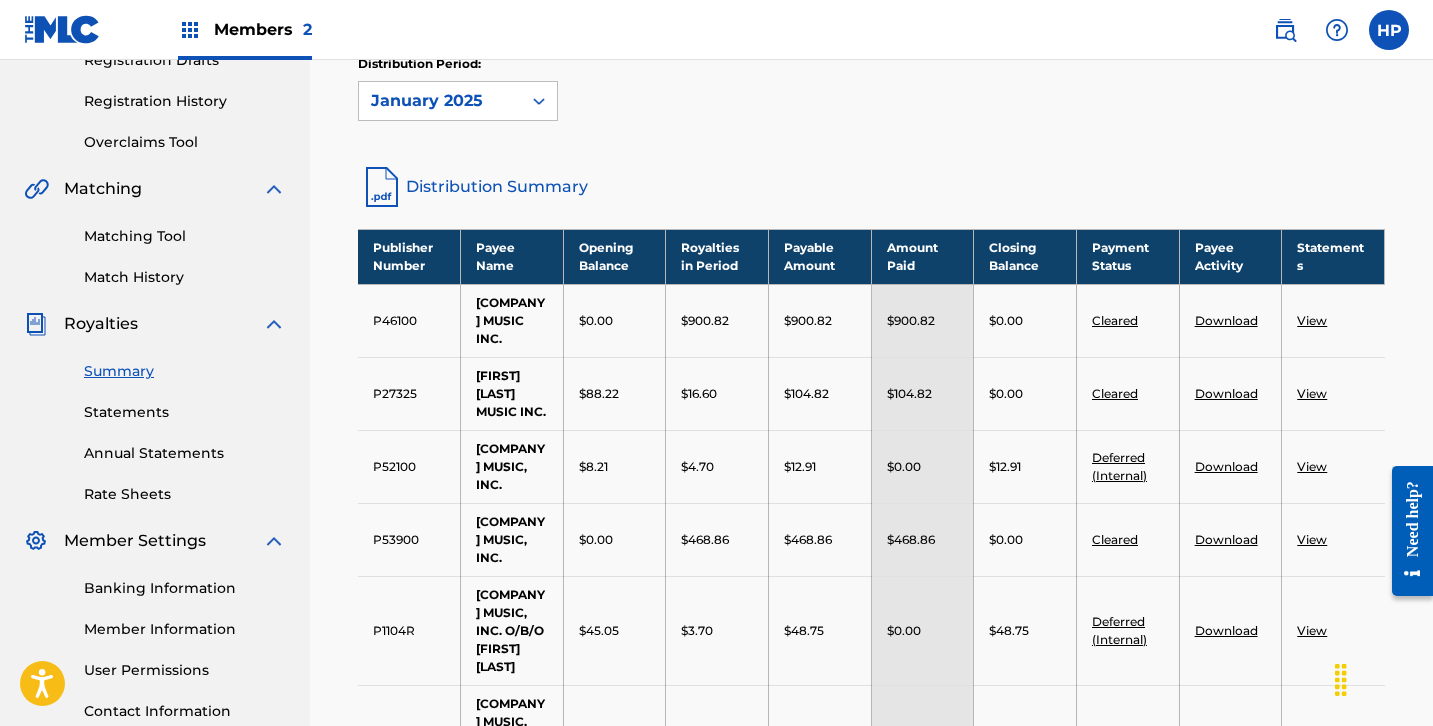 scroll, scrollTop: 351, scrollLeft: 0, axis: vertical 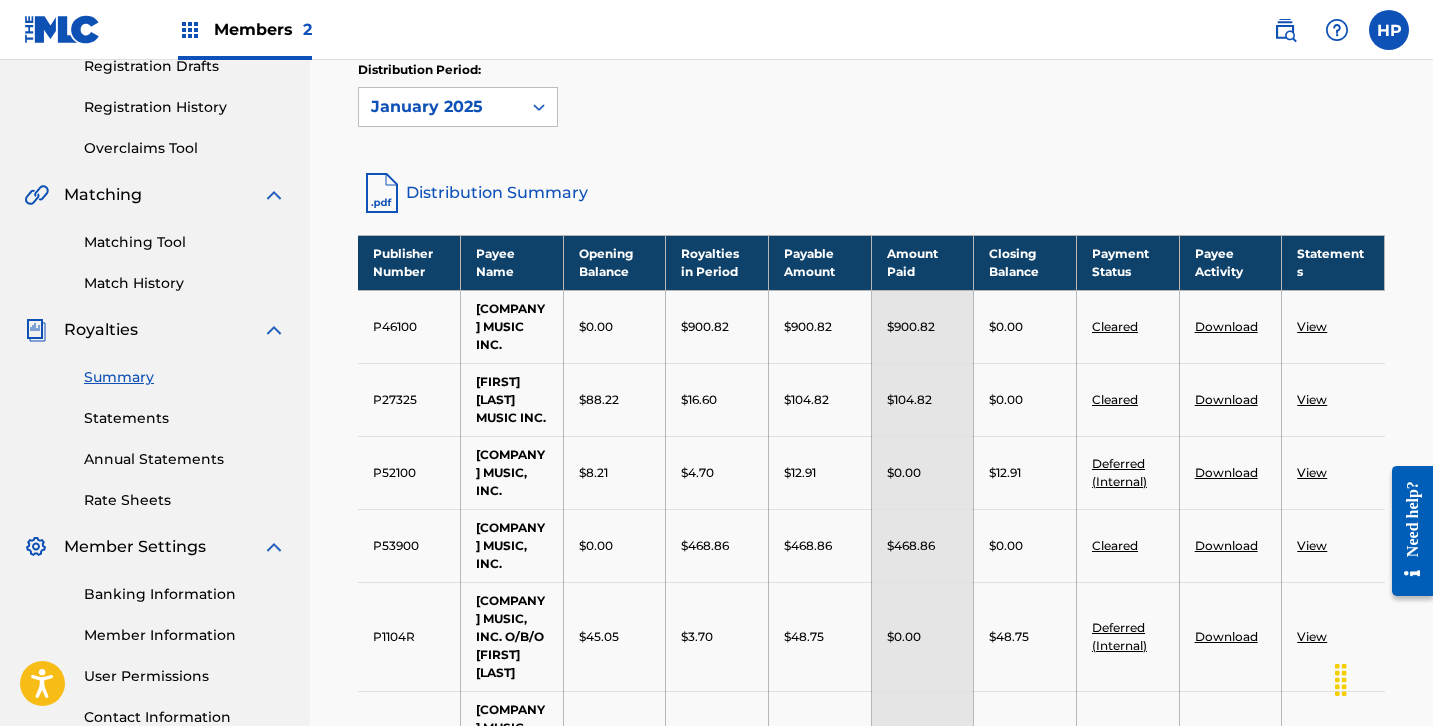click 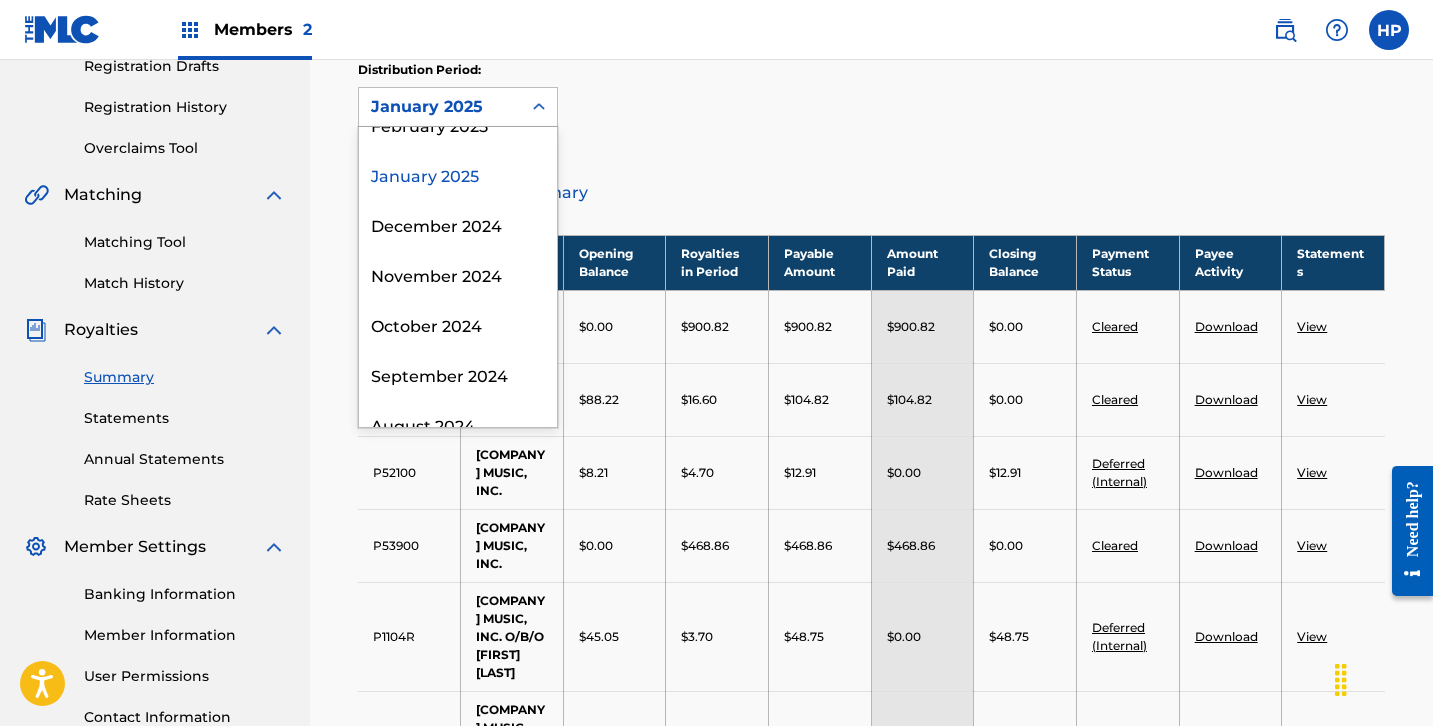 scroll, scrollTop: 280, scrollLeft: 0, axis: vertical 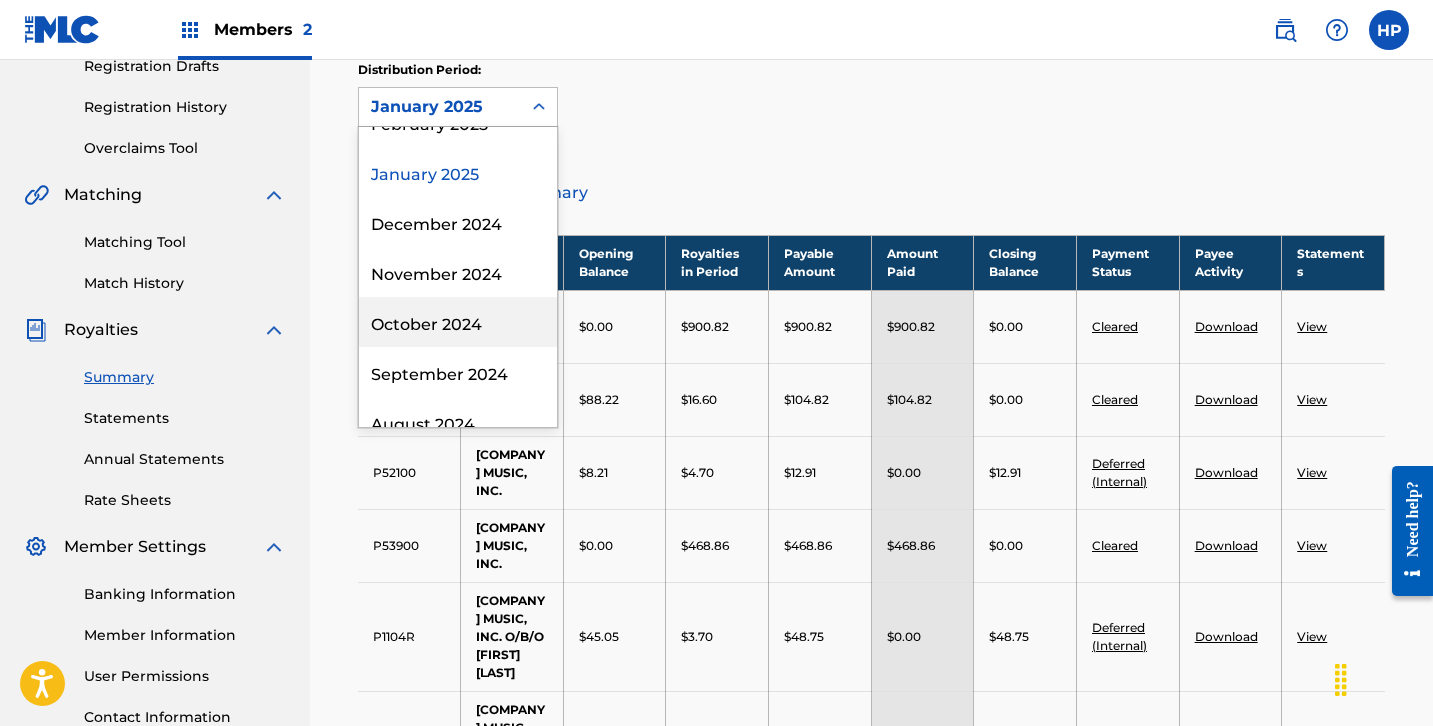 click on "October 2024" at bounding box center [458, 322] 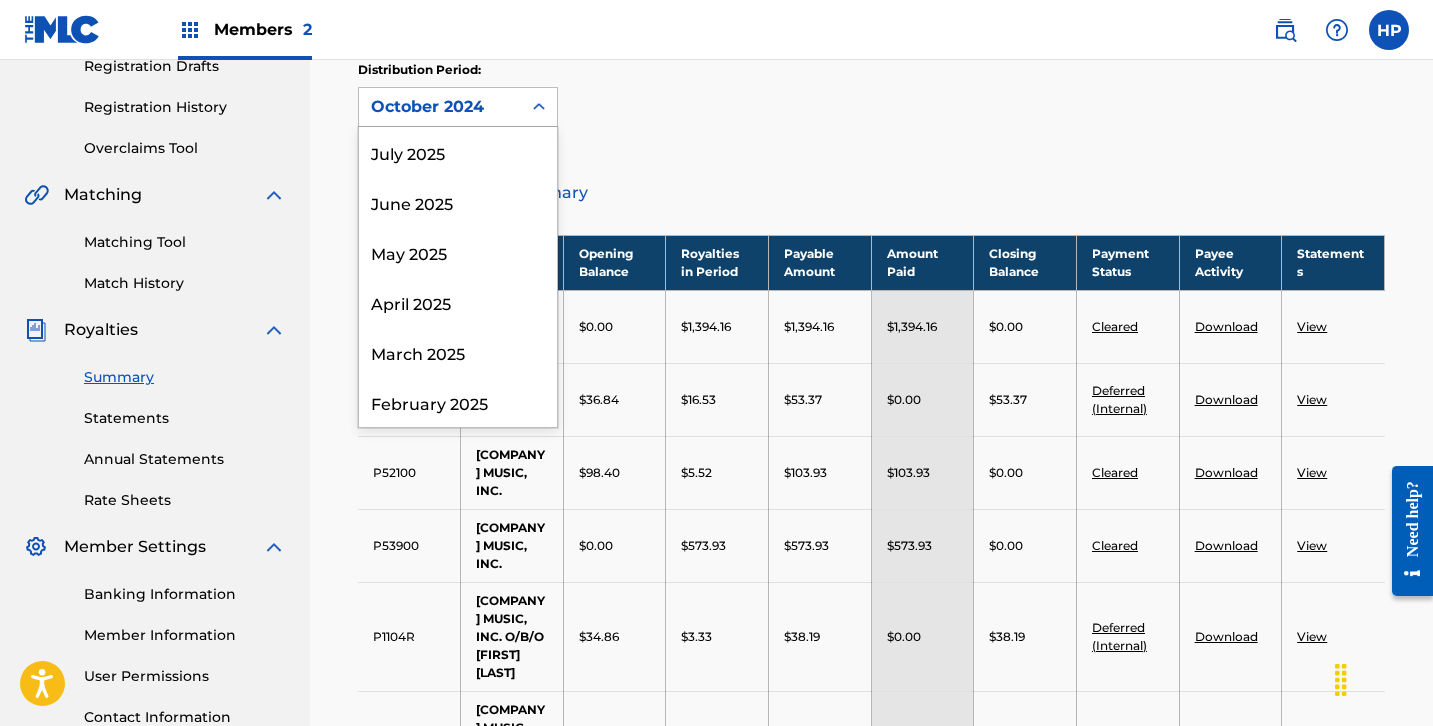 click 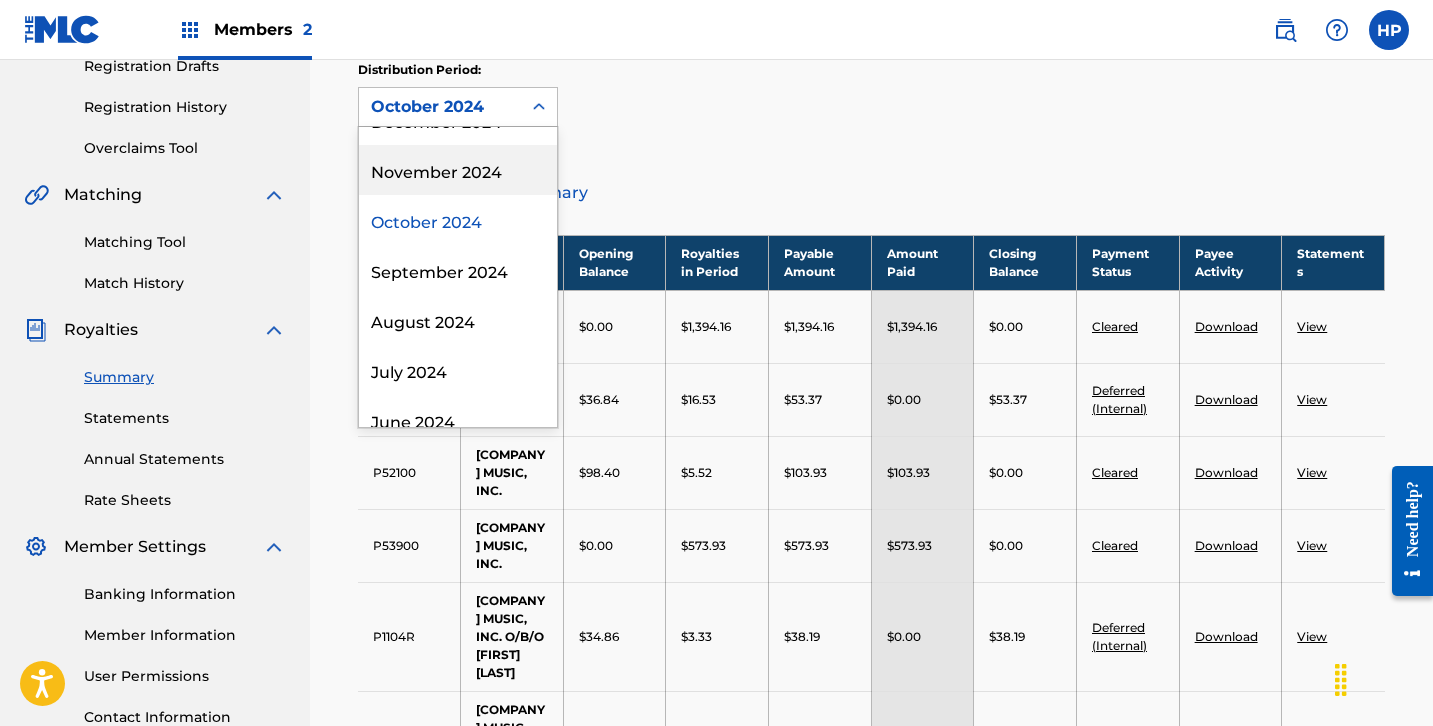 scroll, scrollTop: 387, scrollLeft: 0, axis: vertical 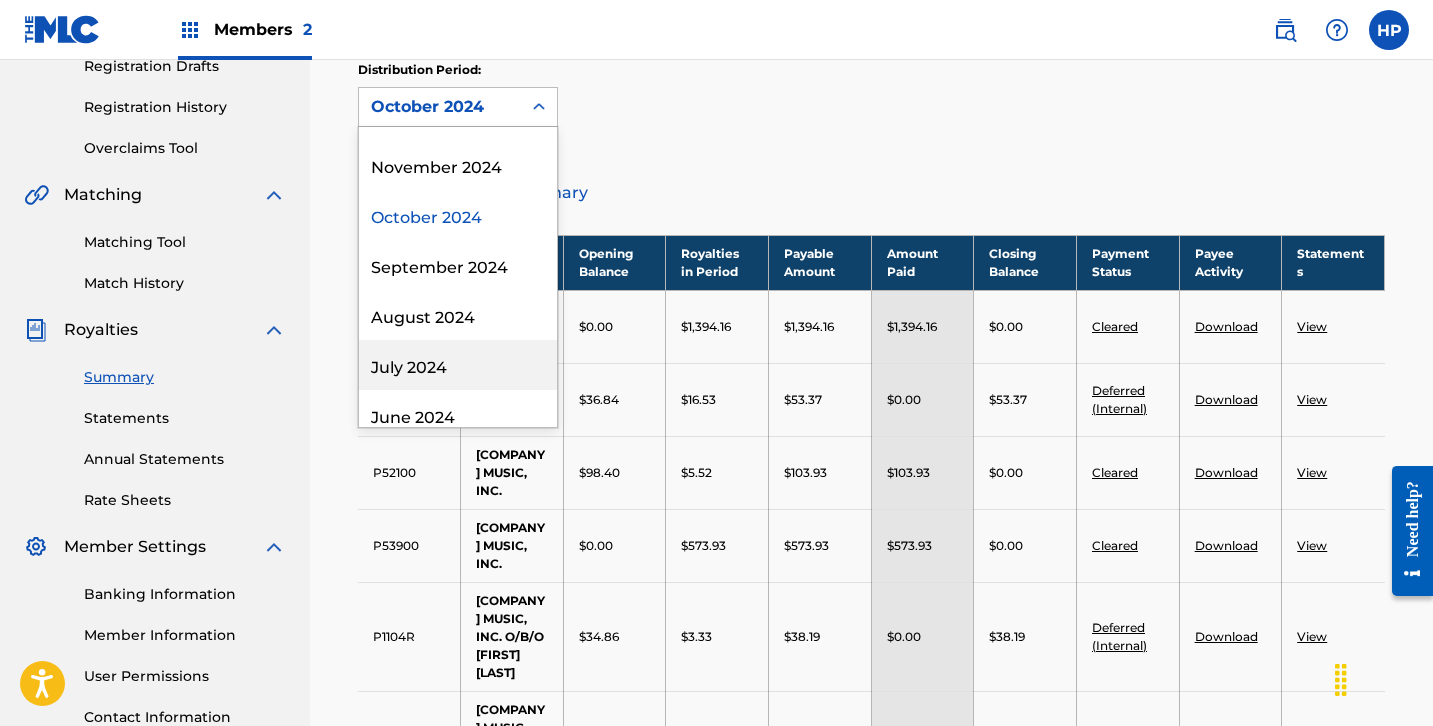 click on "July 2024" at bounding box center [458, 365] 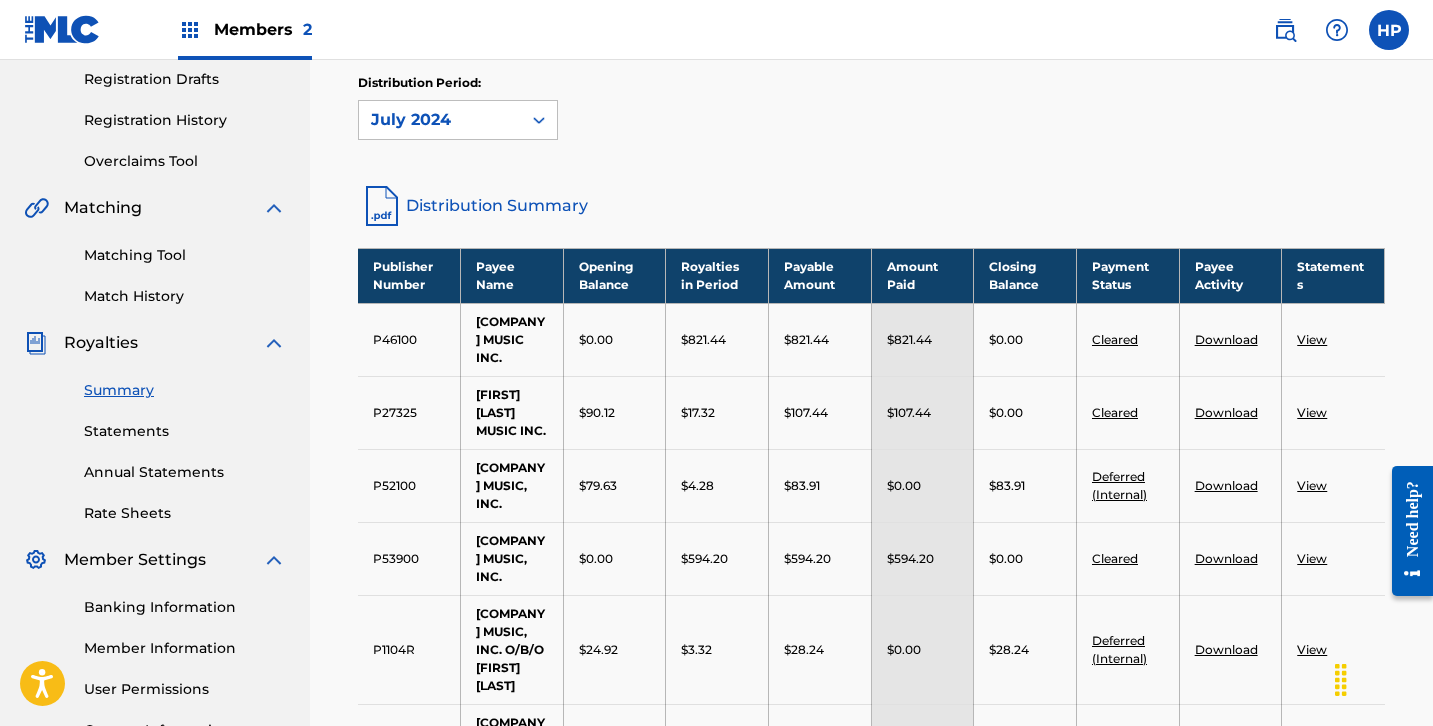 scroll, scrollTop: 329, scrollLeft: 0, axis: vertical 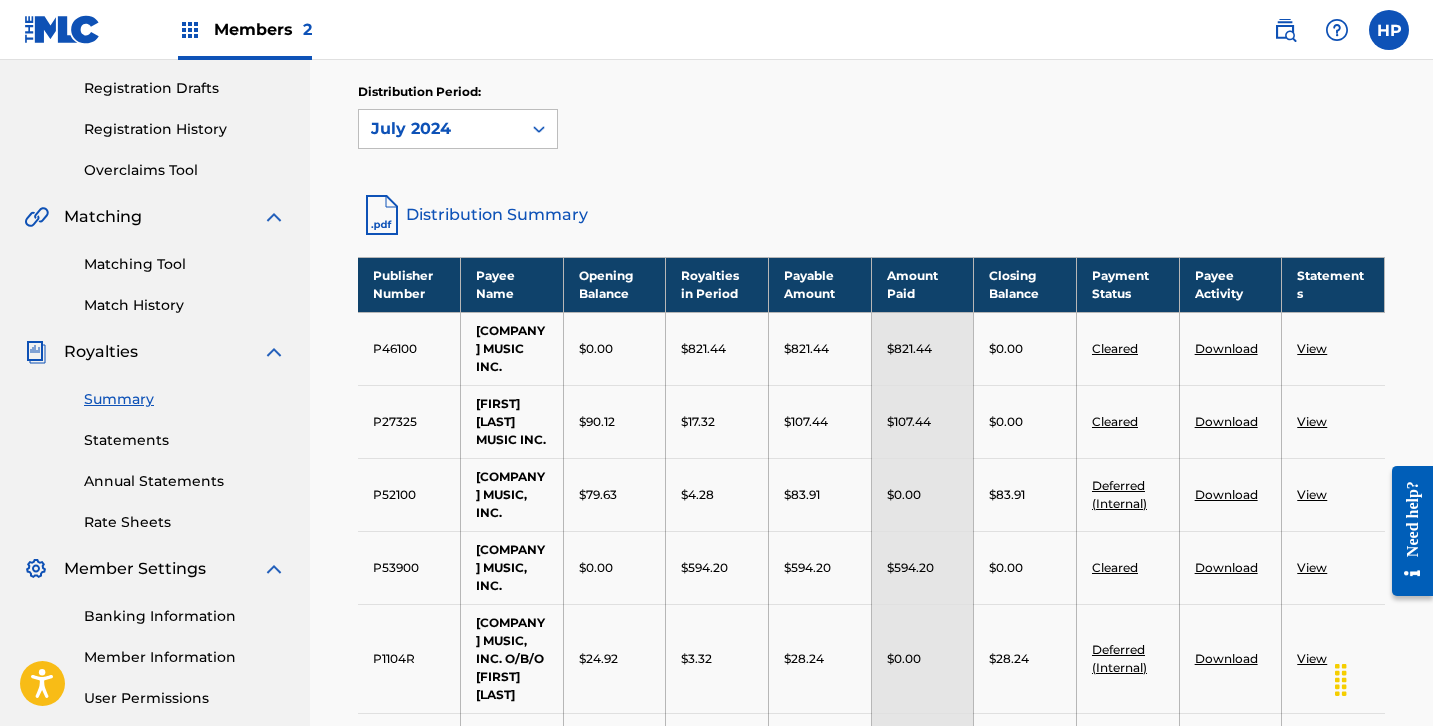 click 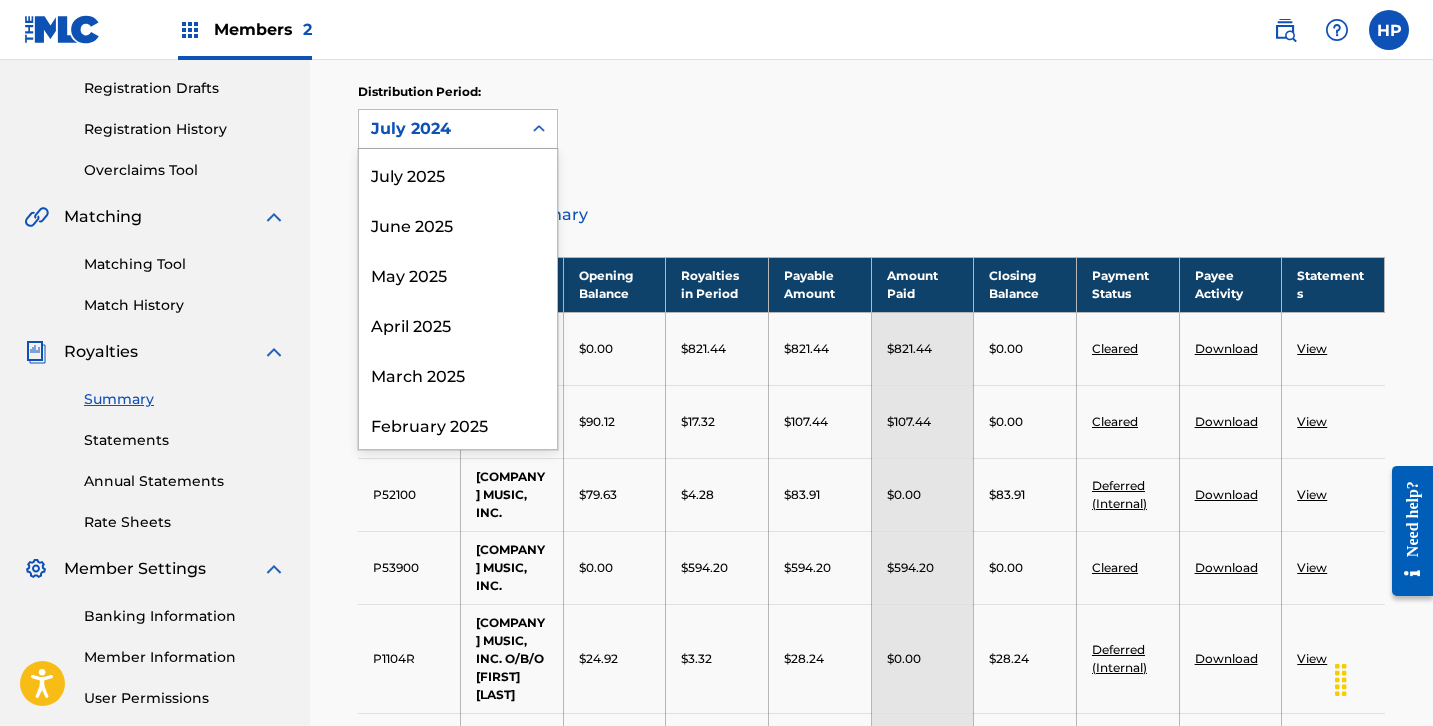 scroll, scrollTop: 366, scrollLeft: 0, axis: vertical 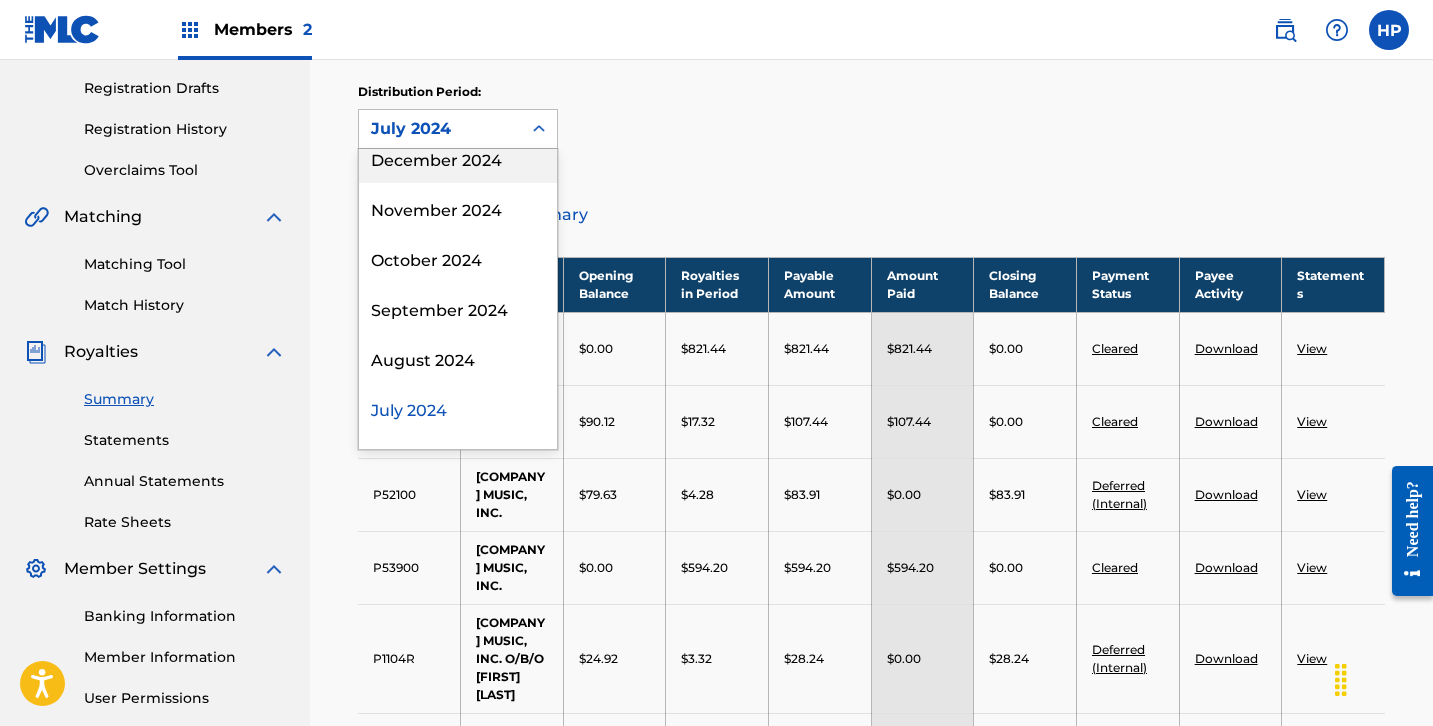 click on "December 2024" at bounding box center [458, 158] 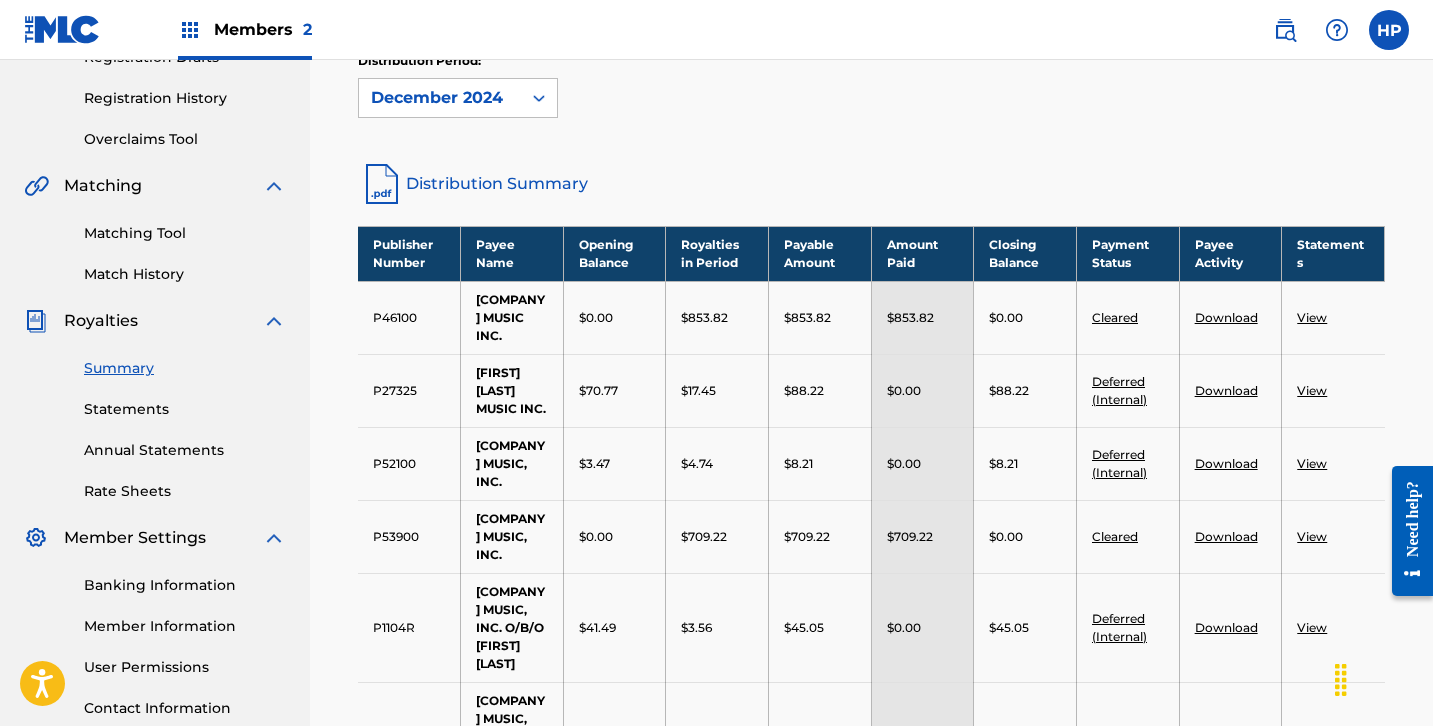 scroll, scrollTop: 355, scrollLeft: 0, axis: vertical 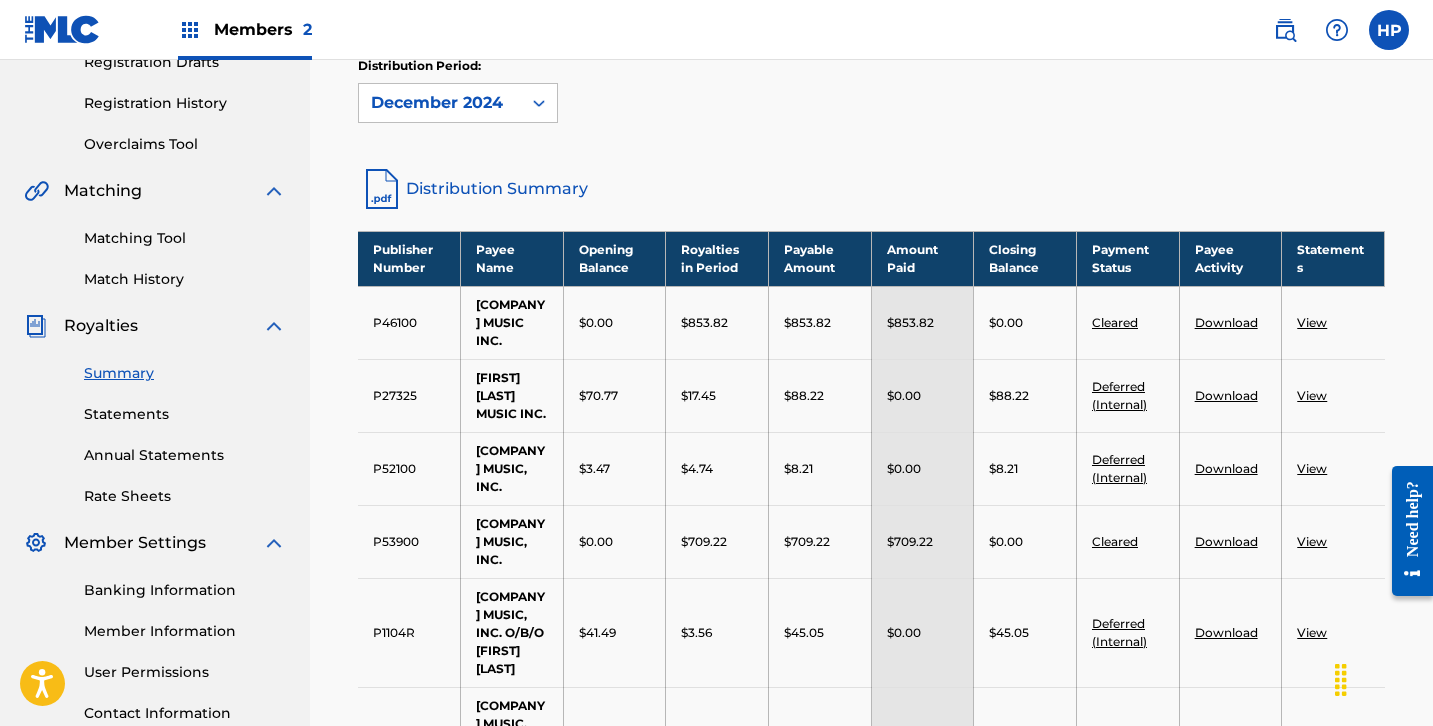 click 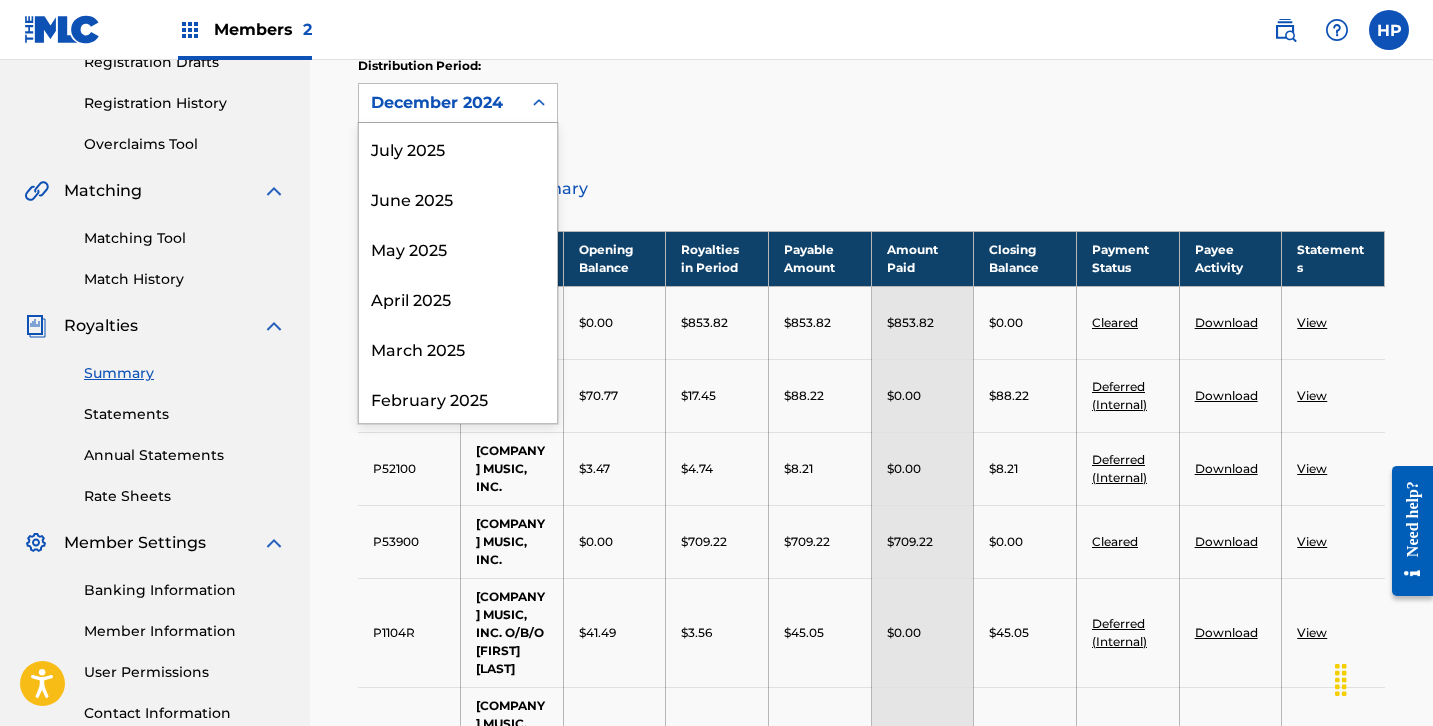 scroll, scrollTop: 116, scrollLeft: 0, axis: vertical 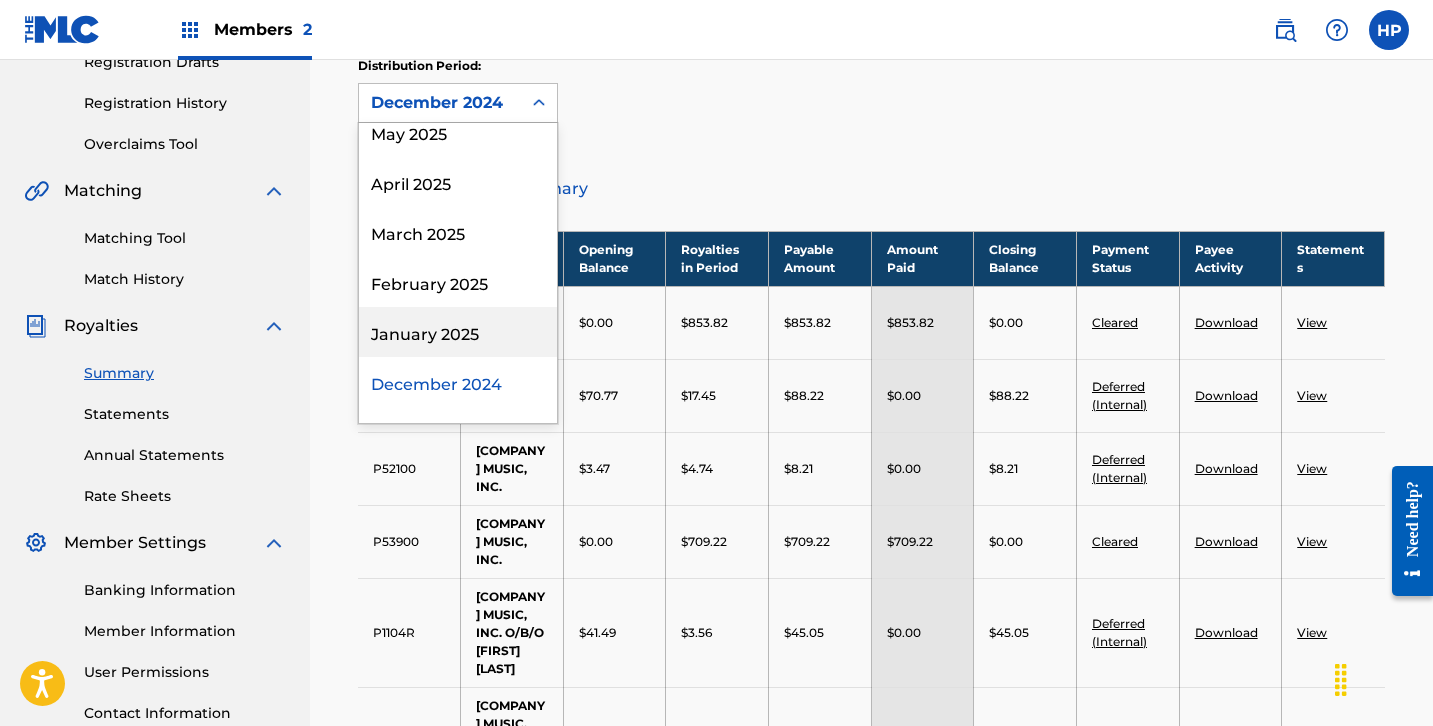click on "January 2025" at bounding box center (458, 332) 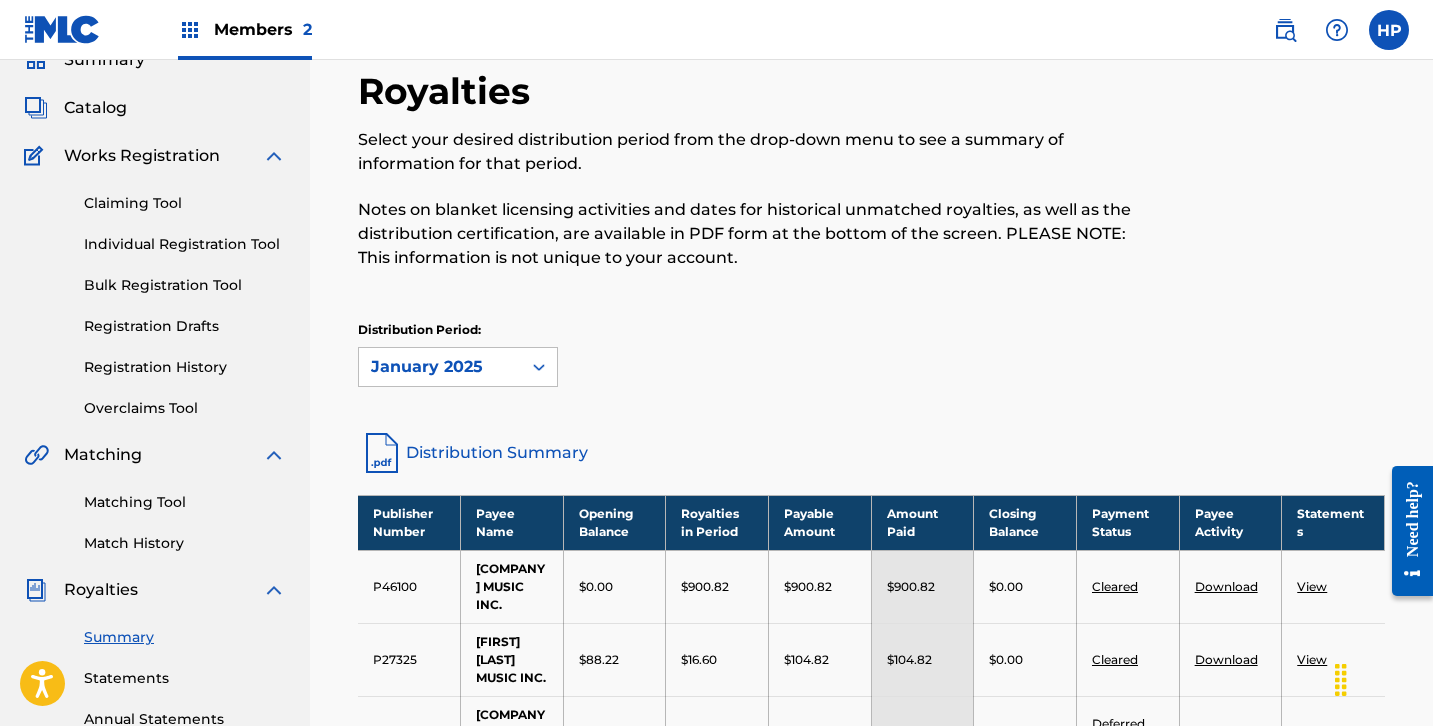 scroll, scrollTop: 84, scrollLeft: 0, axis: vertical 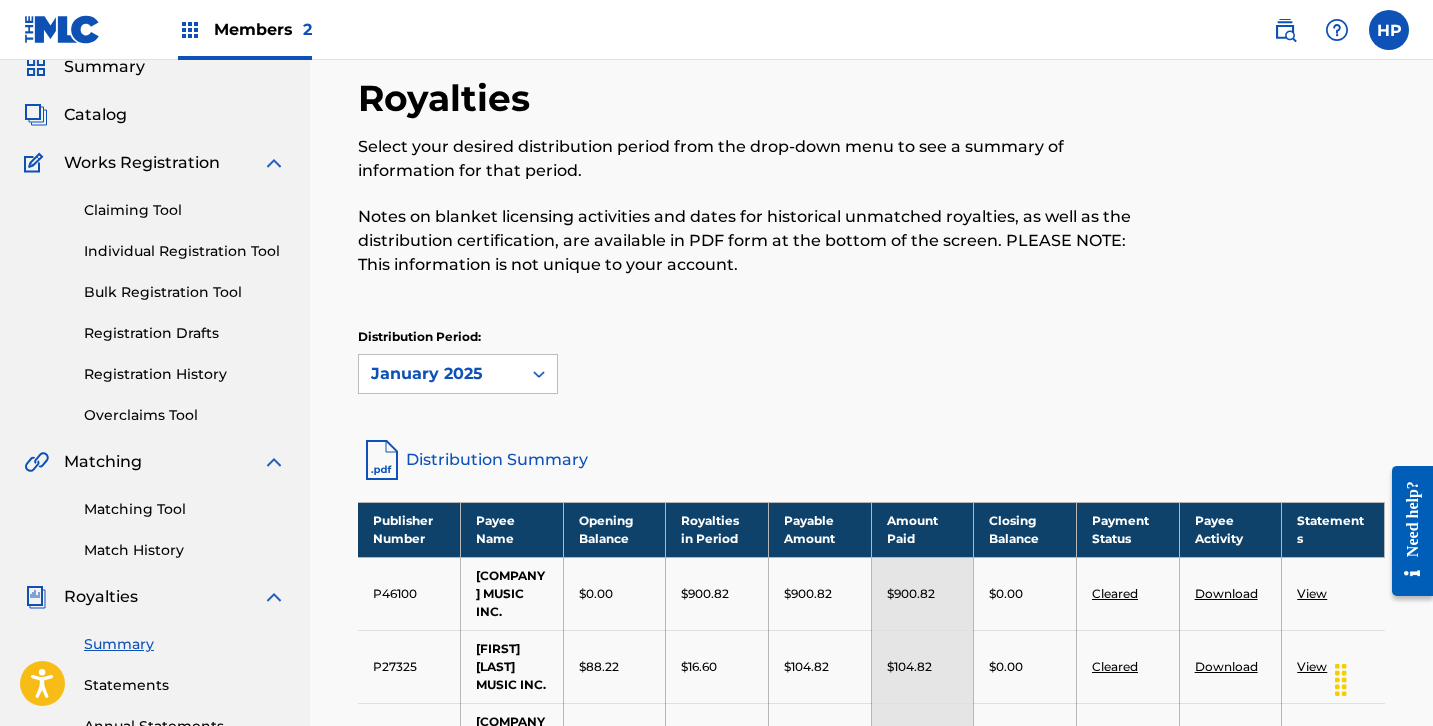 click on "Statements" at bounding box center [185, 685] 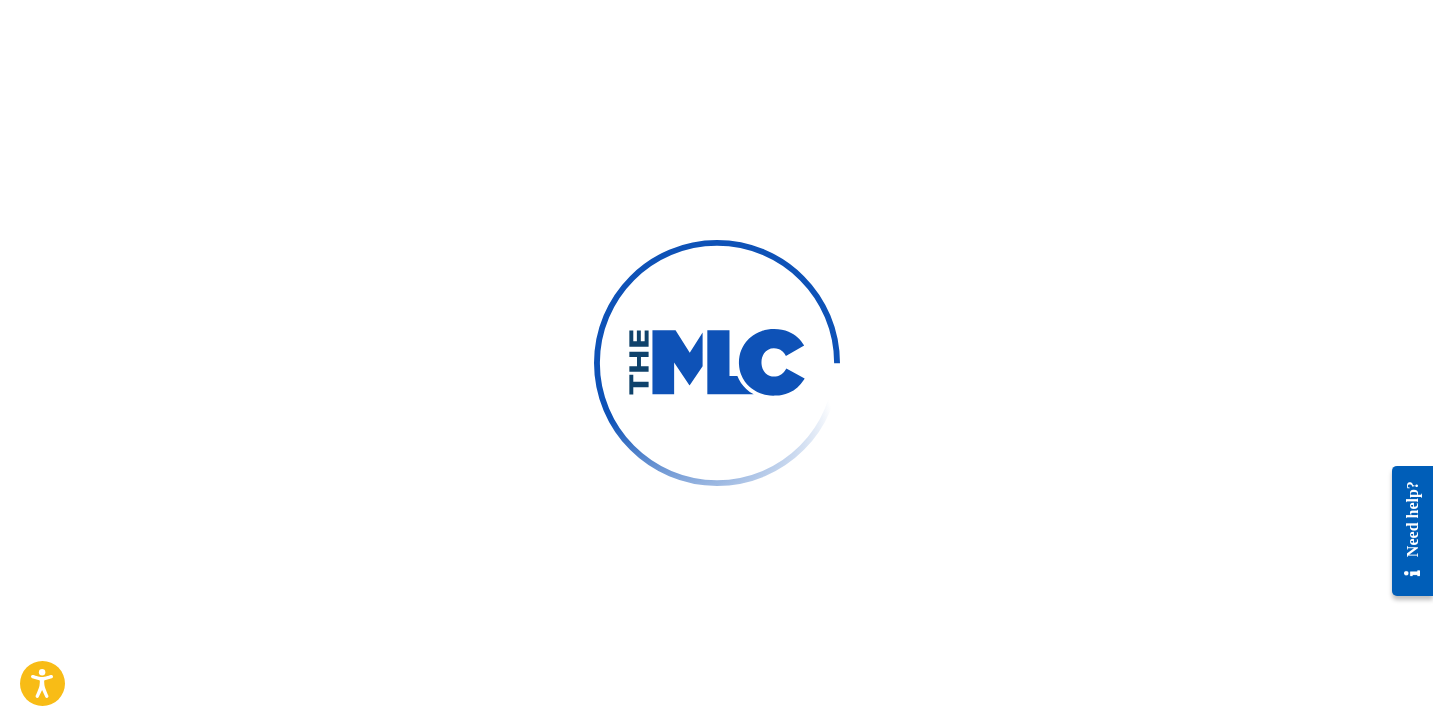 scroll, scrollTop: 0, scrollLeft: 0, axis: both 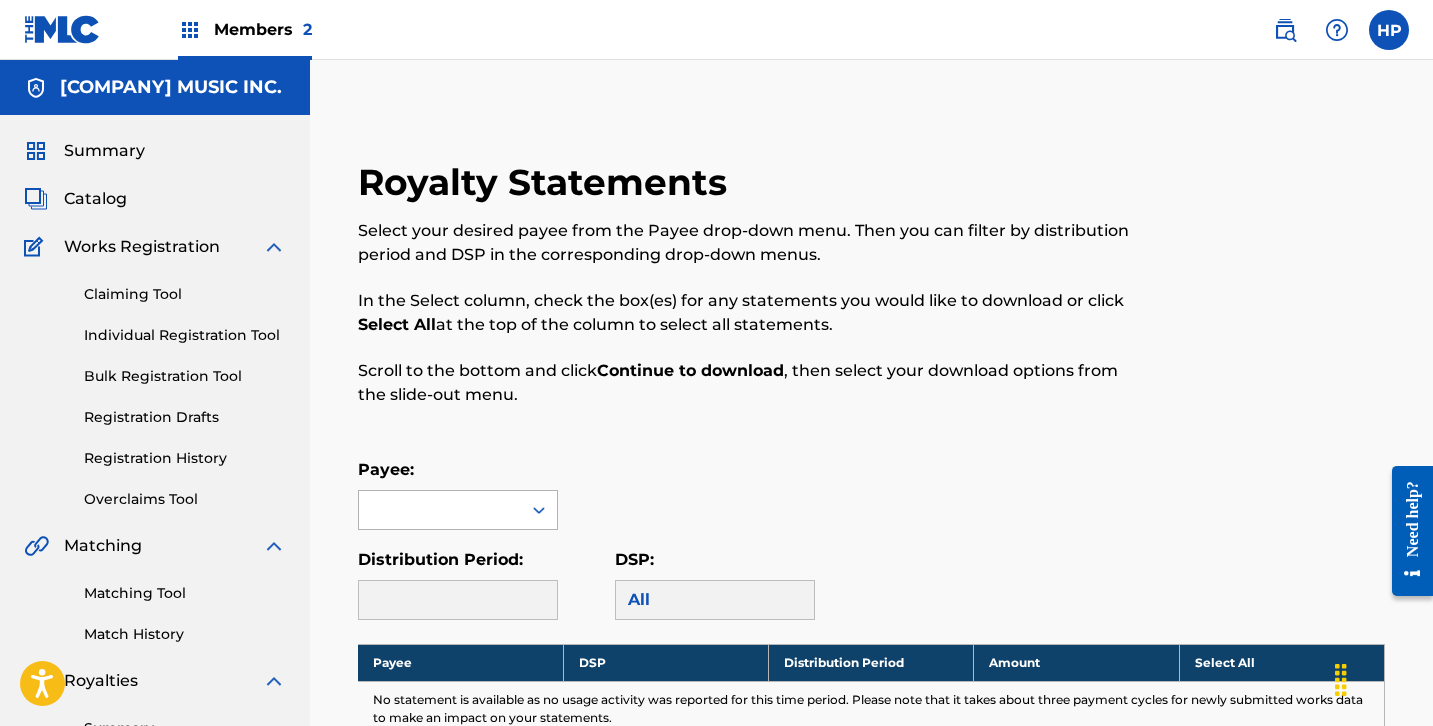 click at bounding box center [458, 510] 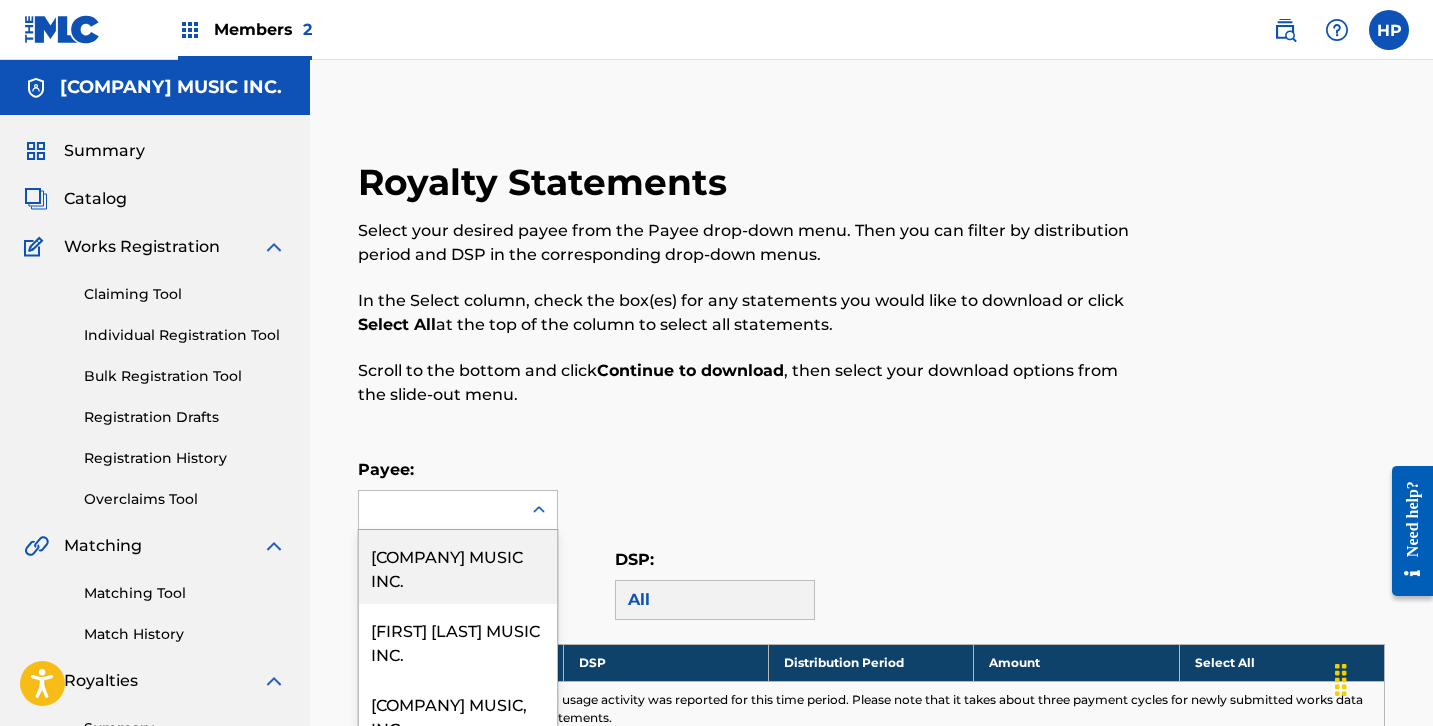 scroll, scrollTop: 105, scrollLeft: 0, axis: vertical 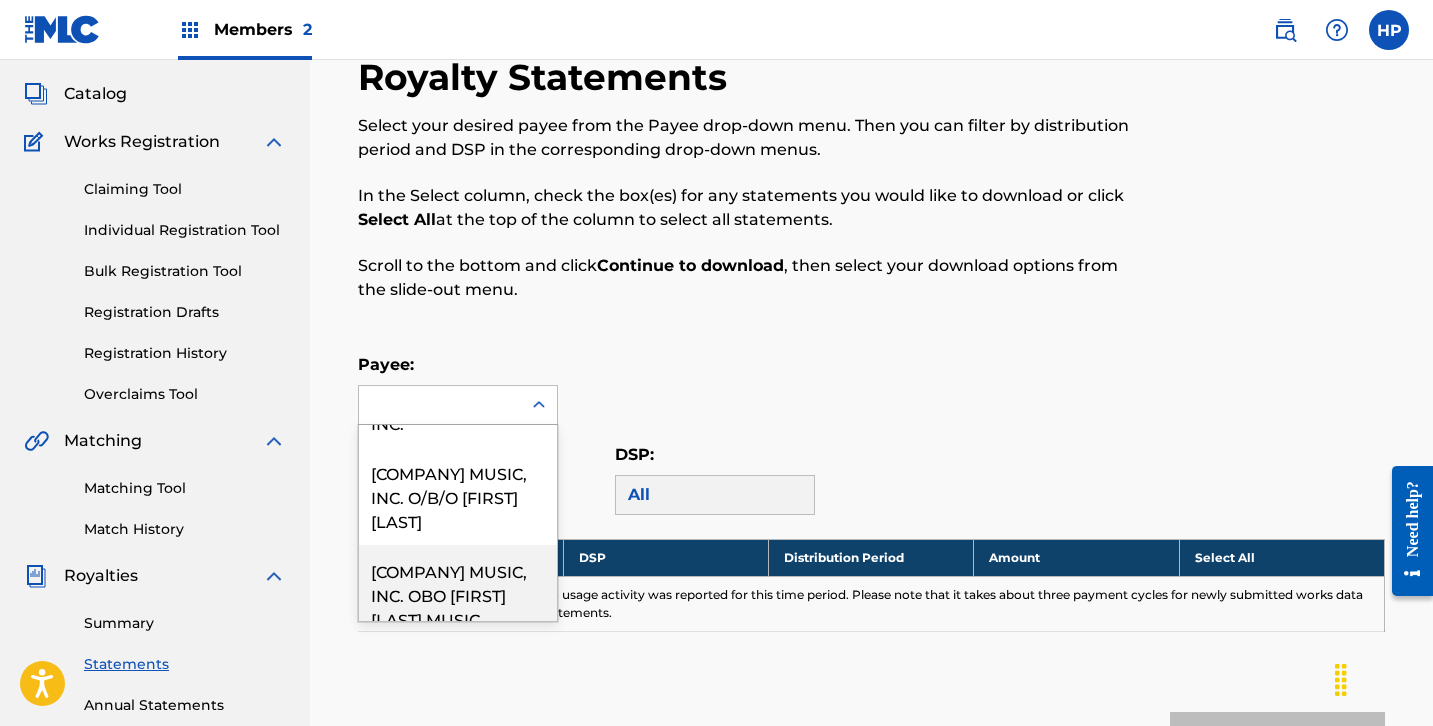 click on "[COMPANY] MUSIC, INC. OBO [FIRST] [LAST] MUSIC" at bounding box center (458, 594) 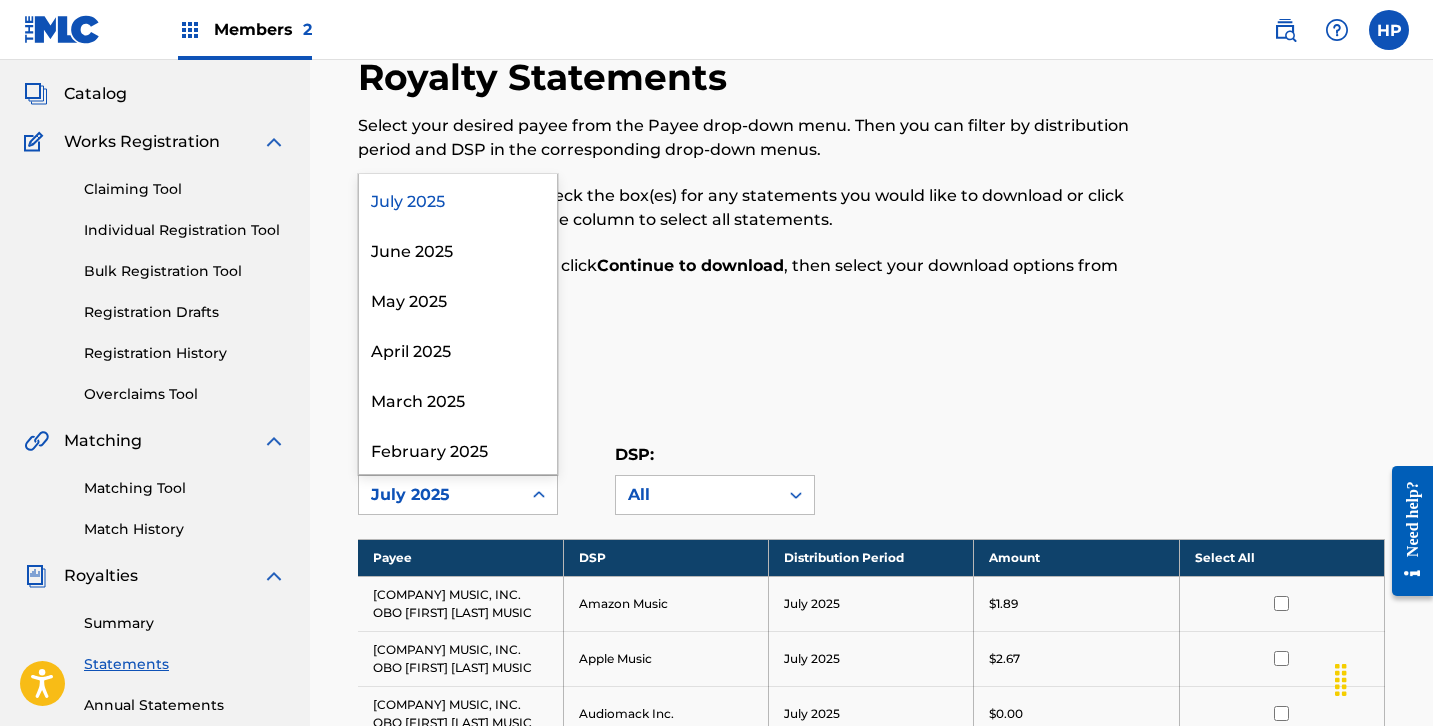 click 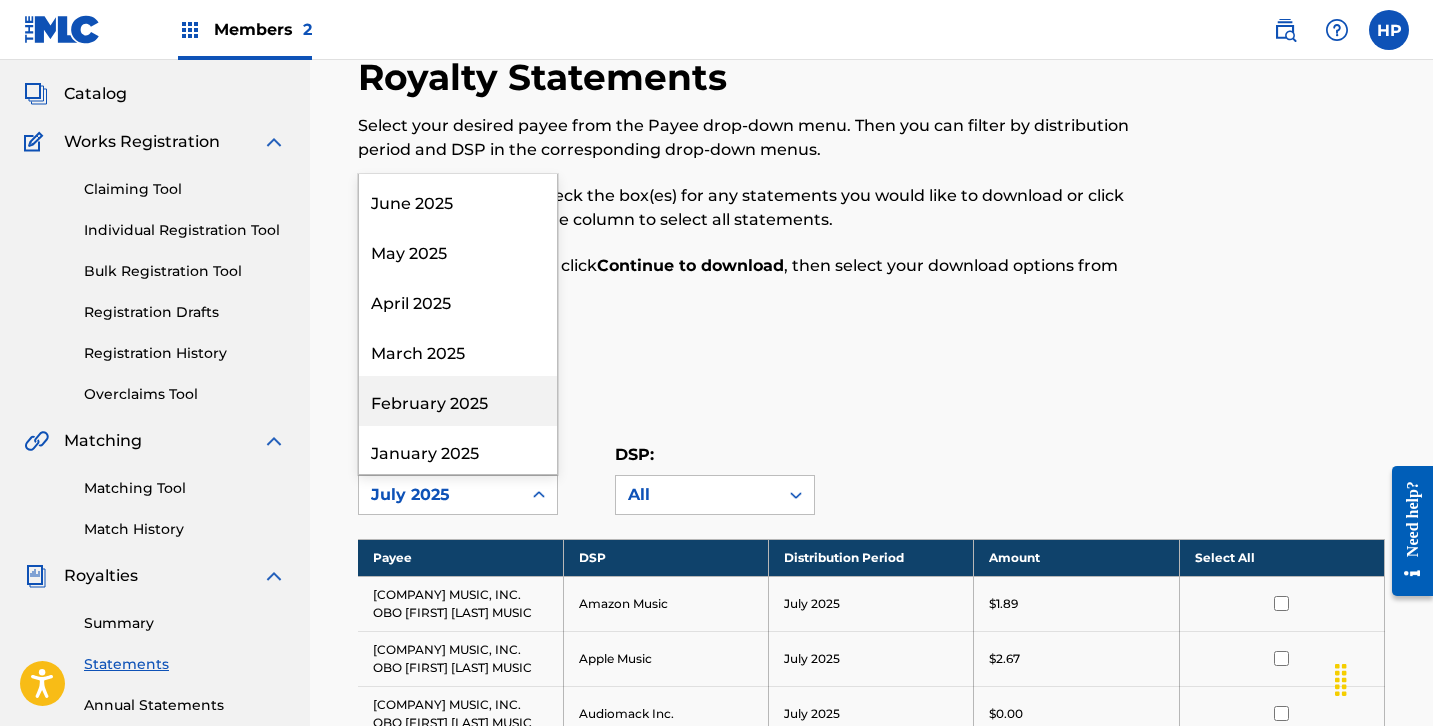 scroll, scrollTop: 55, scrollLeft: 0, axis: vertical 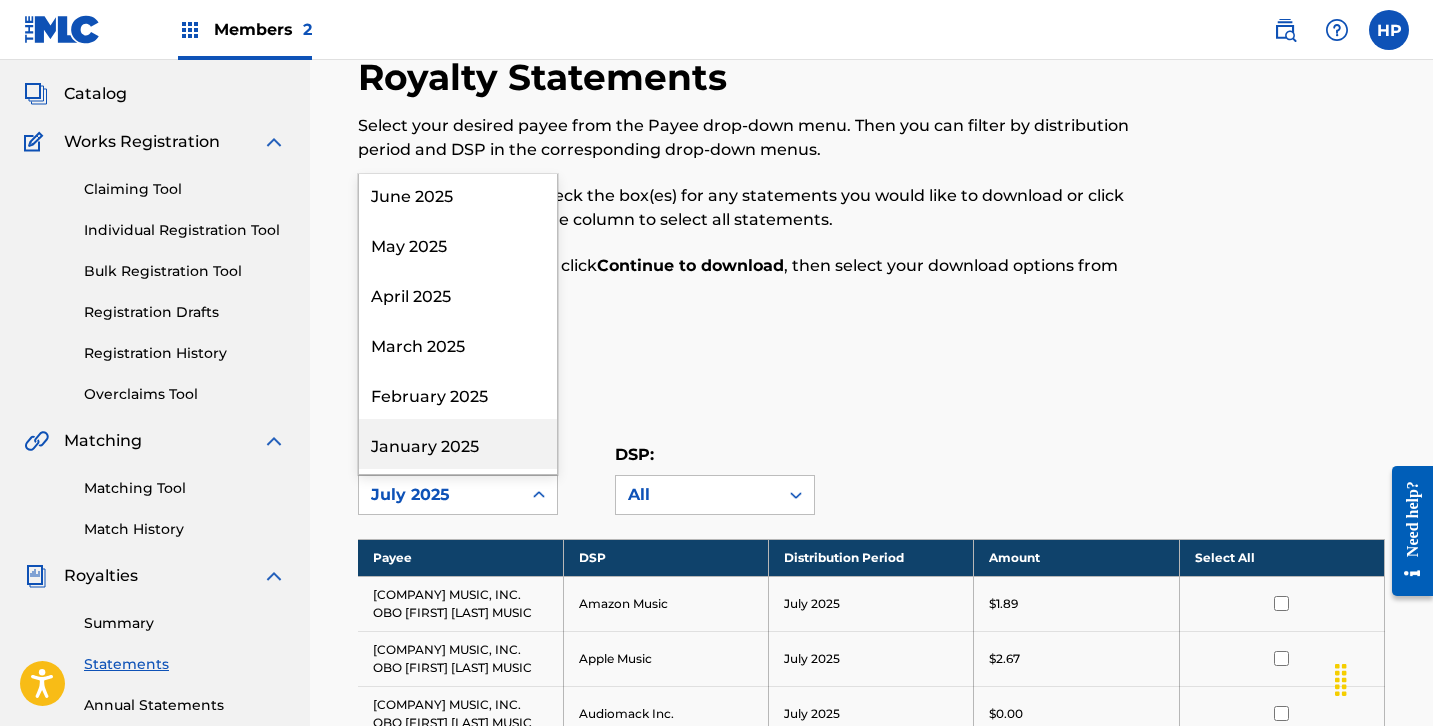 click on "January 2025" at bounding box center [458, 444] 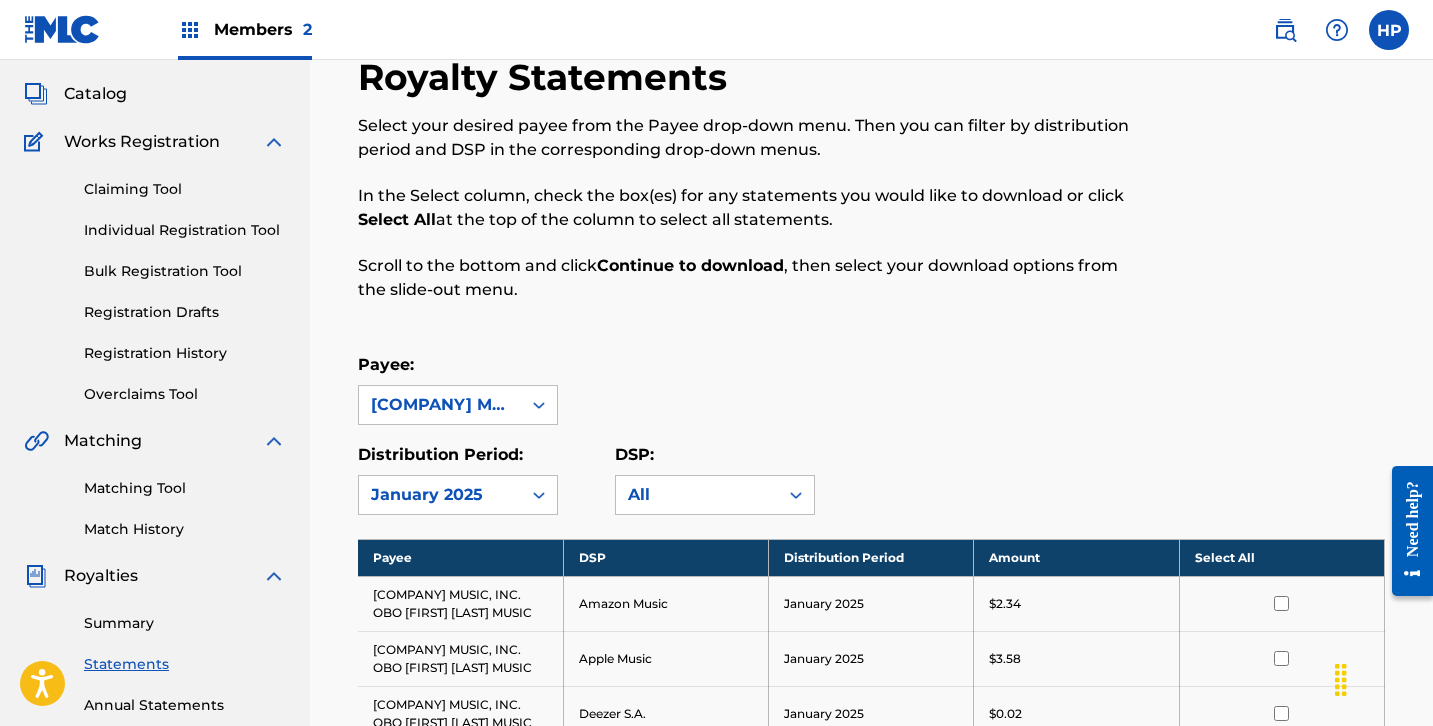 click on "Select All" at bounding box center (1281, 557) 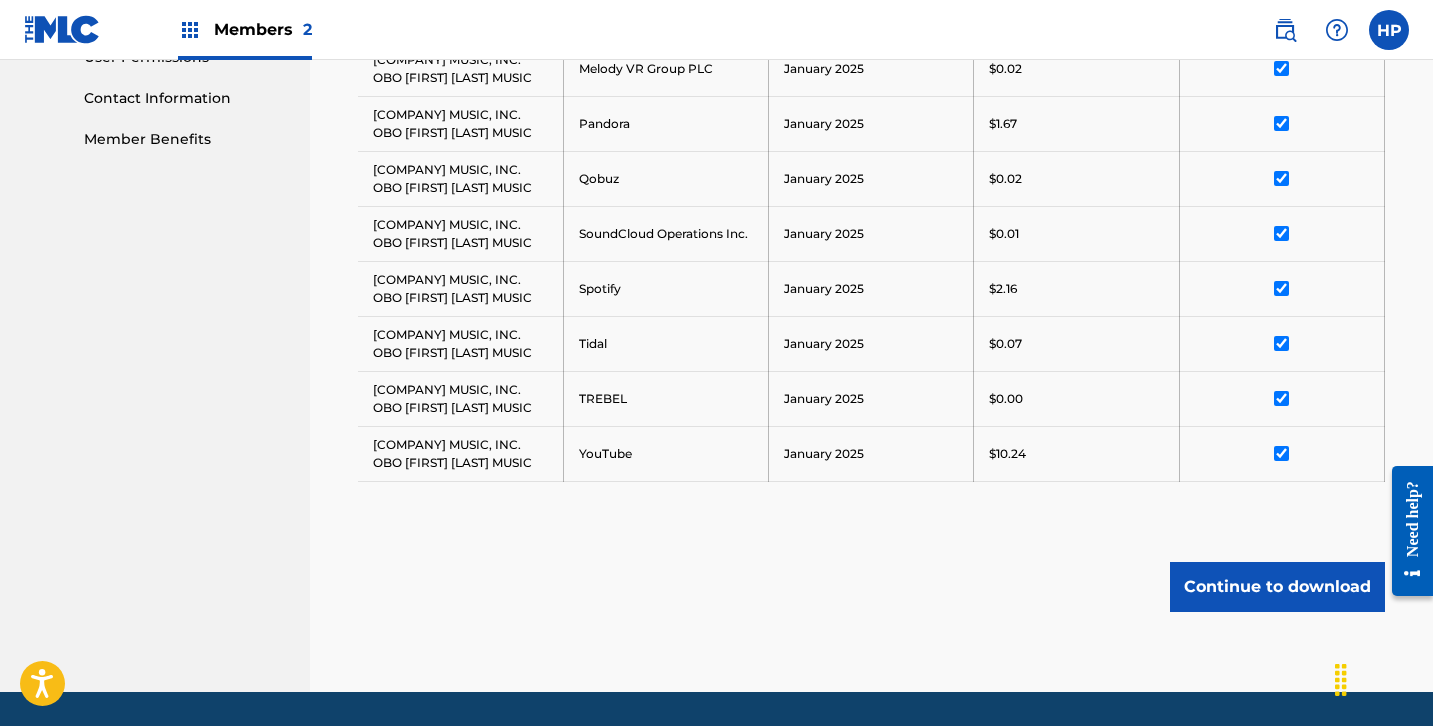 scroll, scrollTop: 980, scrollLeft: 0, axis: vertical 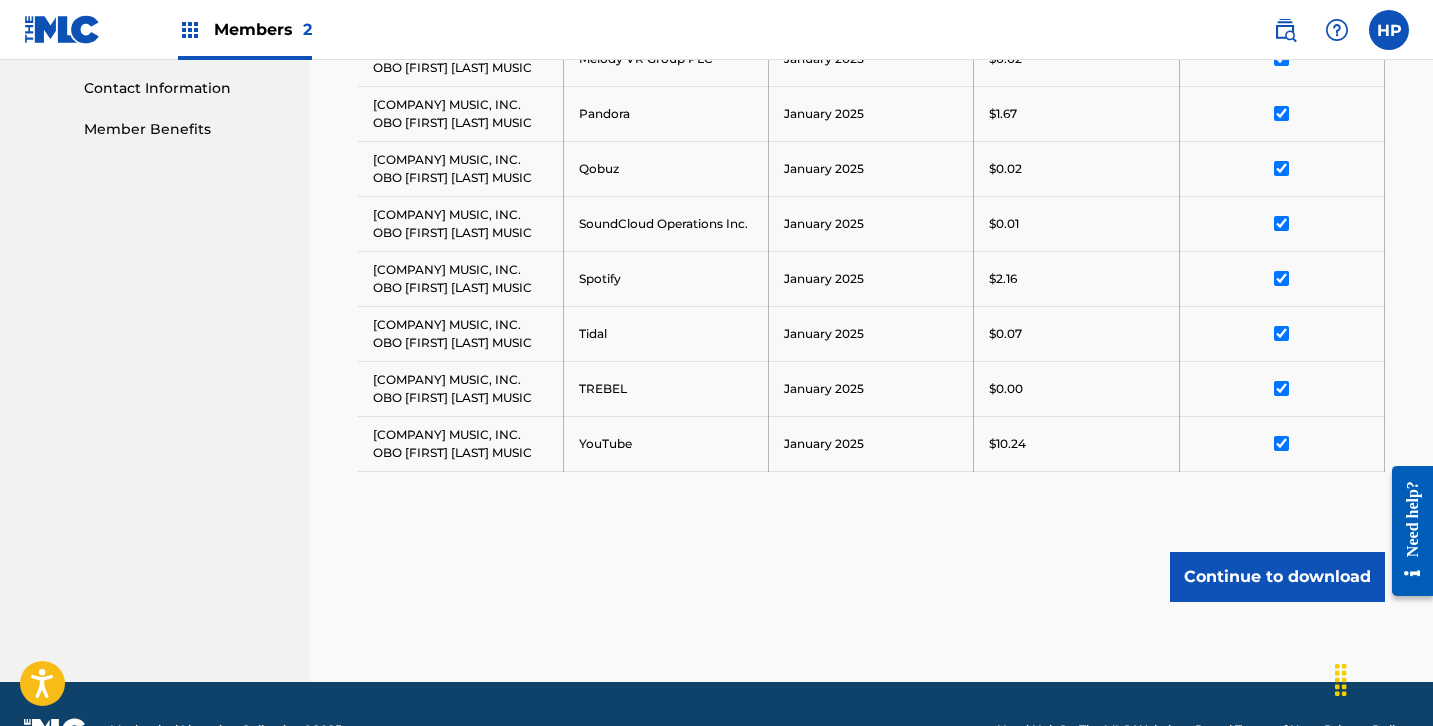 click on "Continue to download" at bounding box center [1277, 577] 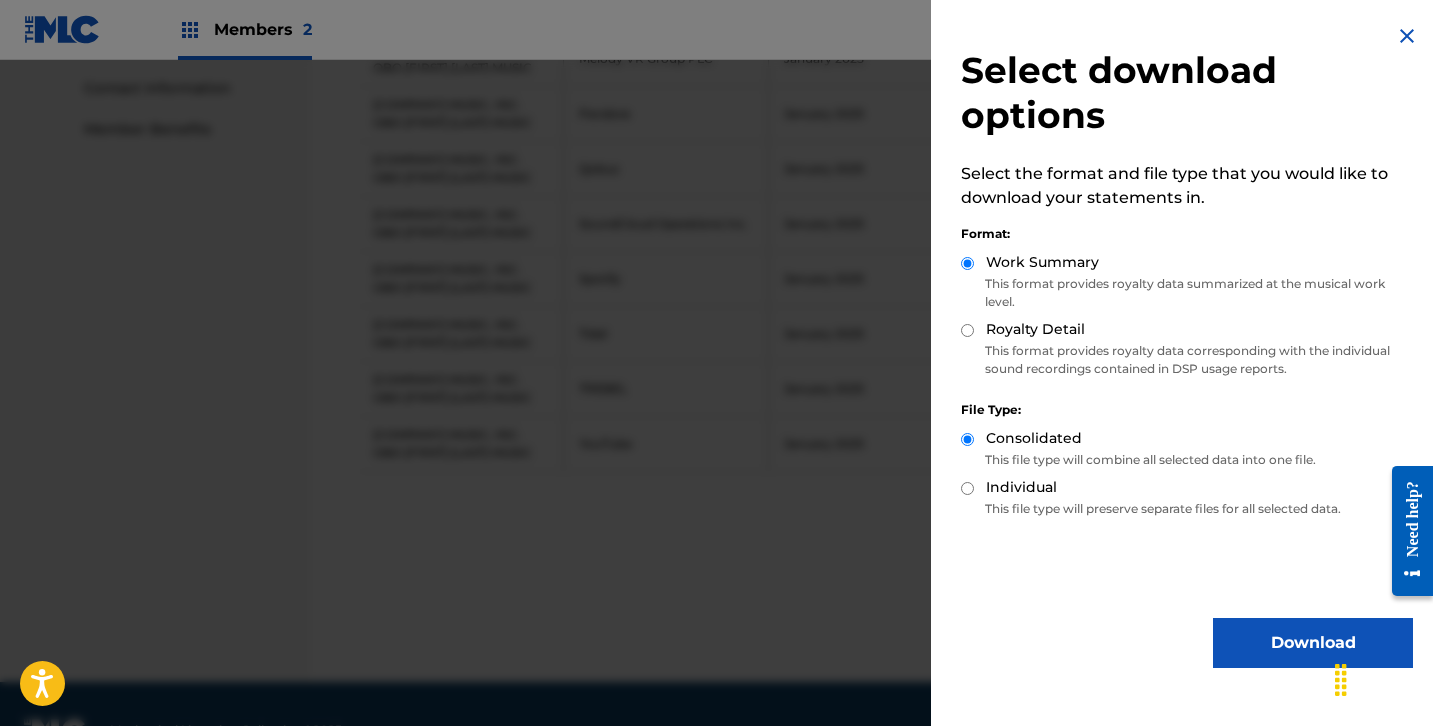 click on "Download" at bounding box center [1313, 643] 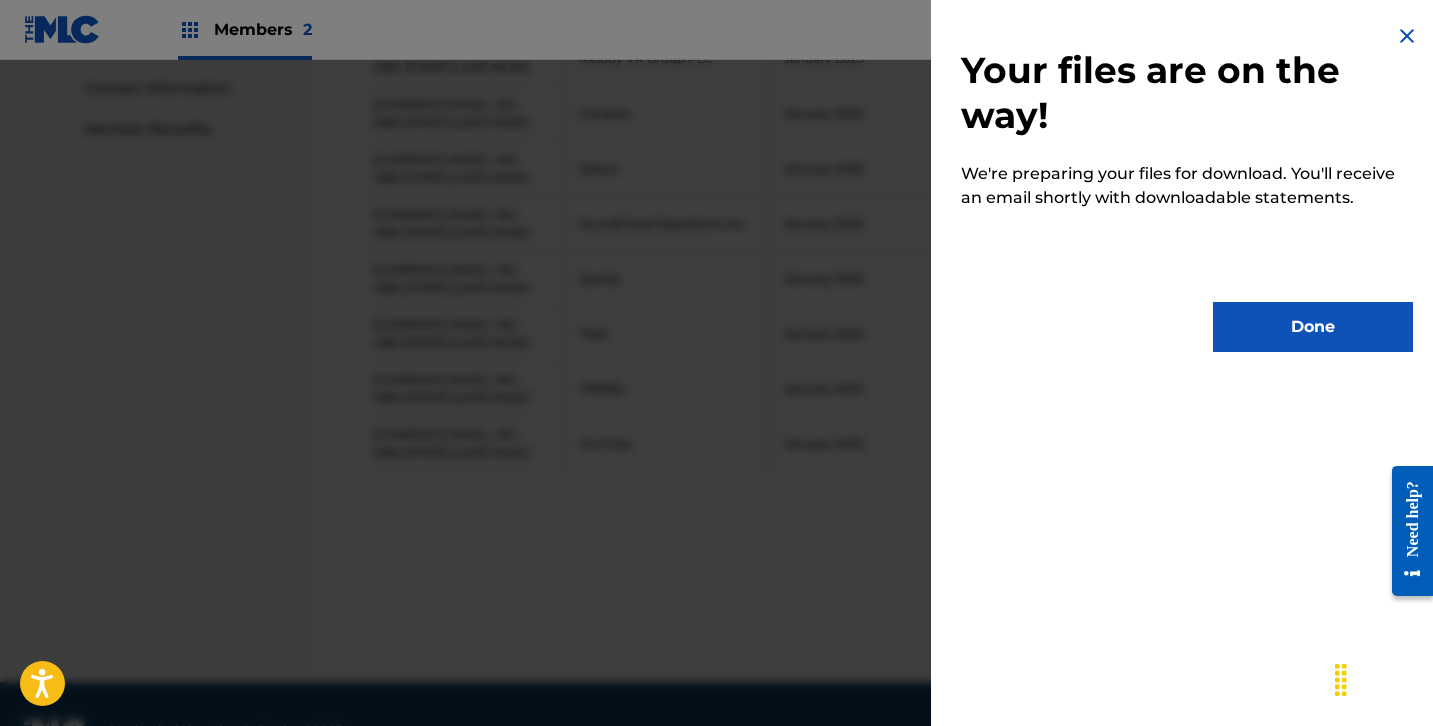 click on "Done" at bounding box center (1313, 327) 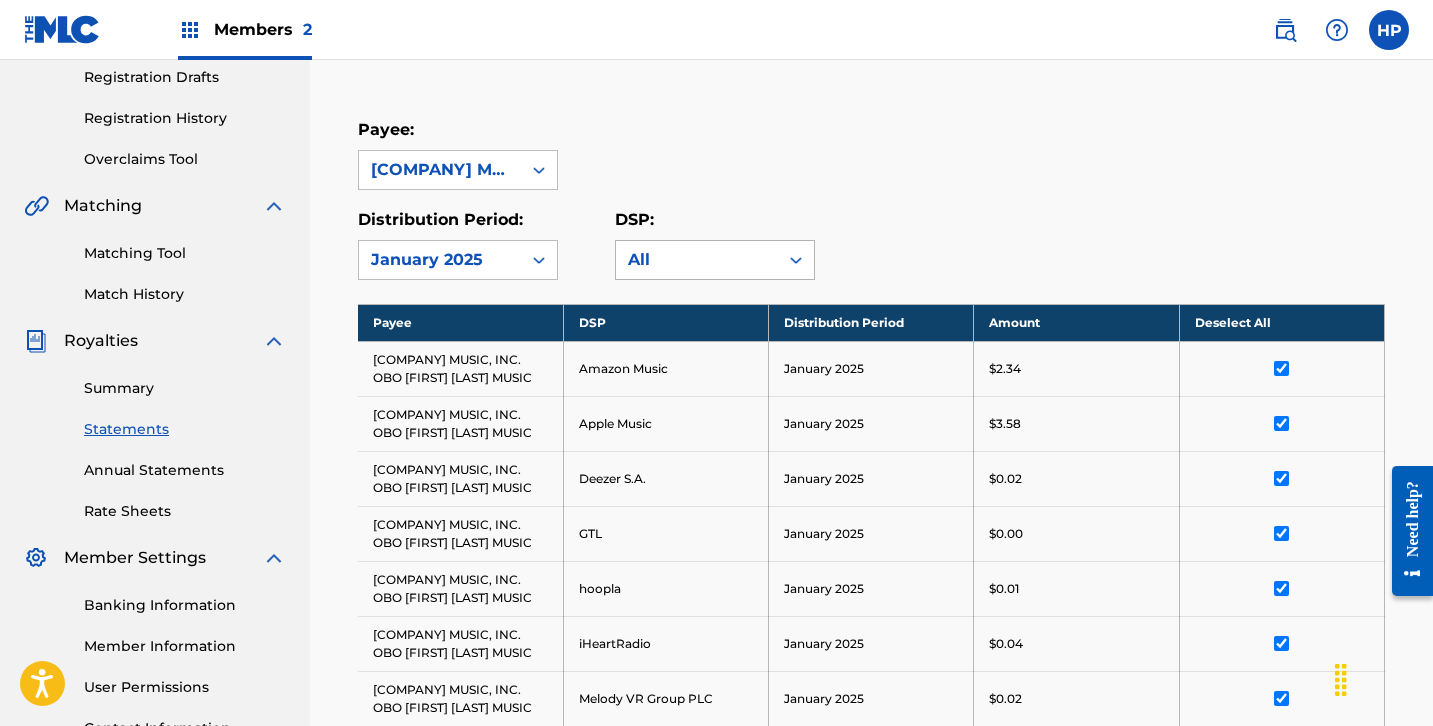 scroll, scrollTop: 336, scrollLeft: 0, axis: vertical 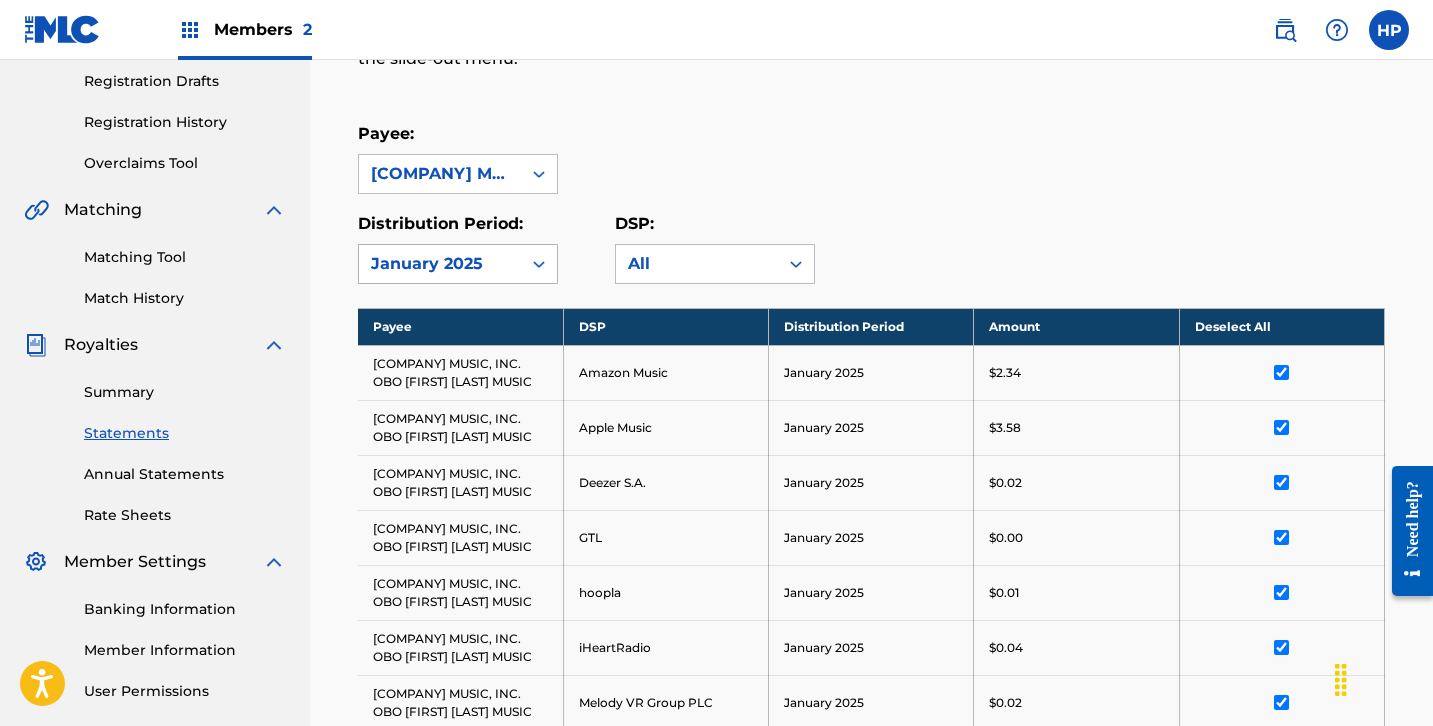 click 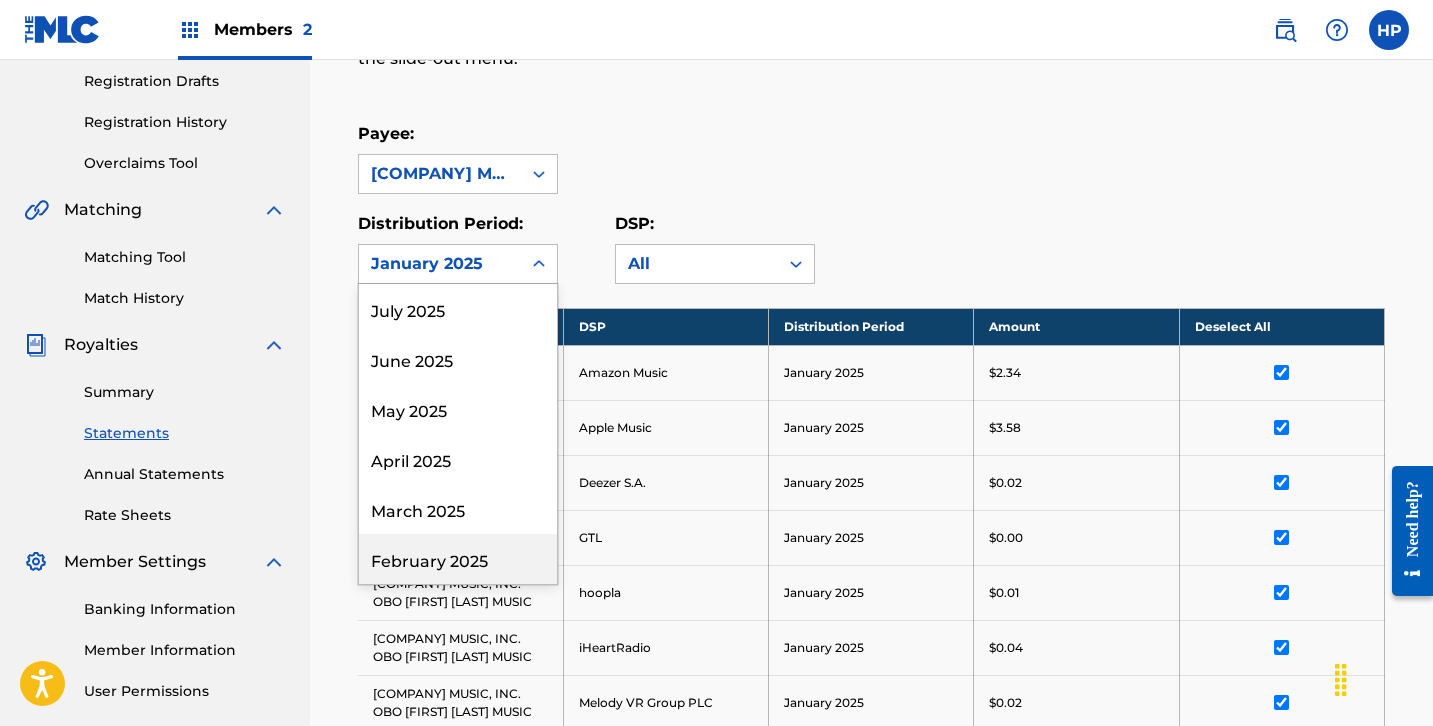 click on "February 2025" at bounding box center [458, 559] 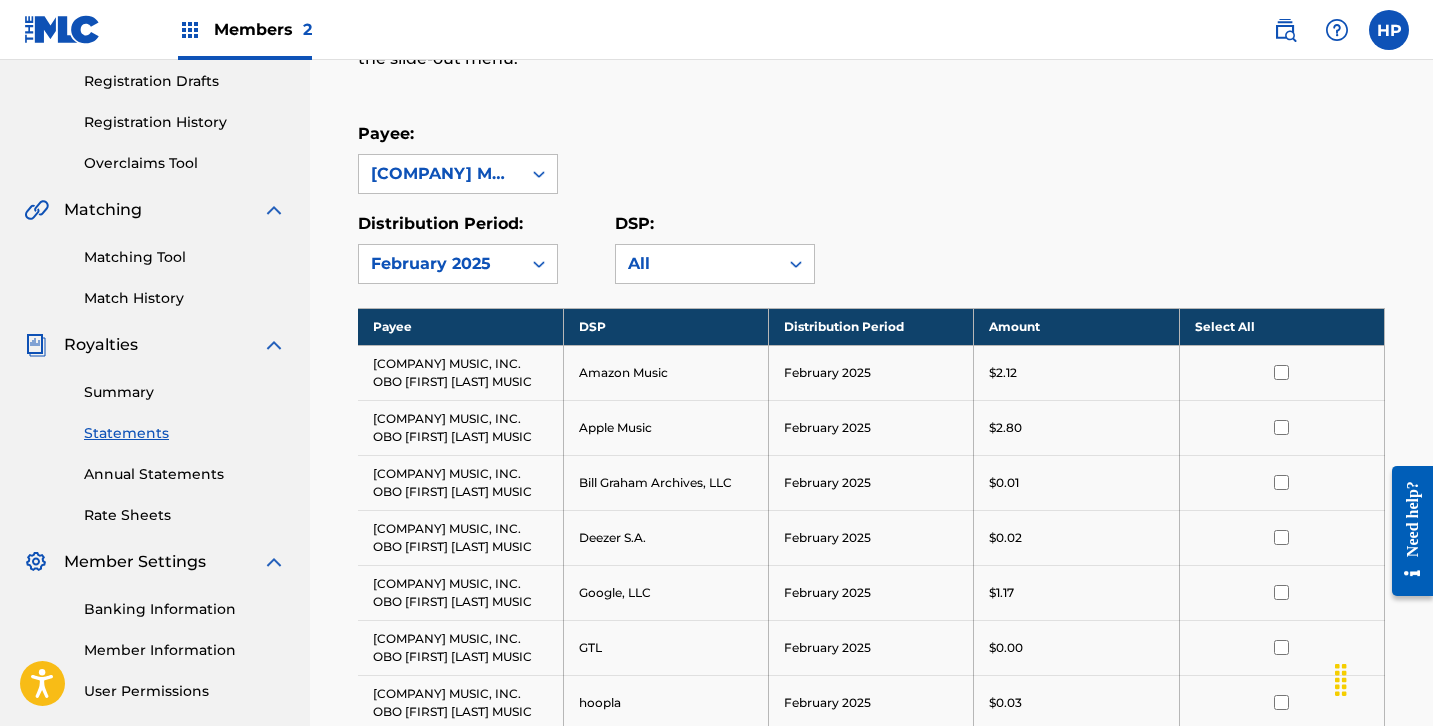click on "Select All" at bounding box center (1281, 326) 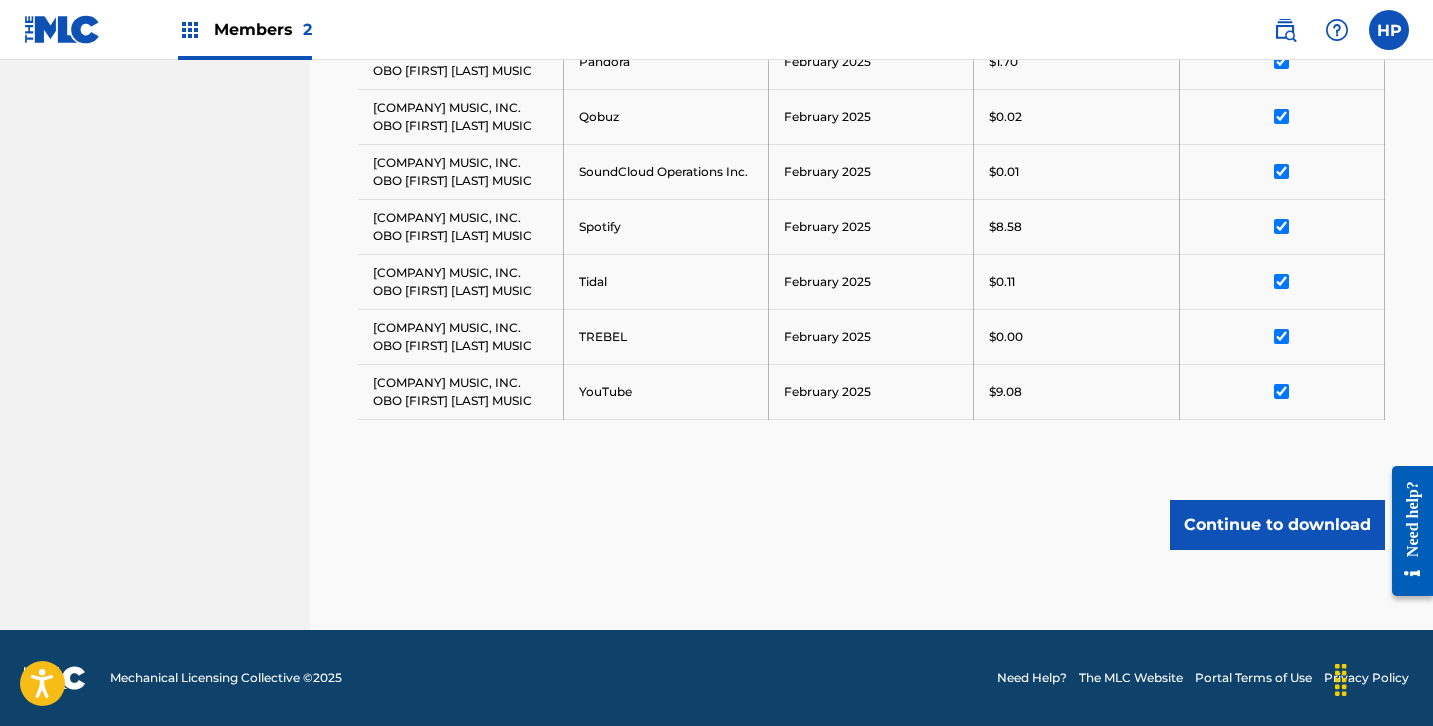 scroll, scrollTop: 1142, scrollLeft: 0, axis: vertical 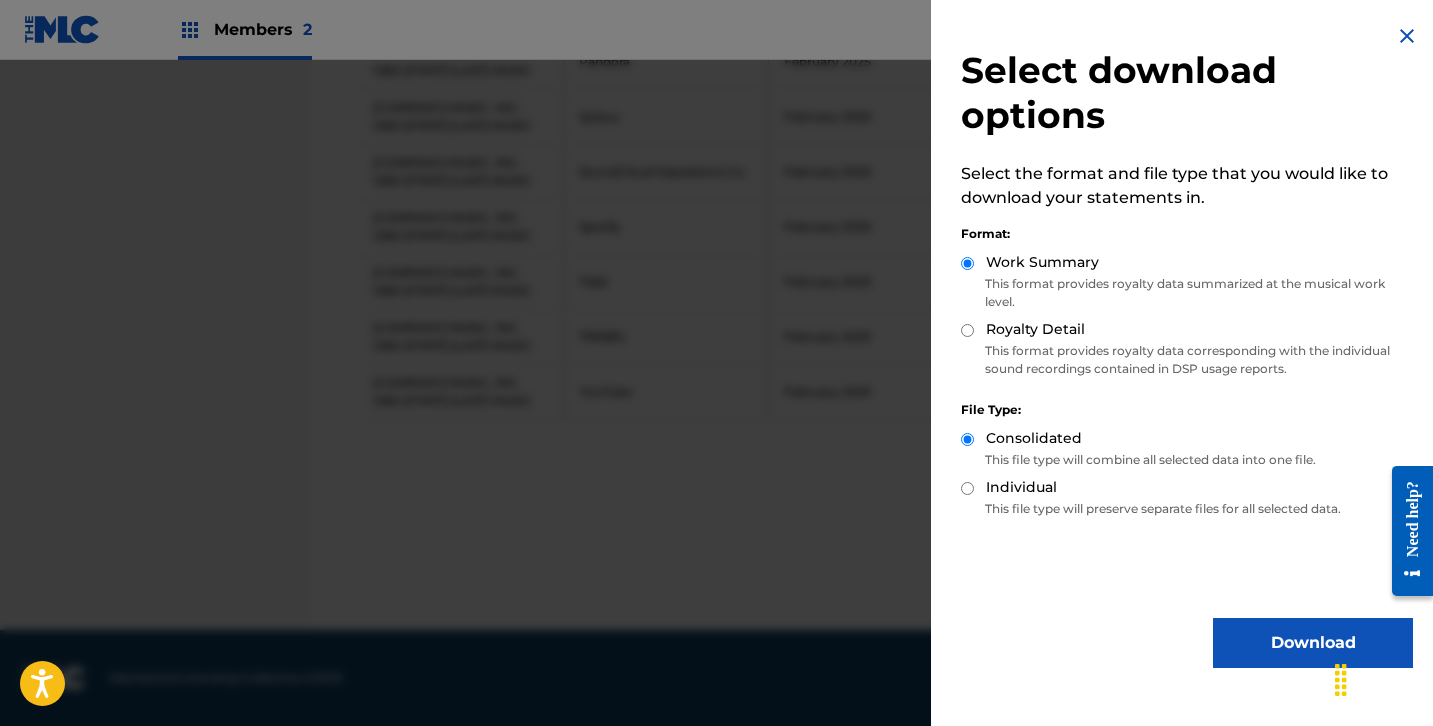 click on "Download" at bounding box center (1313, 643) 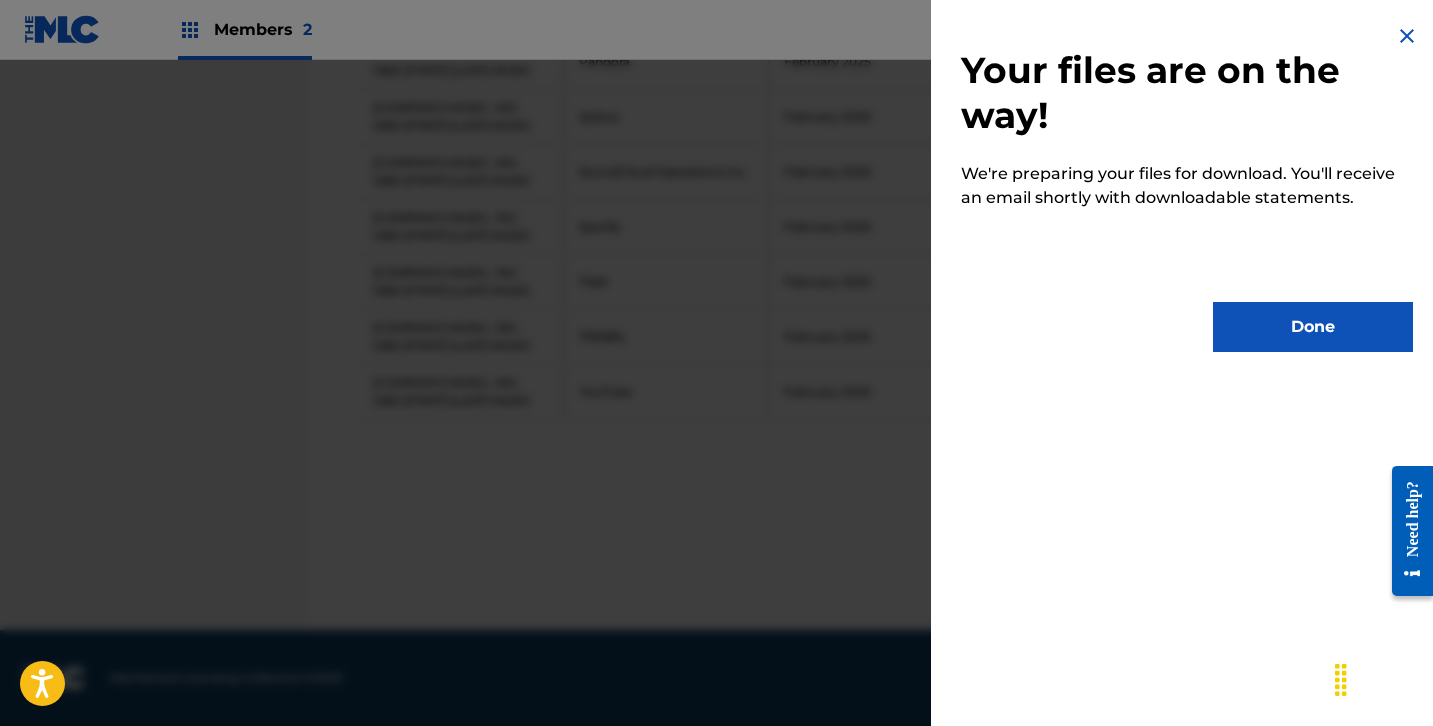 click on "Done" at bounding box center [1313, 327] 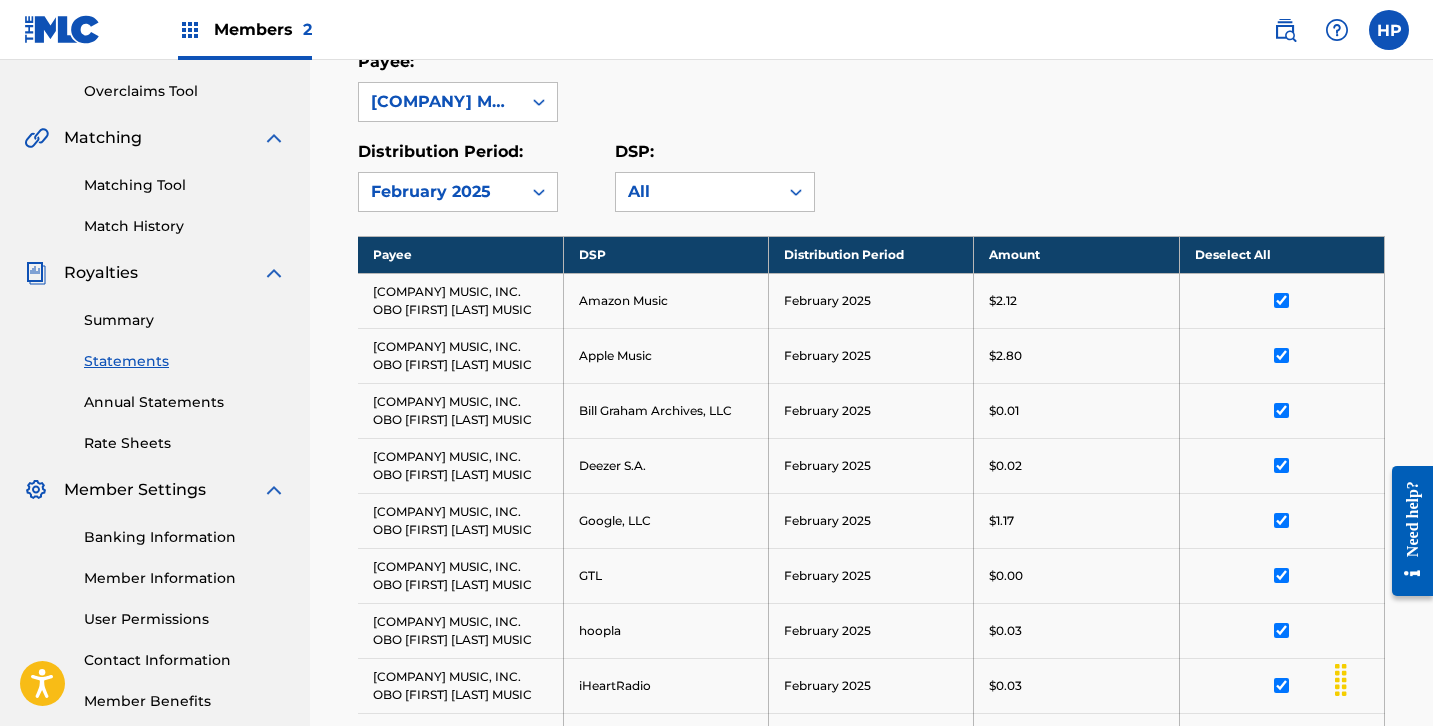 scroll, scrollTop: 390, scrollLeft: 0, axis: vertical 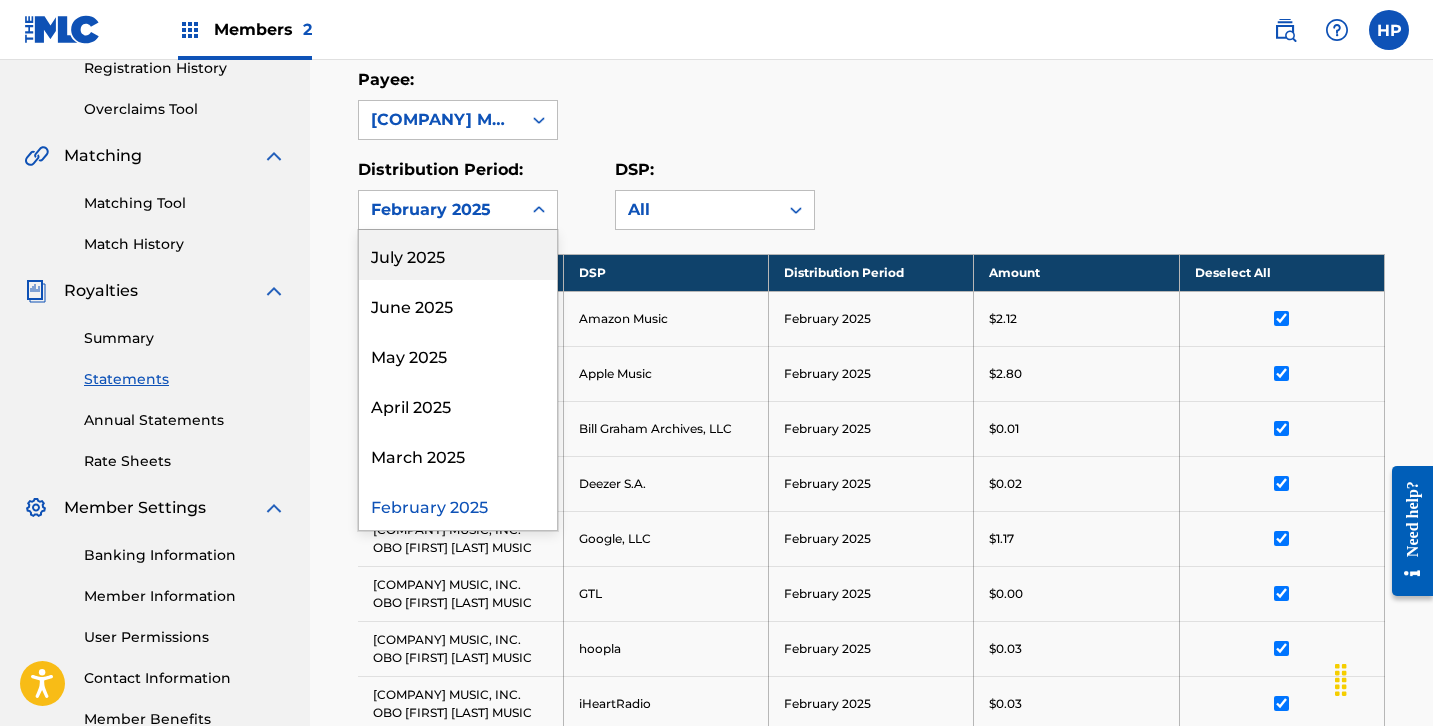 click 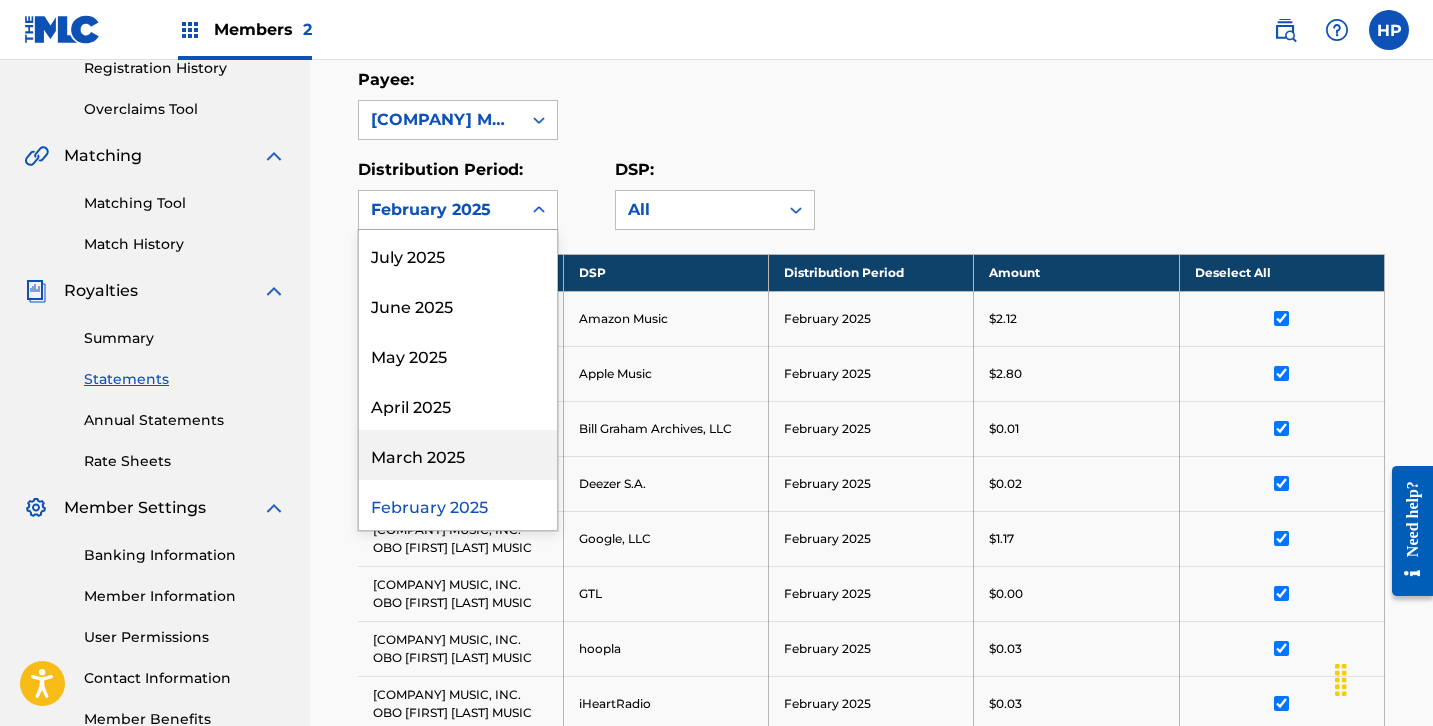 click on "March 2025" at bounding box center [458, 455] 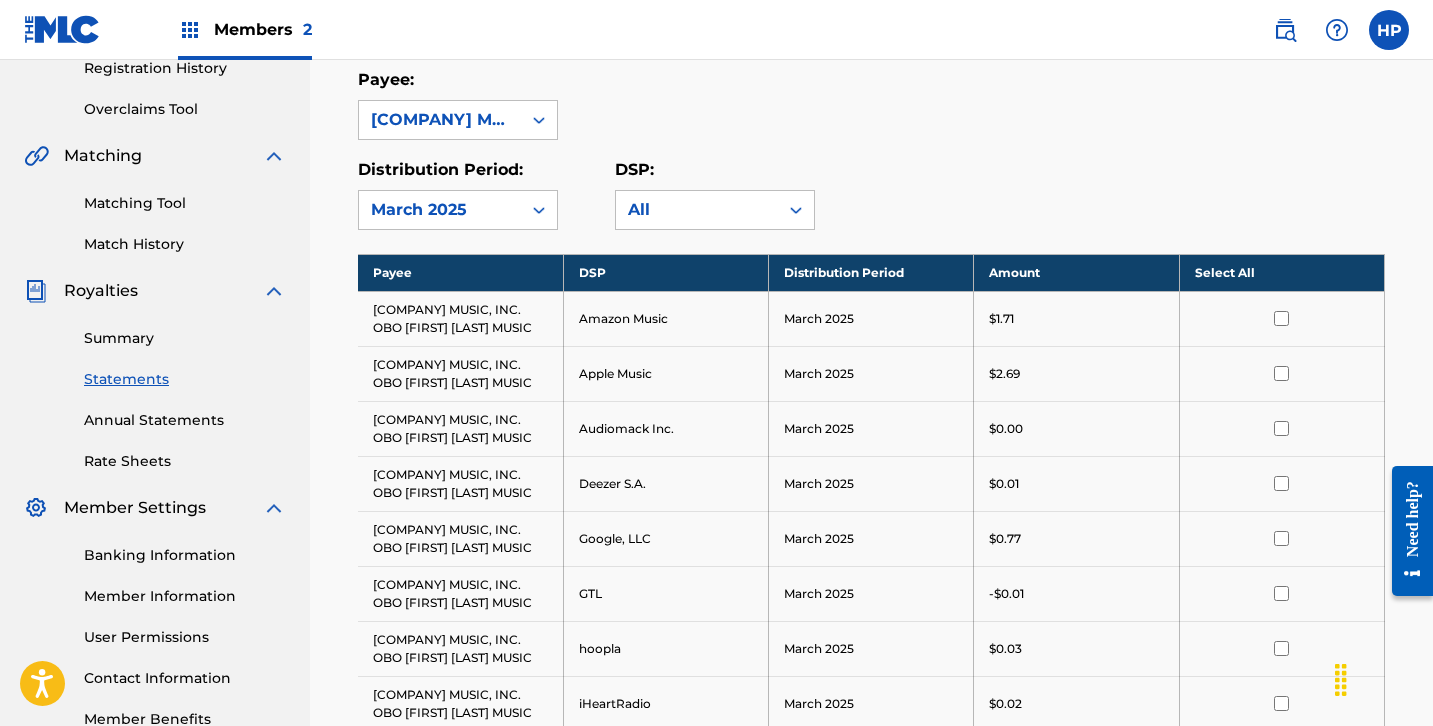 click on "Select All" at bounding box center [1281, 272] 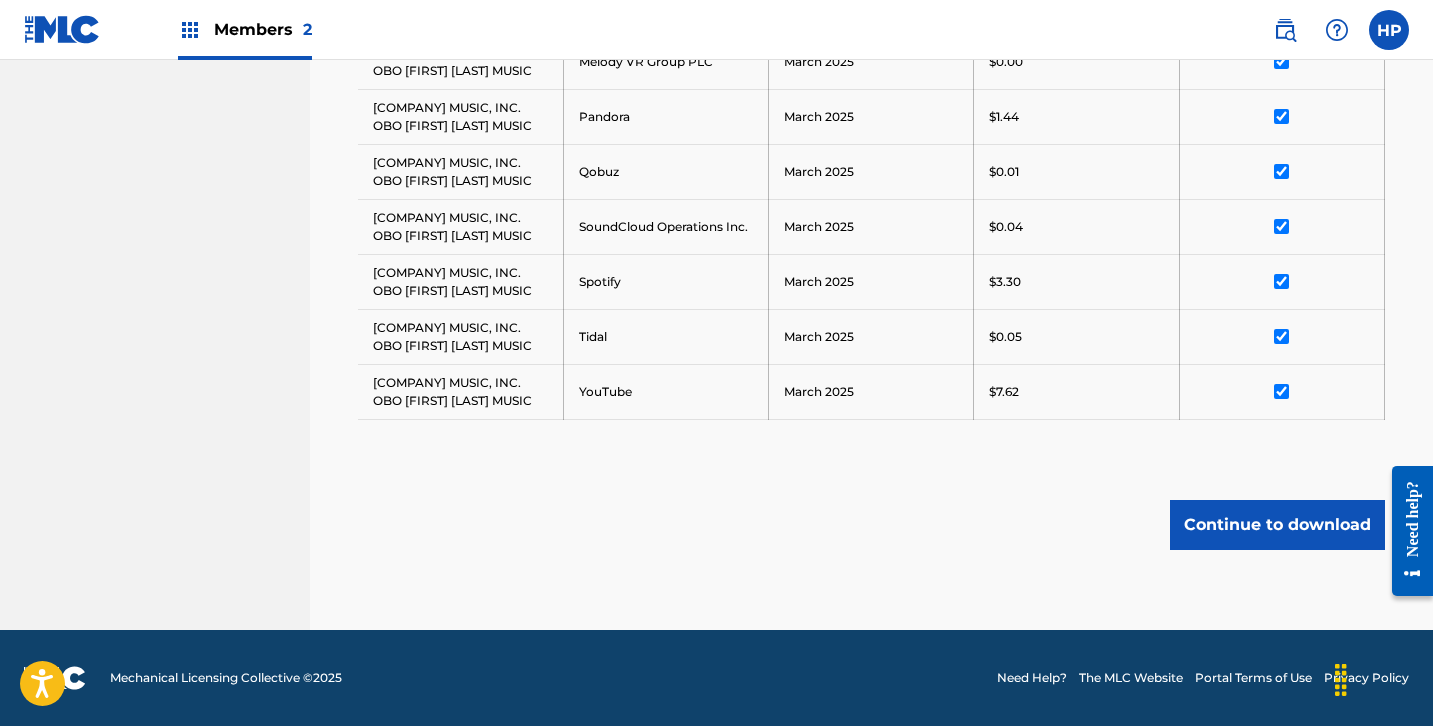 scroll, scrollTop: 1087, scrollLeft: 0, axis: vertical 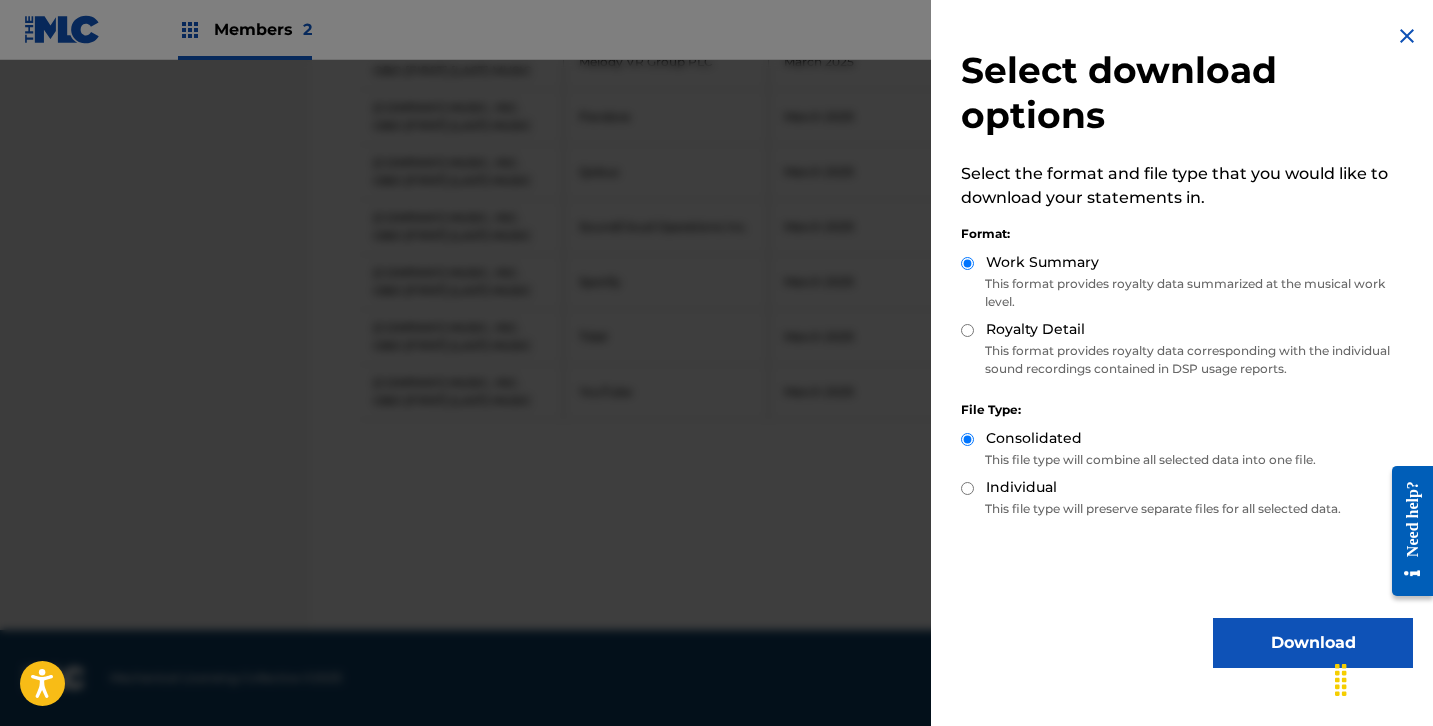 click on "Download" at bounding box center (1313, 643) 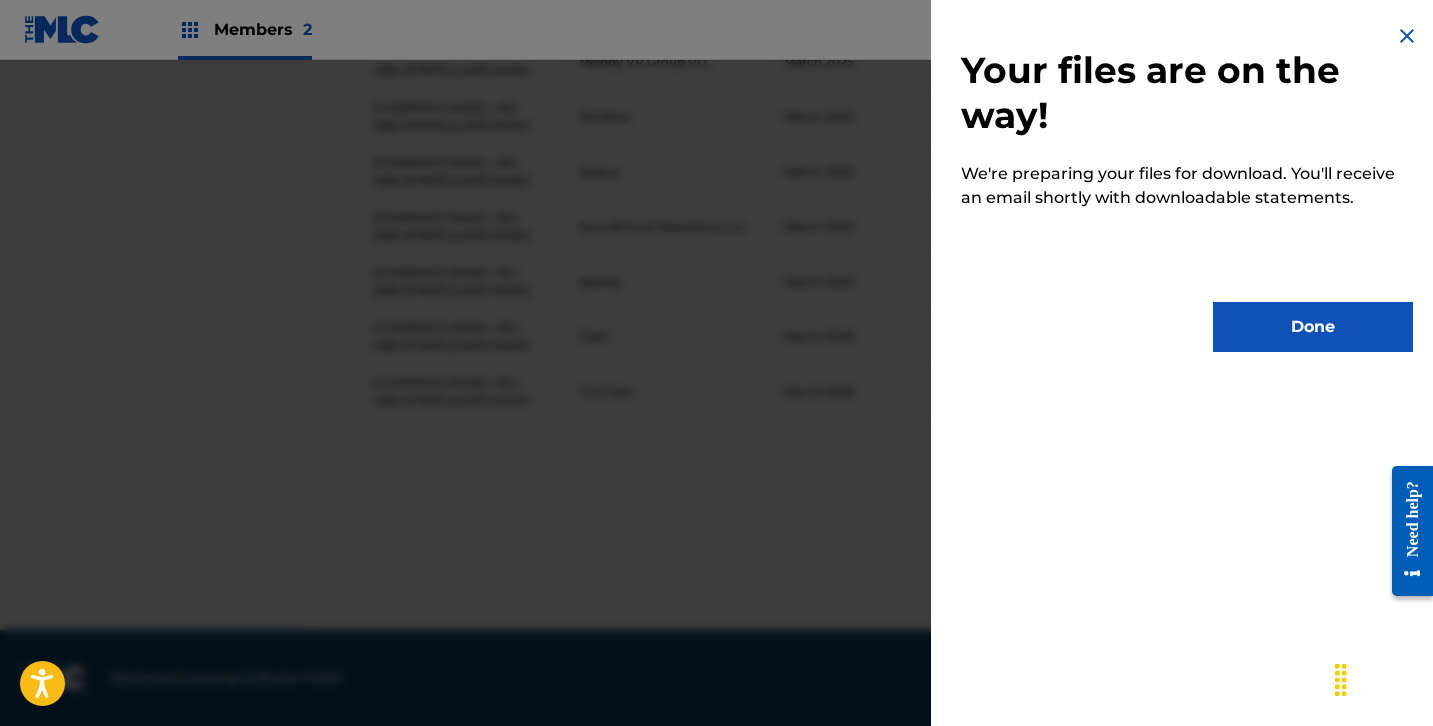 click on "Your files are on the way! We're preparing your files for download. You'll receive an email shortly with downloadable statements. Done" at bounding box center (1187, 188) 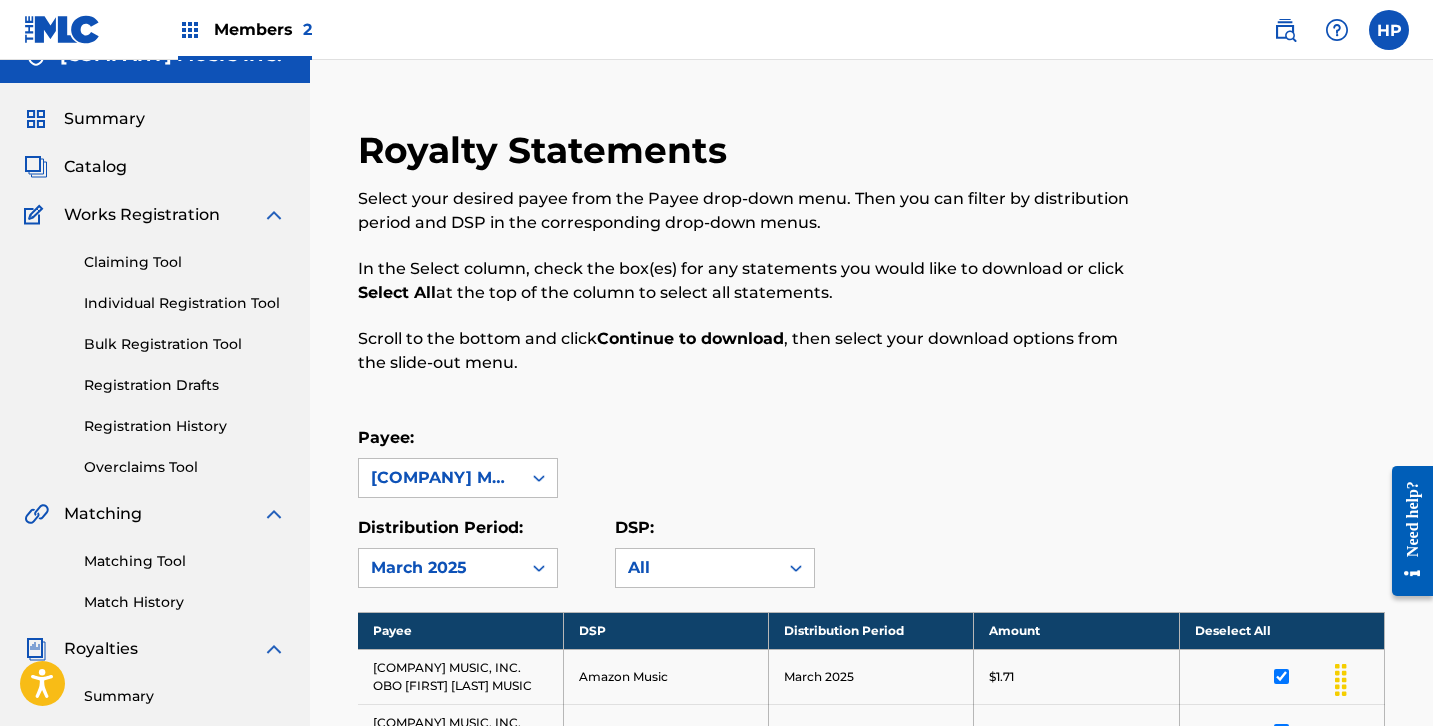 scroll, scrollTop: 0, scrollLeft: 0, axis: both 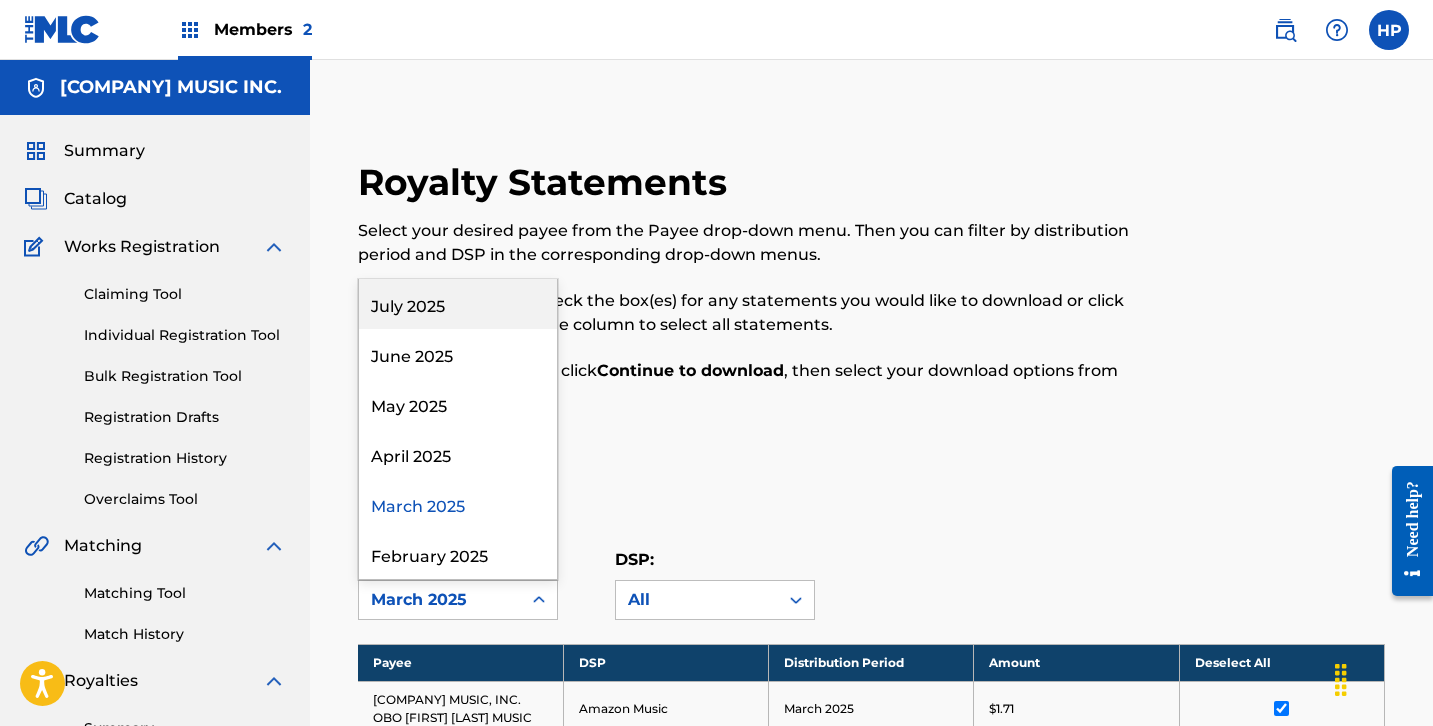 click 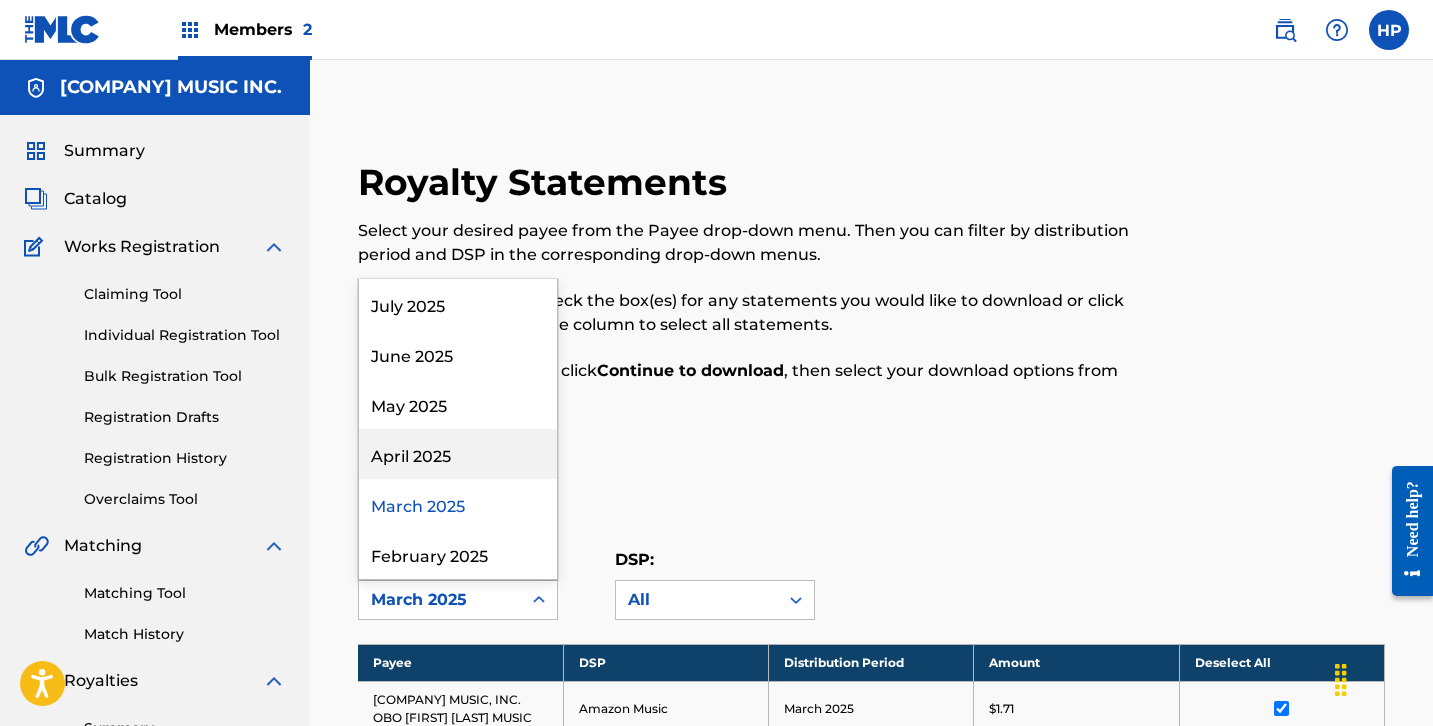 click on "April 2025" at bounding box center [458, 454] 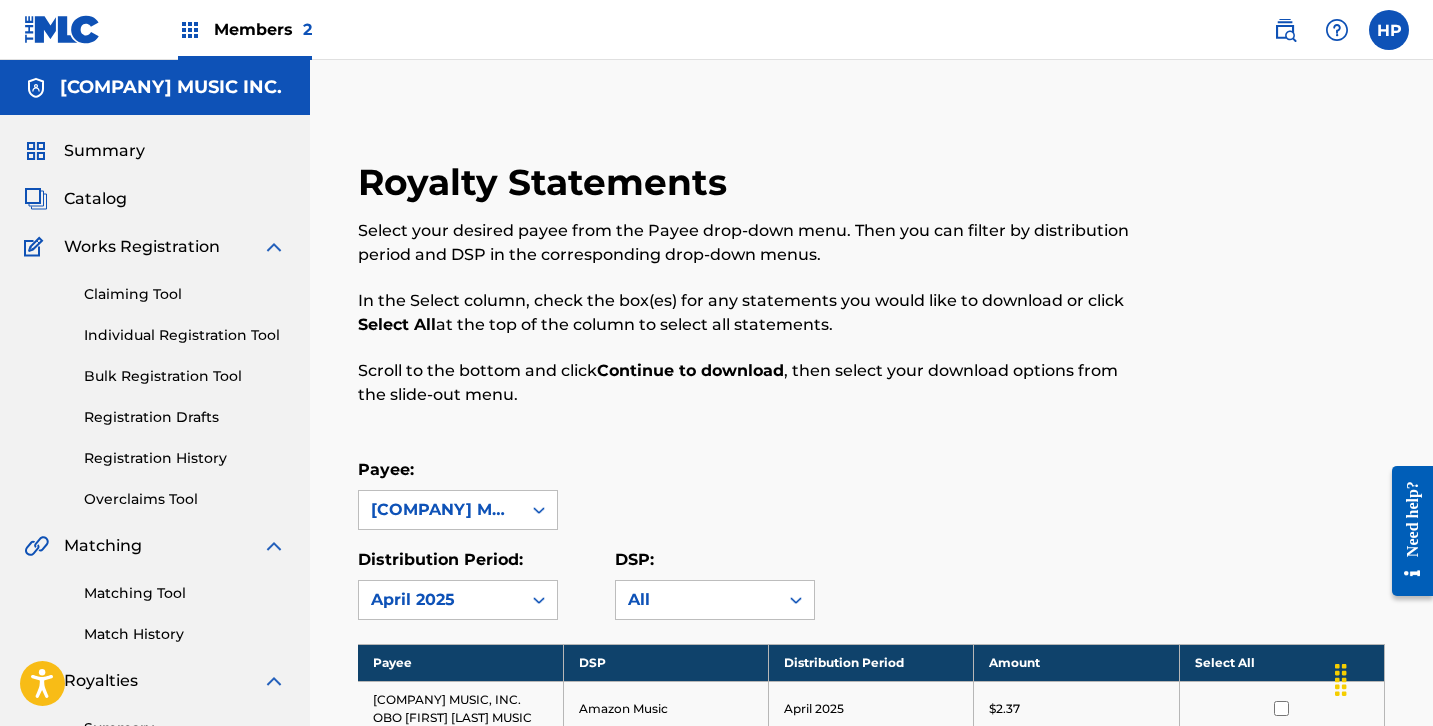 click on "Select All" at bounding box center (1281, 662) 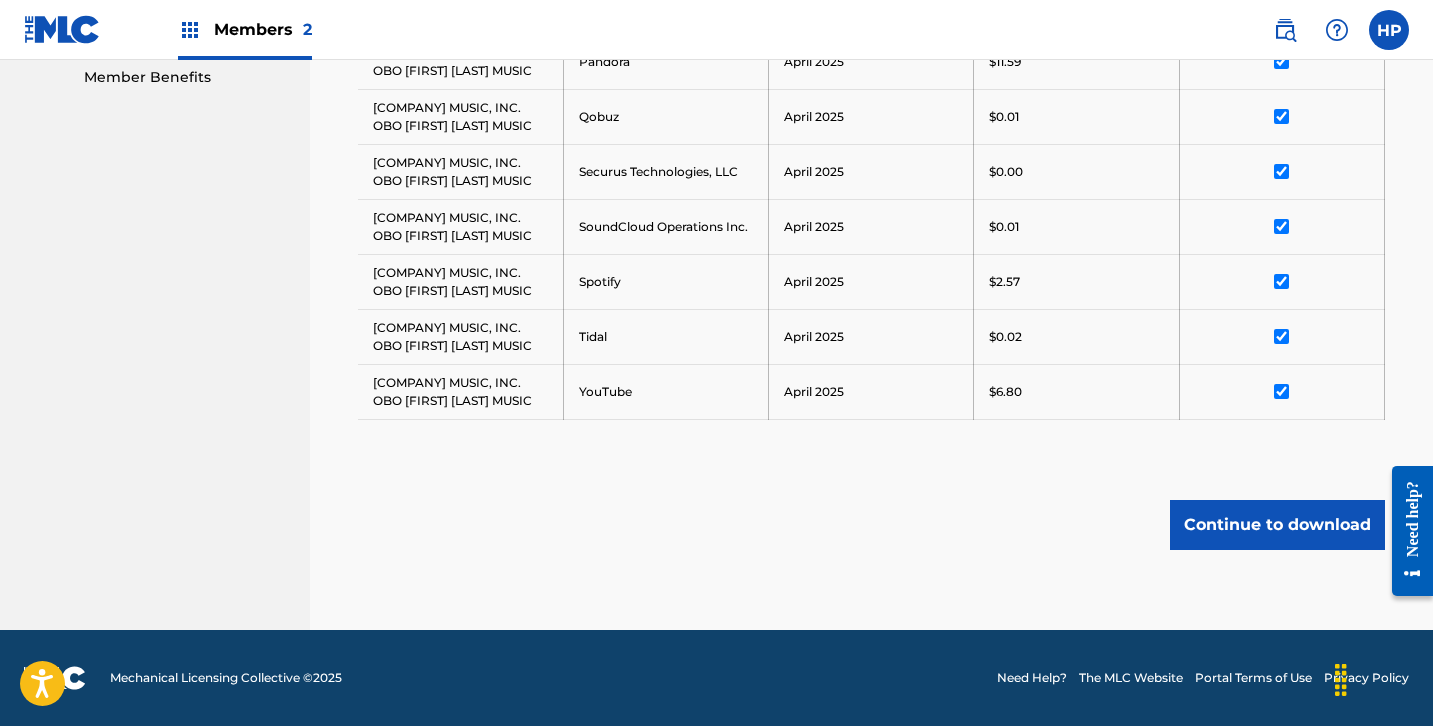 scroll, scrollTop: 1032, scrollLeft: 0, axis: vertical 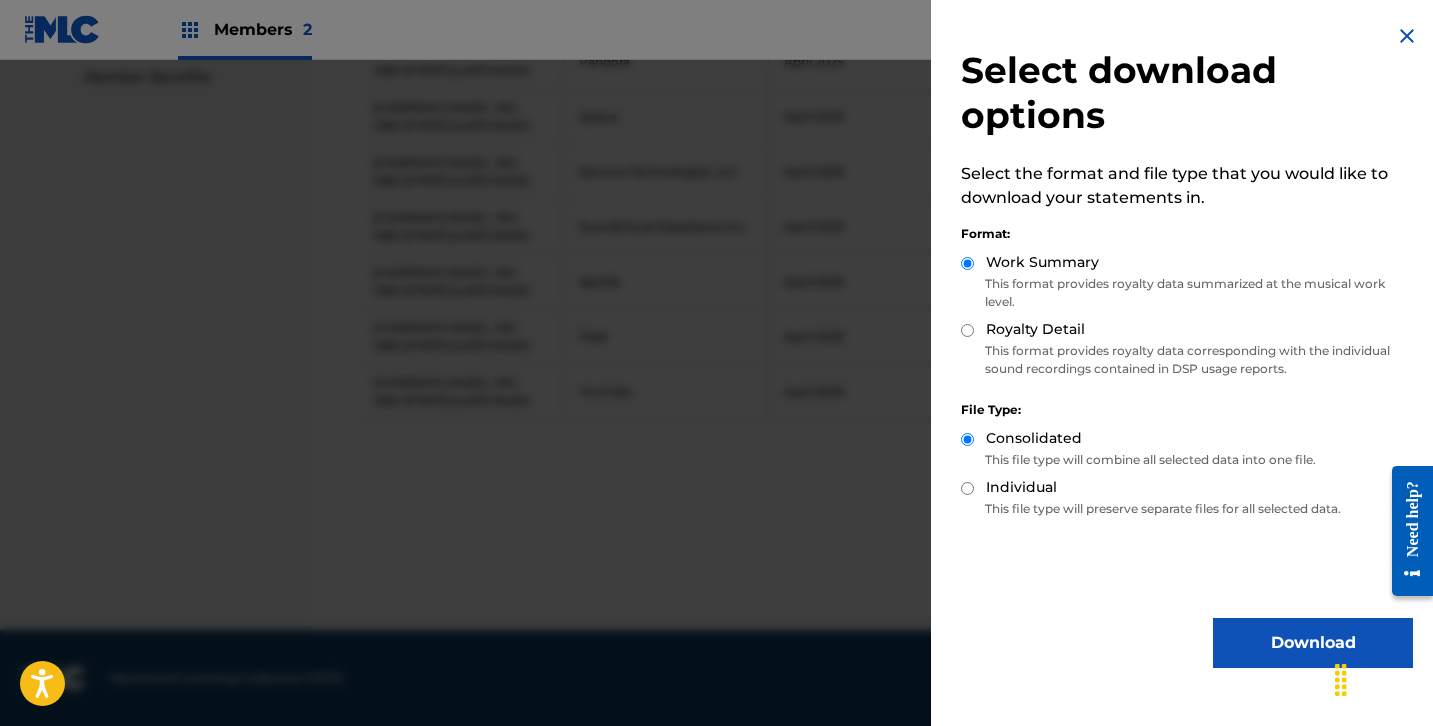 click on "Download" at bounding box center (1313, 643) 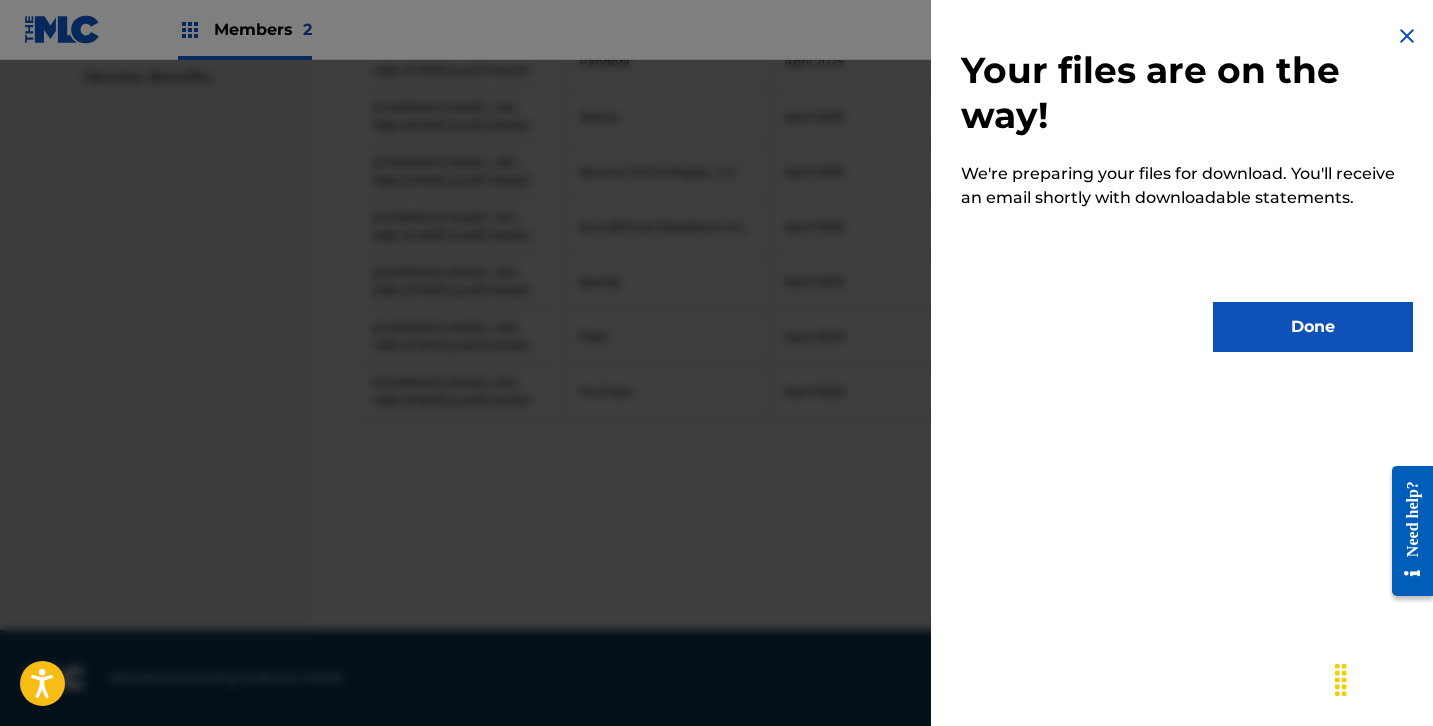 click on "Done" at bounding box center [1313, 327] 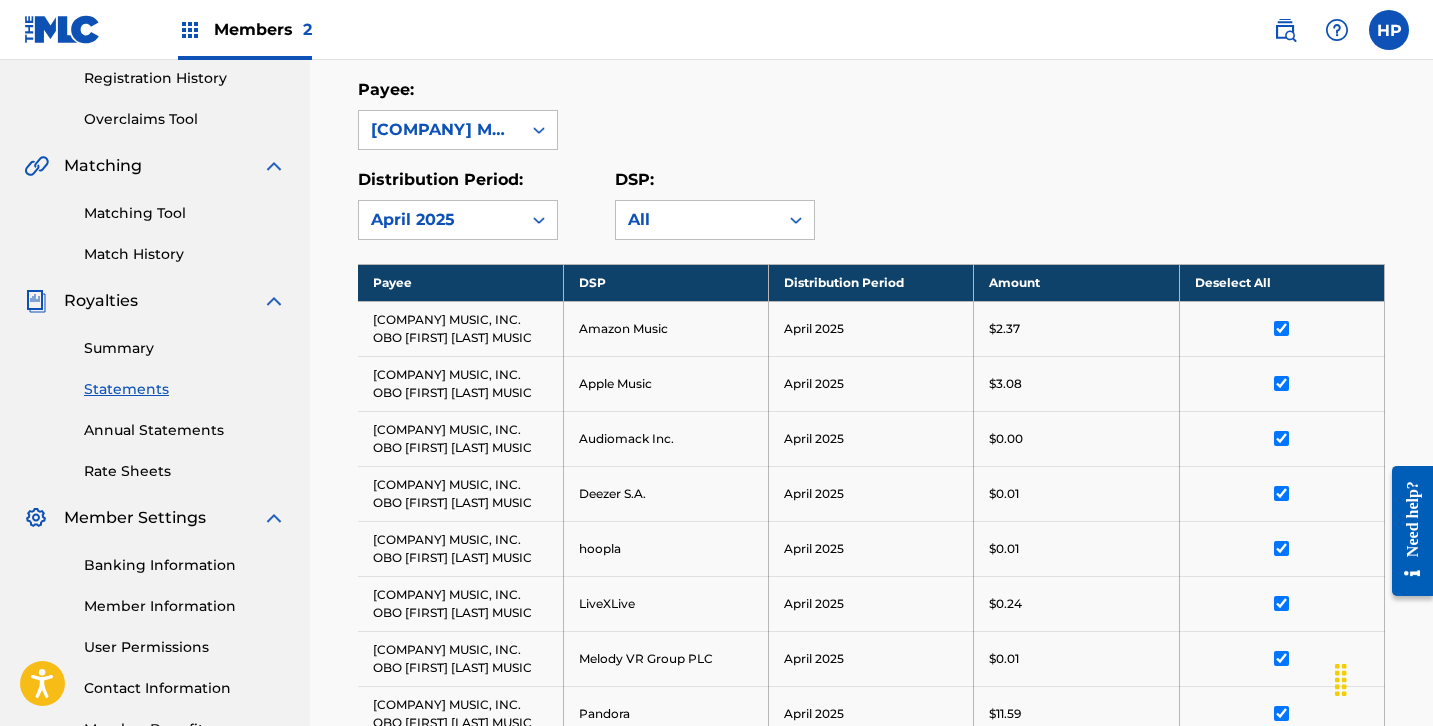 scroll, scrollTop: 371, scrollLeft: 0, axis: vertical 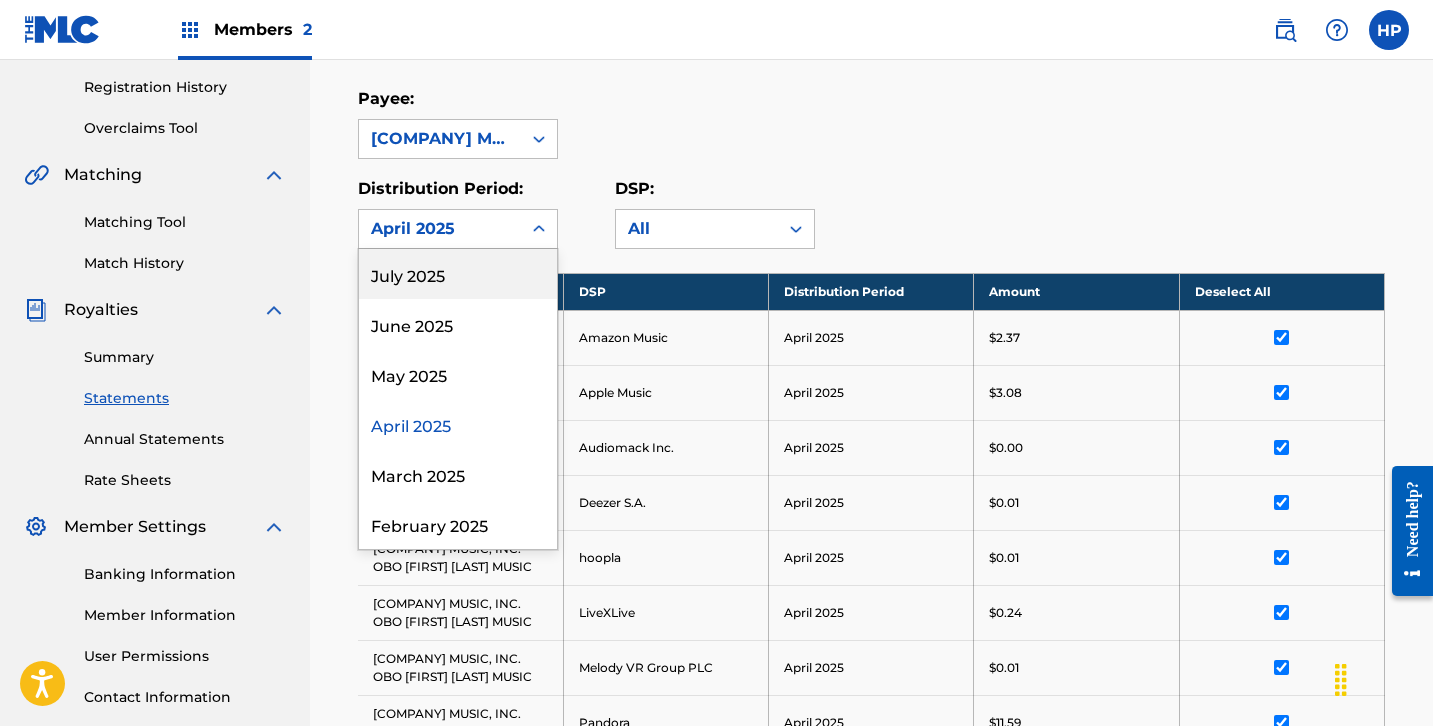 click 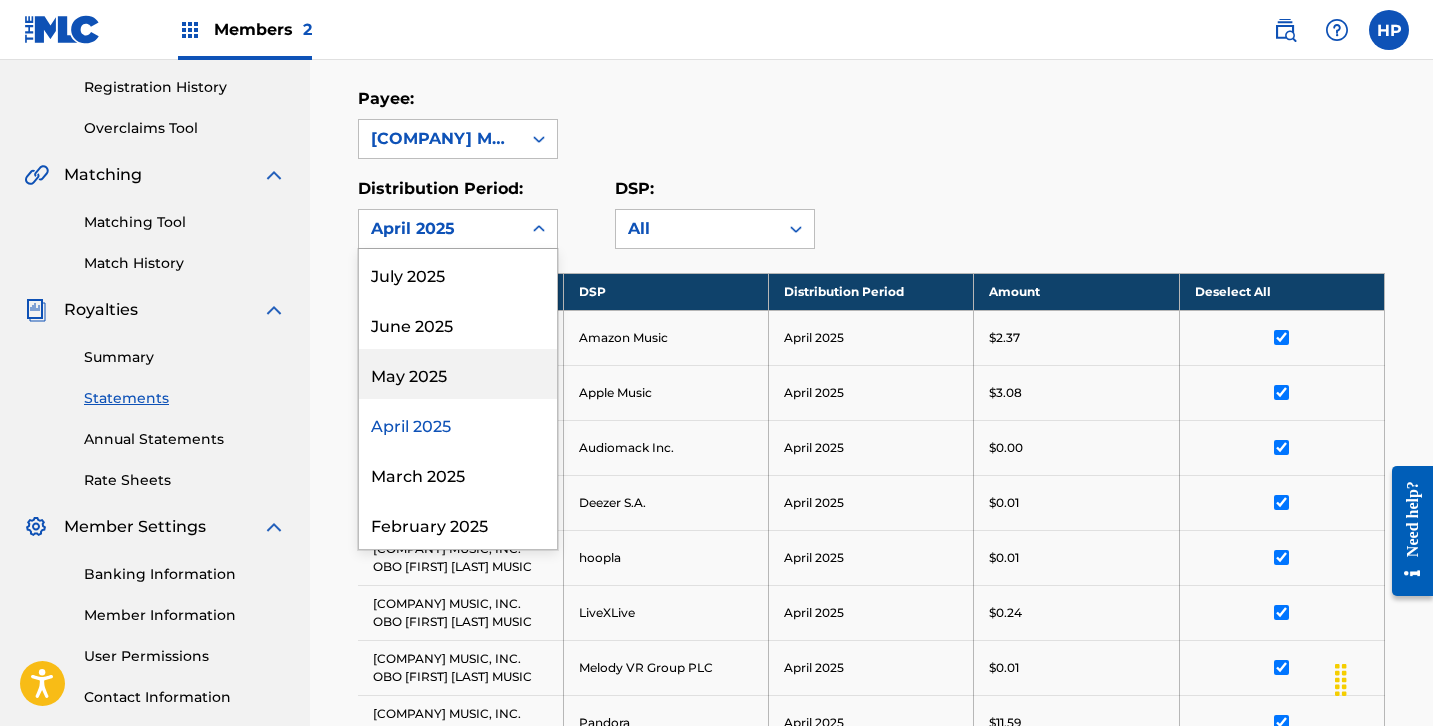 click on "May 2025" at bounding box center (458, 374) 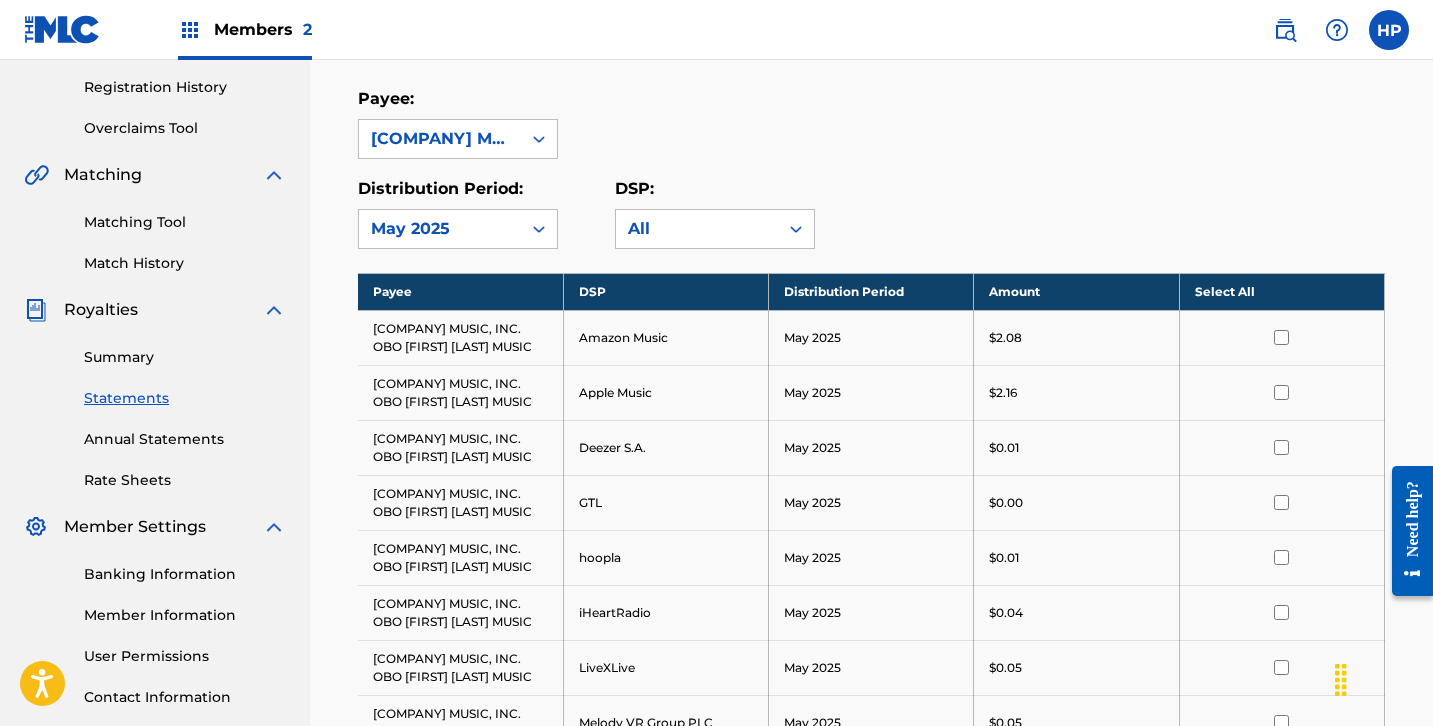 click on "Select All" at bounding box center [1281, 291] 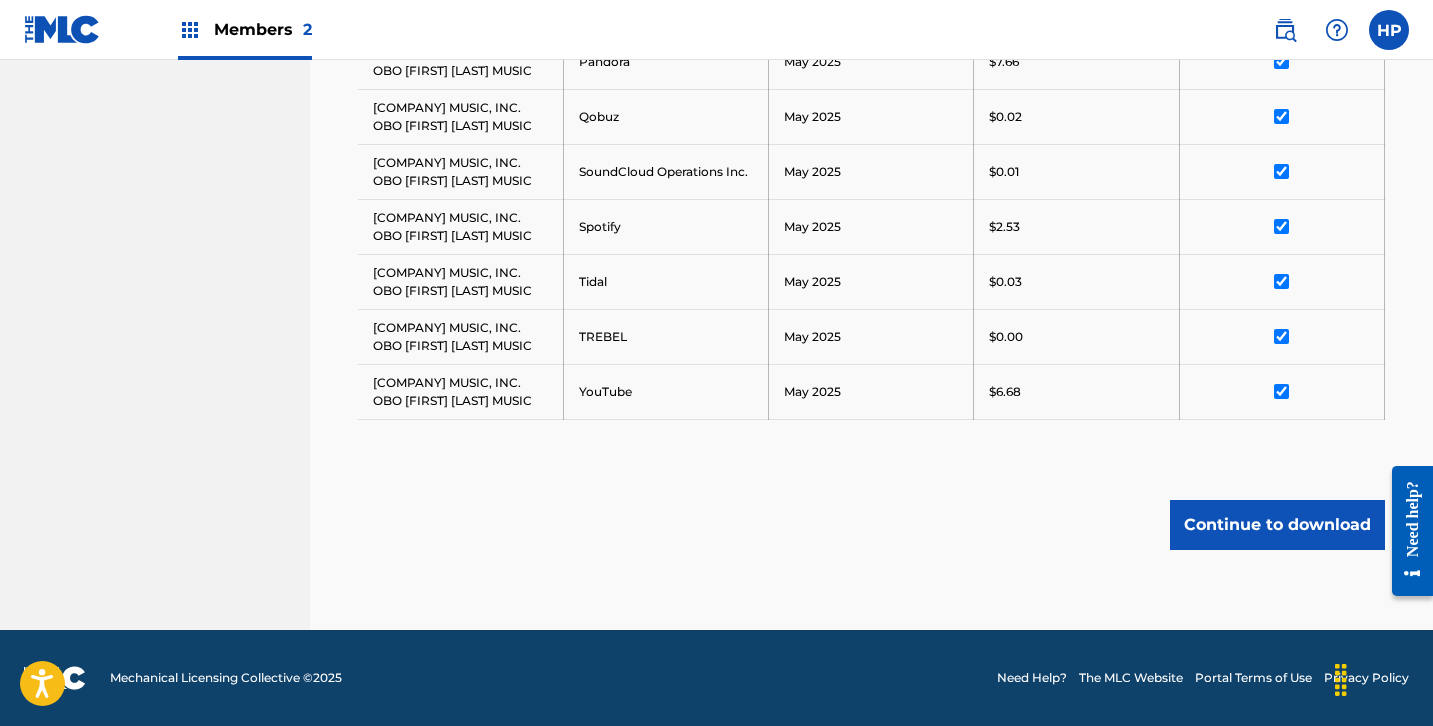 scroll, scrollTop: 1087, scrollLeft: 0, axis: vertical 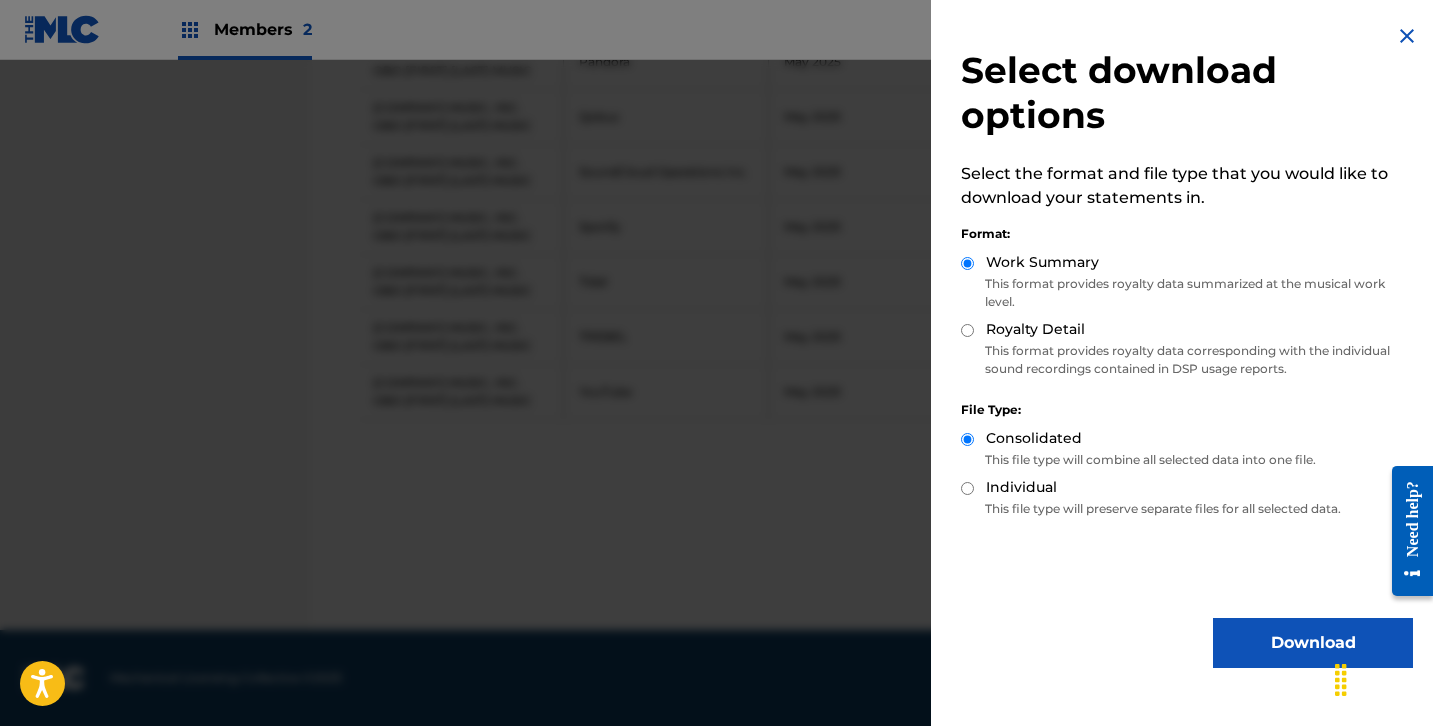 click on "Download" at bounding box center [1313, 643] 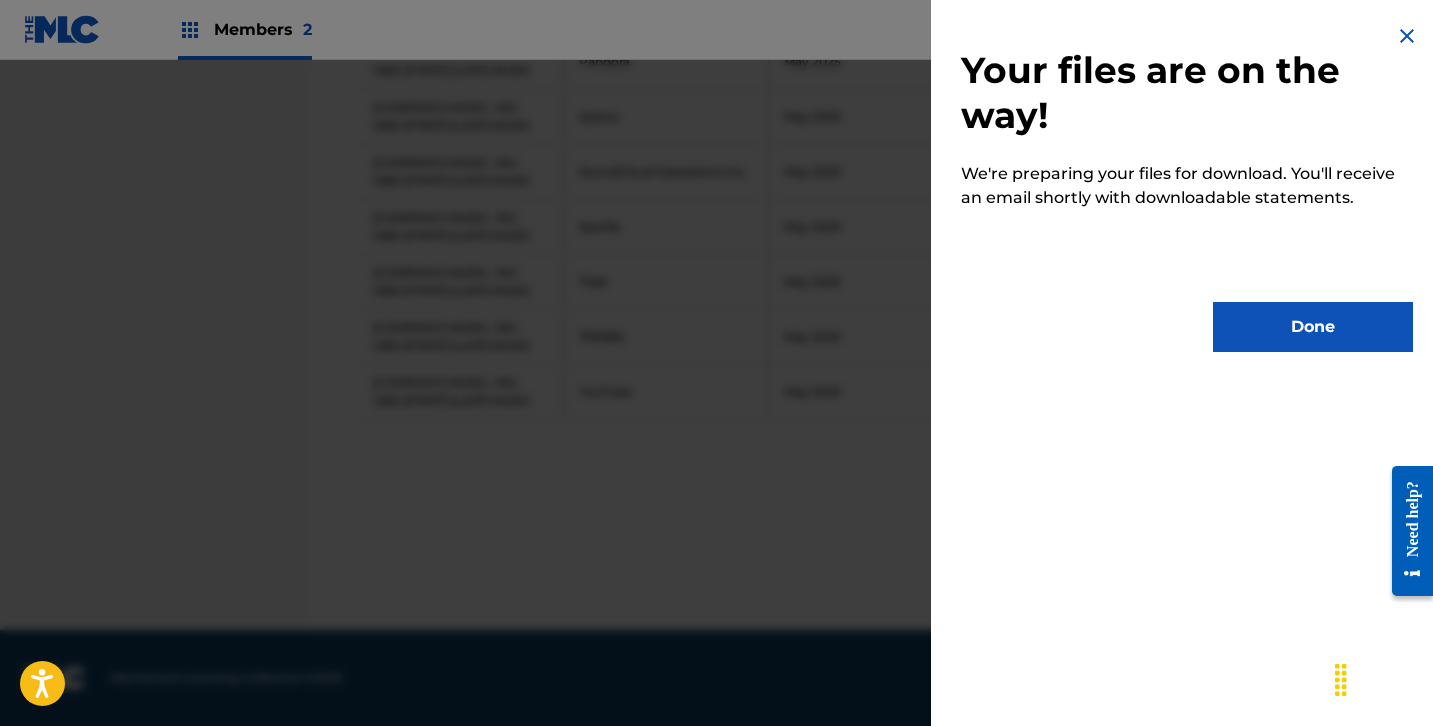 click on "Done" at bounding box center (1313, 327) 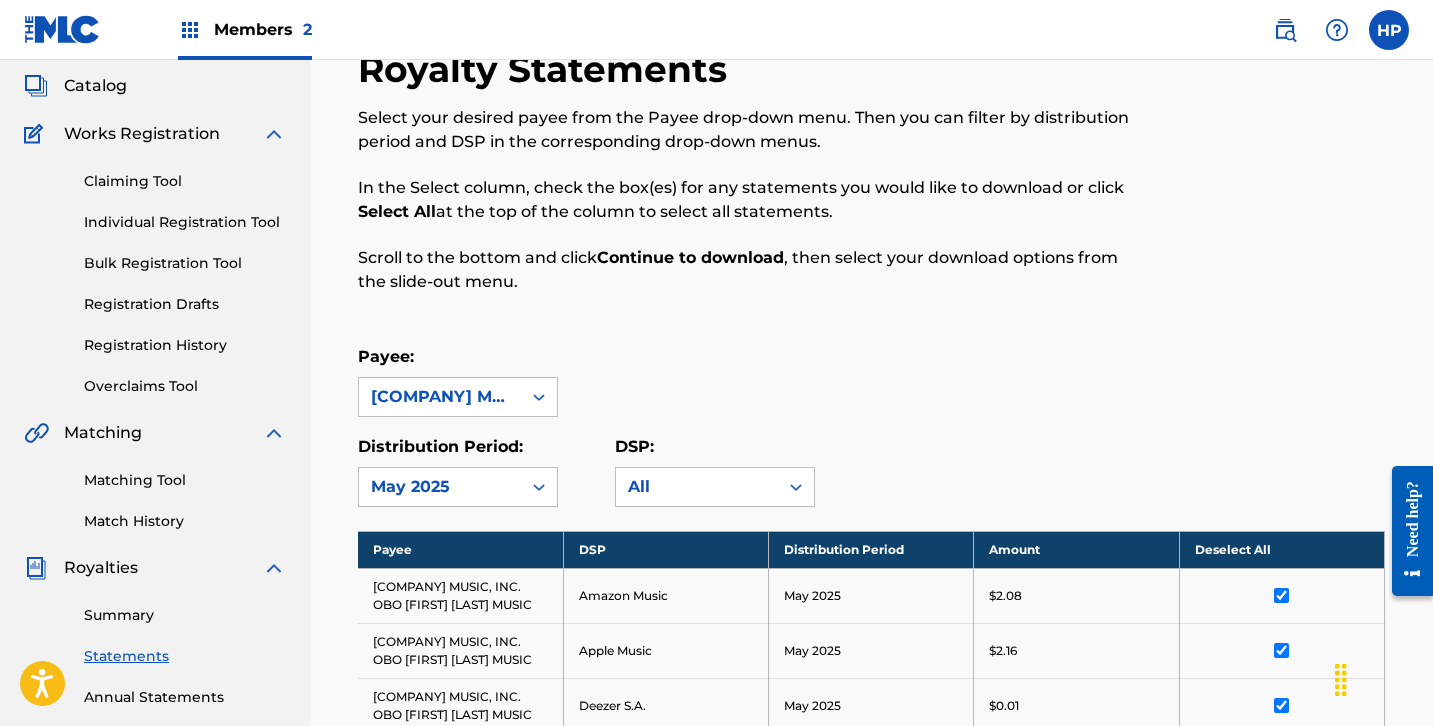 scroll, scrollTop: 165, scrollLeft: 0, axis: vertical 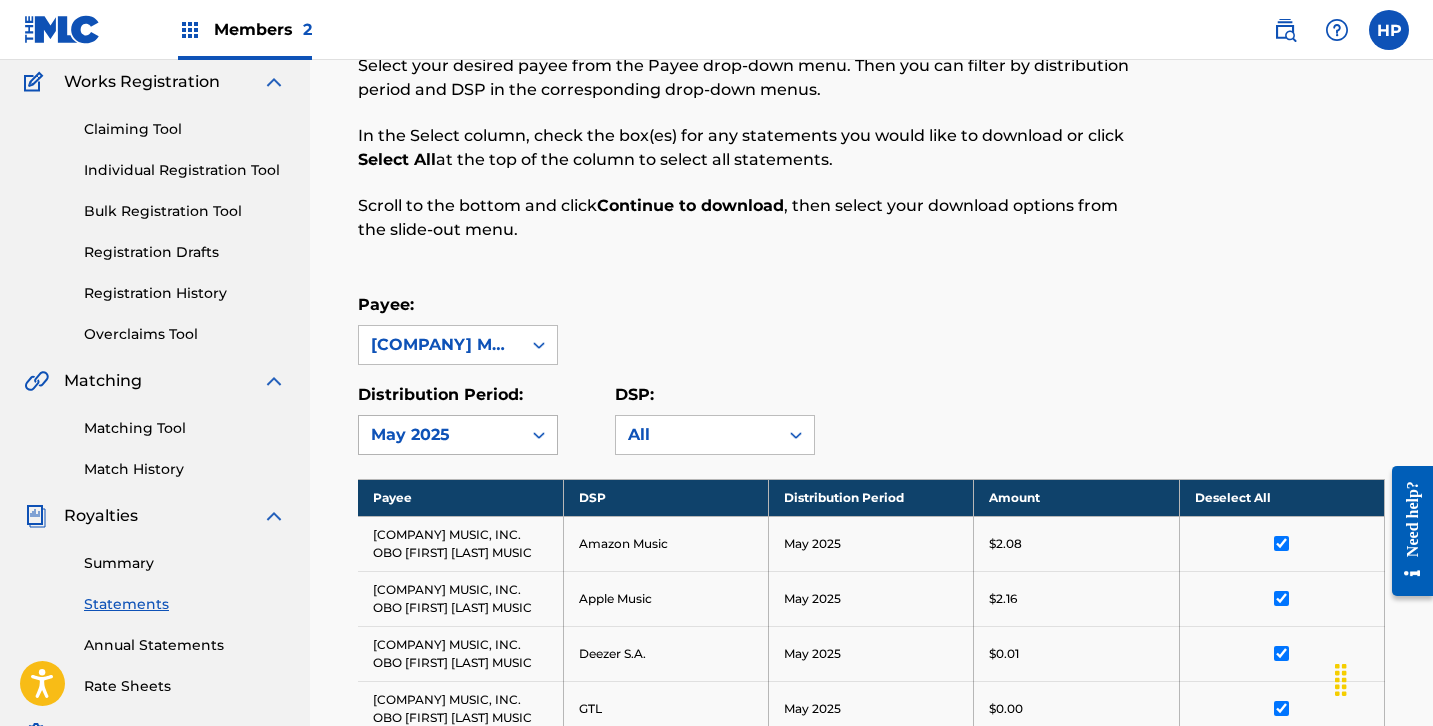 click 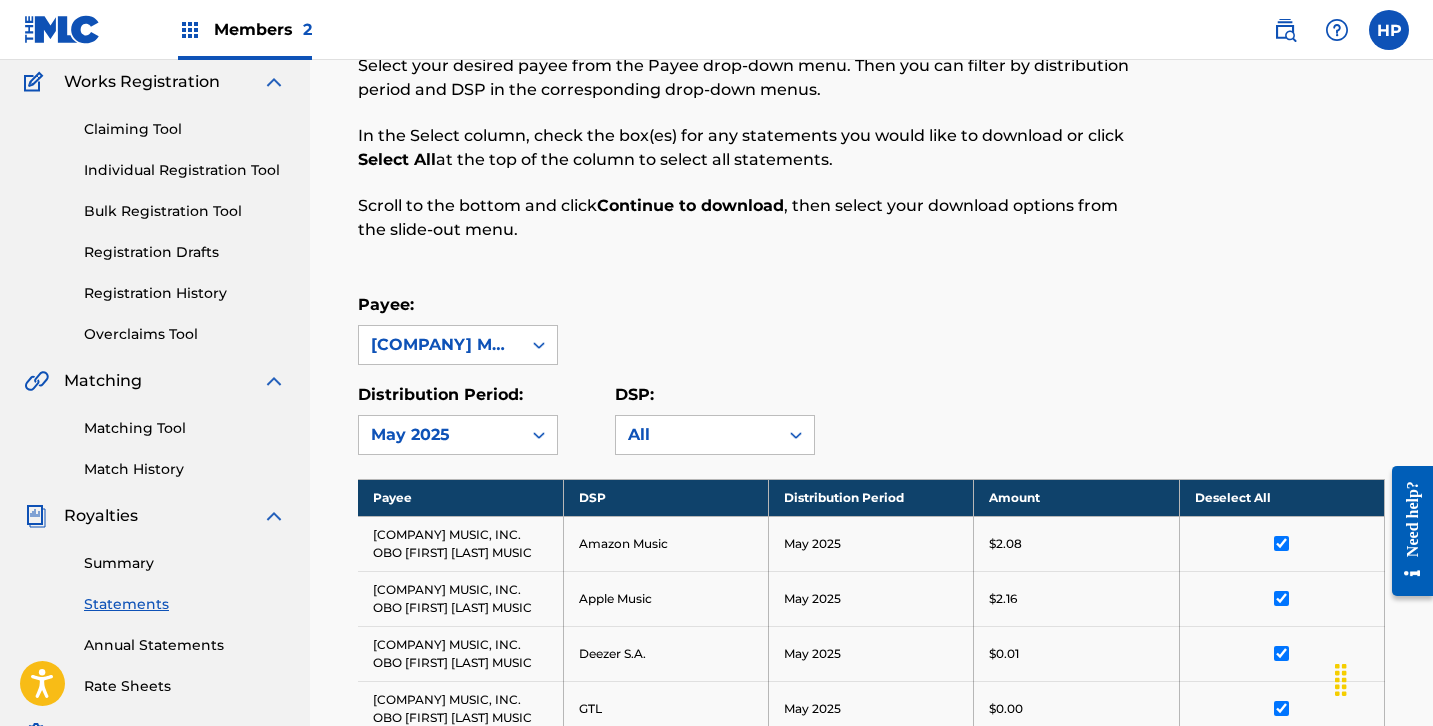 click on "Royalty Statements Select your desired payee from the Payee drop-down menu. Then you can filter by distribution period and DSP in the corresponding drop-down menus. In the Select column, check the box(es) for any statements you would like to download or click    Select All   at the top of the column to select all statements. Scroll to the bottom and click  Continue to download , then select your download options from the slide-out menu. Payee: [COMPANY] MUSIC, INC. OBO [FIRST] [LAST] MUSIC Distribution Period: [MONTH] [YEAR] DSP: All Payee DSP Distribution Period Amount Deselect All [COMPANY] MUSIC, INC. OBO [FIRST] [LAST] MUSIC Amazon Music [MONTH] [YEAR] [PRICE] [COMPANY] MUSIC, INC. OBO [FIRST] [LAST] MUSIC Apple Music [MONTH] [YEAR] [PRICE] [COMPANY] MUSIC, INC. OBO [FIRST] [LAST] MUSIC Deezer S.A. [MONTH] [YEAR] [PRICE] [COMPANY] MUSIC, INC. OBO [FIRST] [LAST] MUSIC GTL  [MONTH] [YEAR] [PRICE] [COMPANY] MUSIC, INC. OBO [FIRST] [LAST] MUSIC hoopla [MONTH] [YEAR] [PRICE] [COMPANY] MUSIC, INC. OBO [FIRST] [LAST] MUSIC iHeartRadio [MONTH] [YEAR] [PRICE] [COMPANY] MUSIC, INC. OBO [FIRST] [LAST] MUSIC LiveXLive [MONTH] [YEAR] [PRICE] [COMPANY] MUSIC, INC. OBO [MONTH] [YEAR]" at bounding box center (871, 773) 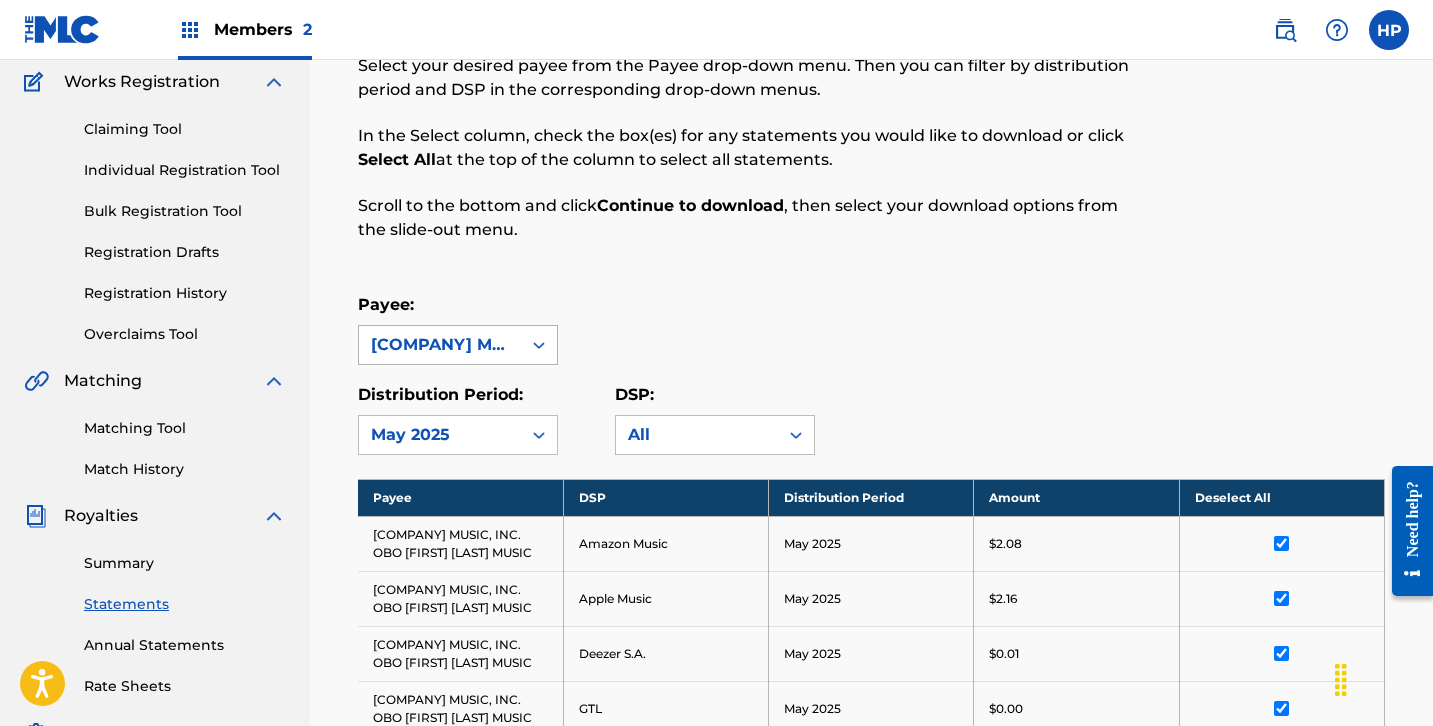 click at bounding box center (539, 345) 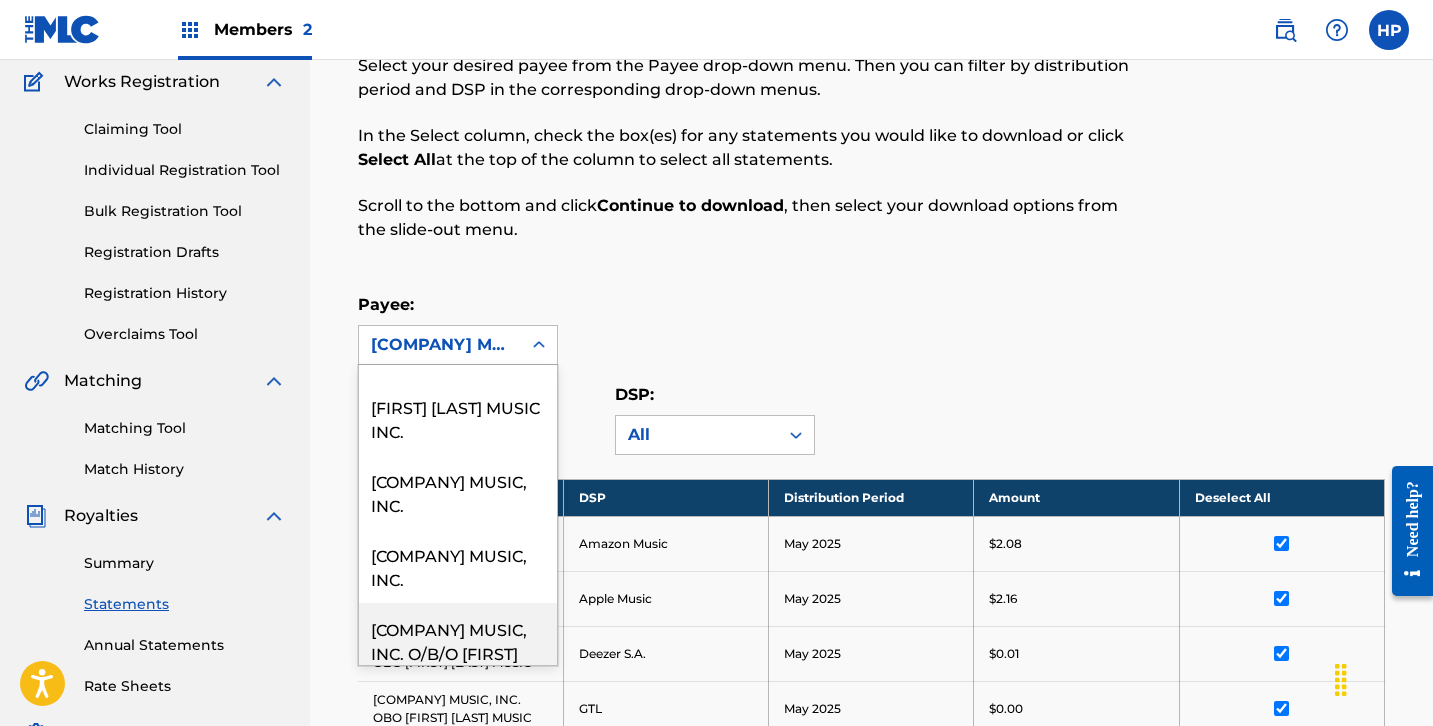 scroll, scrollTop: 0, scrollLeft: 0, axis: both 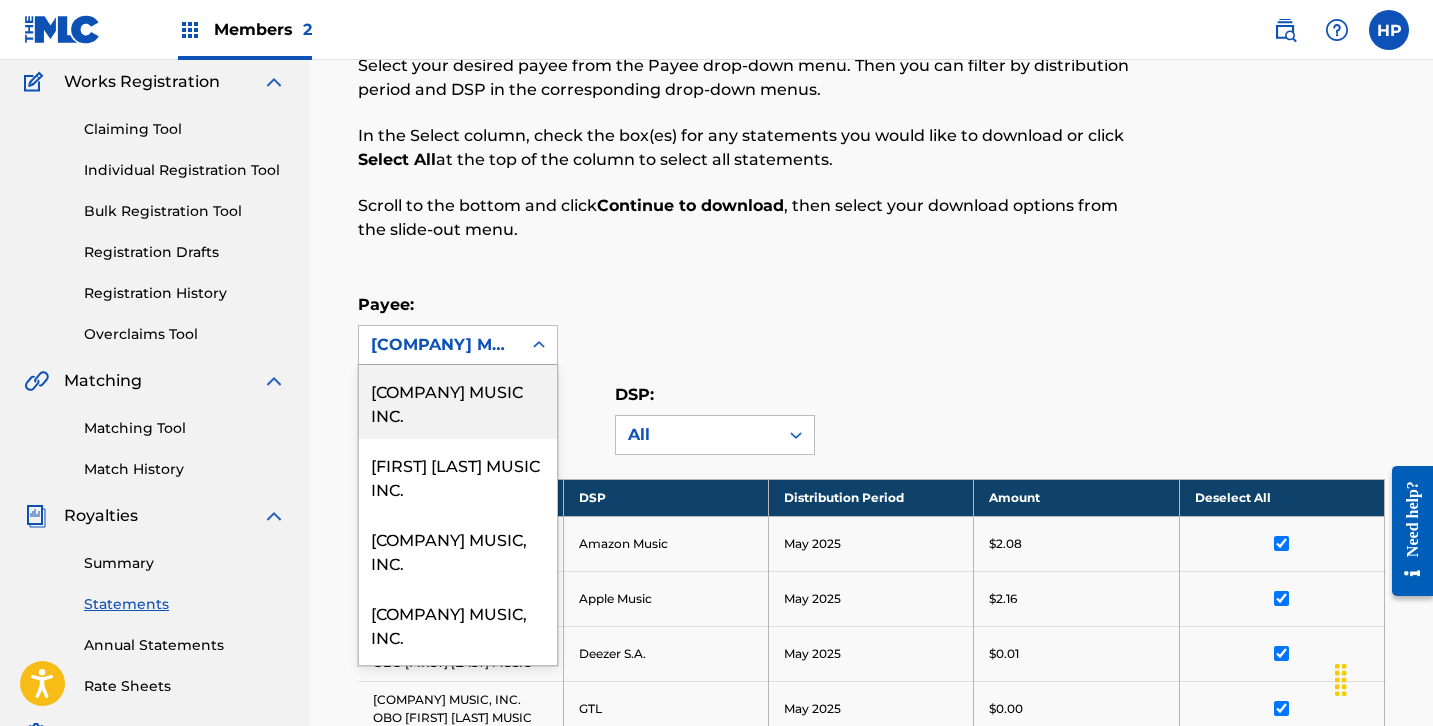 click on "Members    2" at bounding box center [263, 29] 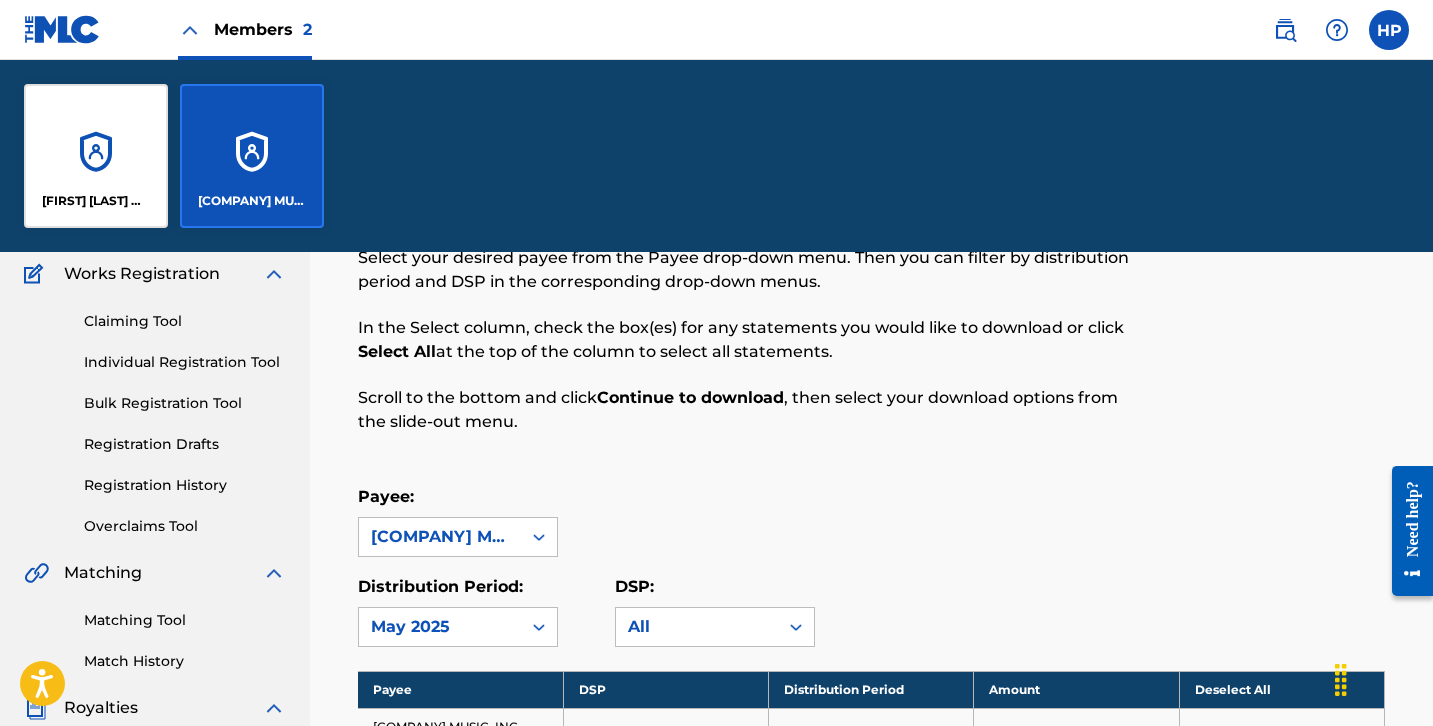 click on "[FIRST] [LAST] MUSIC" at bounding box center [96, 156] 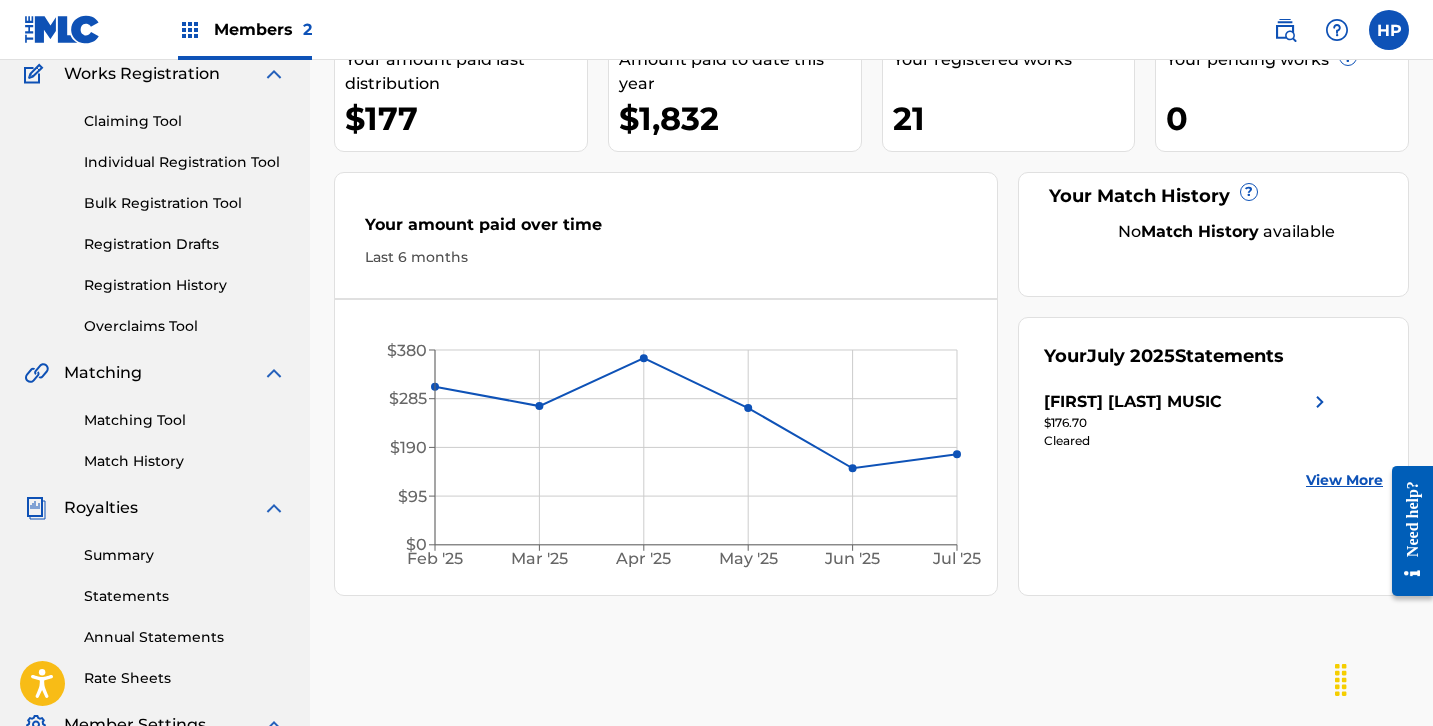 scroll, scrollTop: 189, scrollLeft: 0, axis: vertical 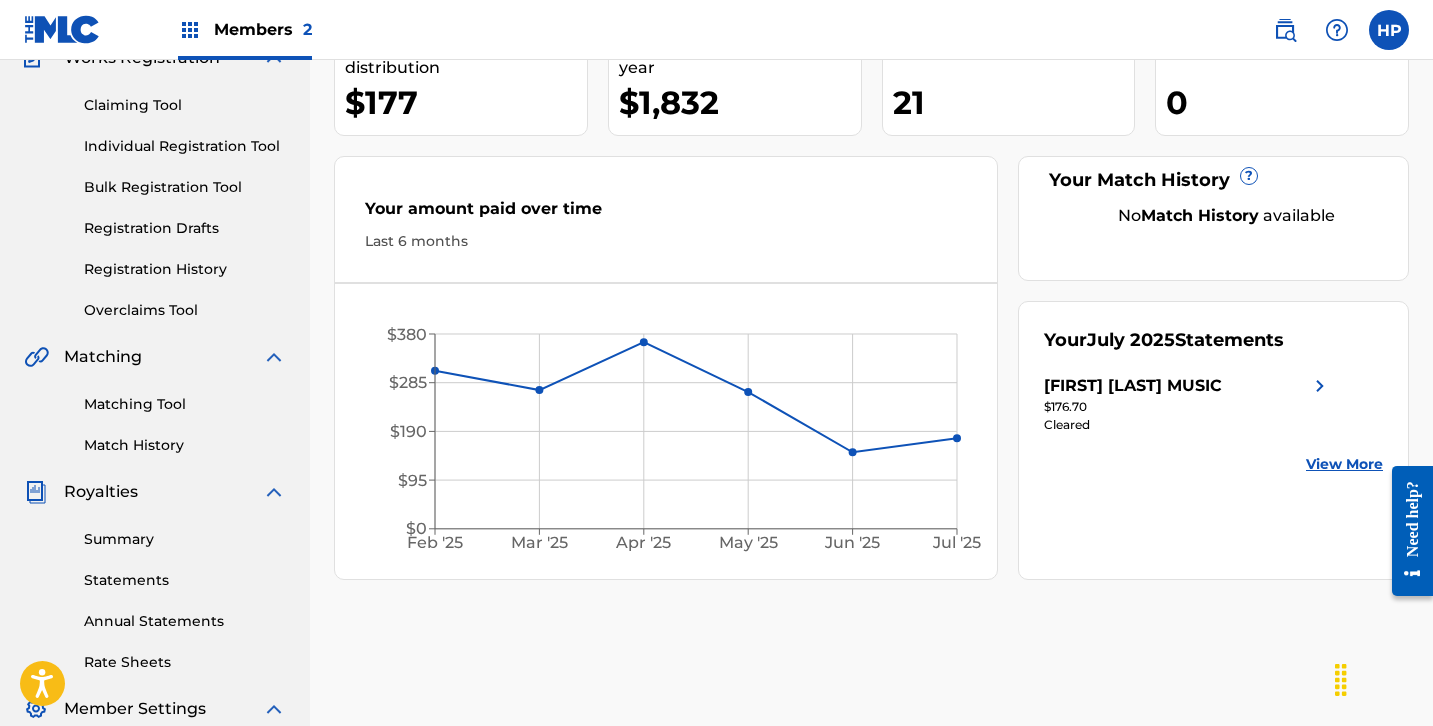 click on "Statements" at bounding box center [185, 580] 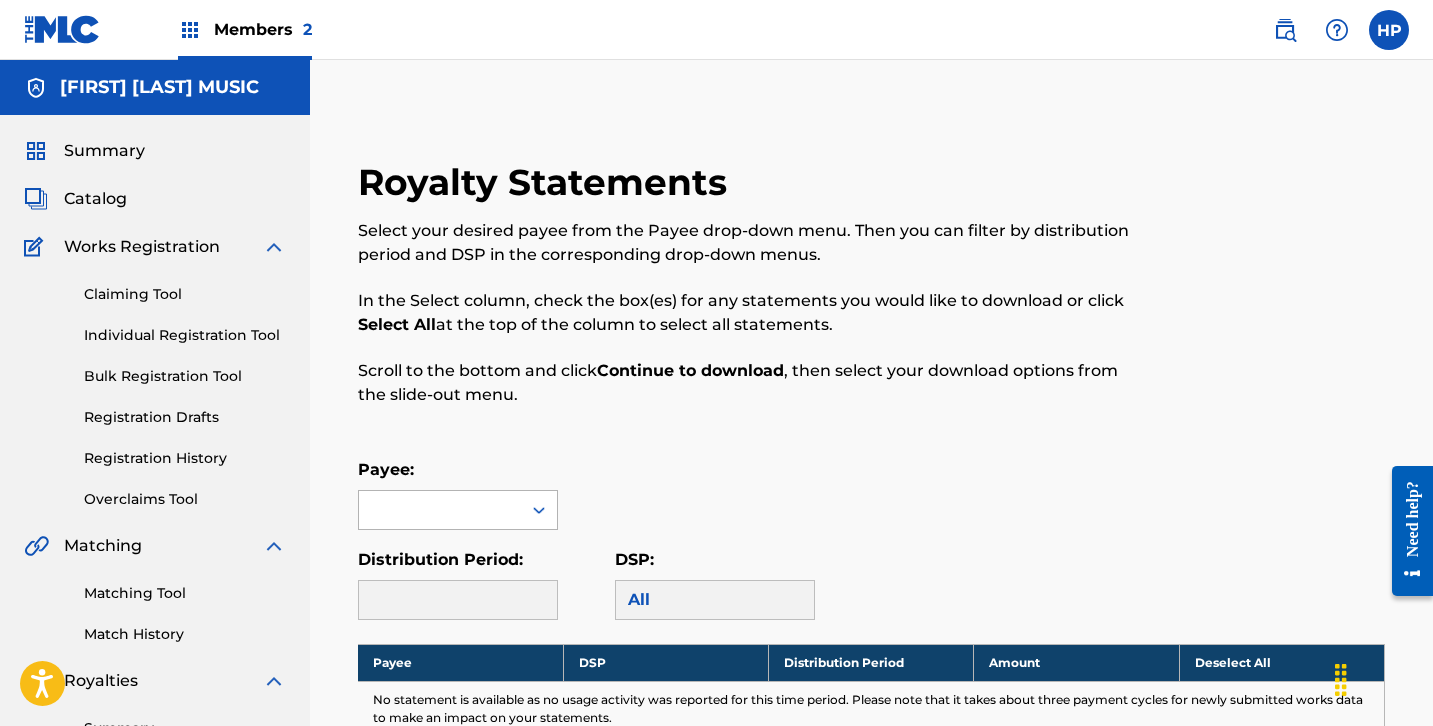 click 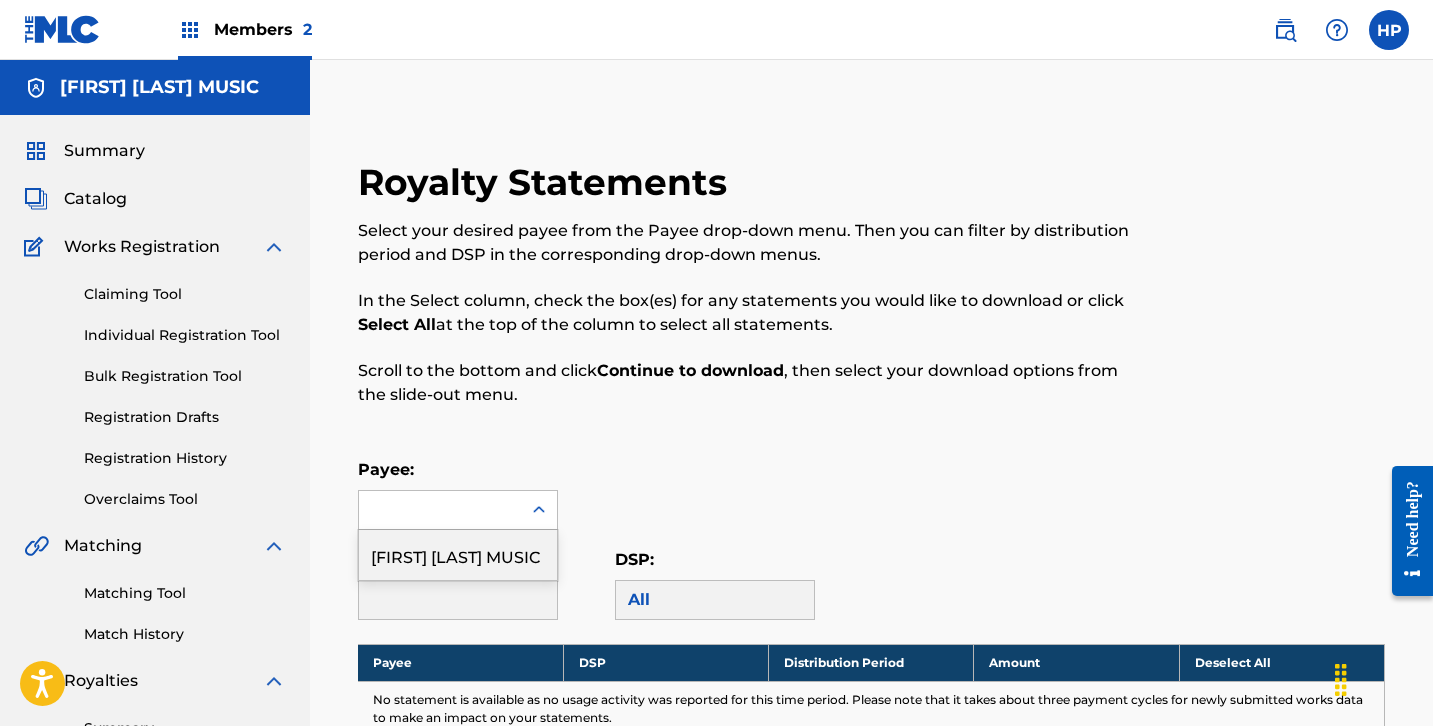 click on "[FIRST] [LAST] MUSIC" at bounding box center [458, 555] 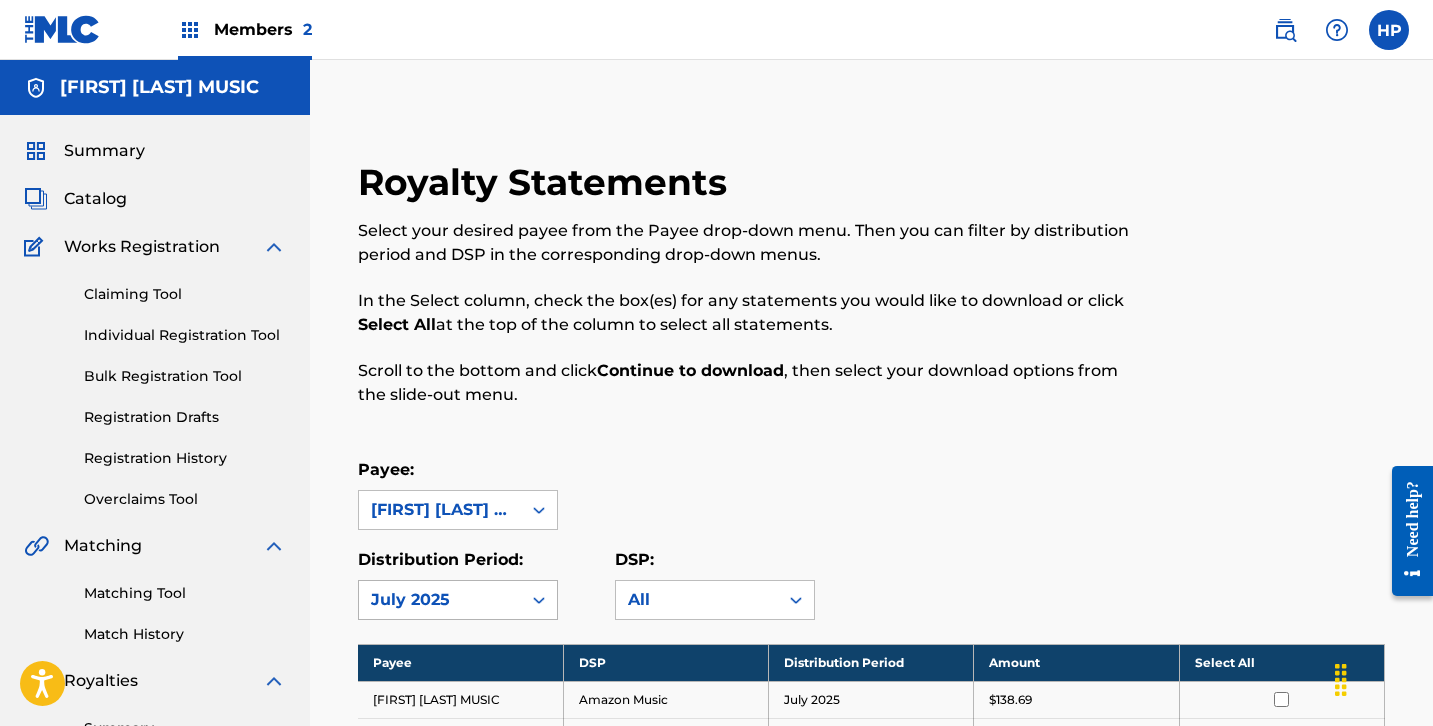 click 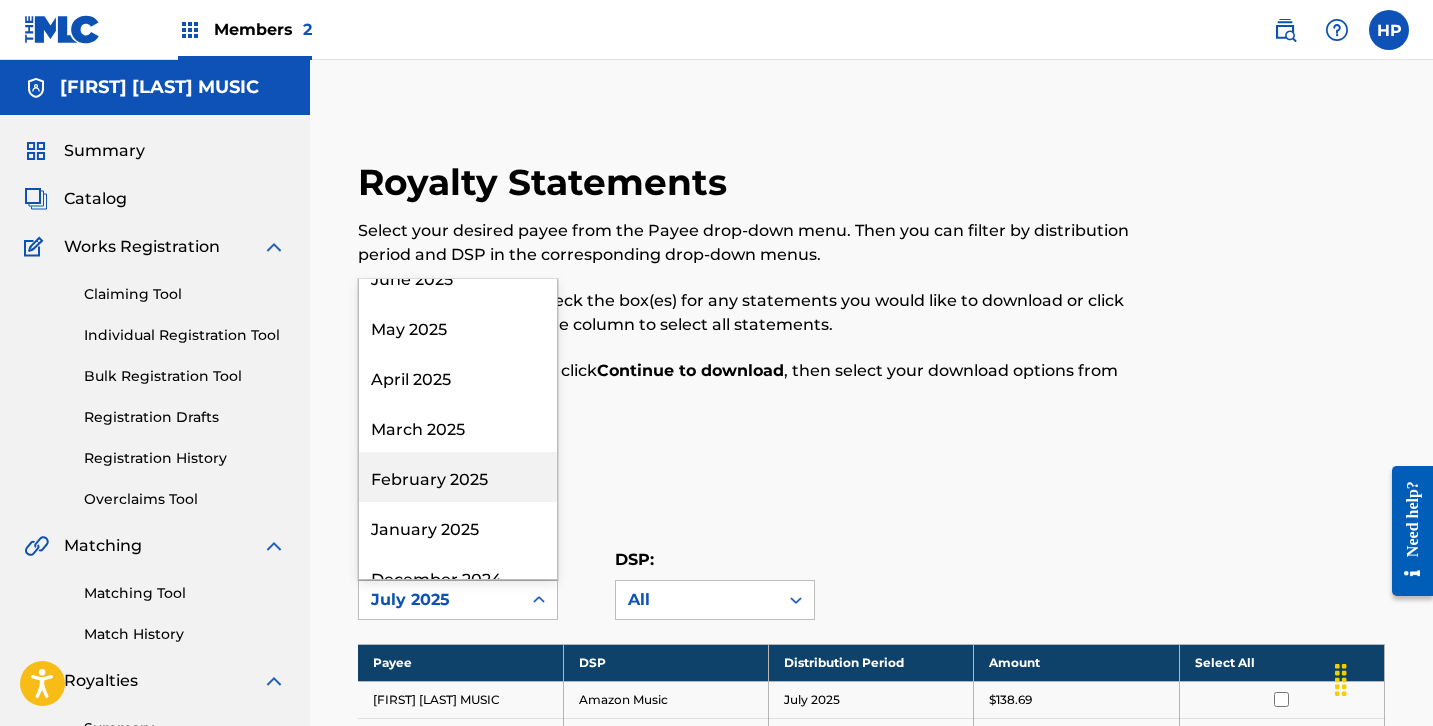 scroll, scrollTop: 83, scrollLeft: 0, axis: vertical 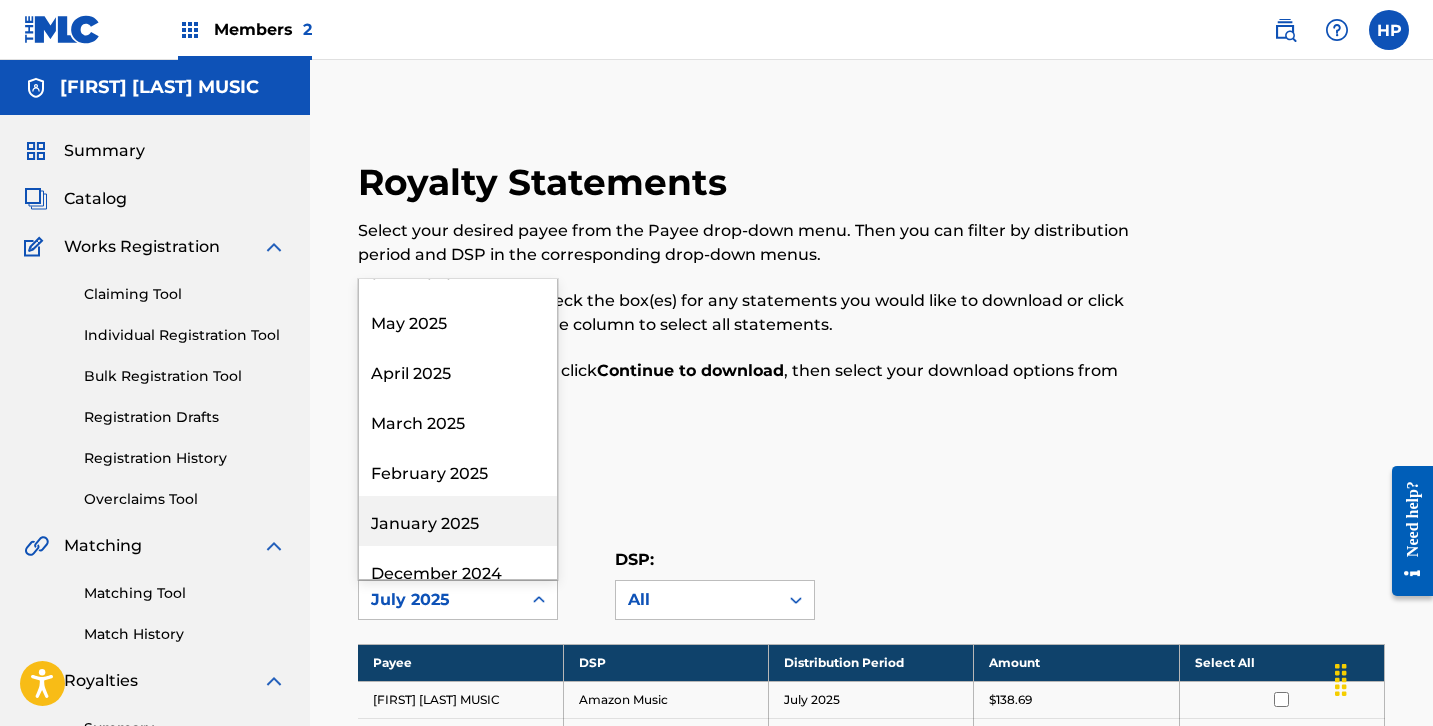 click on "January 2025" at bounding box center [458, 521] 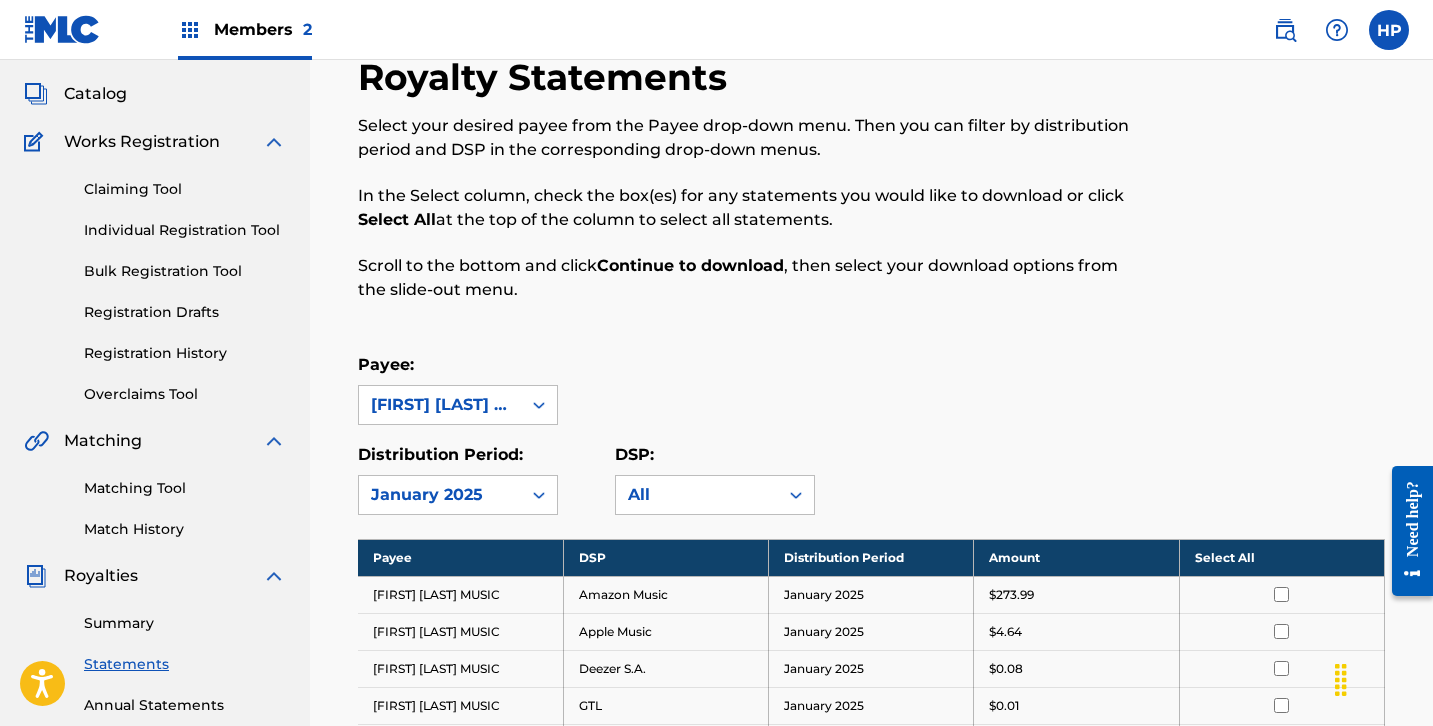 scroll, scrollTop: 133, scrollLeft: 0, axis: vertical 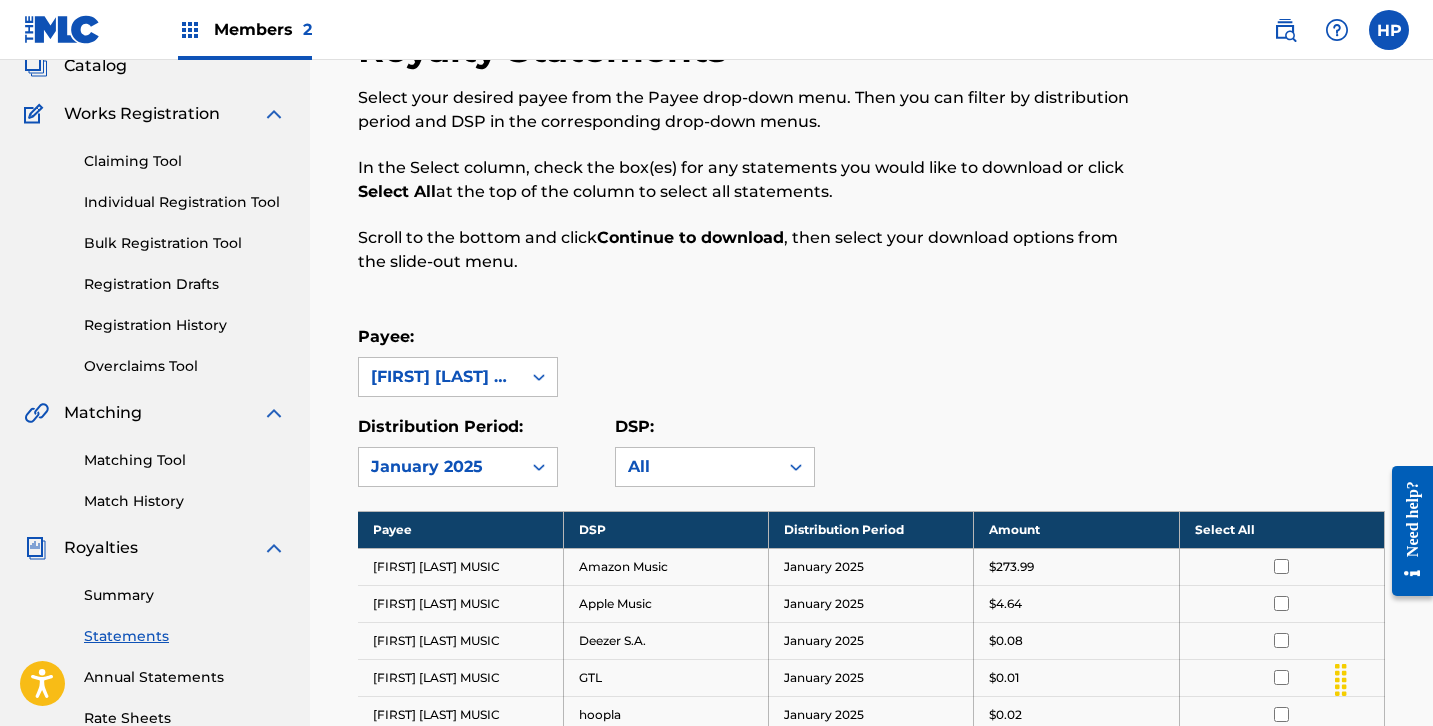 click on "Select All" at bounding box center [1281, 529] 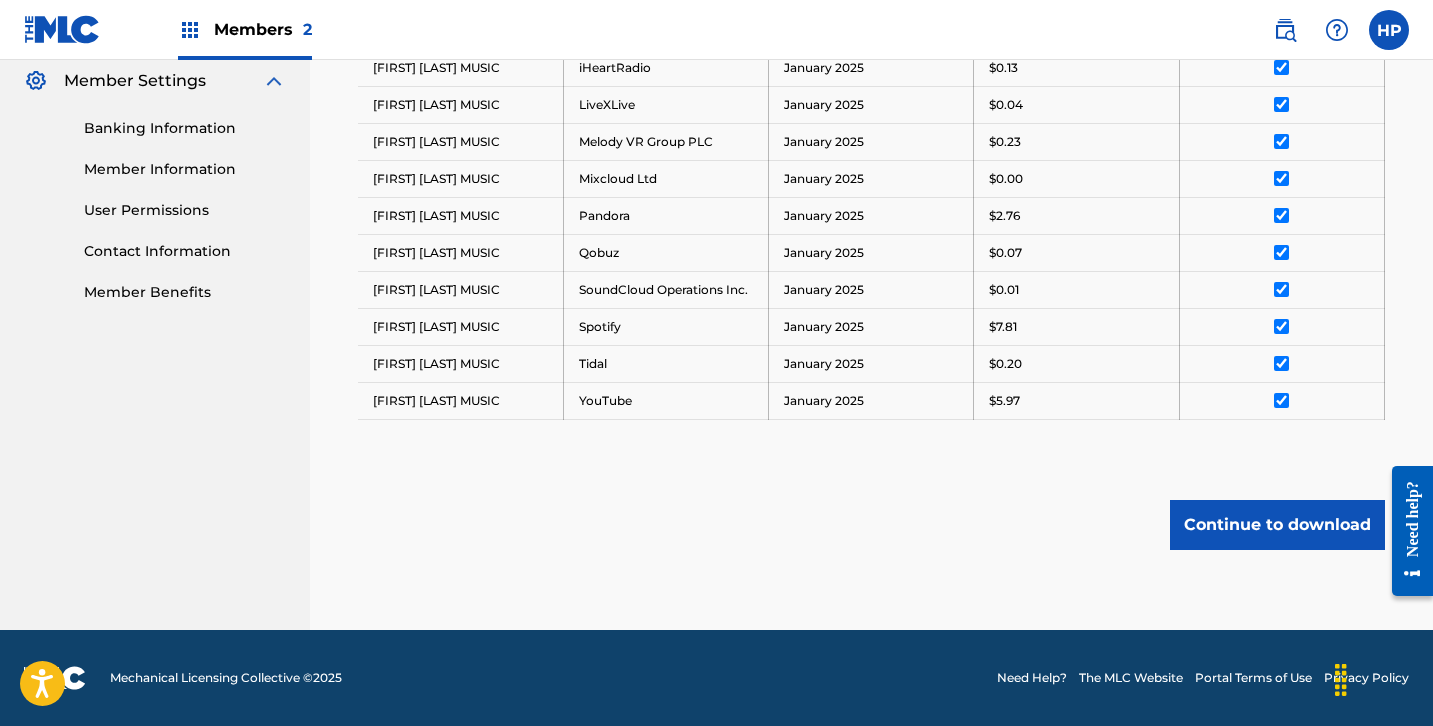 scroll, scrollTop: 817, scrollLeft: 0, axis: vertical 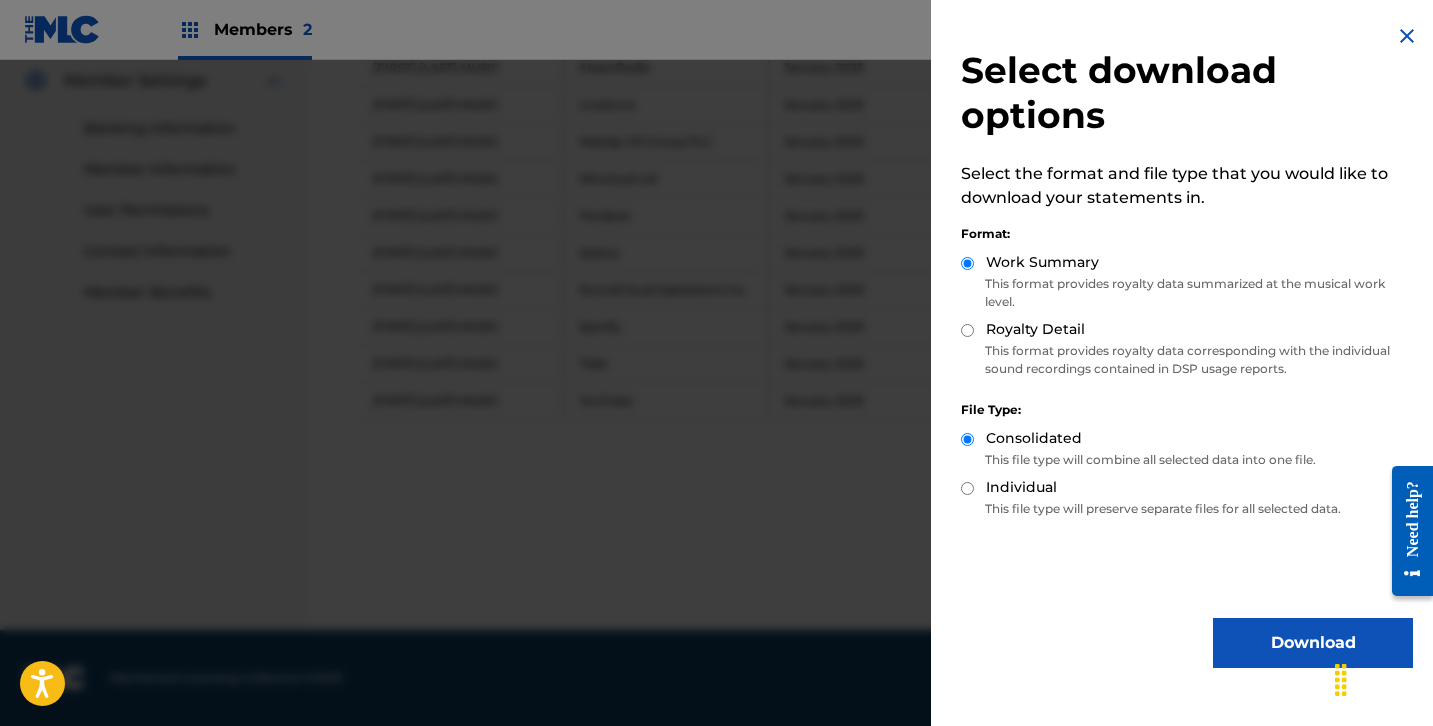 click on "Download" at bounding box center [1313, 643] 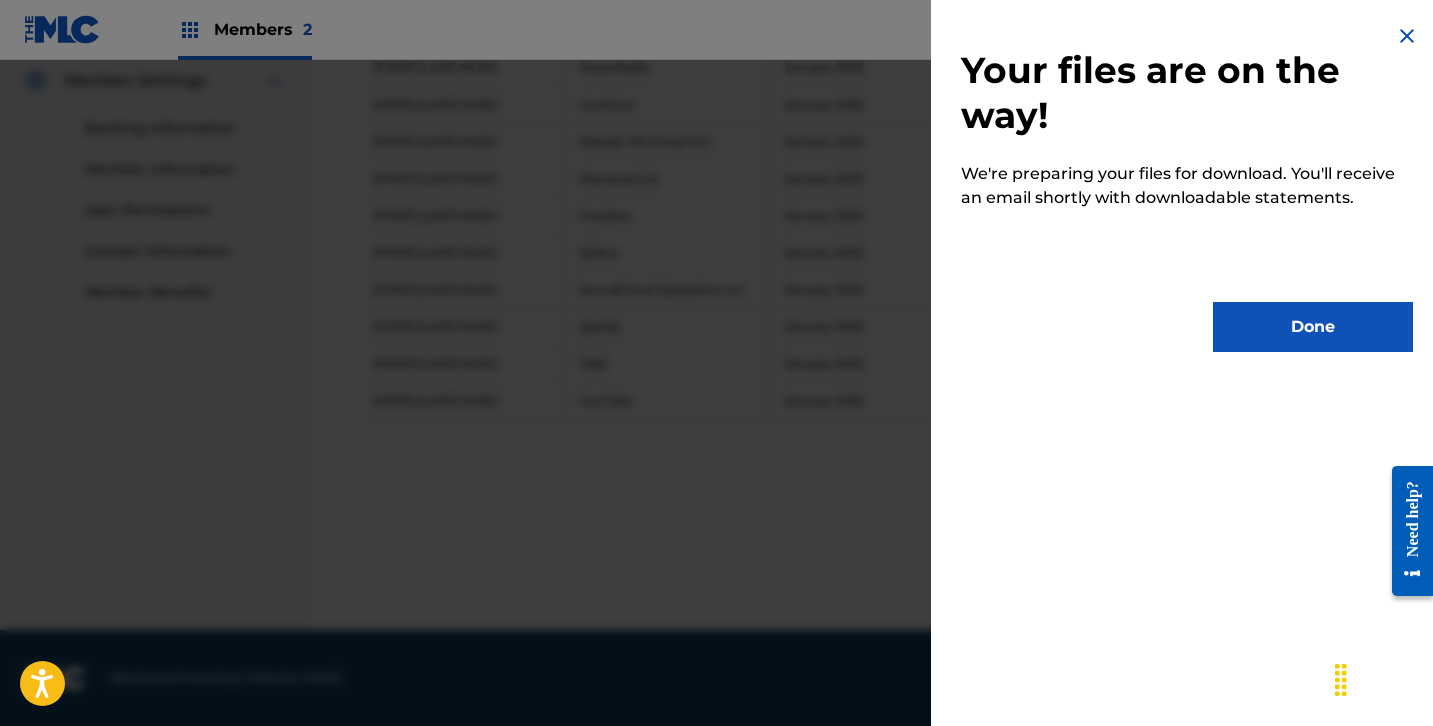 click on "Done" at bounding box center [1313, 327] 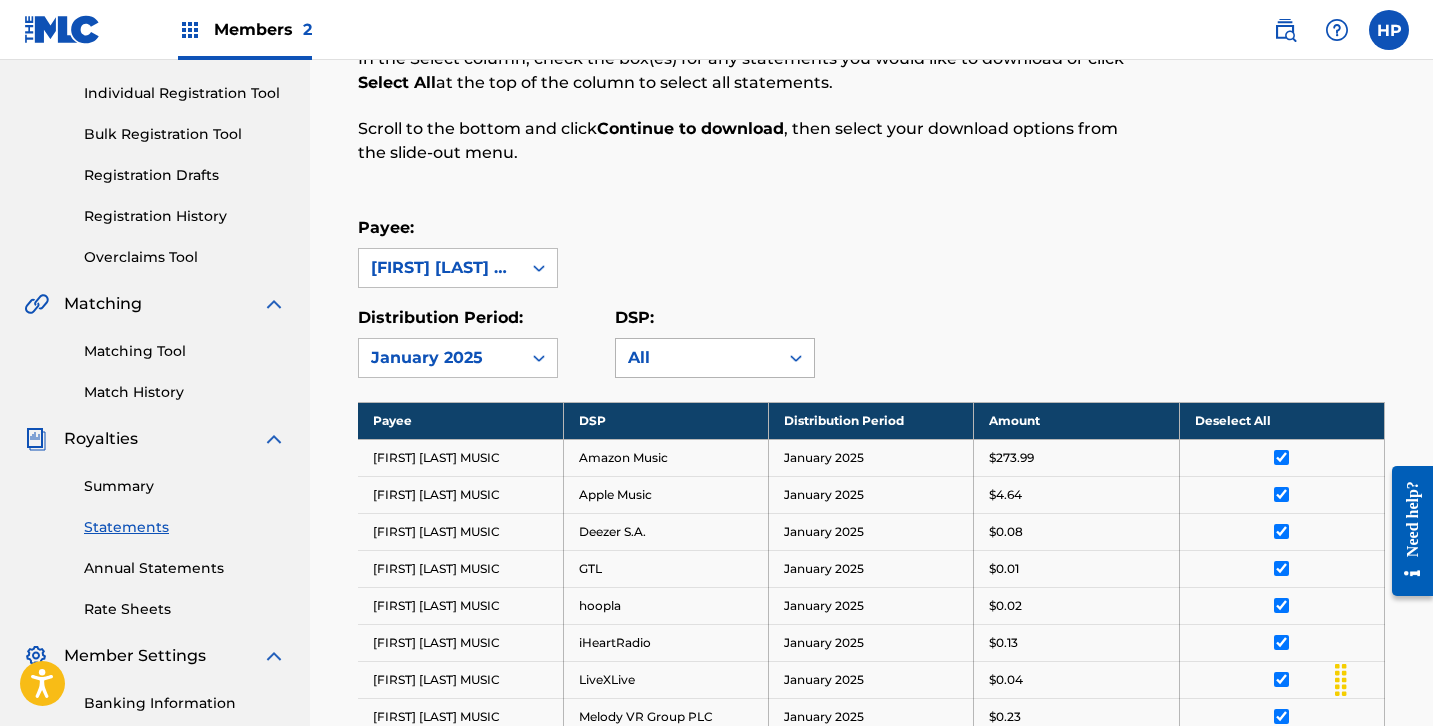 scroll, scrollTop: 239, scrollLeft: 0, axis: vertical 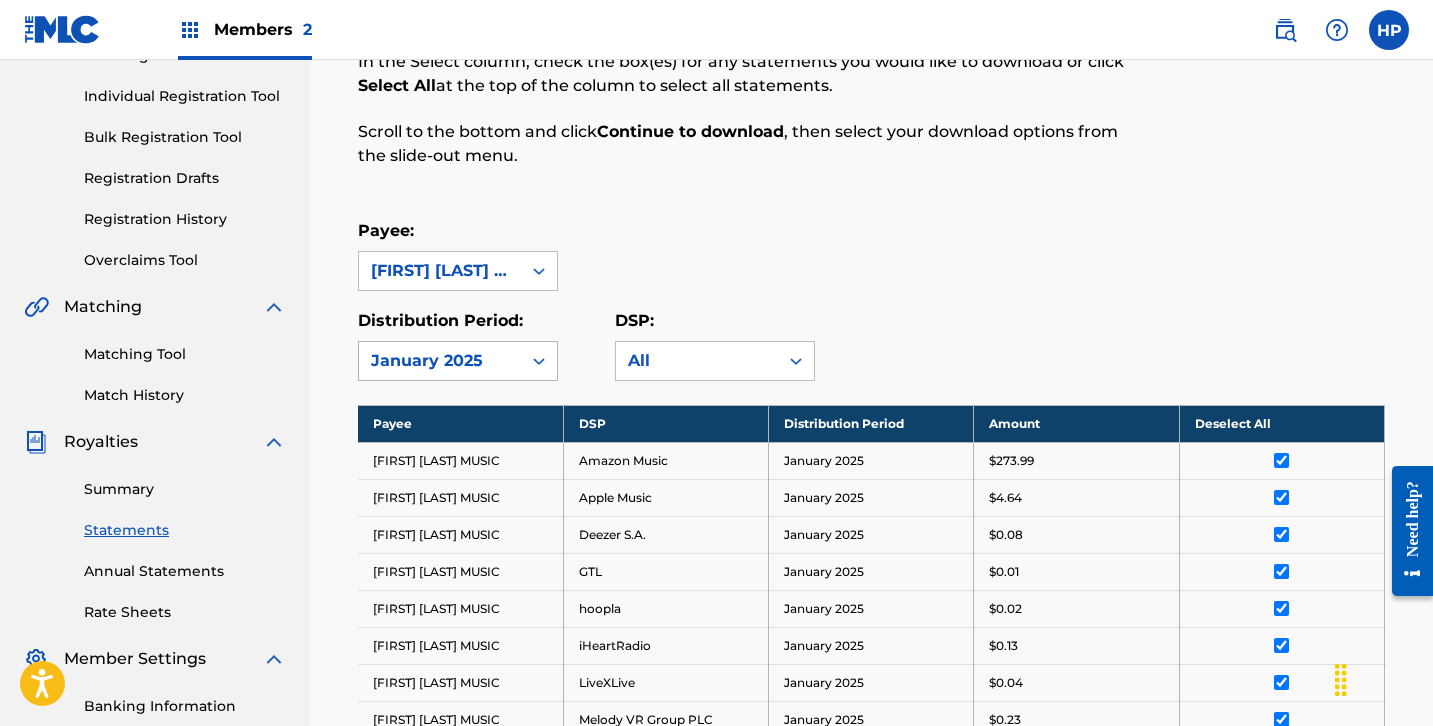 click 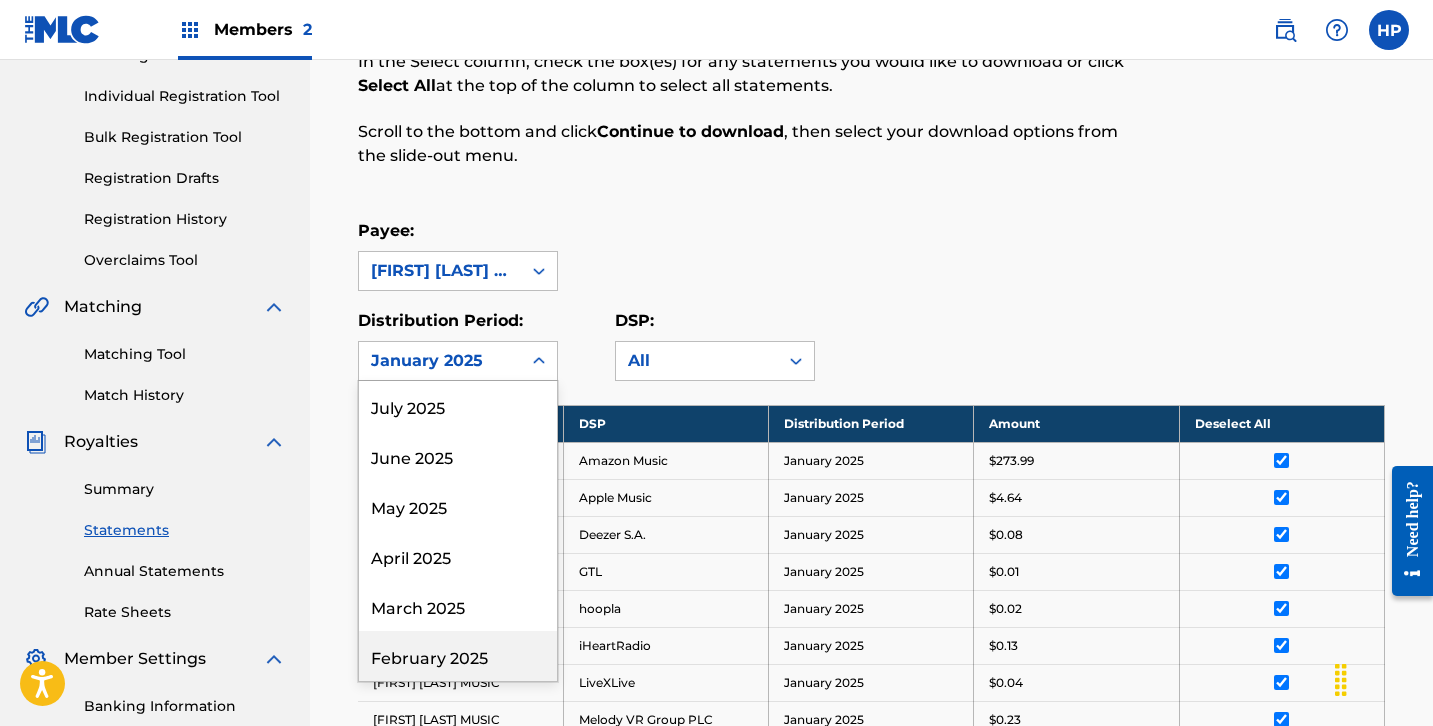 click on "February 2025" at bounding box center [458, 656] 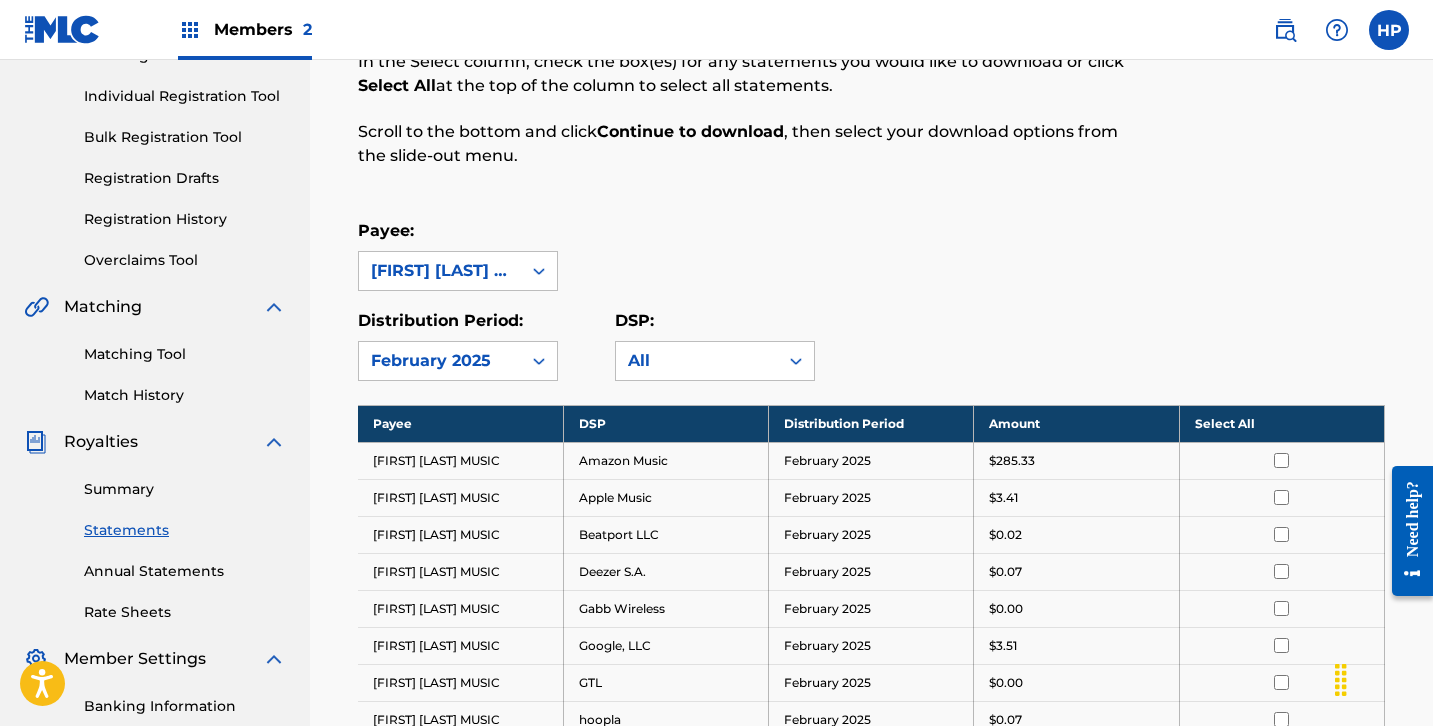 click on "Select All" at bounding box center (1281, 423) 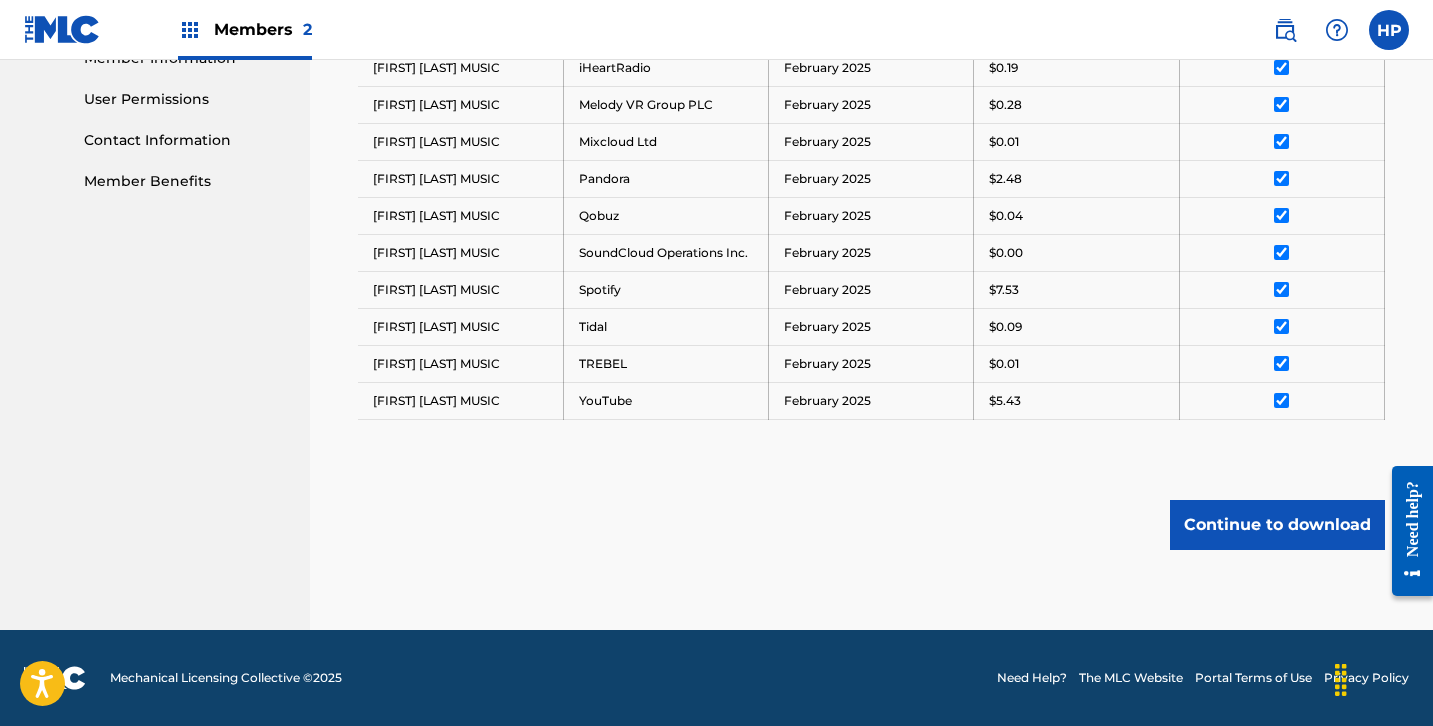 scroll, scrollTop: 928, scrollLeft: 0, axis: vertical 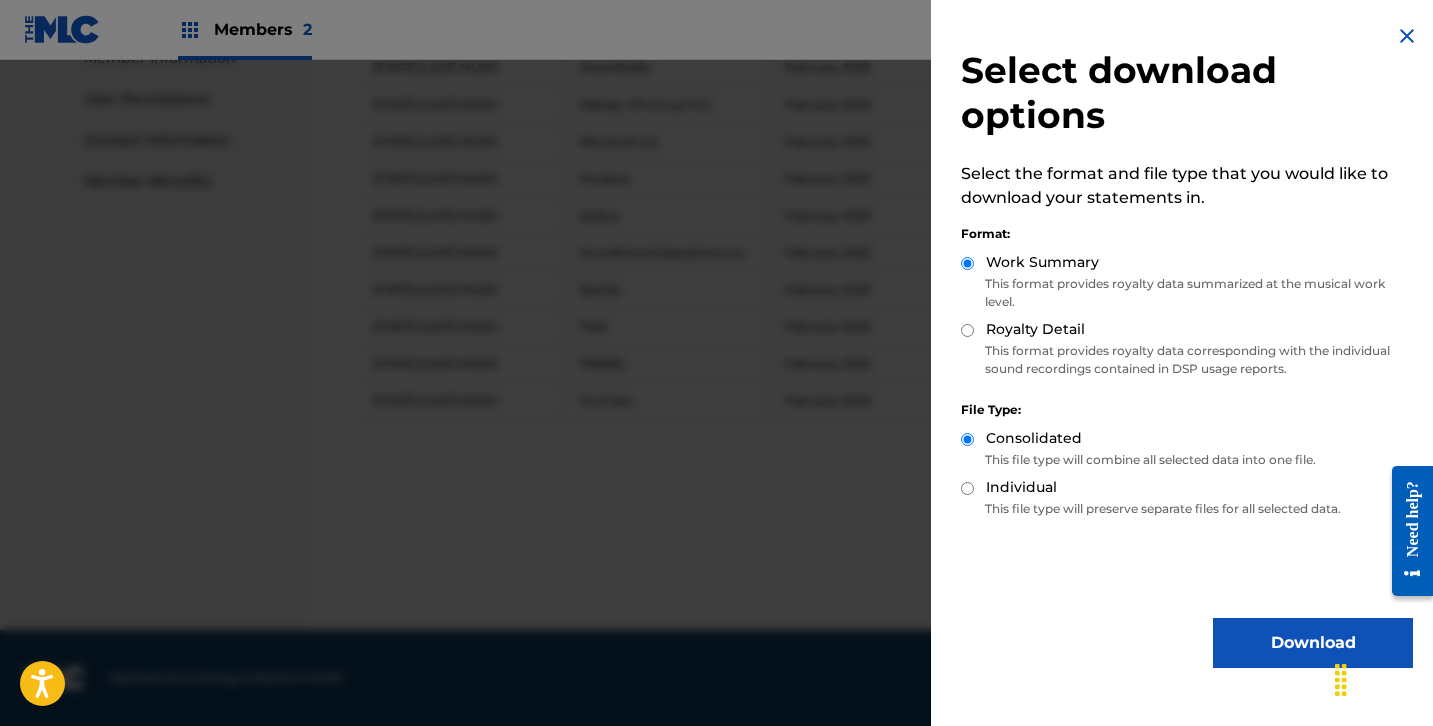 click on "Download" at bounding box center [1313, 643] 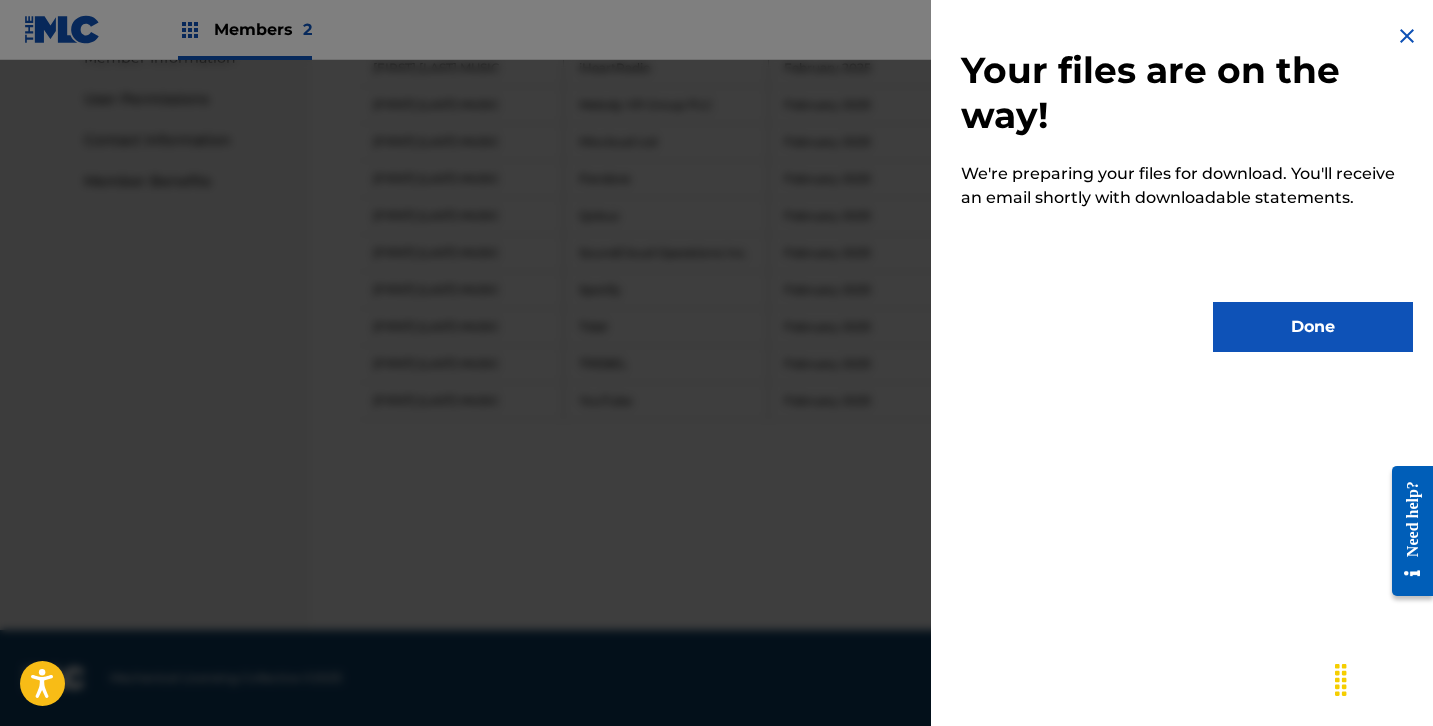 click on "Done" at bounding box center [1313, 327] 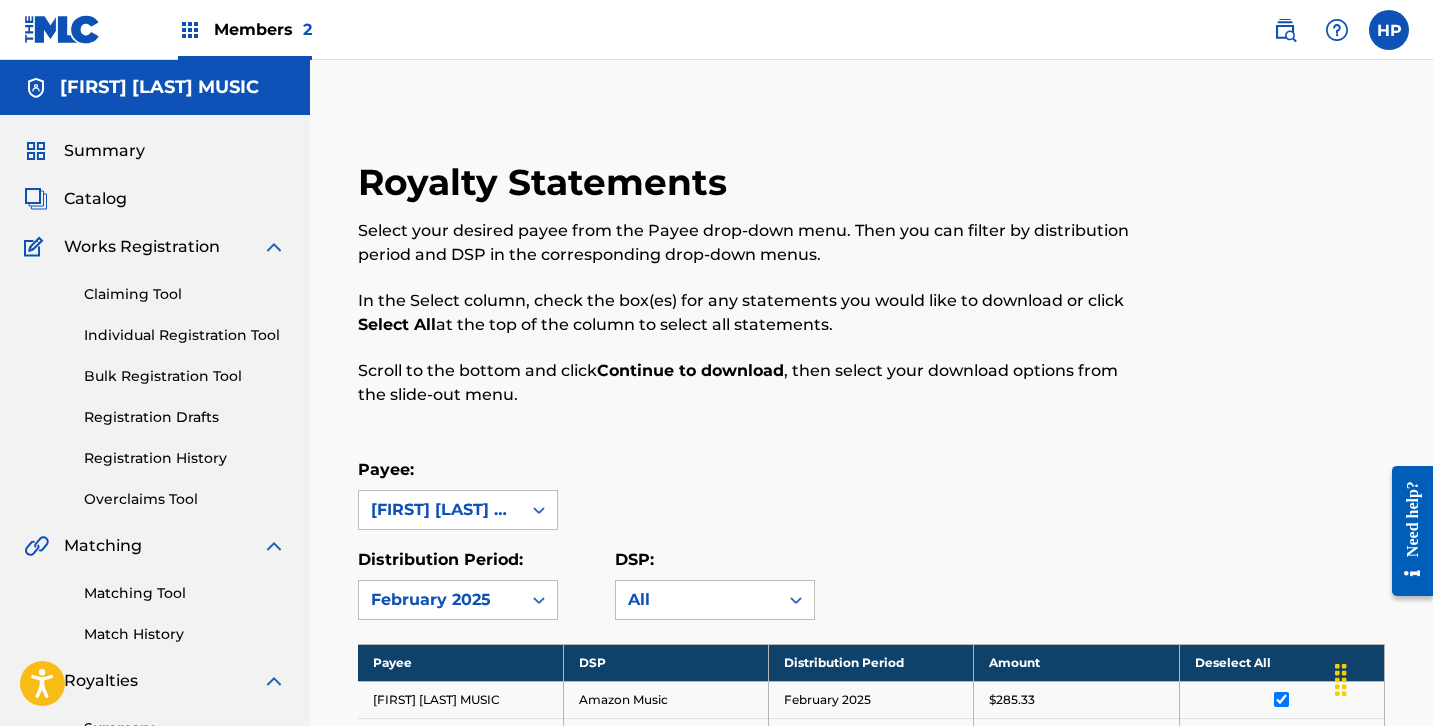 scroll, scrollTop: 0, scrollLeft: 0, axis: both 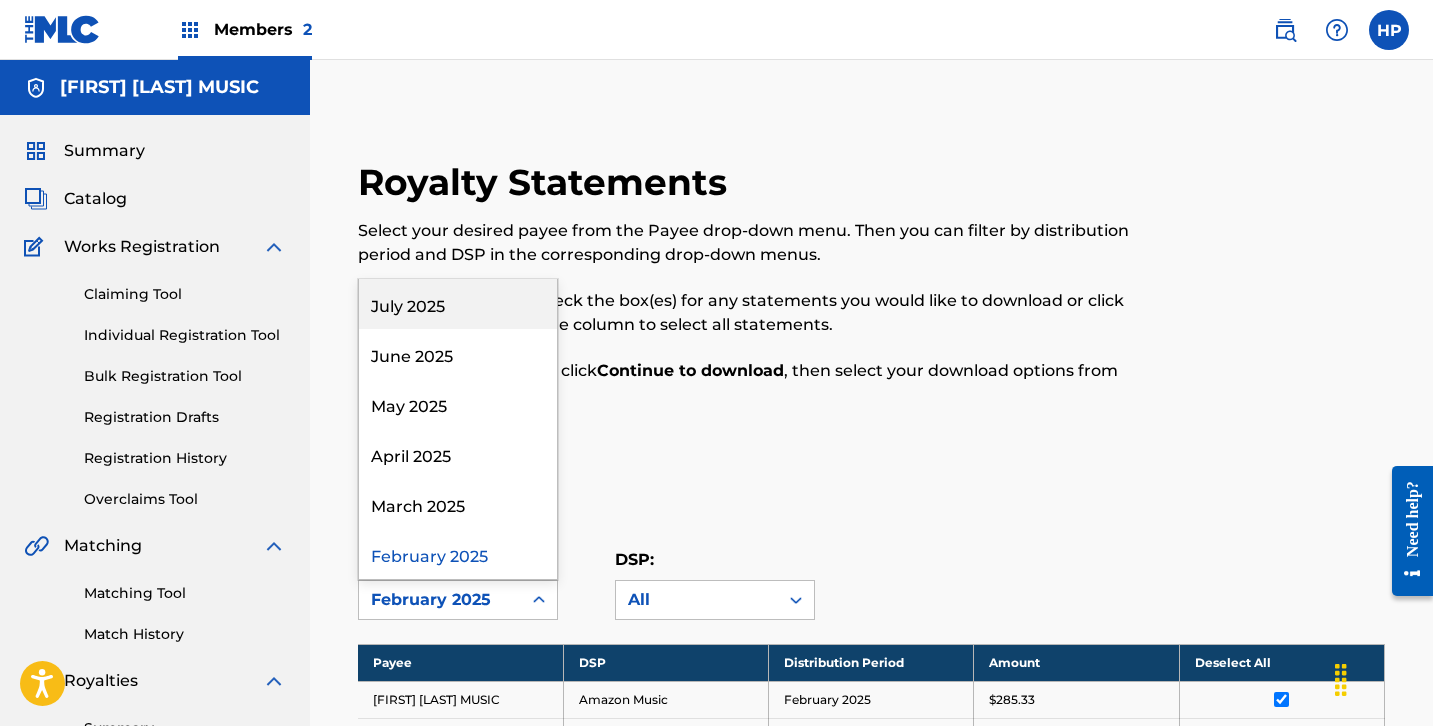 click 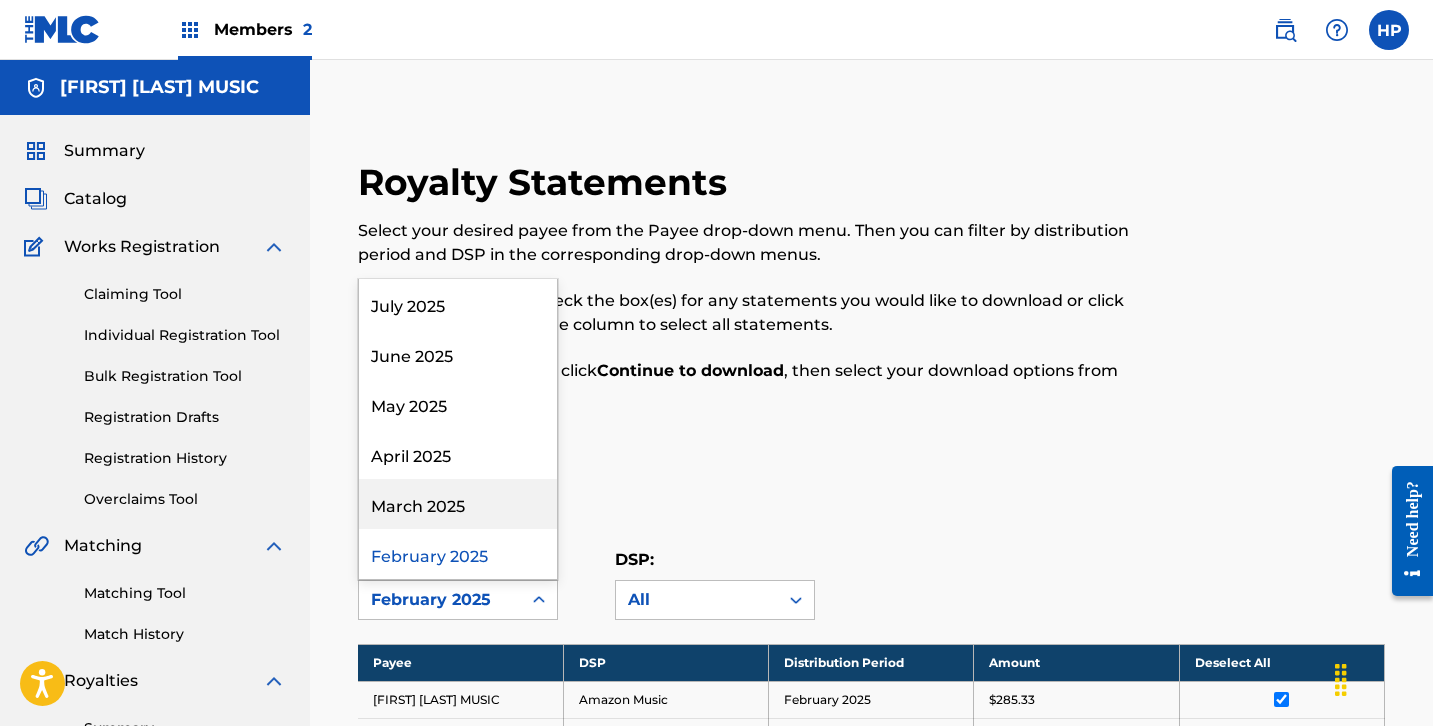 click on "March 2025" at bounding box center [458, 504] 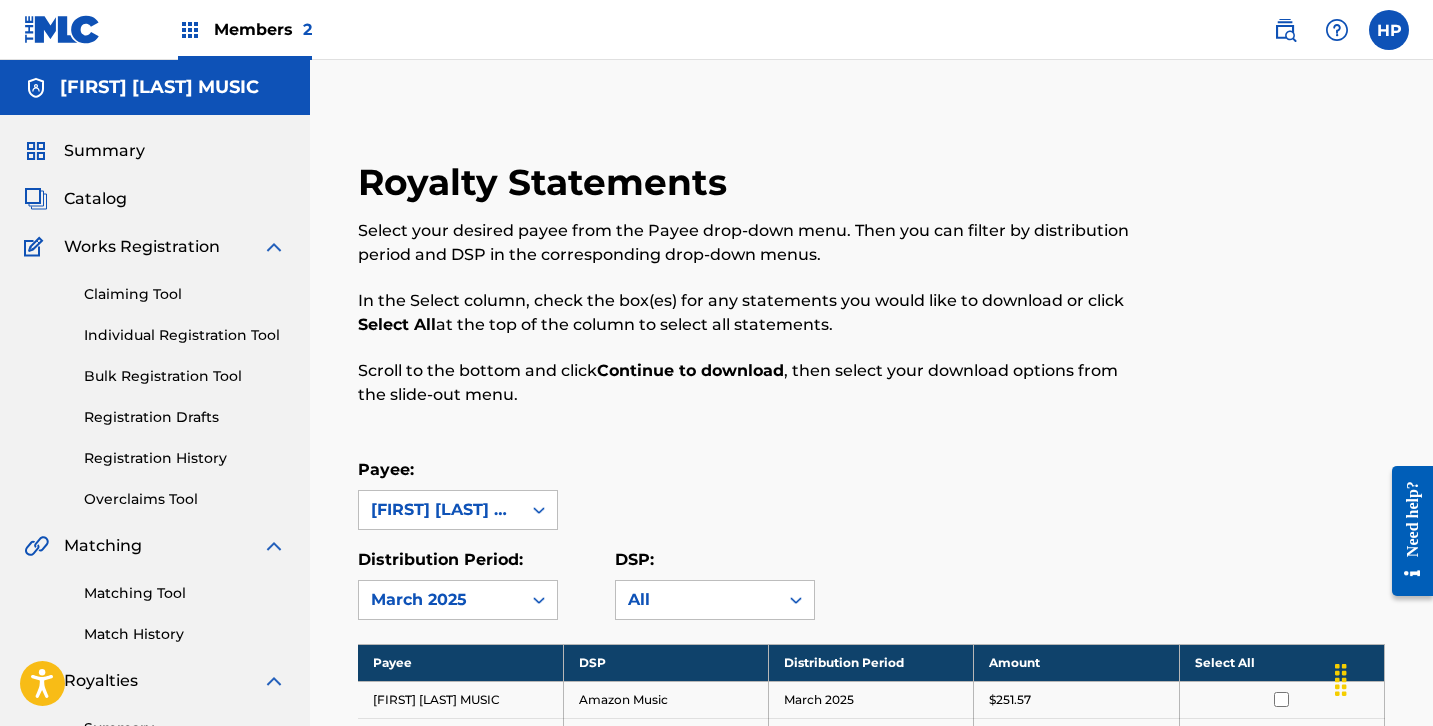 click on "Select All" at bounding box center [1281, 662] 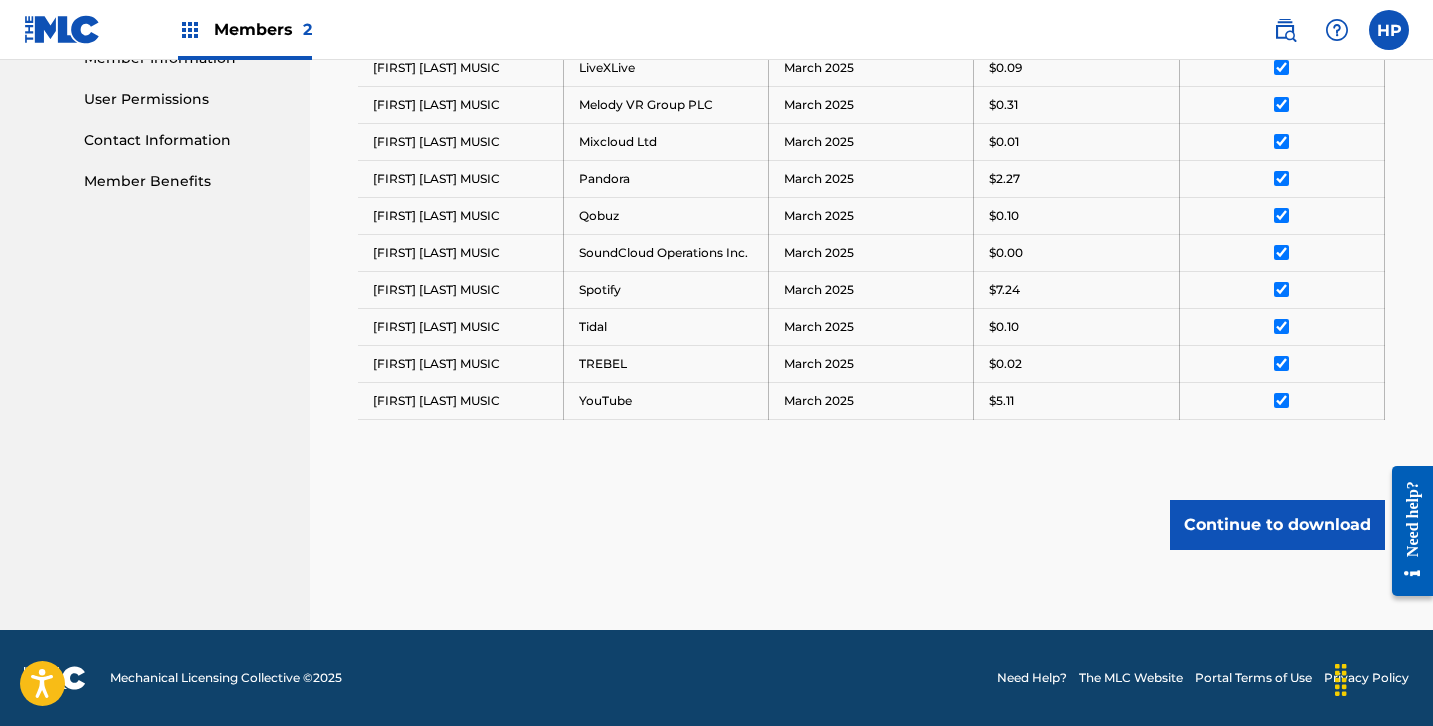 scroll, scrollTop: 928, scrollLeft: 0, axis: vertical 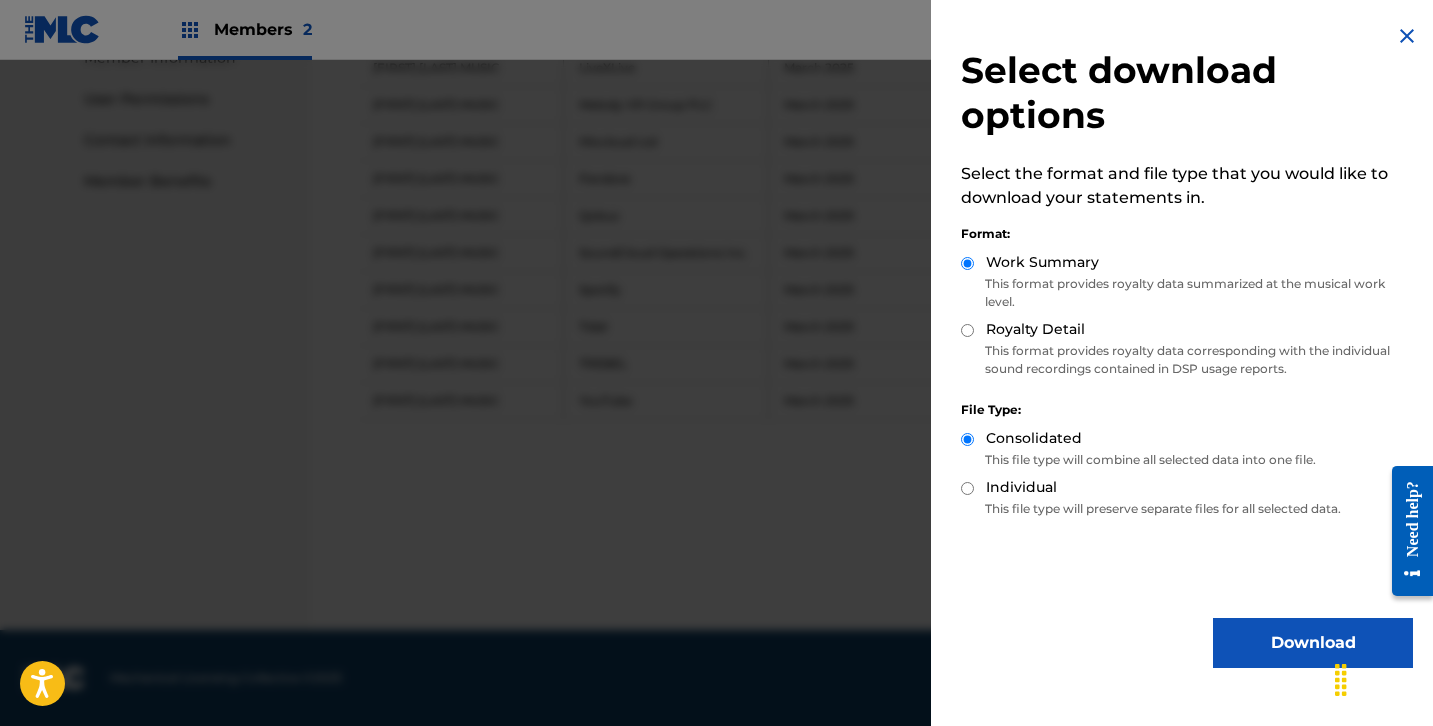 click on "Download" at bounding box center (1313, 643) 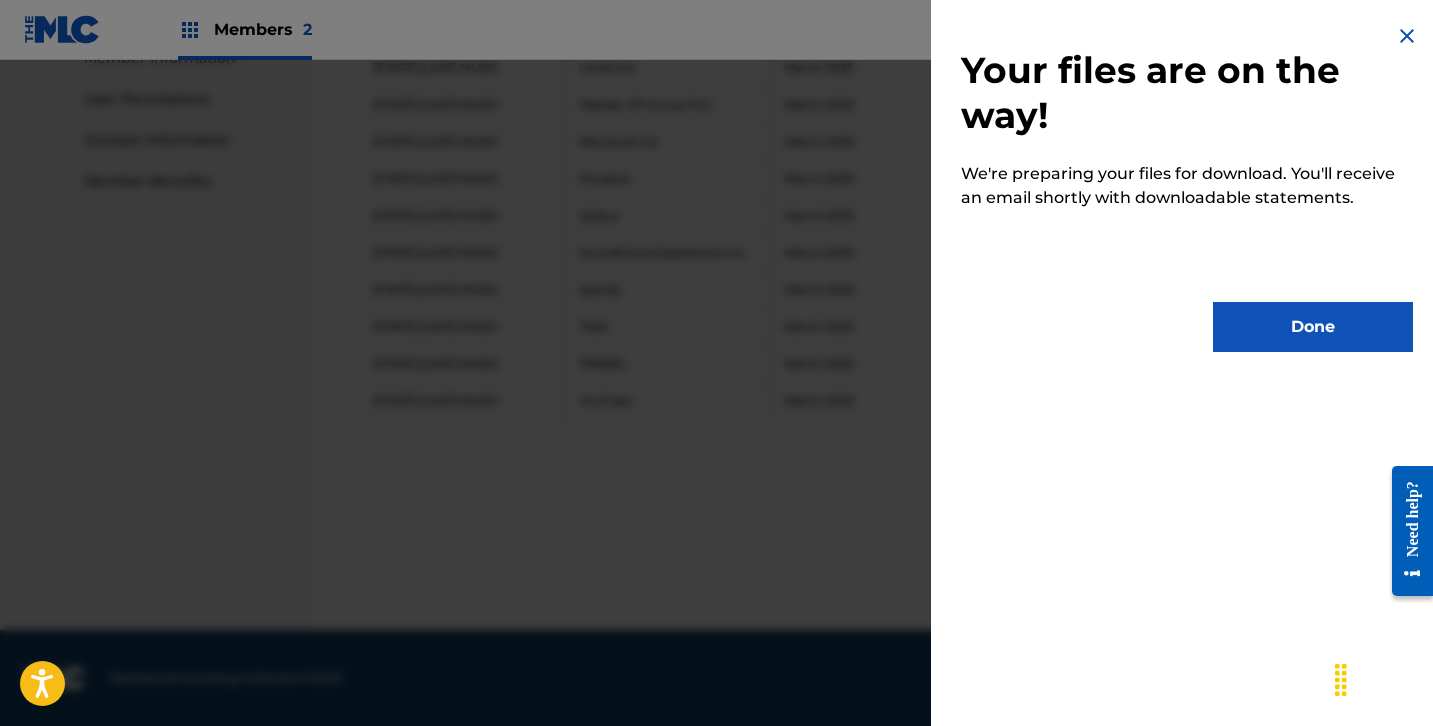 click on "Done" at bounding box center (1313, 327) 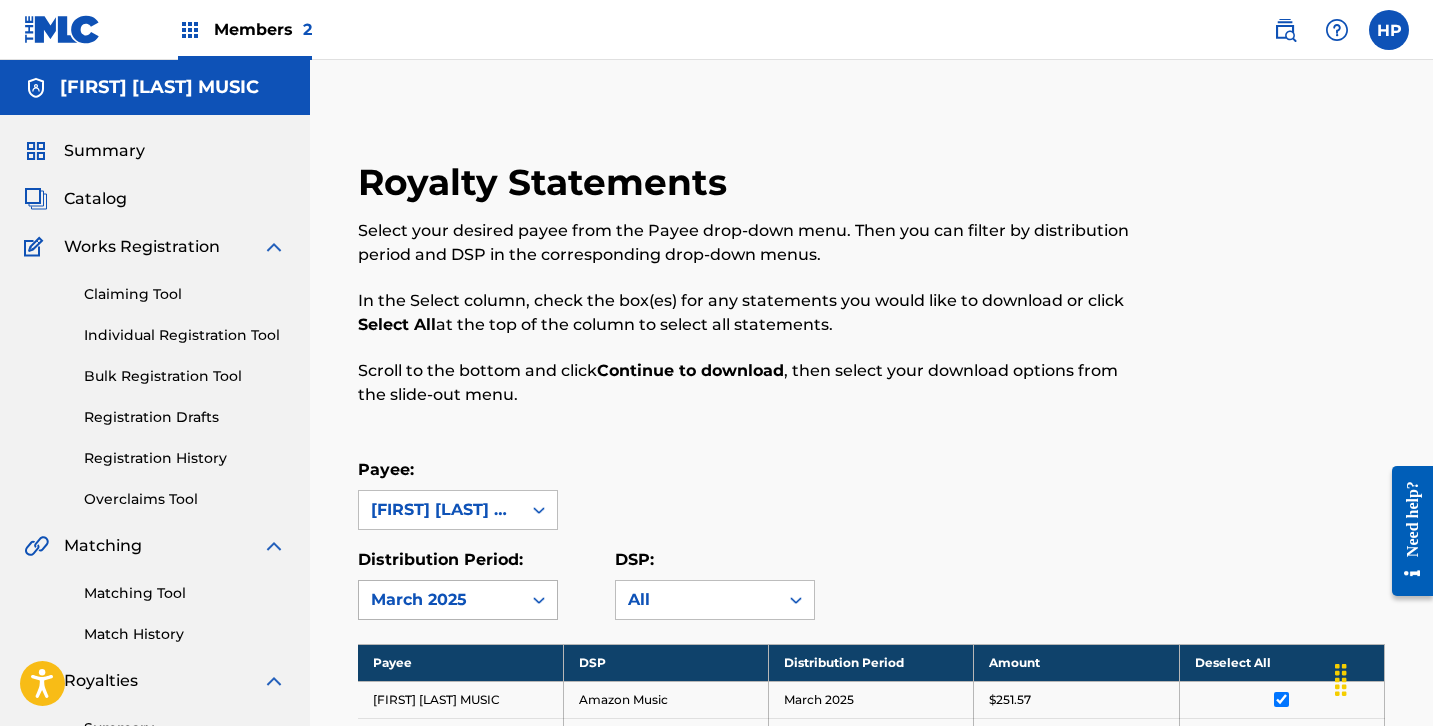scroll, scrollTop: 0, scrollLeft: 0, axis: both 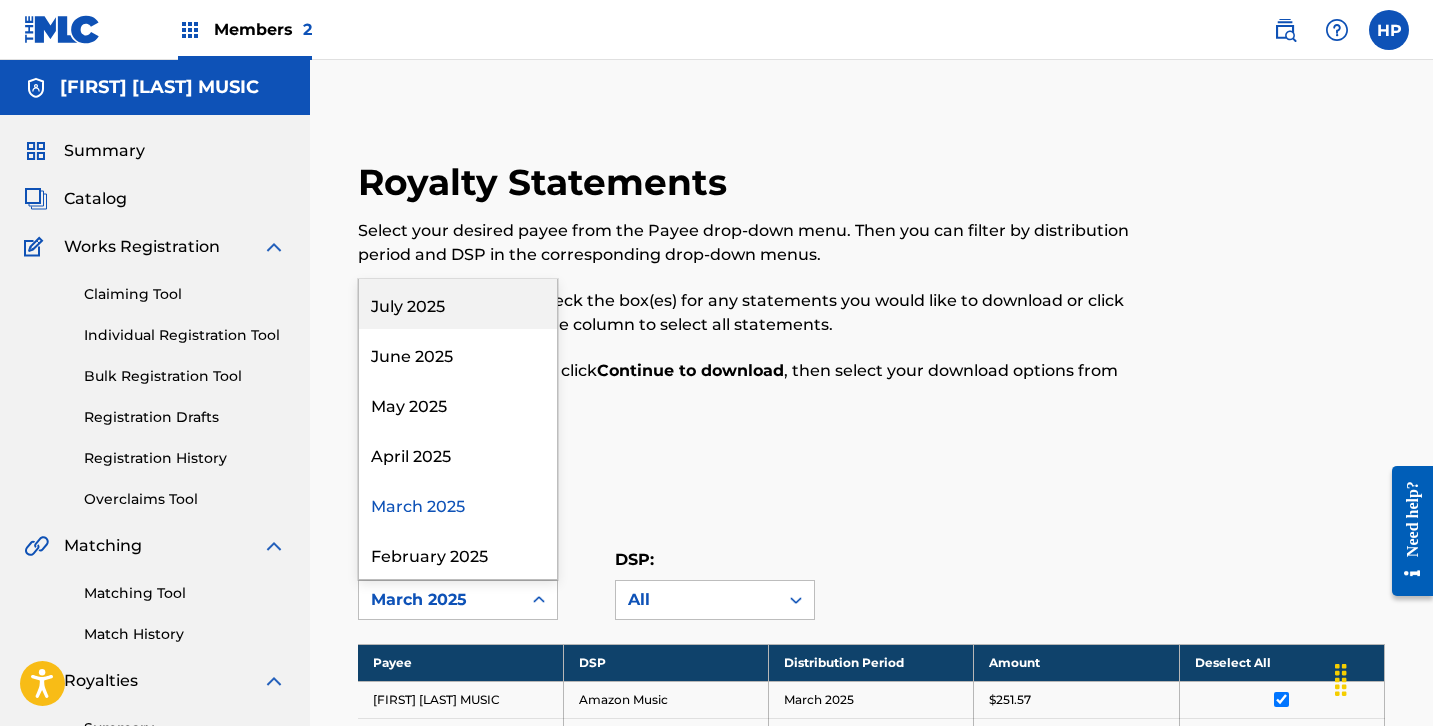 click 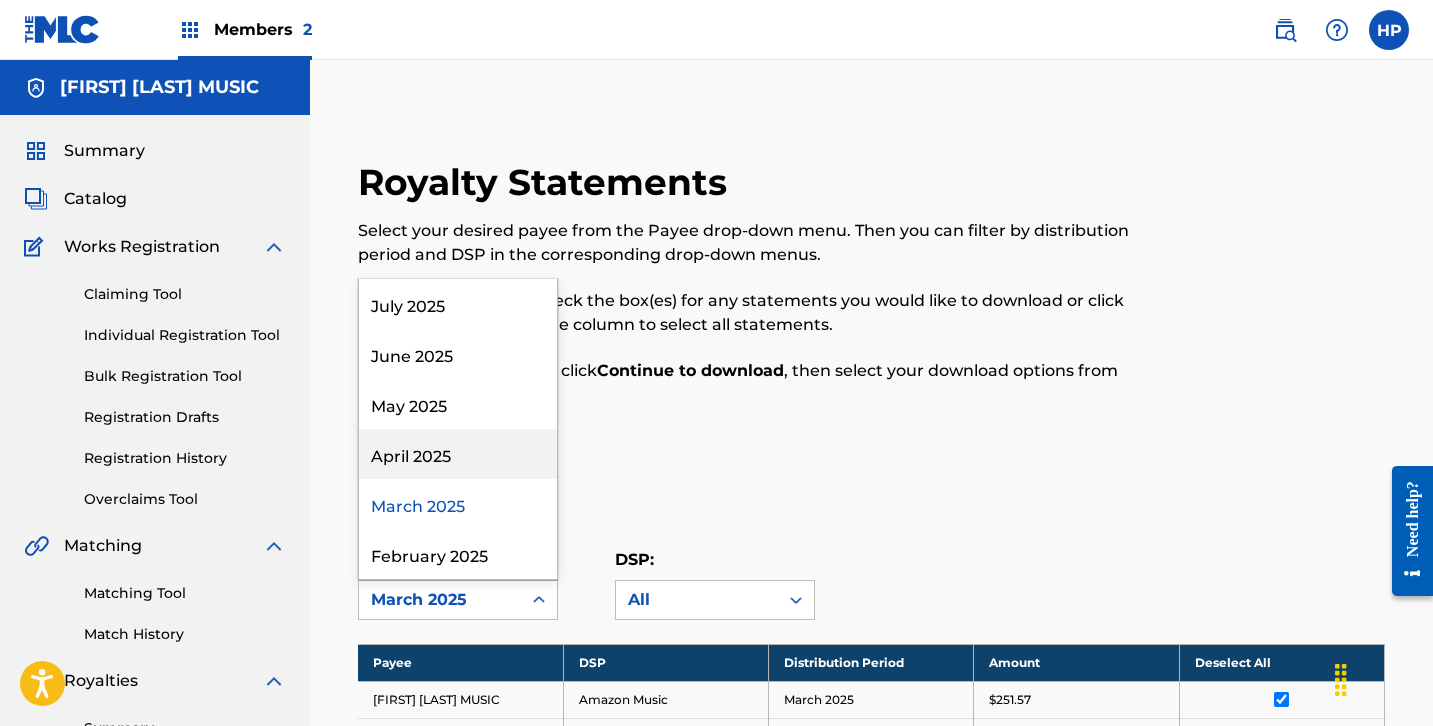 click on "April 2025" at bounding box center [458, 454] 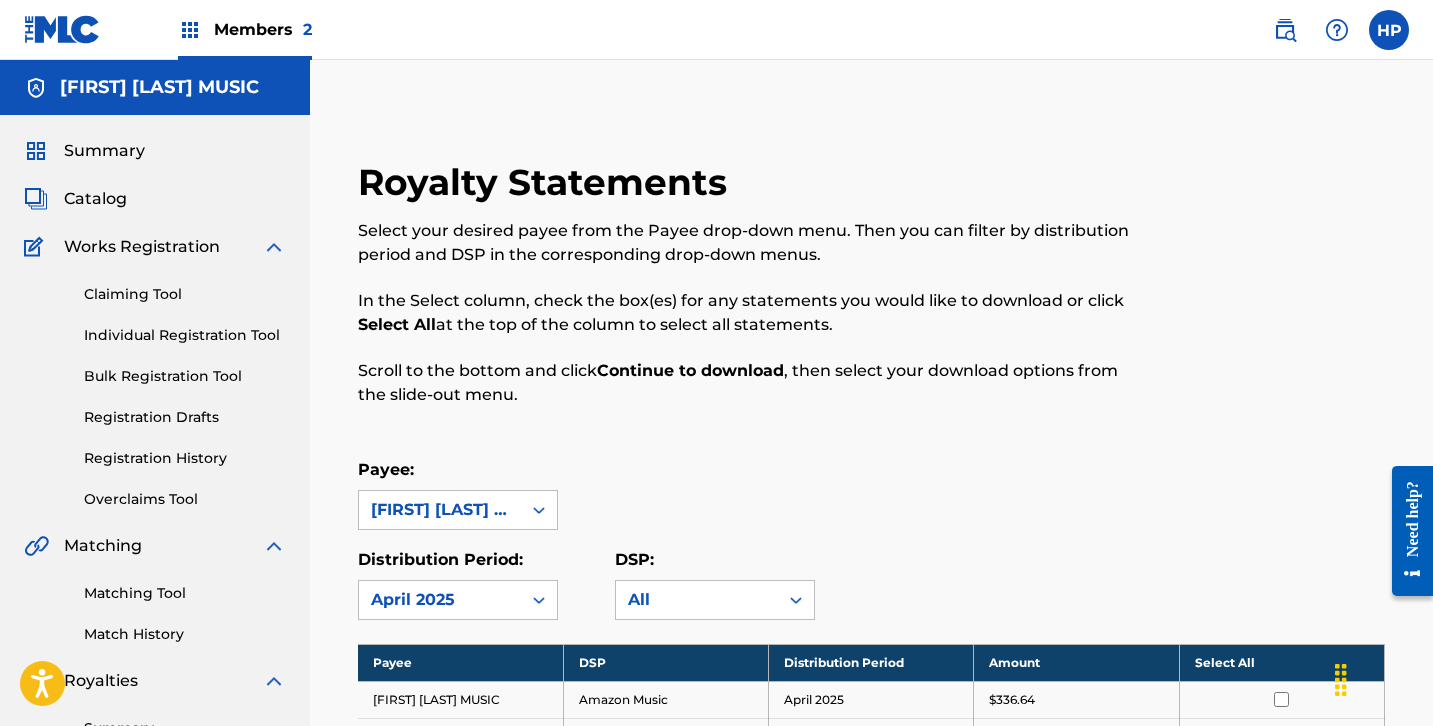 click on "Select All" at bounding box center (1281, 662) 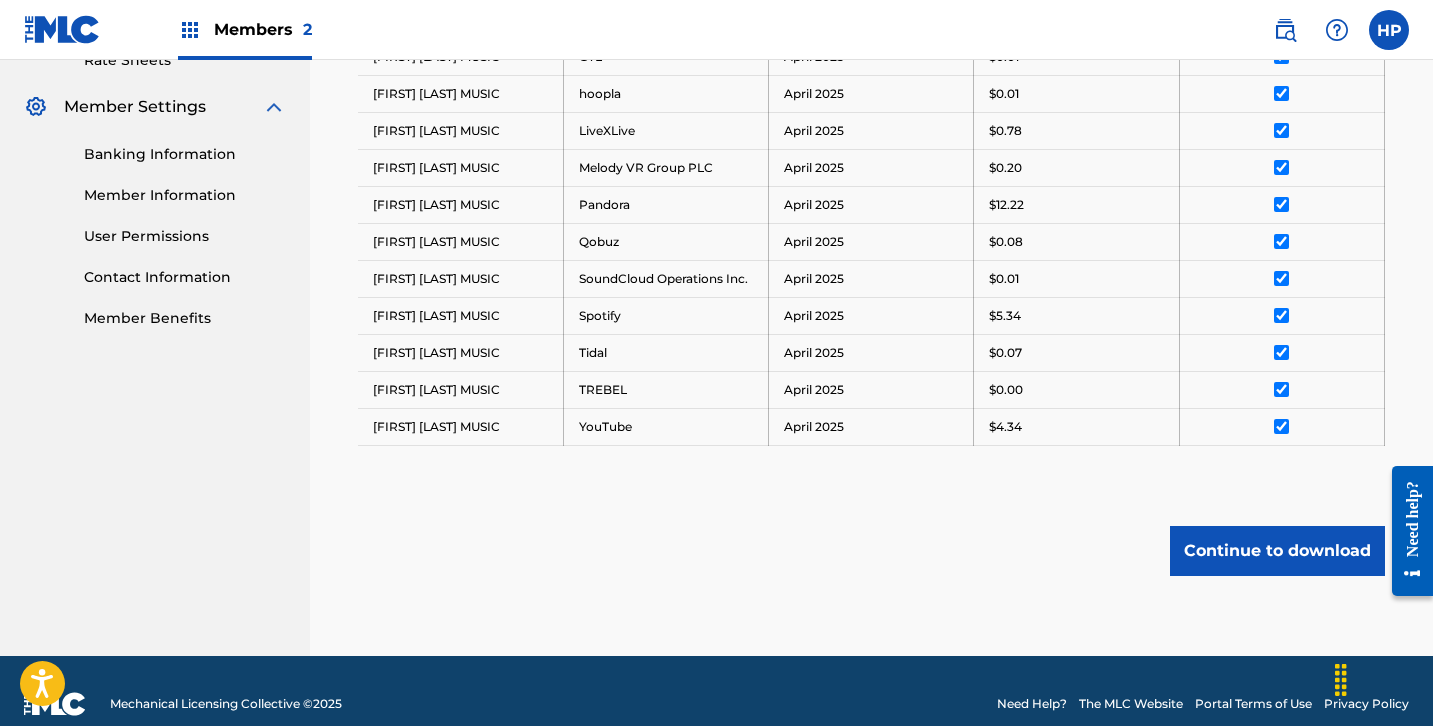 scroll, scrollTop: 799, scrollLeft: 0, axis: vertical 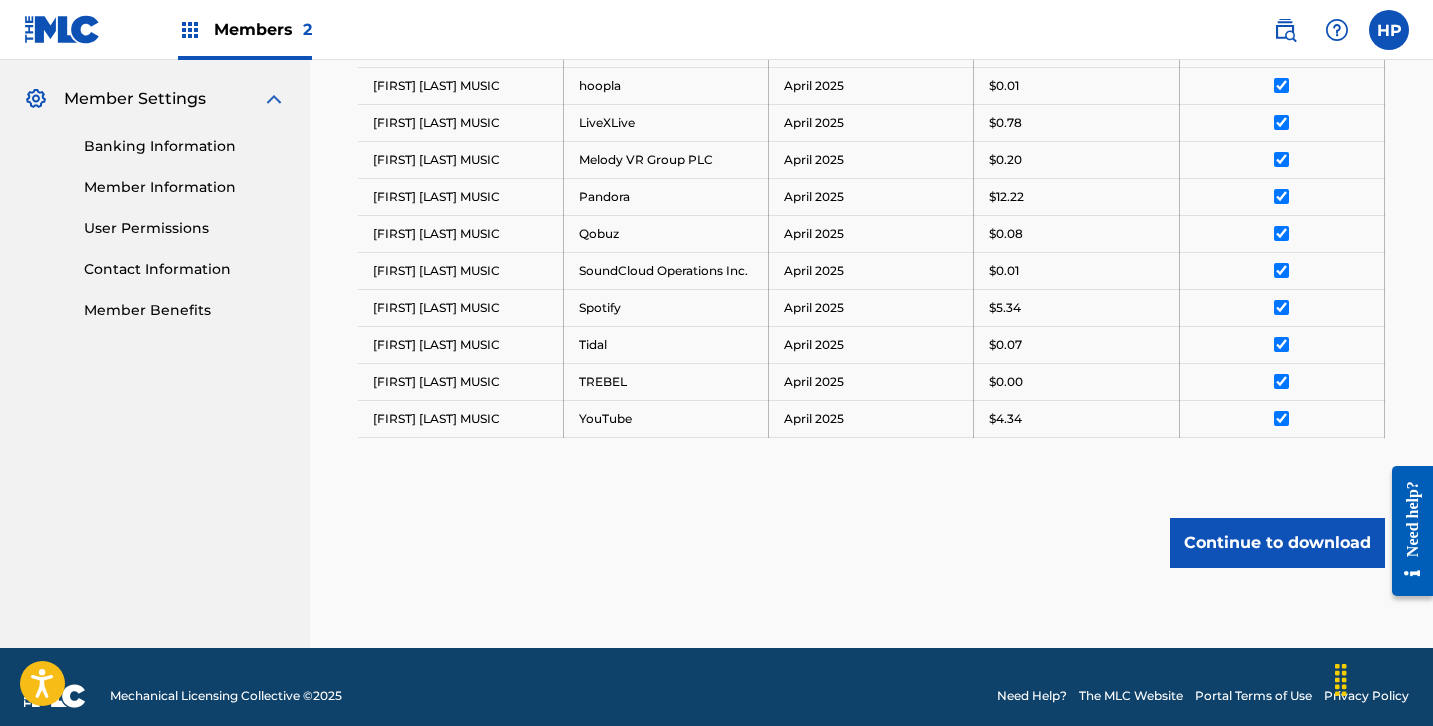 click on "Continue to download" at bounding box center [1277, 543] 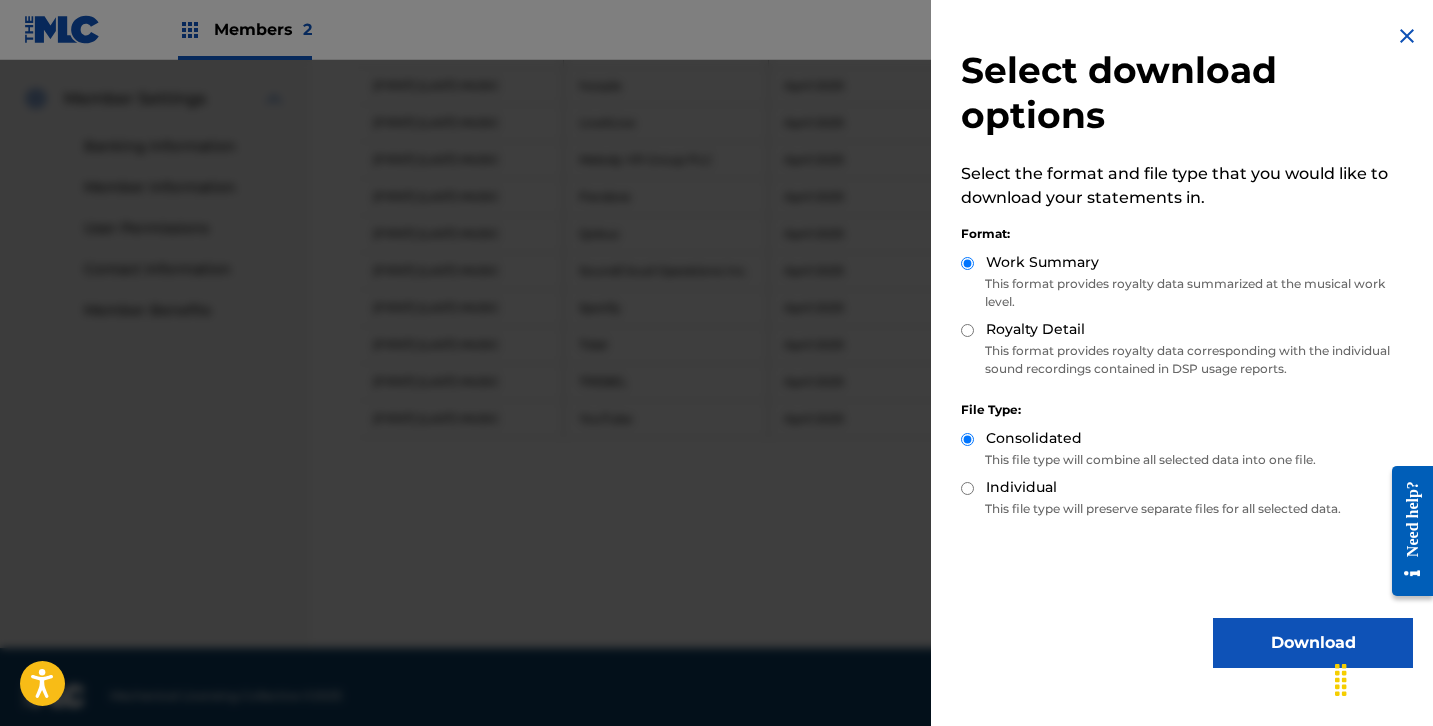 click on "Download" at bounding box center (1313, 643) 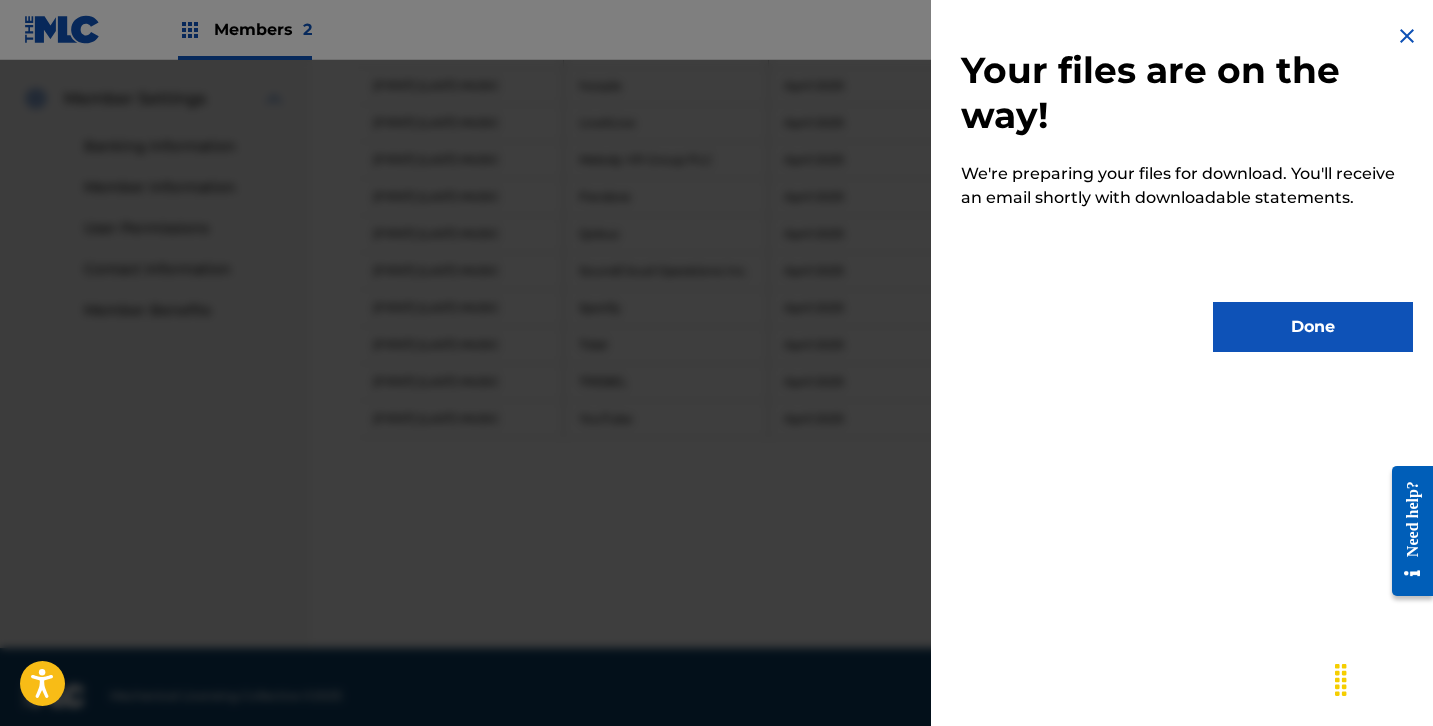 click on "Done" at bounding box center (1313, 327) 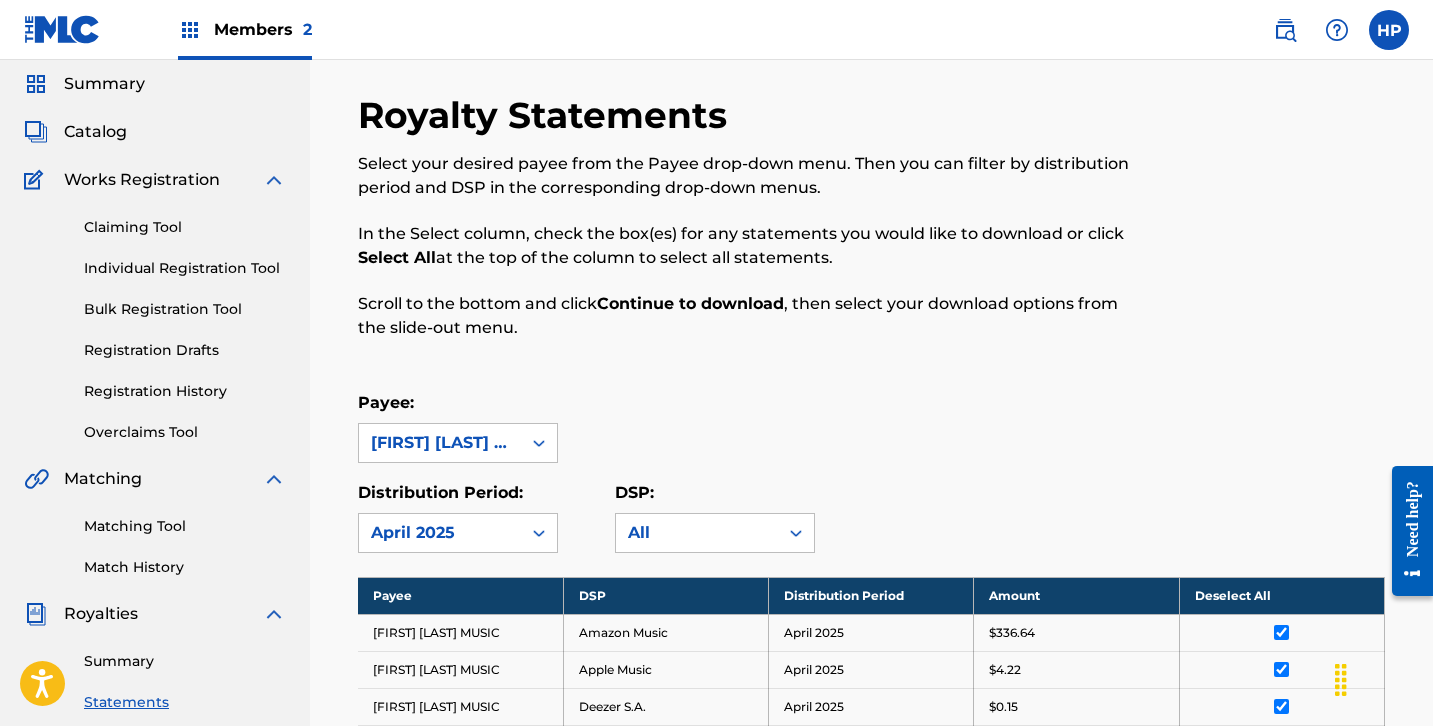 scroll, scrollTop: 54, scrollLeft: 0, axis: vertical 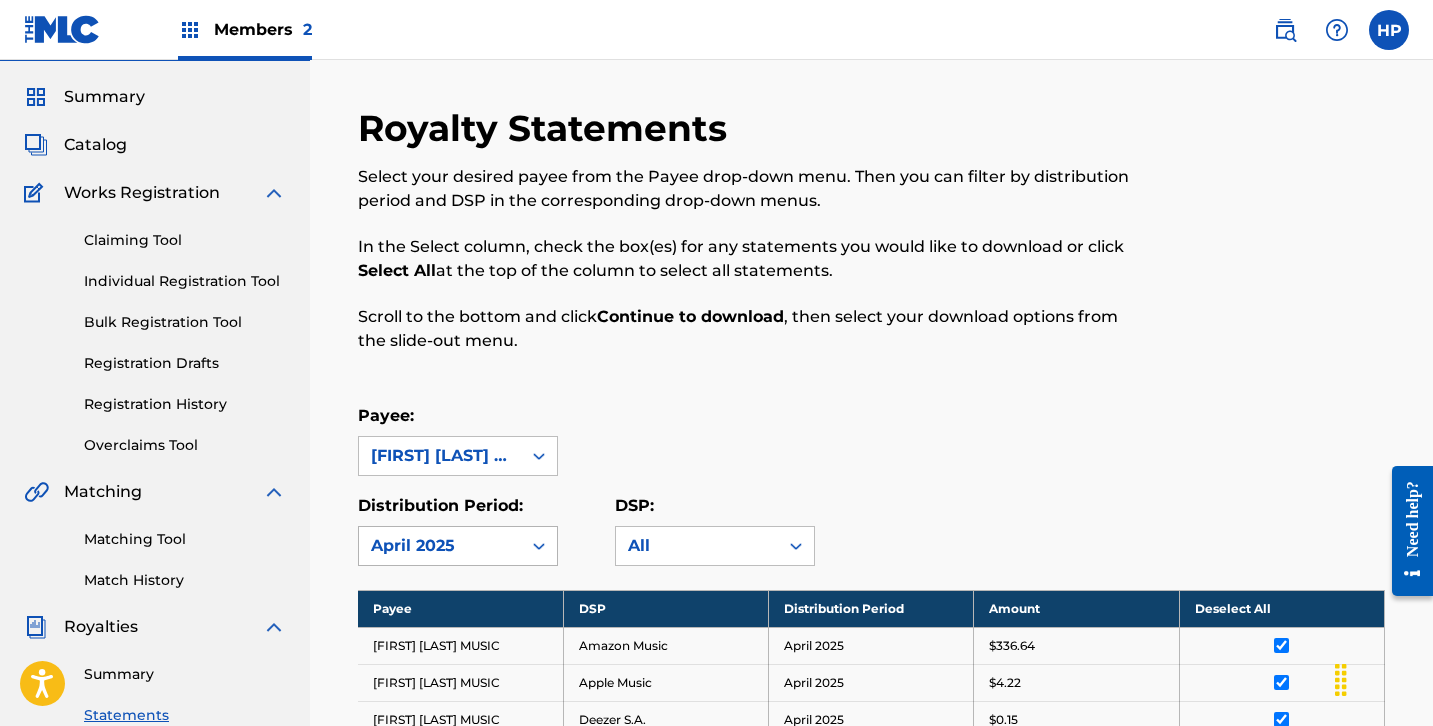 click 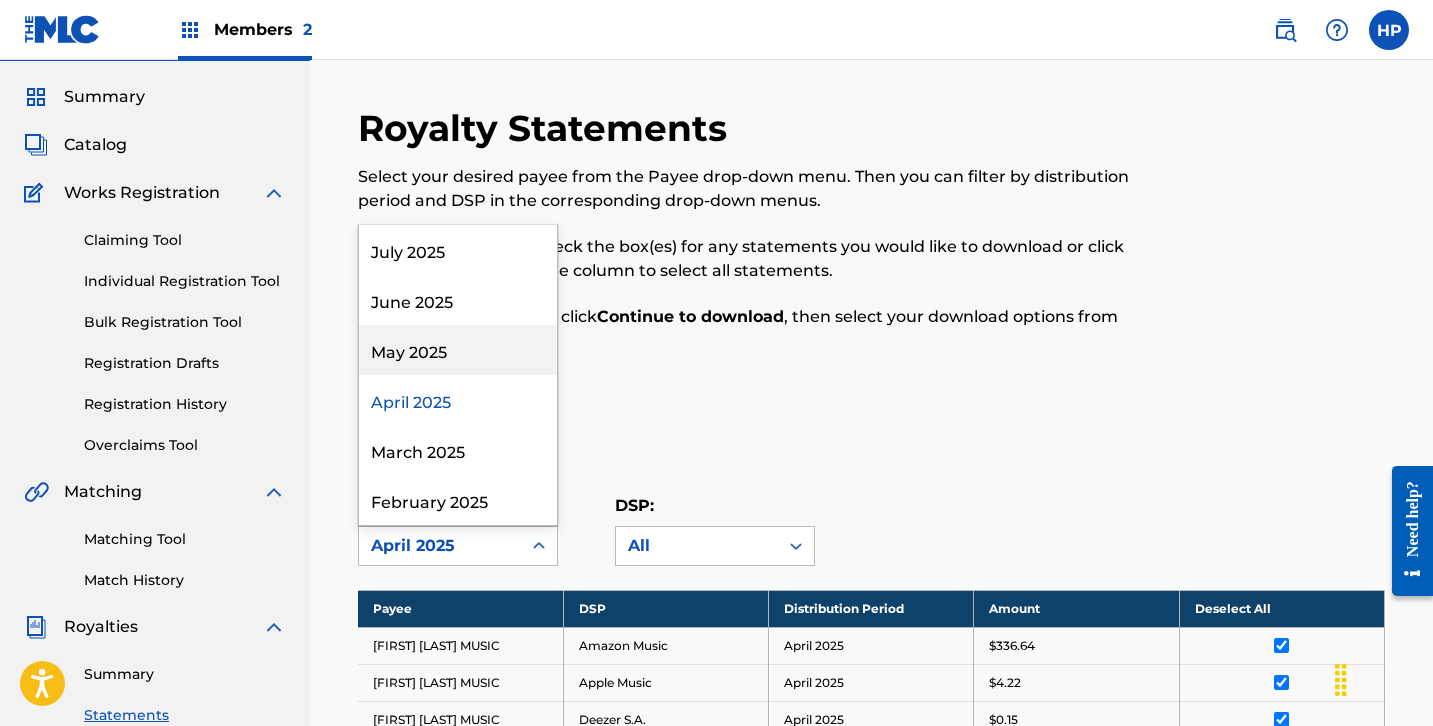 click on "May 2025" at bounding box center (458, 350) 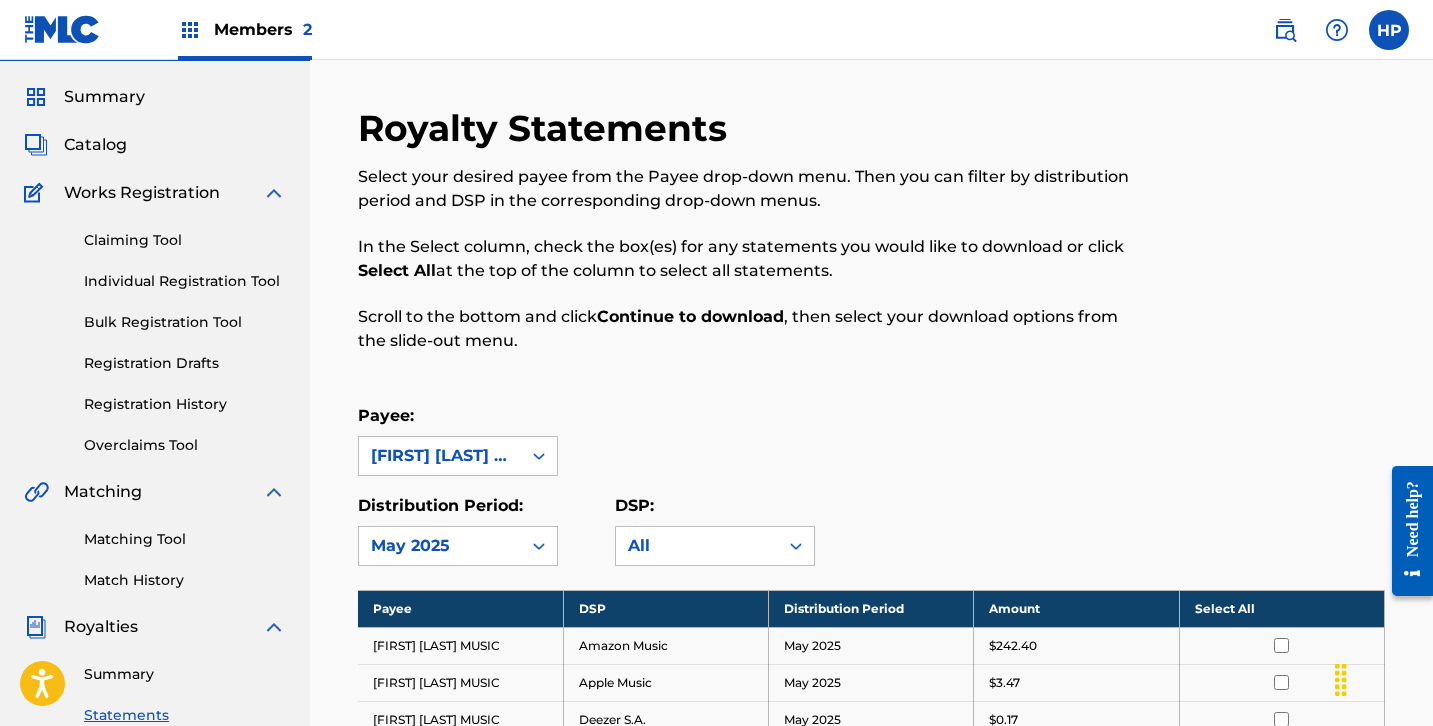 click on "Select All" at bounding box center [1281, 608] 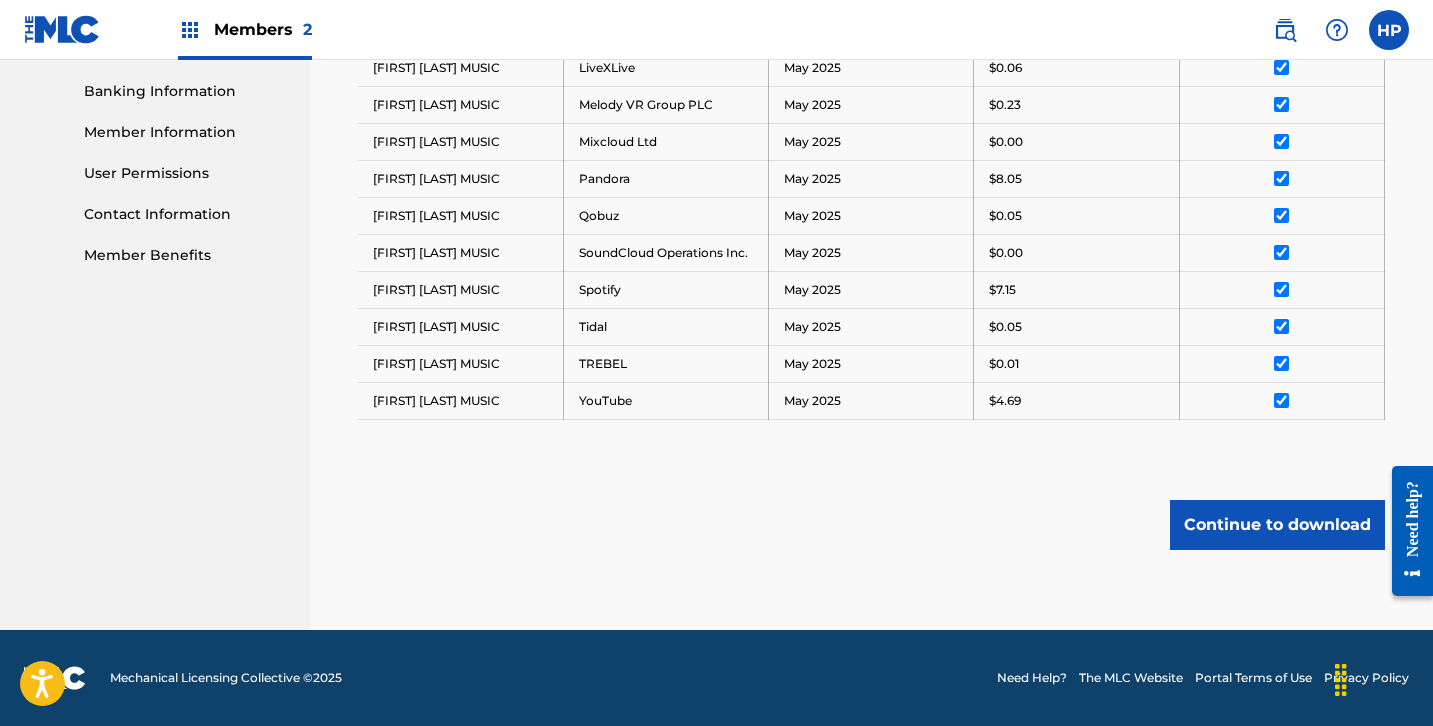 scroll, scrollTop: 854, scrollLeft: 0, axis: vertical 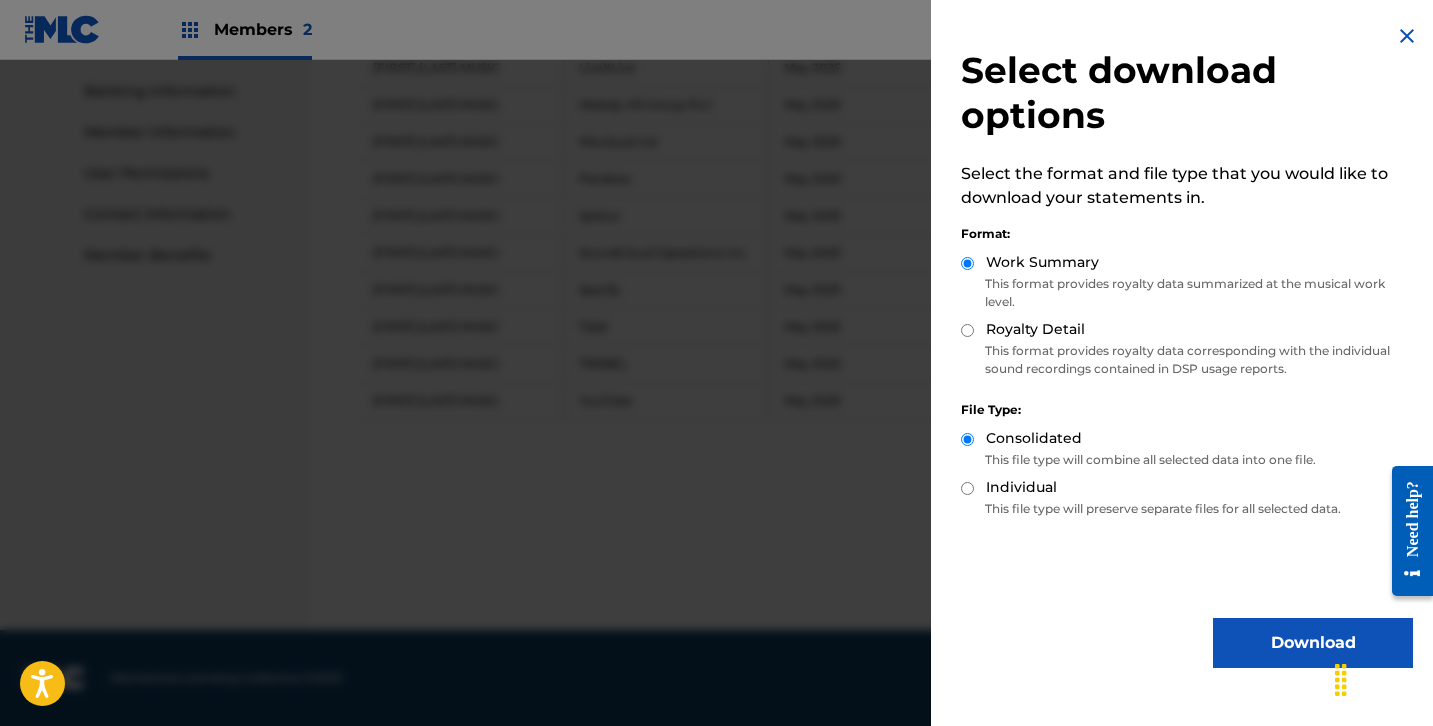click on "Select download options Select the format and file type that you would like to download your statements in. Format: Work Summary This format provides royalty data summarized at the musical work level. Royalty Detail This format provides royalty data corresponding with the individual sound recordings contained in DSP usage reports. File Type: Consolidated This file type will combine all selected data into one file. Individual This file type will preserve separate files for all selected data. Download" at bounding box center [1187, 346] 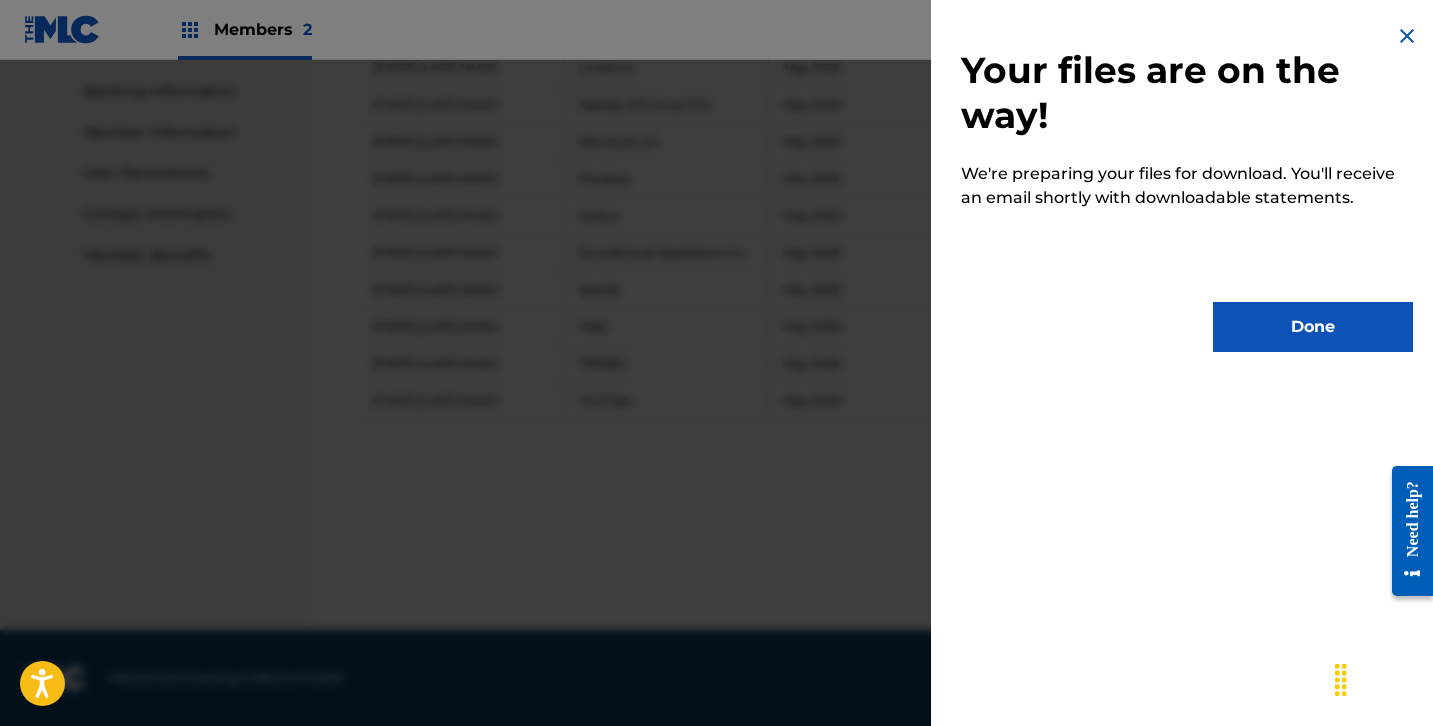 click on "Done" at bounding box center [1313, 327] 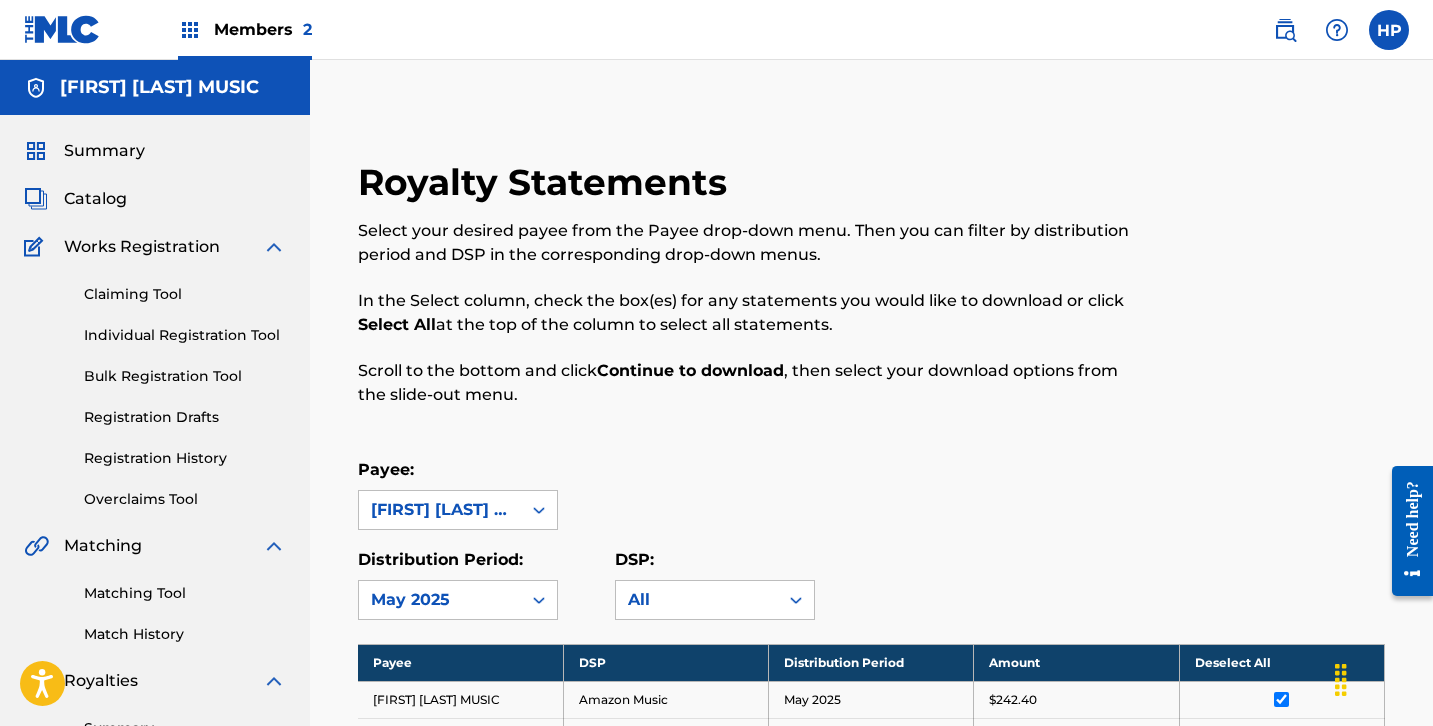 scroll, scrollTop: 0, scrollLeft: 0, axis: both 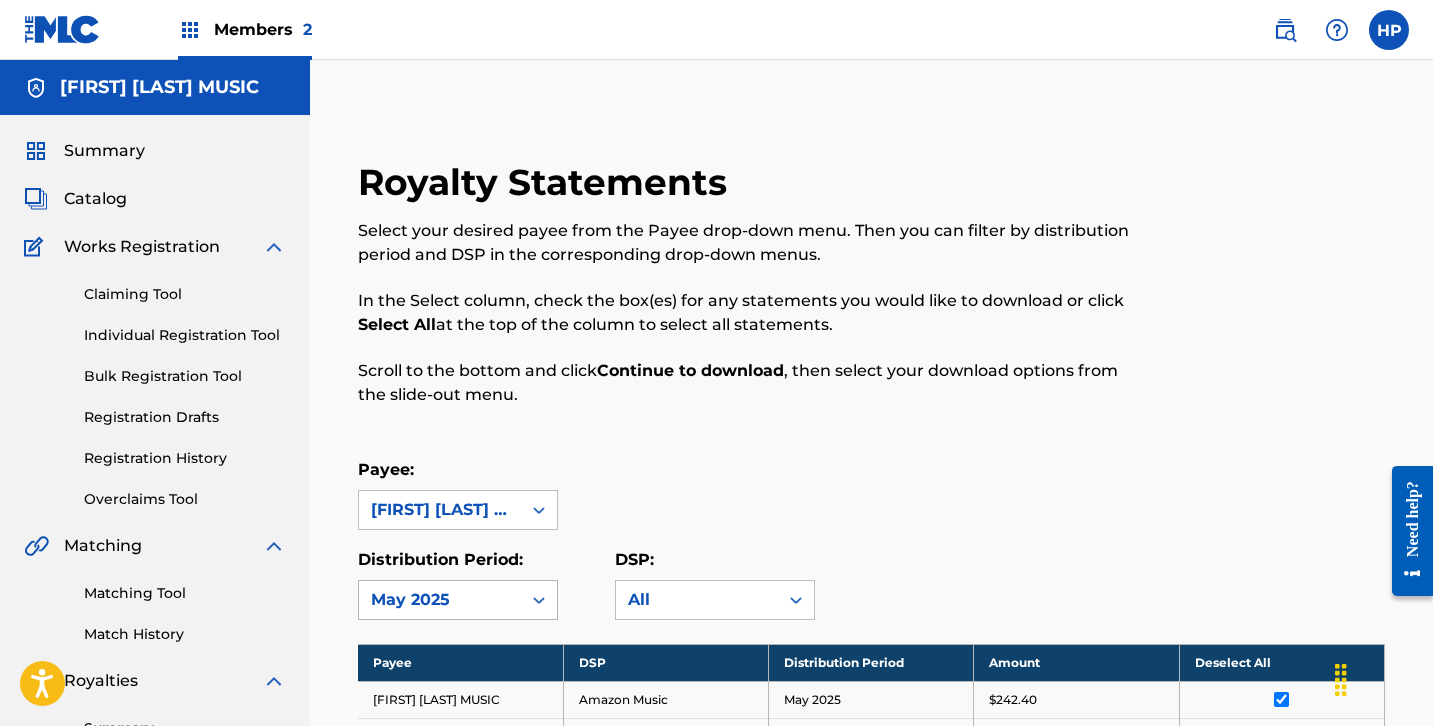 click 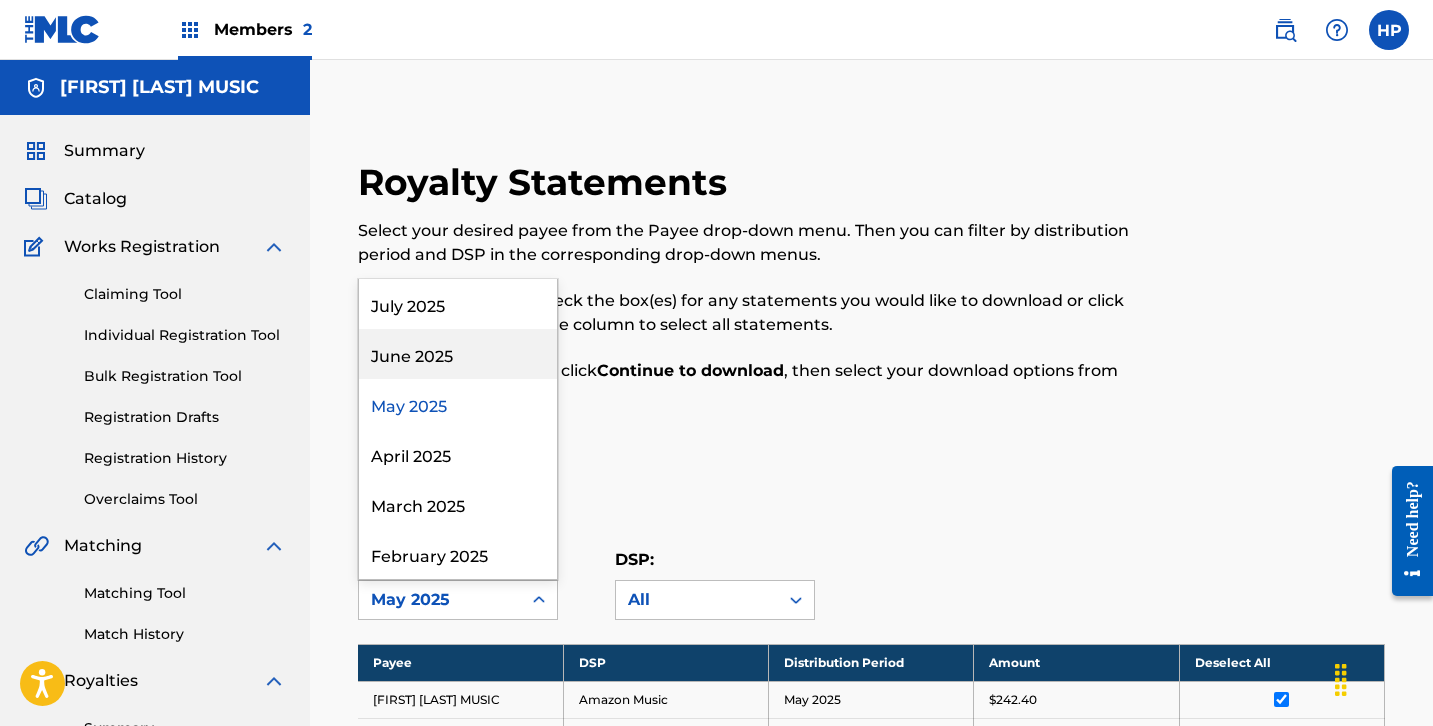 click on "June 2025" at bounding box center (458, 354) 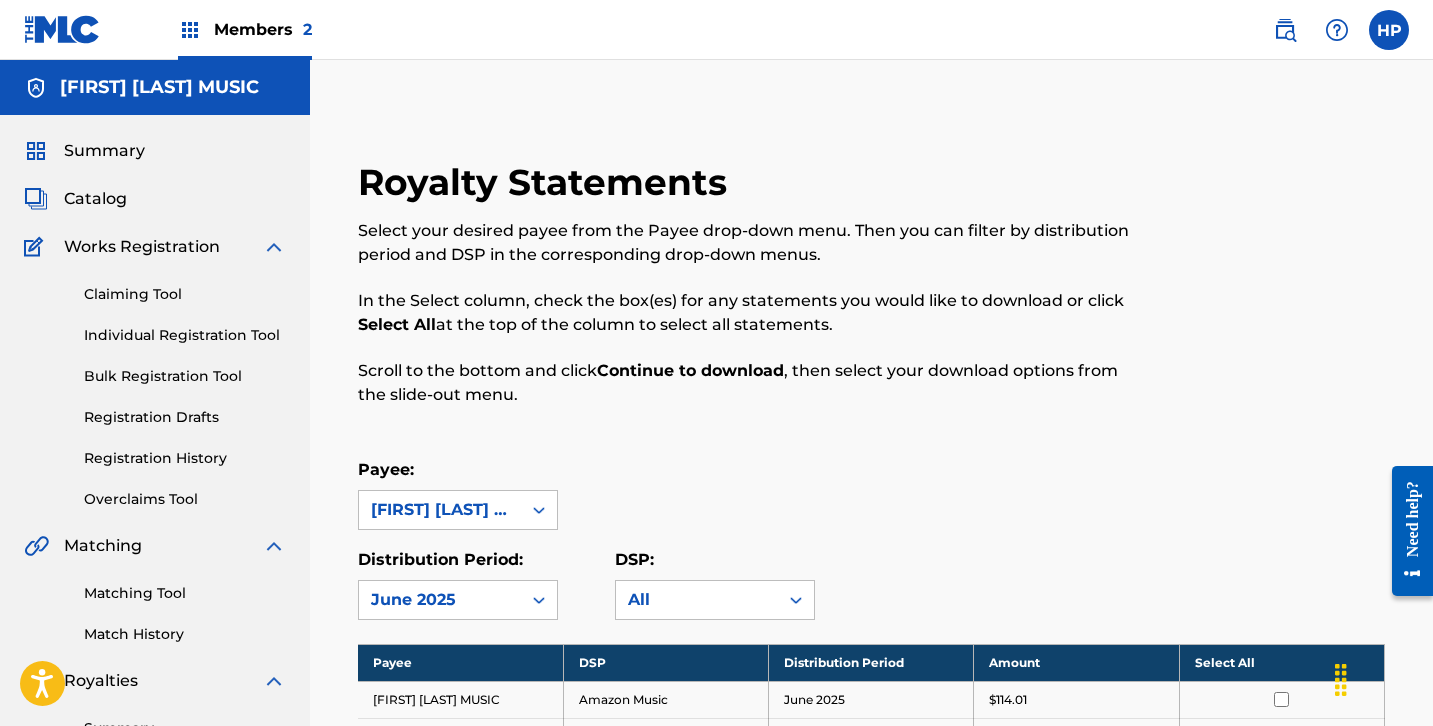 click on "Select All" at bounding box center [1281, 662] 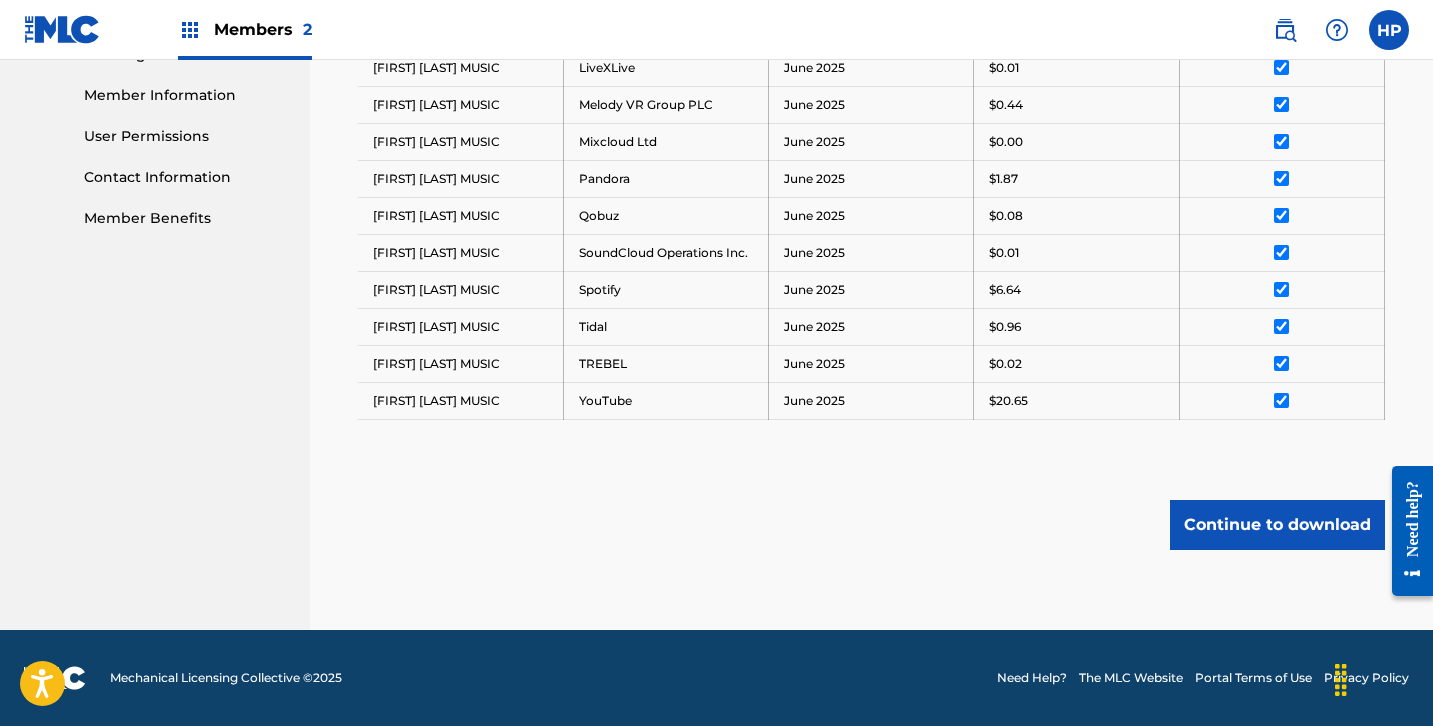 scroll, scrollTop: 891, scrollLeft: 0, axis: vertical 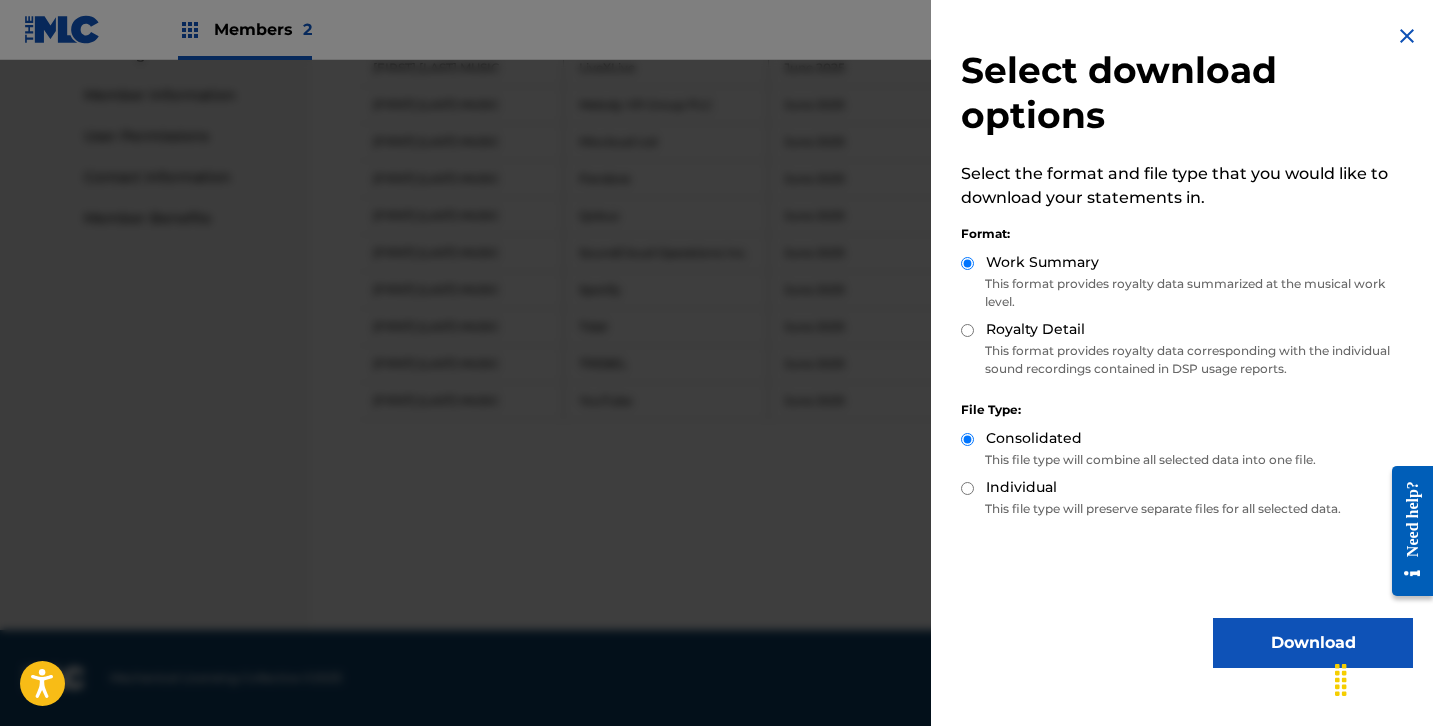 click on "Download" at bounding box center [1313, 643] 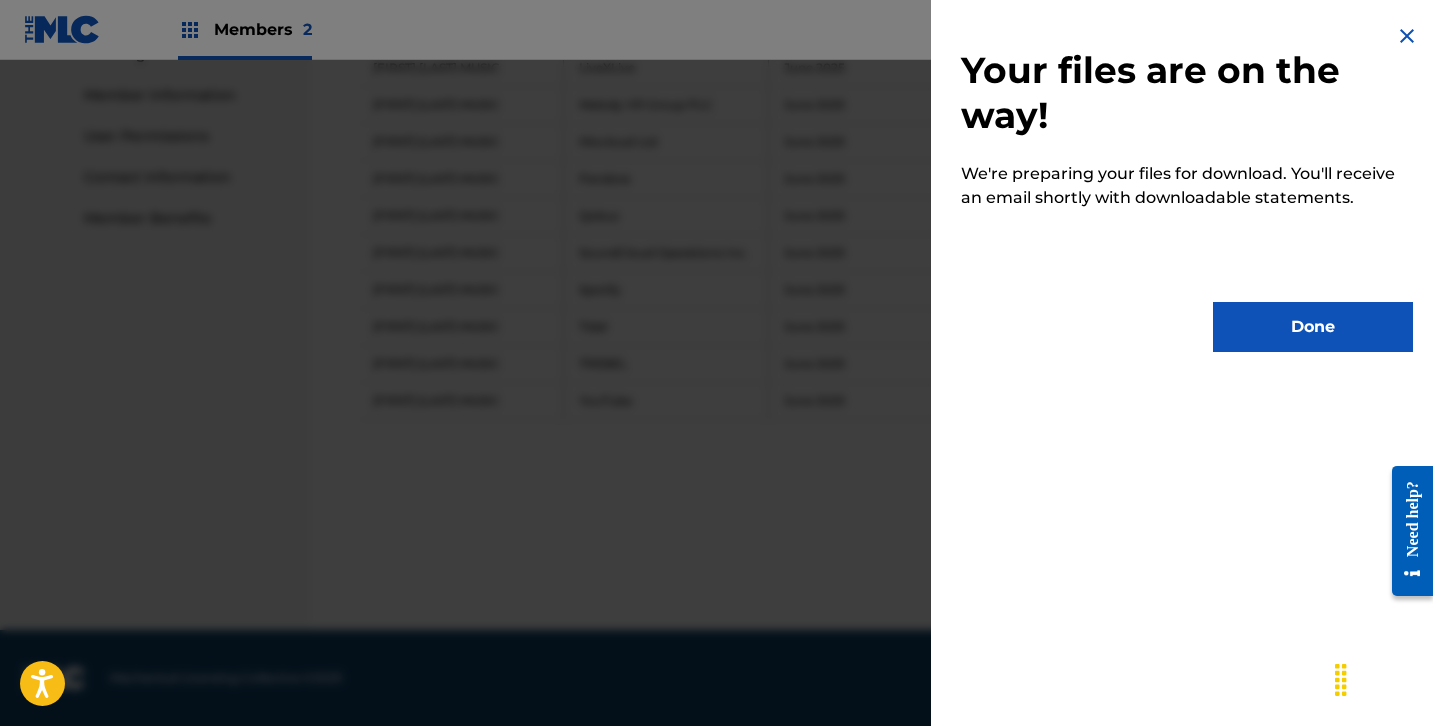 click on "Done" at bounding box center [1313, 327] 